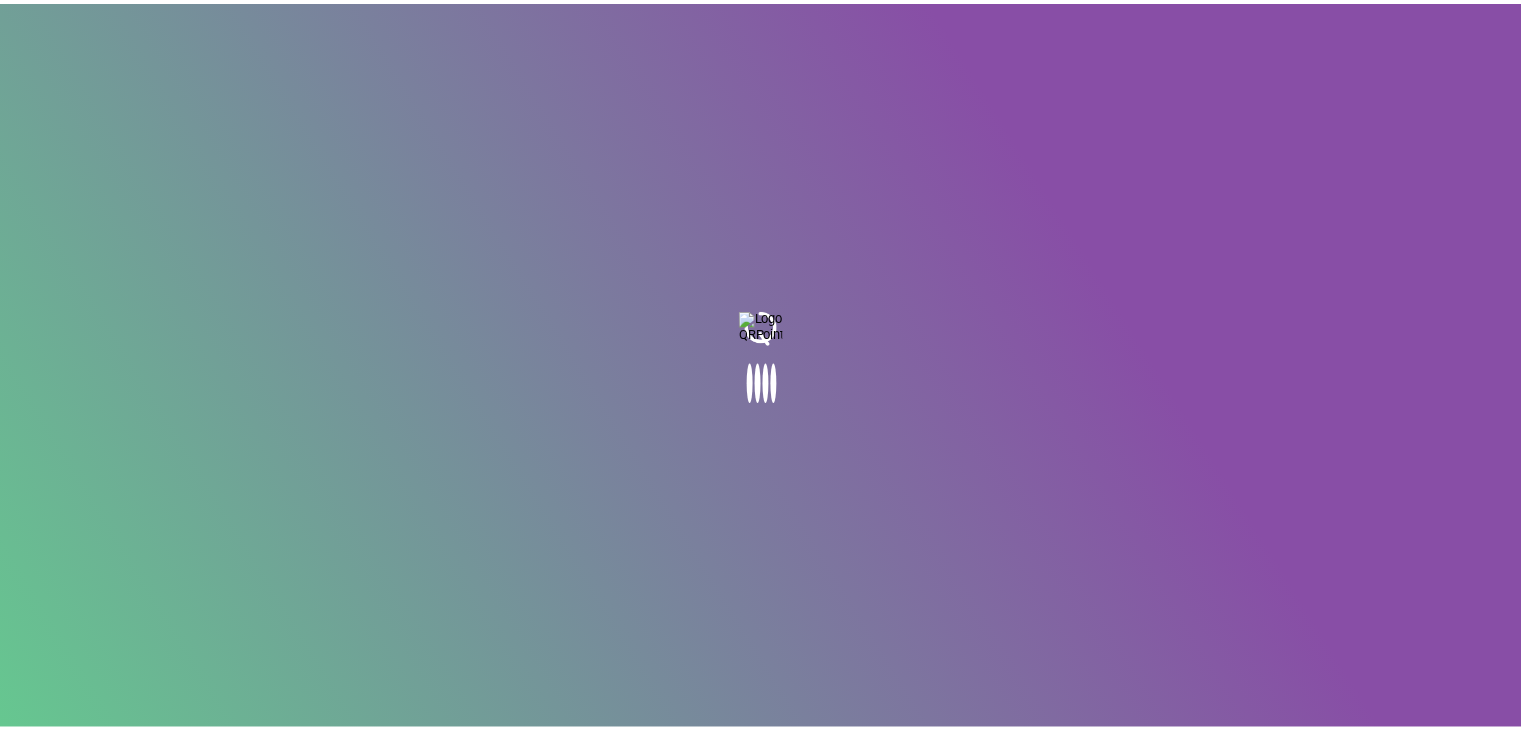 scroll, scrollTop: 0, scrollLeft: 0, axis: both 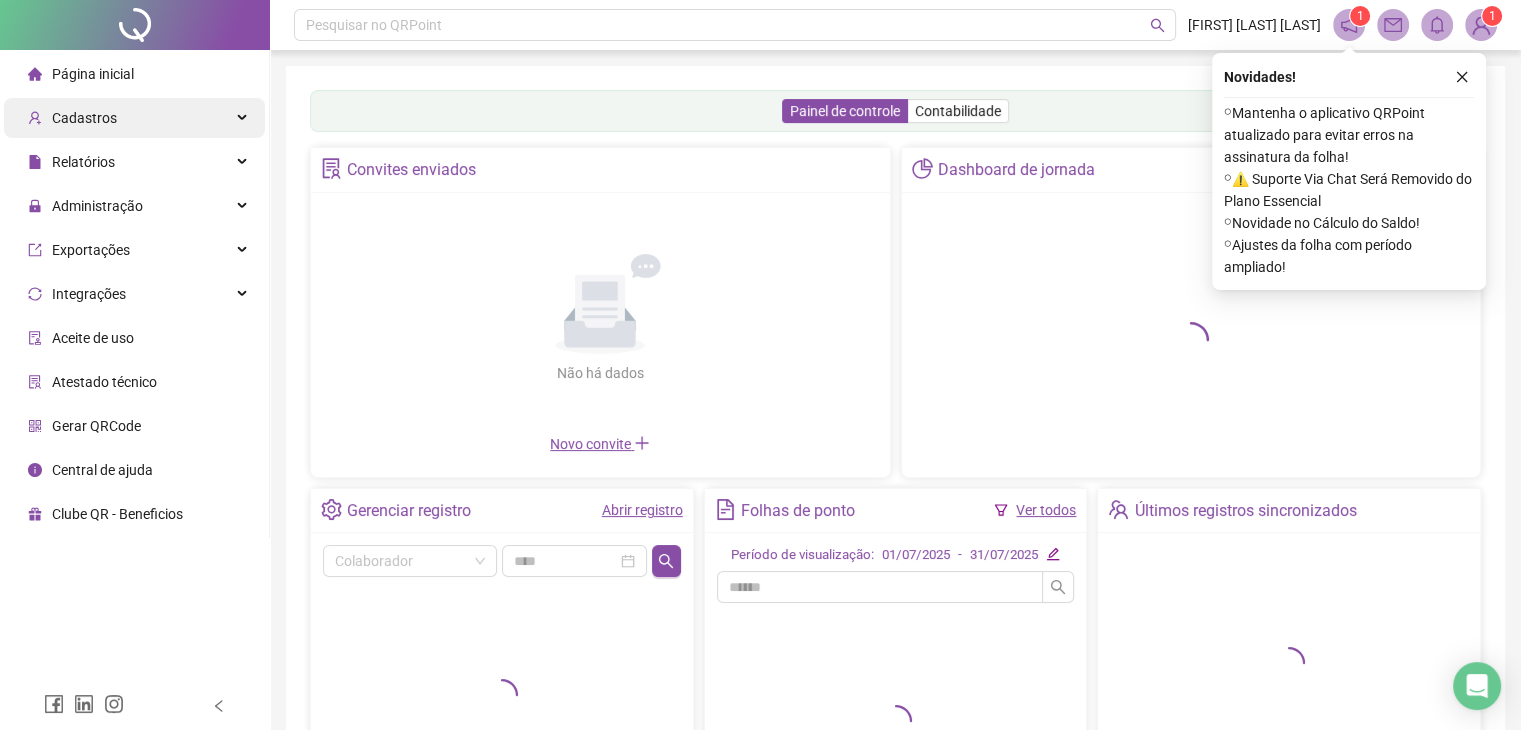 click on "Cadastros" at bounding box center (134, 118) 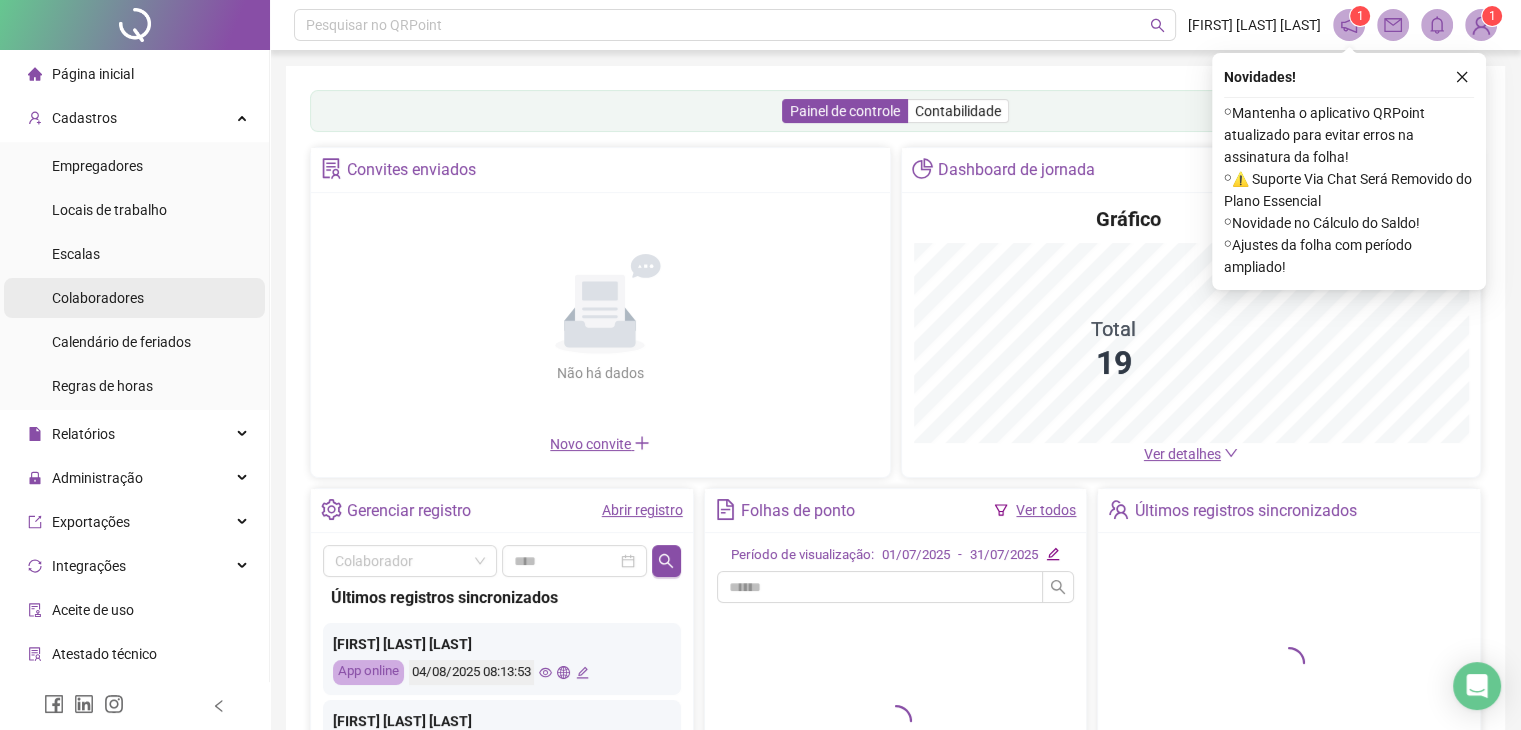 click on "Colaboradores" at bounding box center (134, 298) 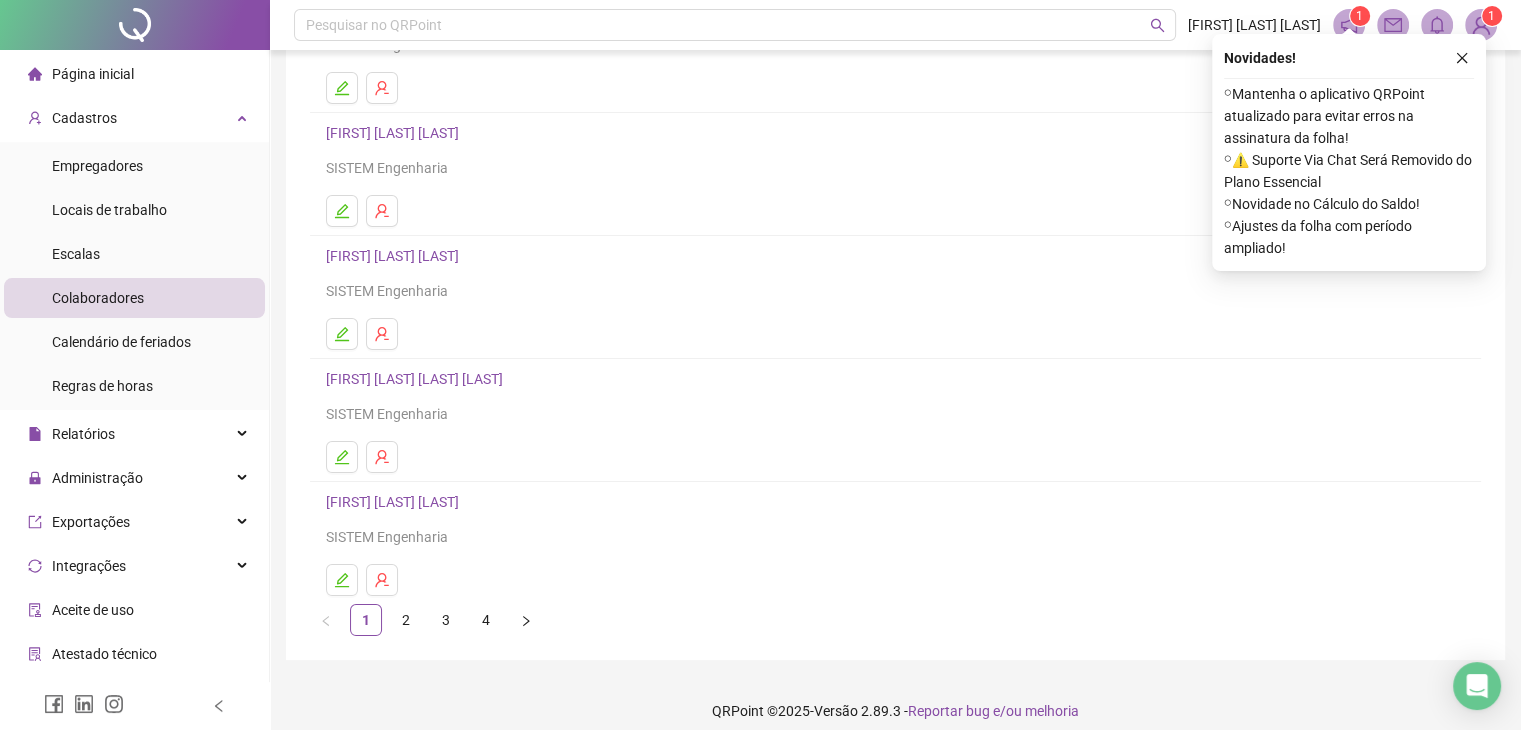 scroll, scrollTop: 236, scrollLeft: 0, axis: vertical 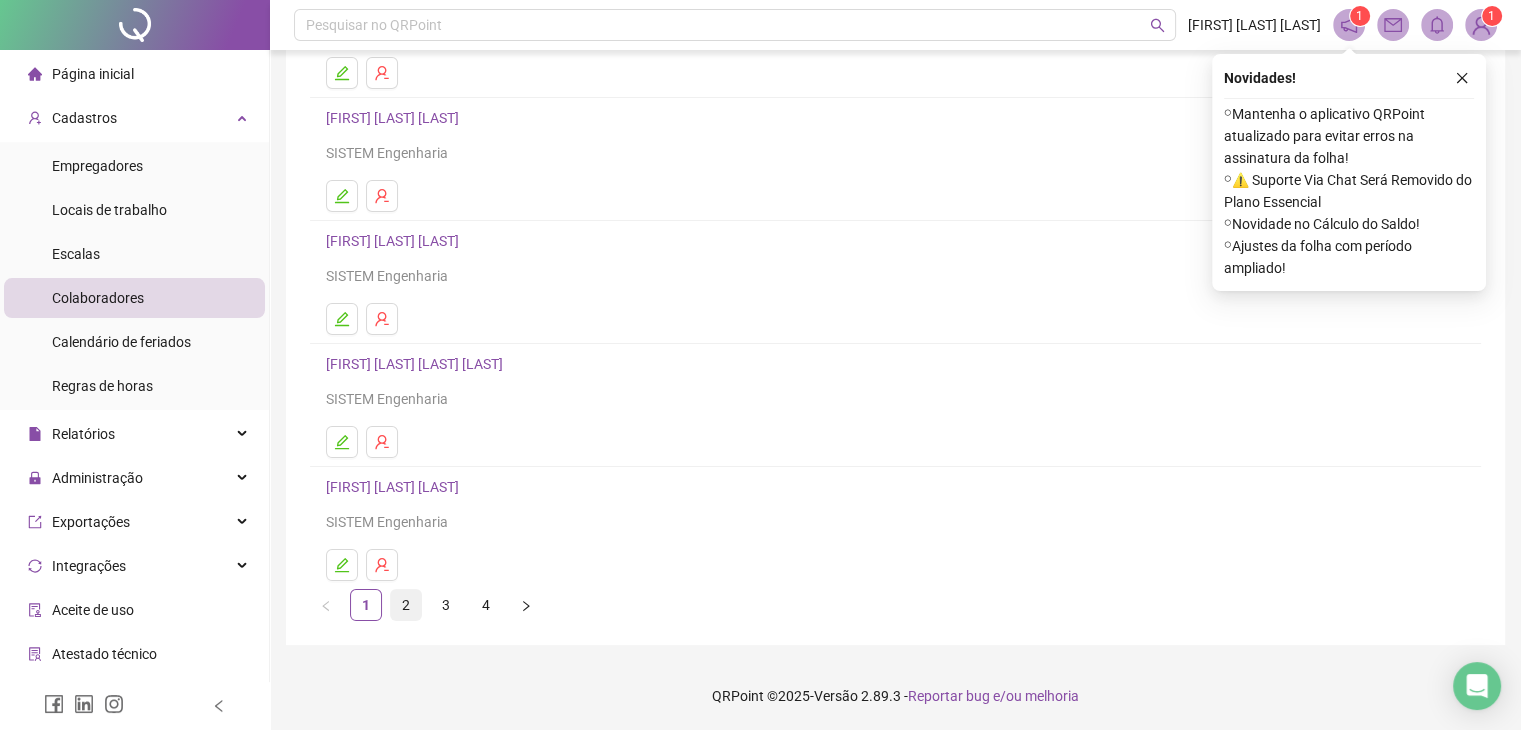click on "2" at bounding box center [406, 605] 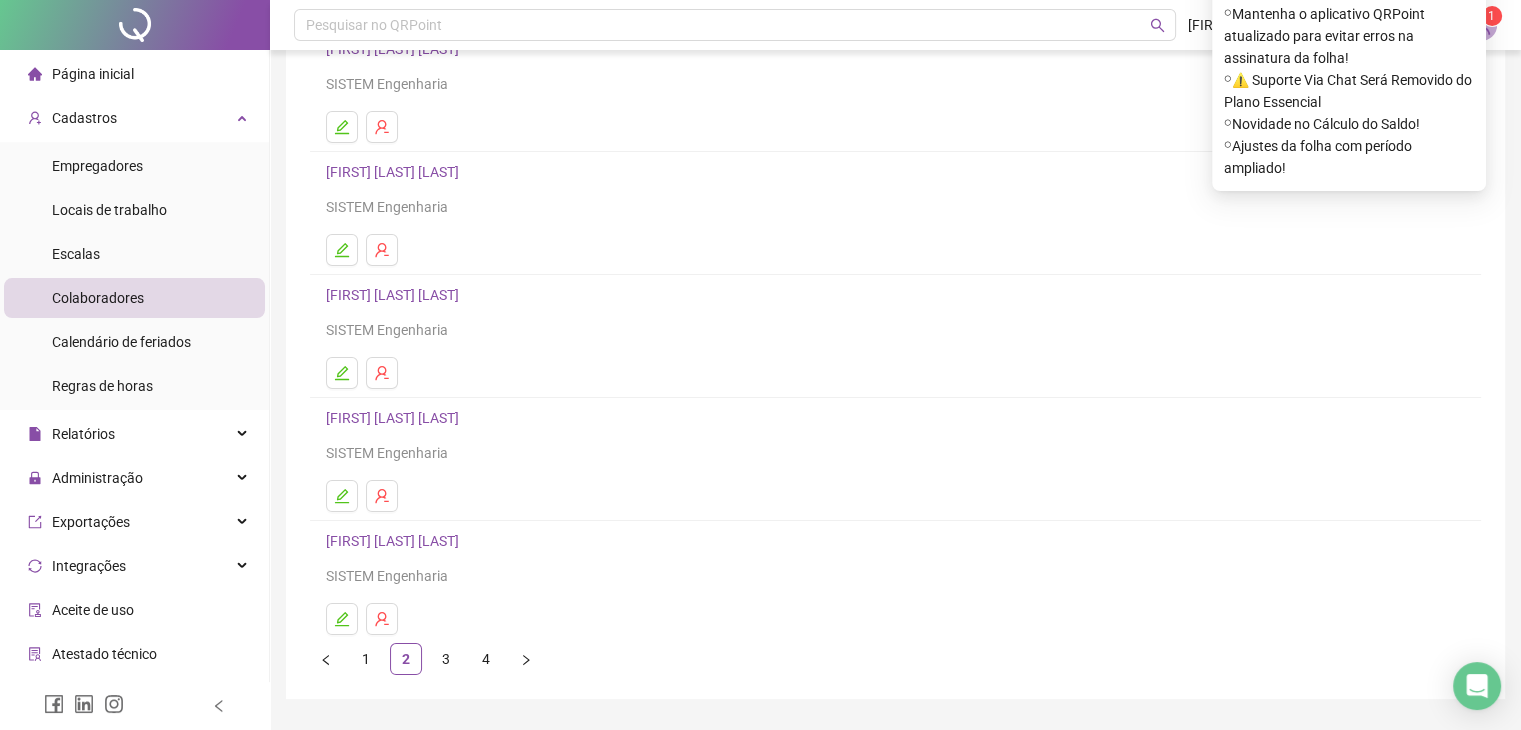 scroll, scrollTop: 236, scrollLeft: 0, axis: vertical 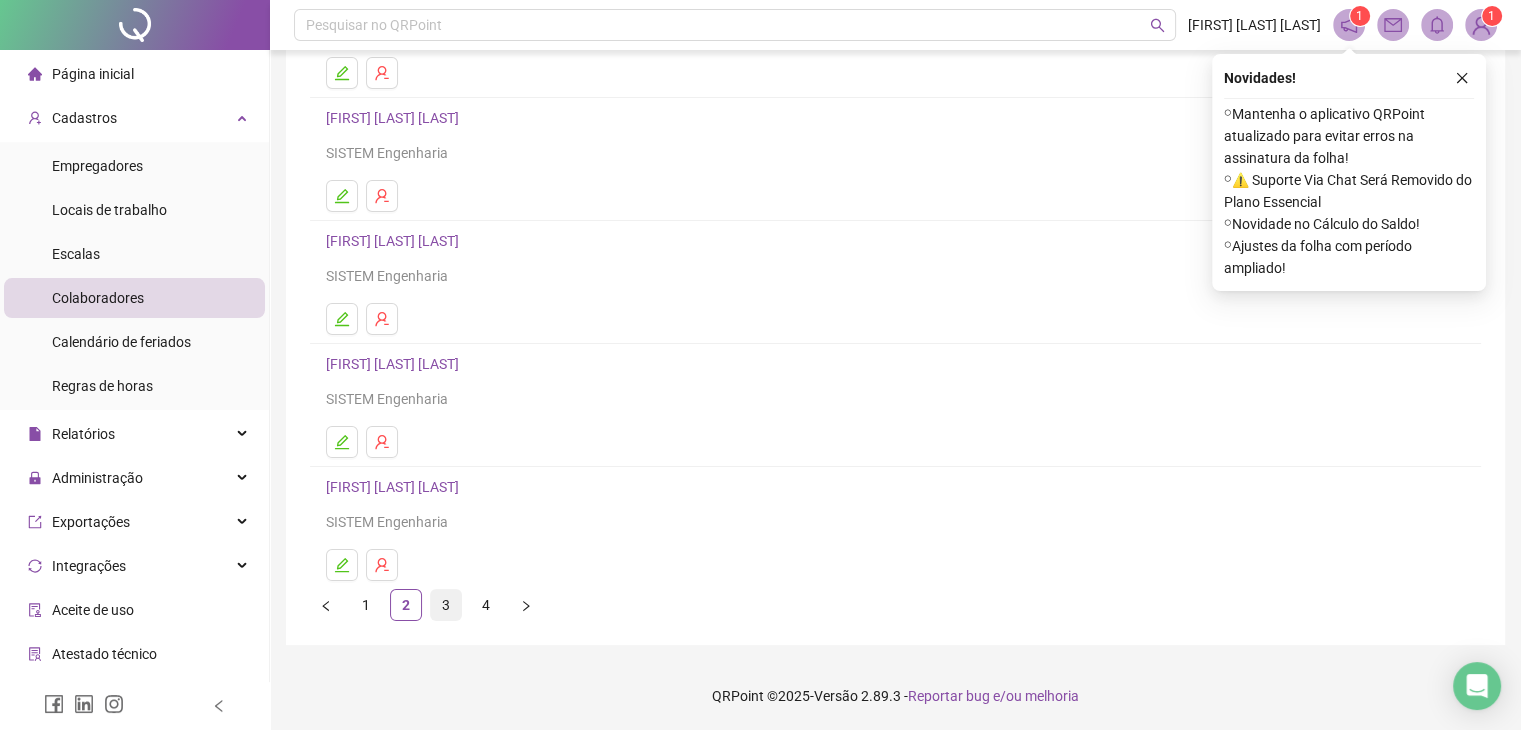click on "3" at bounding box center [446, 605] 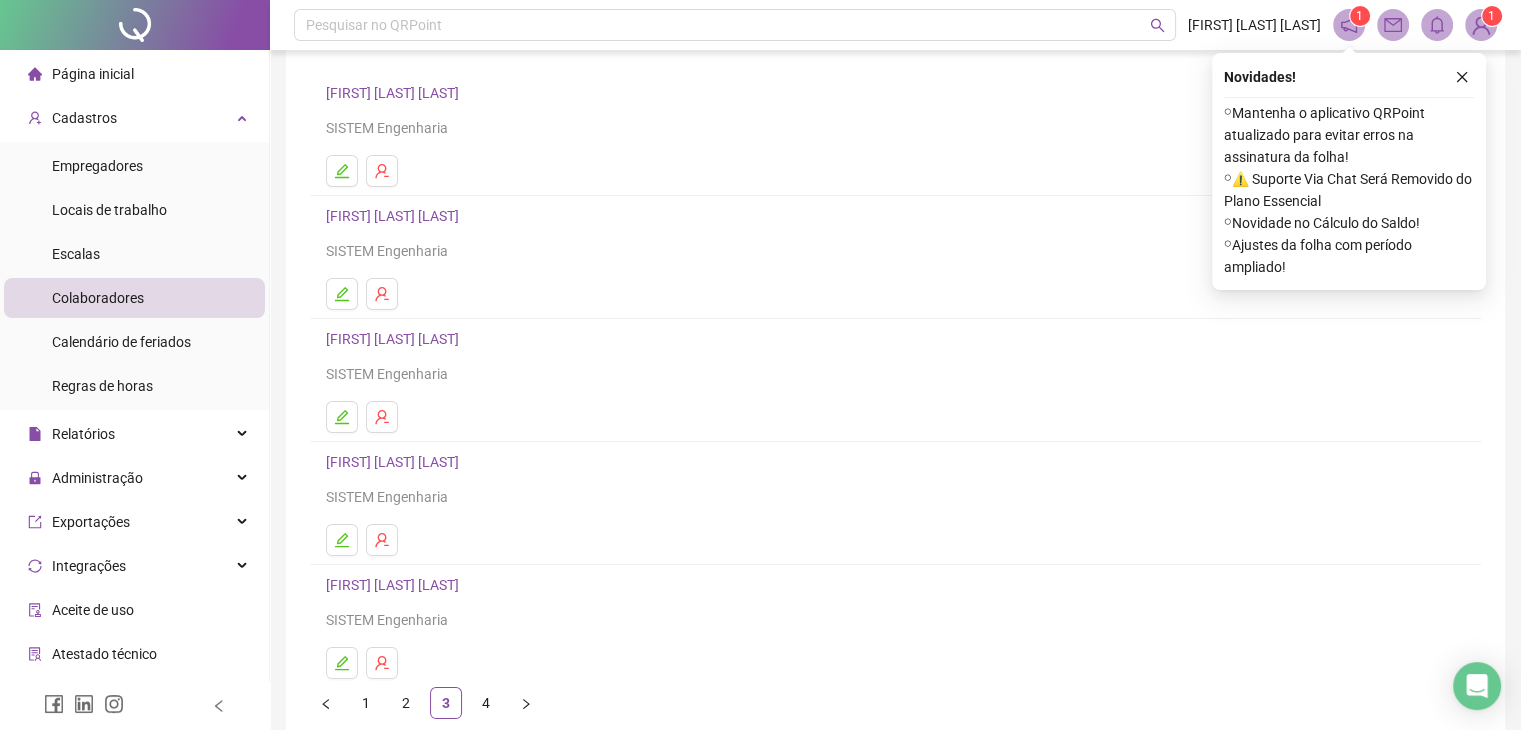 scroll, scrollTop: 236, scrollLeft: 0, axis: vertical 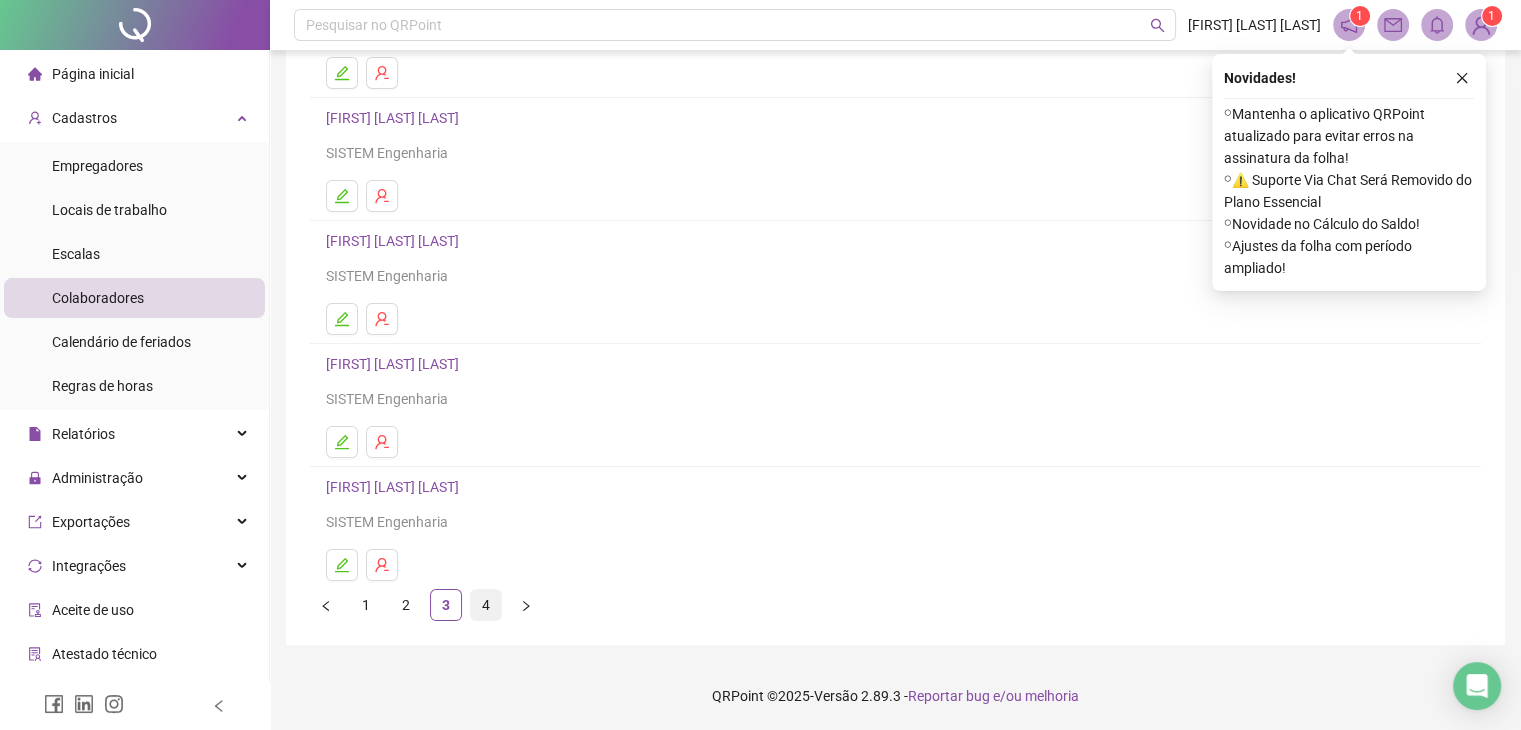 click on "4" at bounding box center [486, 605] 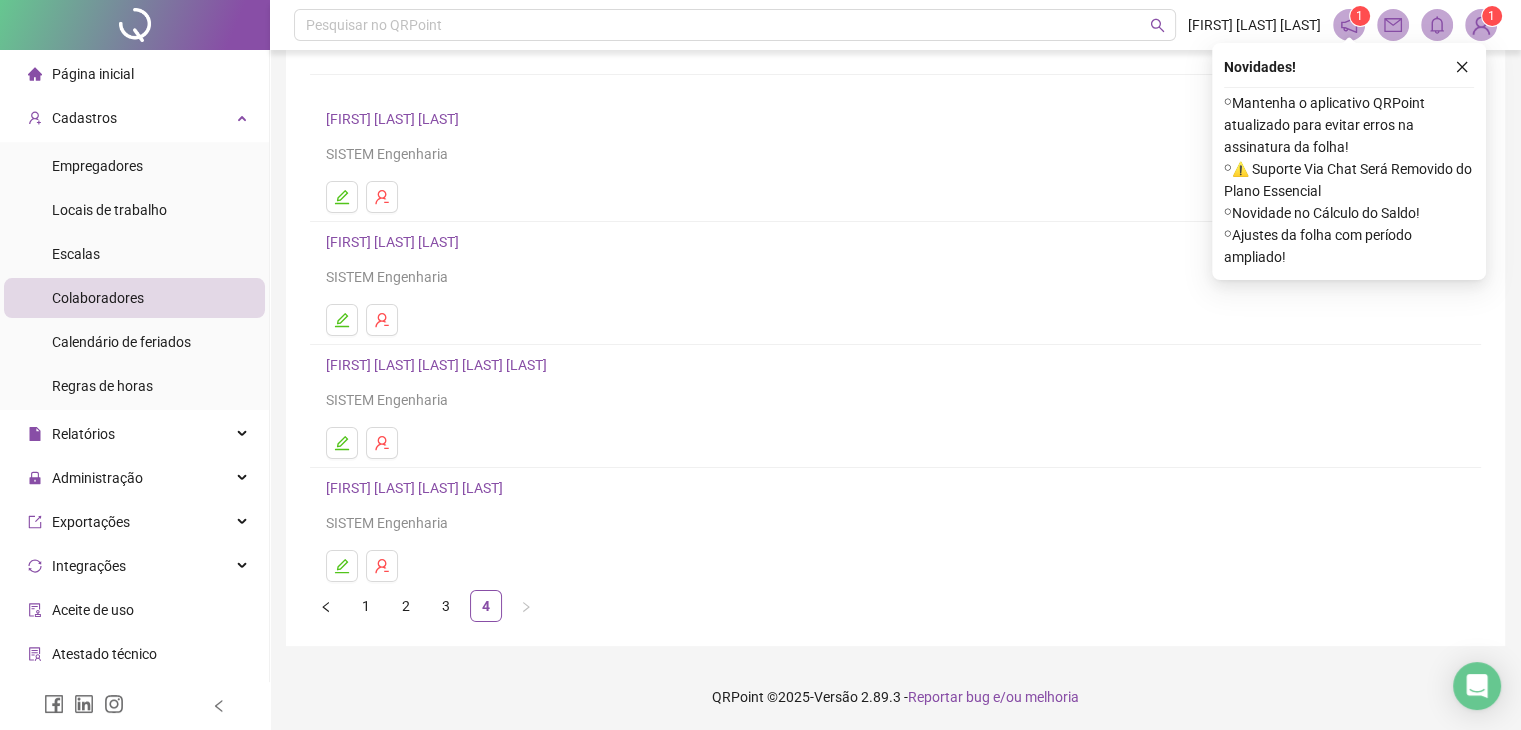 scroll, scrollTop: 113, scrollLeft: 0, axis: vertical 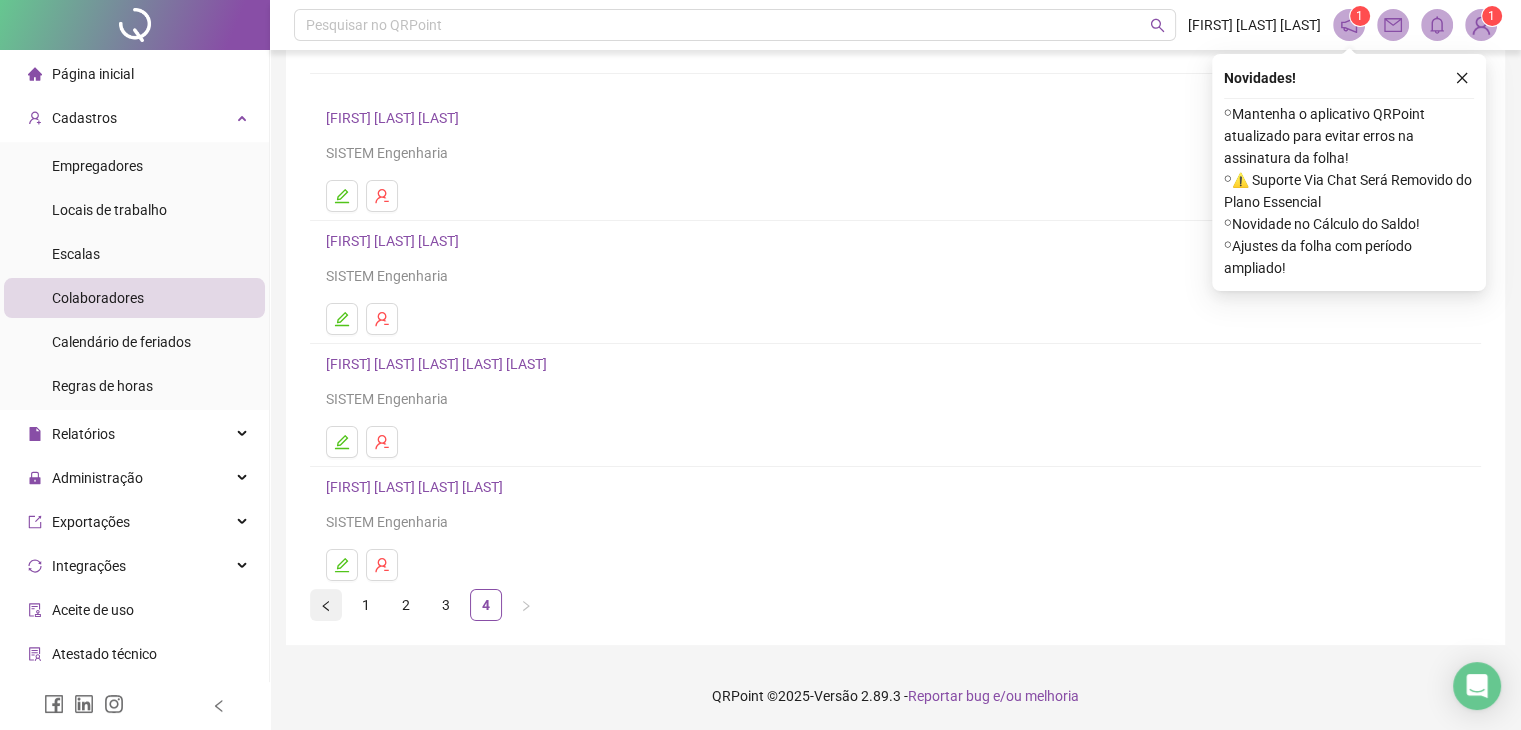 click 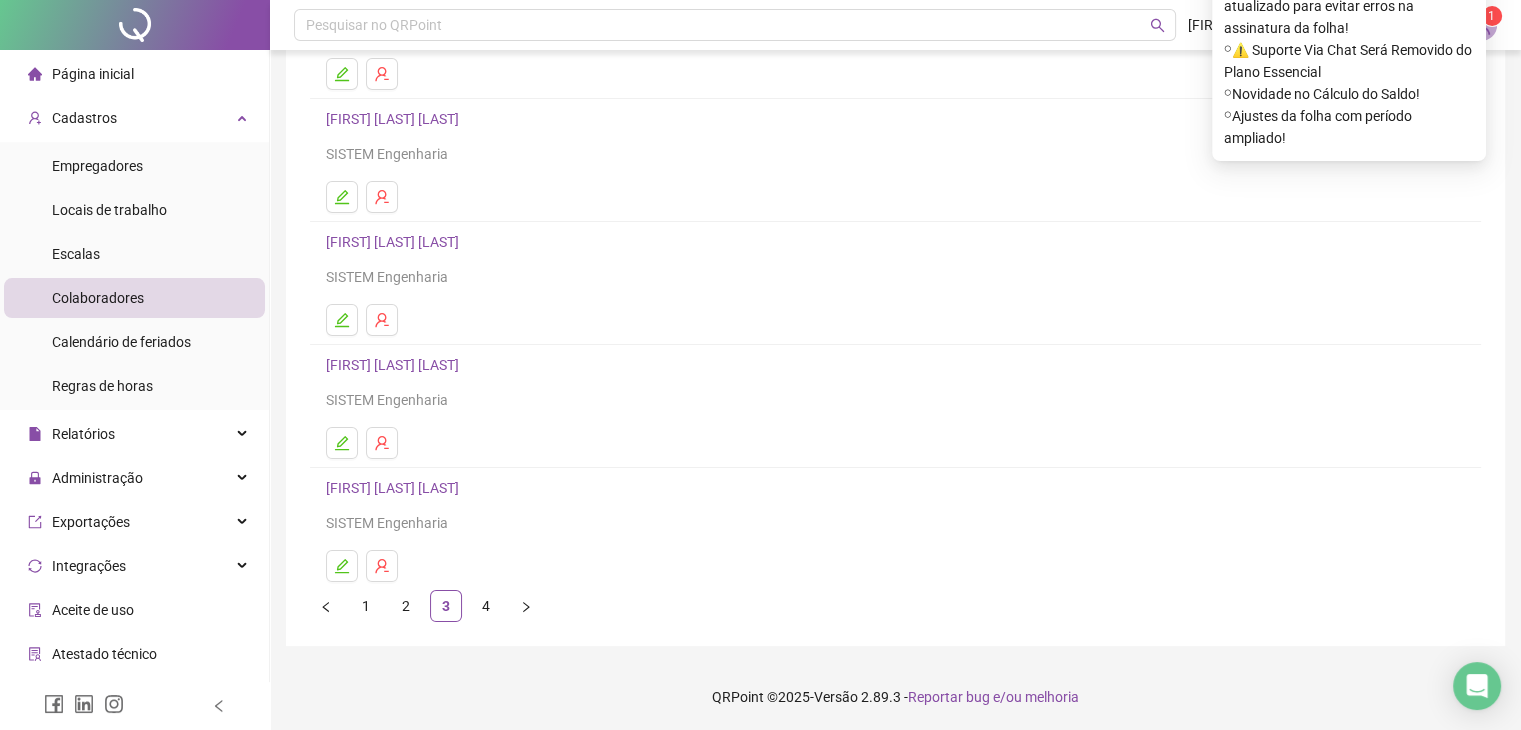 scroll, scrollTop: 236, scrollLeft: 0, axis: vertical 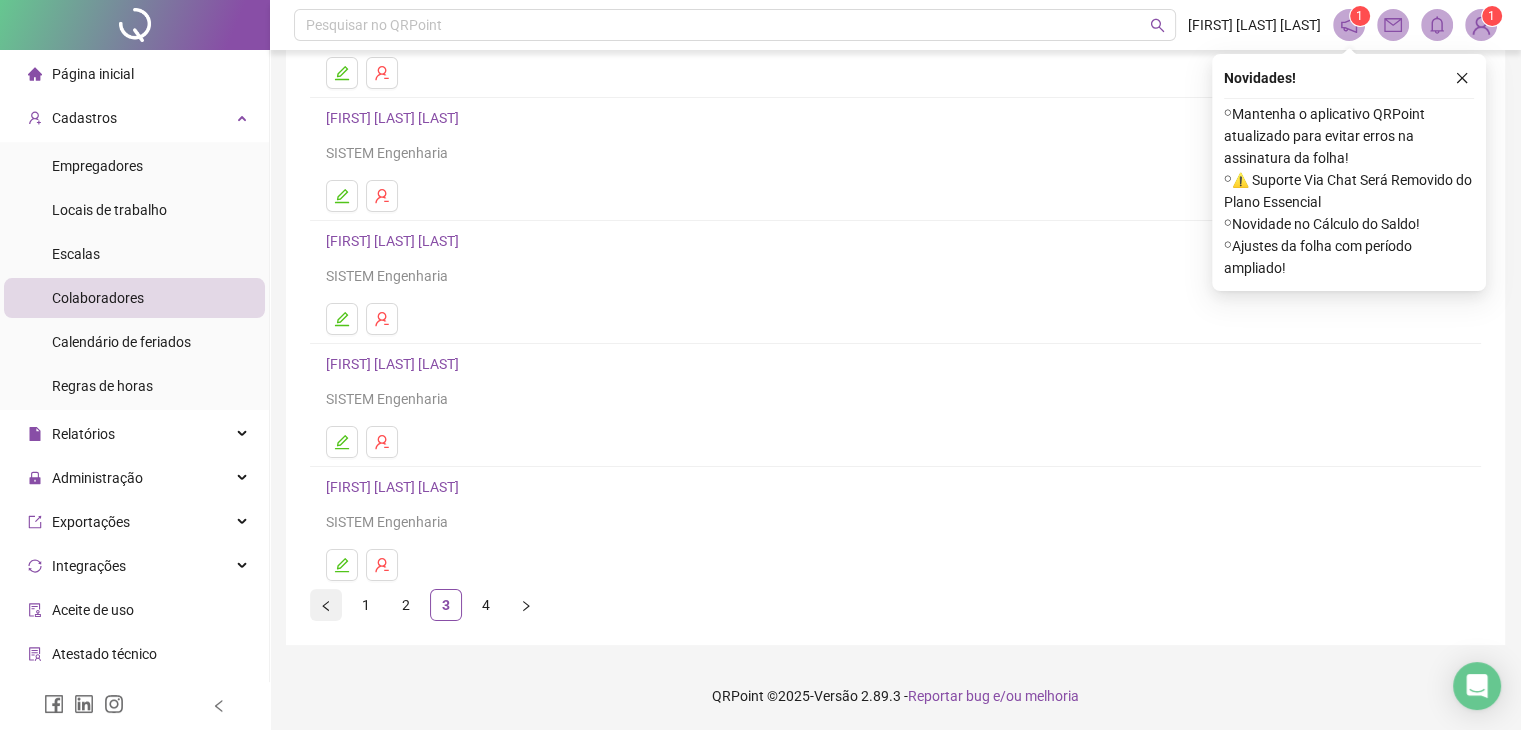 click at bounding box center [326, 605] 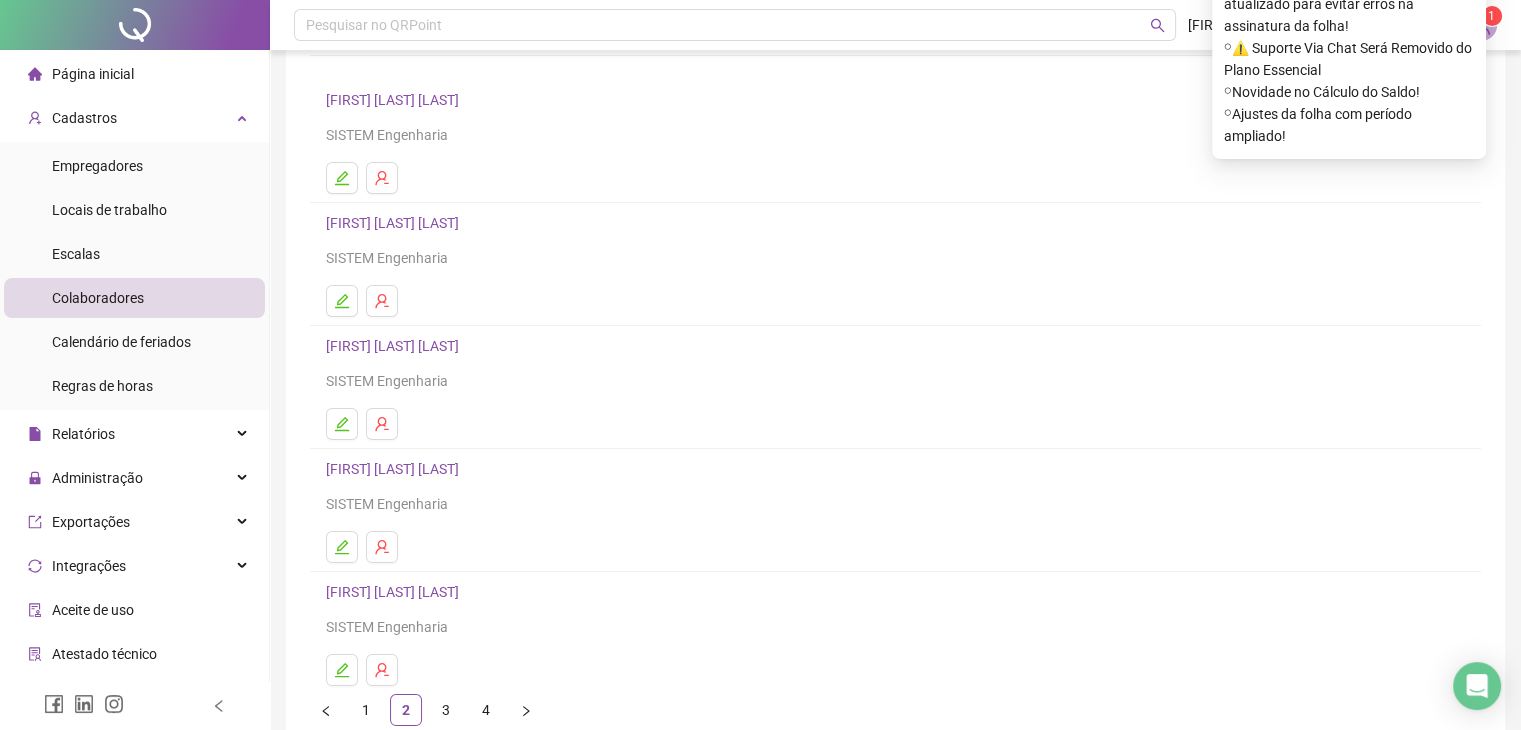 scroll, scrollTop: 236, scrollLeft: 0, axis: vertical 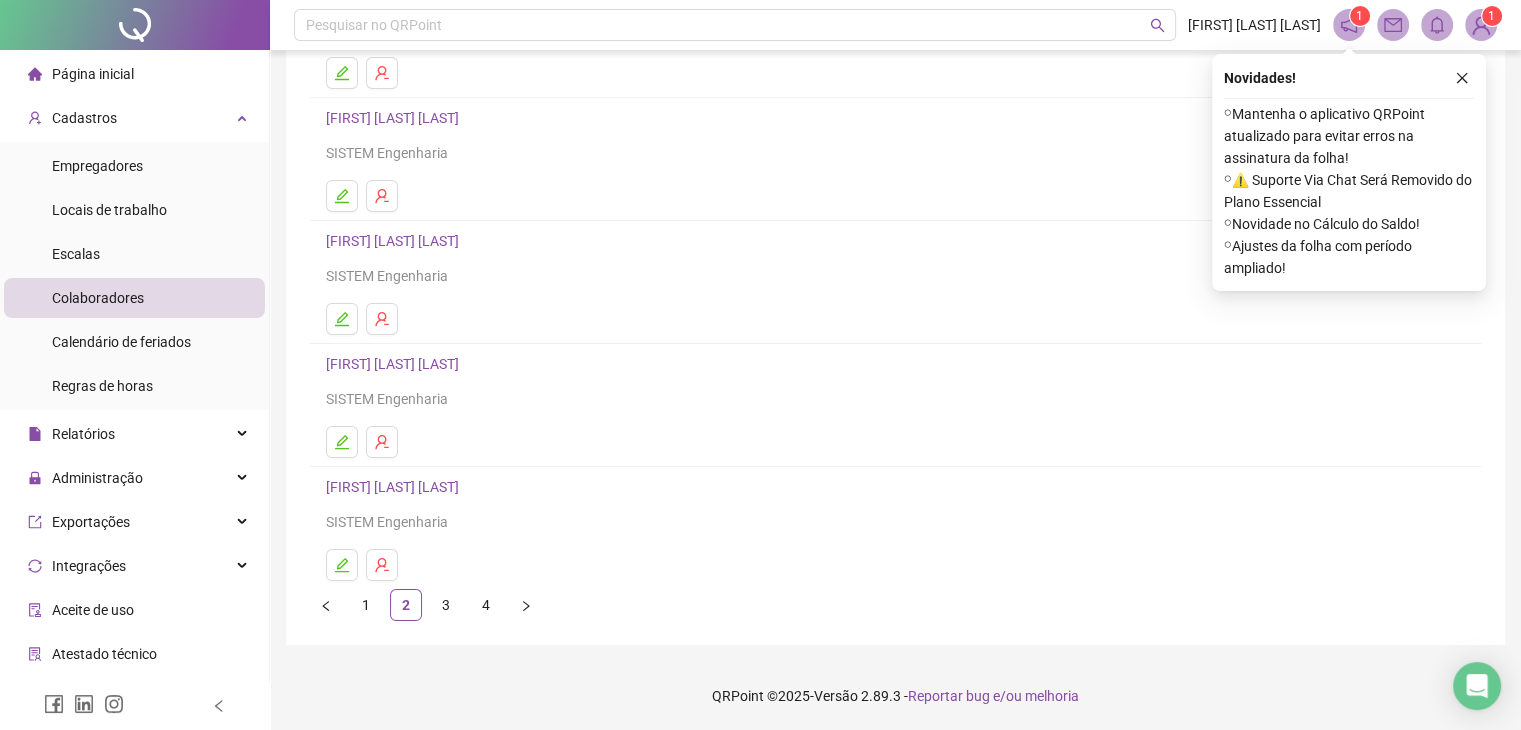 click at bounding box center [326, 605] 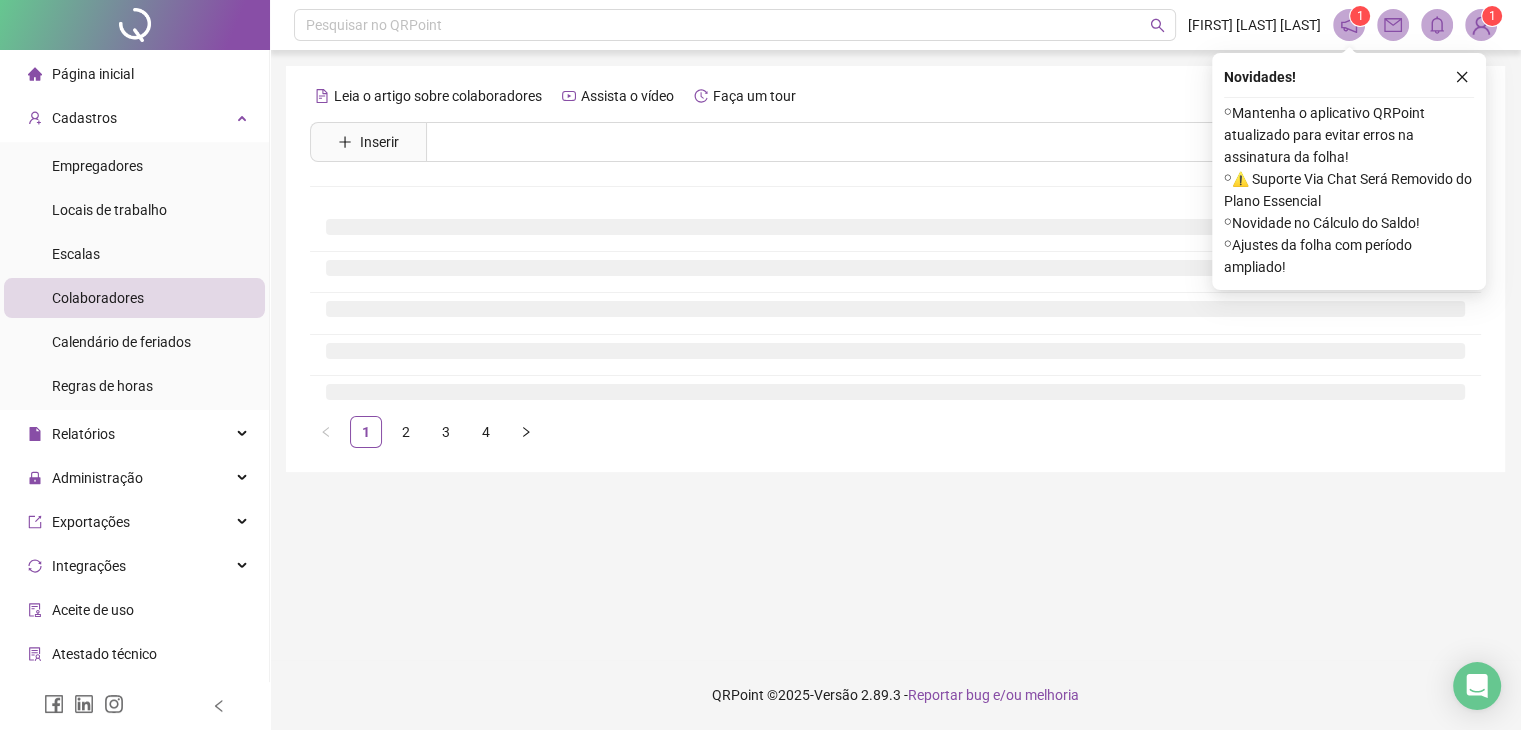 scroll, scrollTop: 0, scrollLeft: 0, axis: both 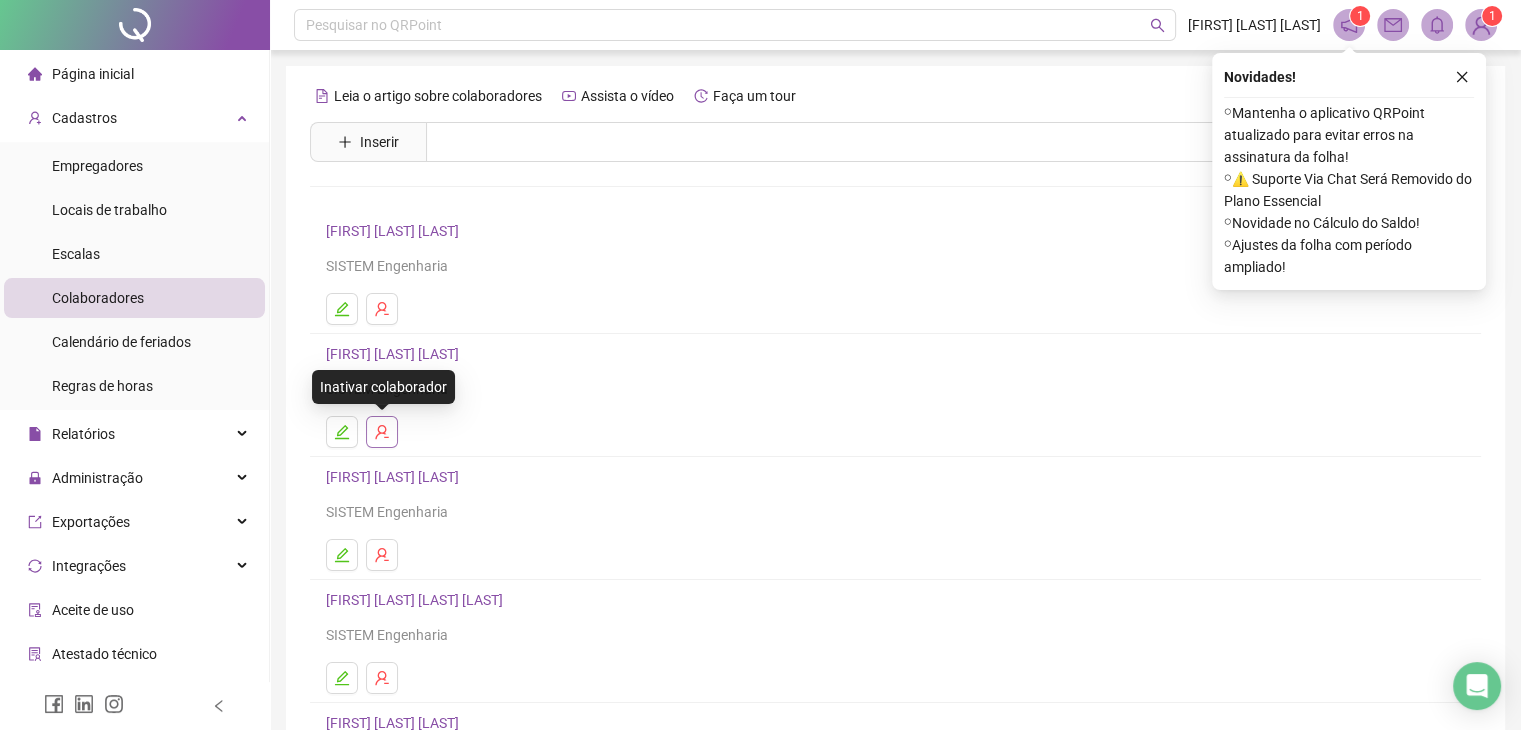 click 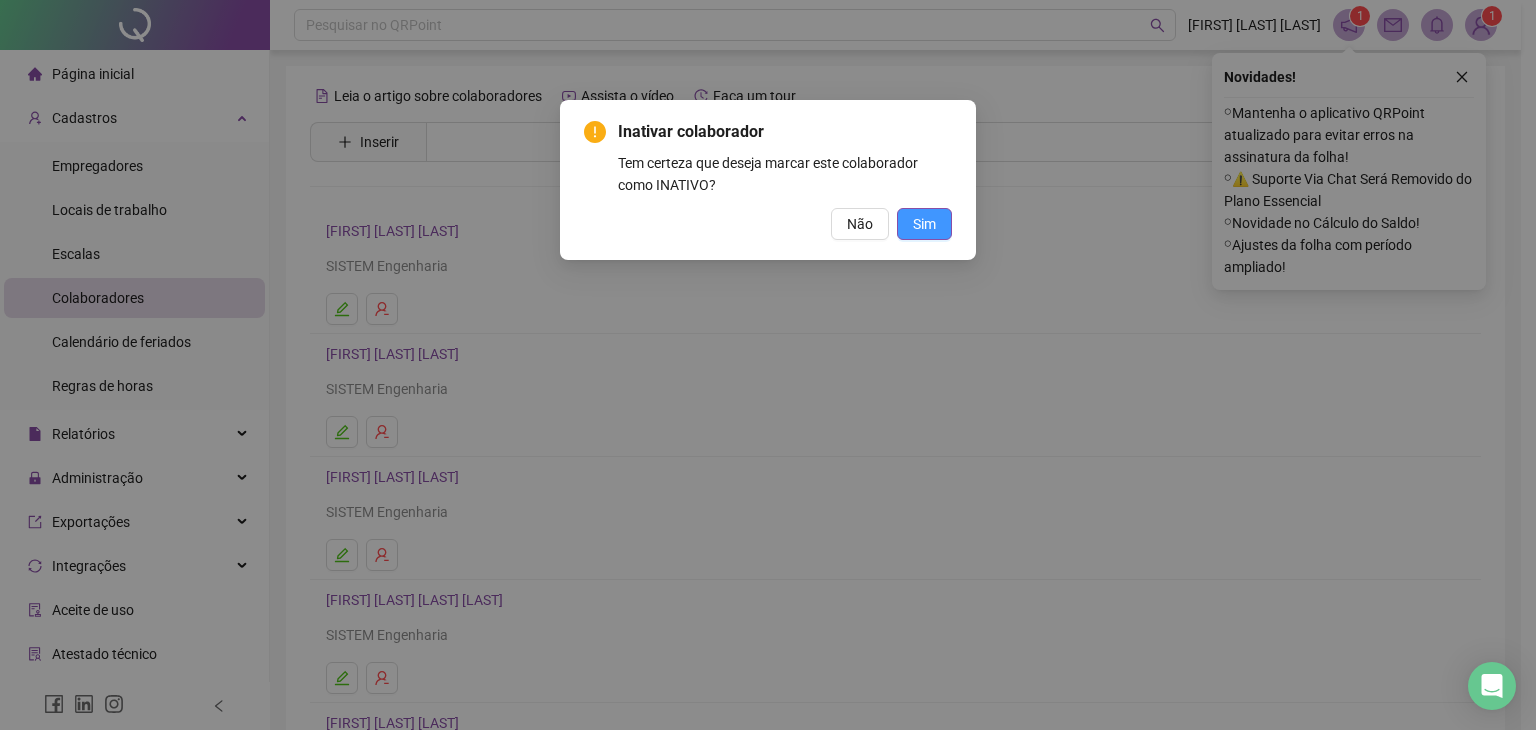 click on "Sim" at bounding box center [924, 224] 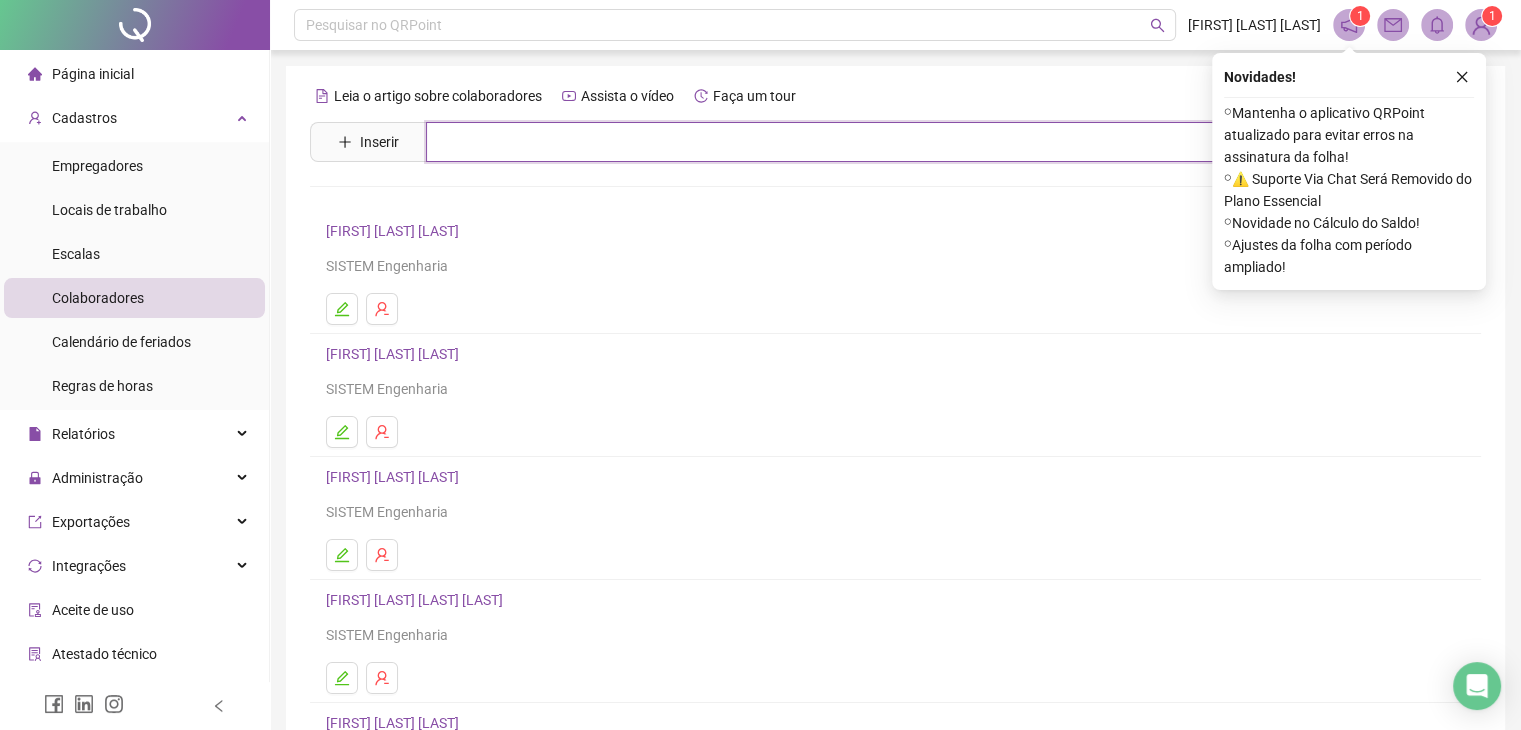 click at bounding box center (910, 142) 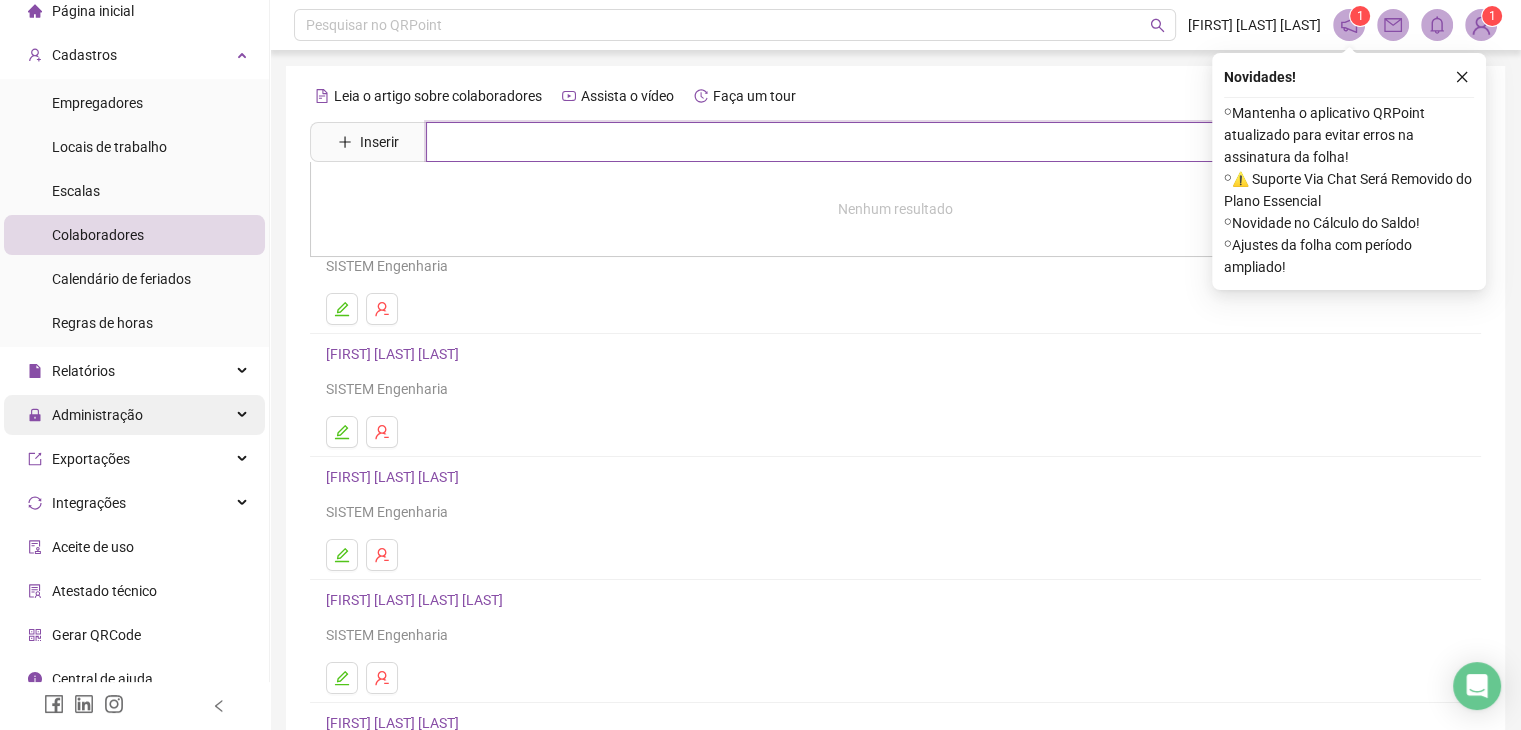 scroll, scrollTop: 80, scrollLeft: 0, axis: vertical 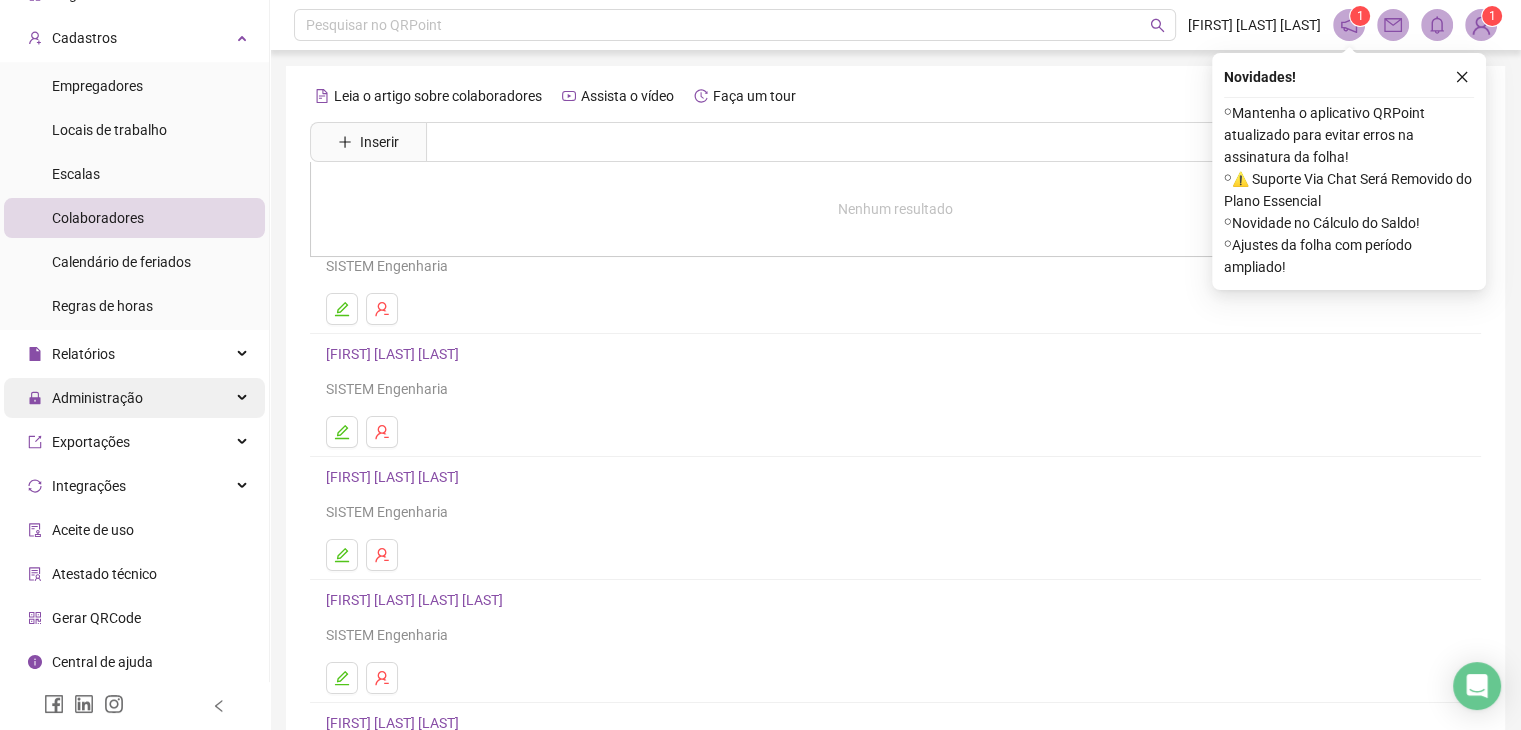 click on "Administração" at bounding box center (85, 398) 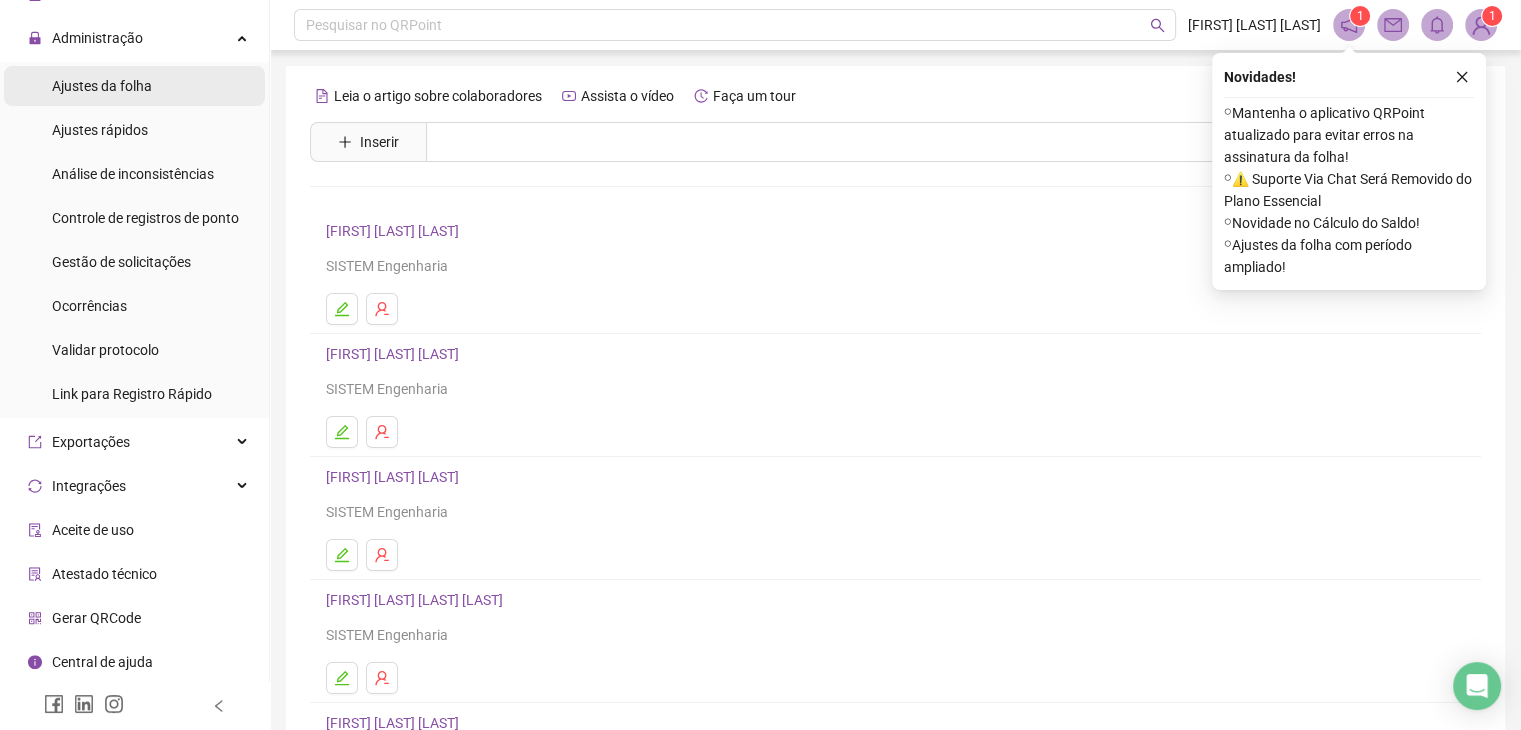 scroll, scrollTop: 0, scrollLeft: 0, axis: both 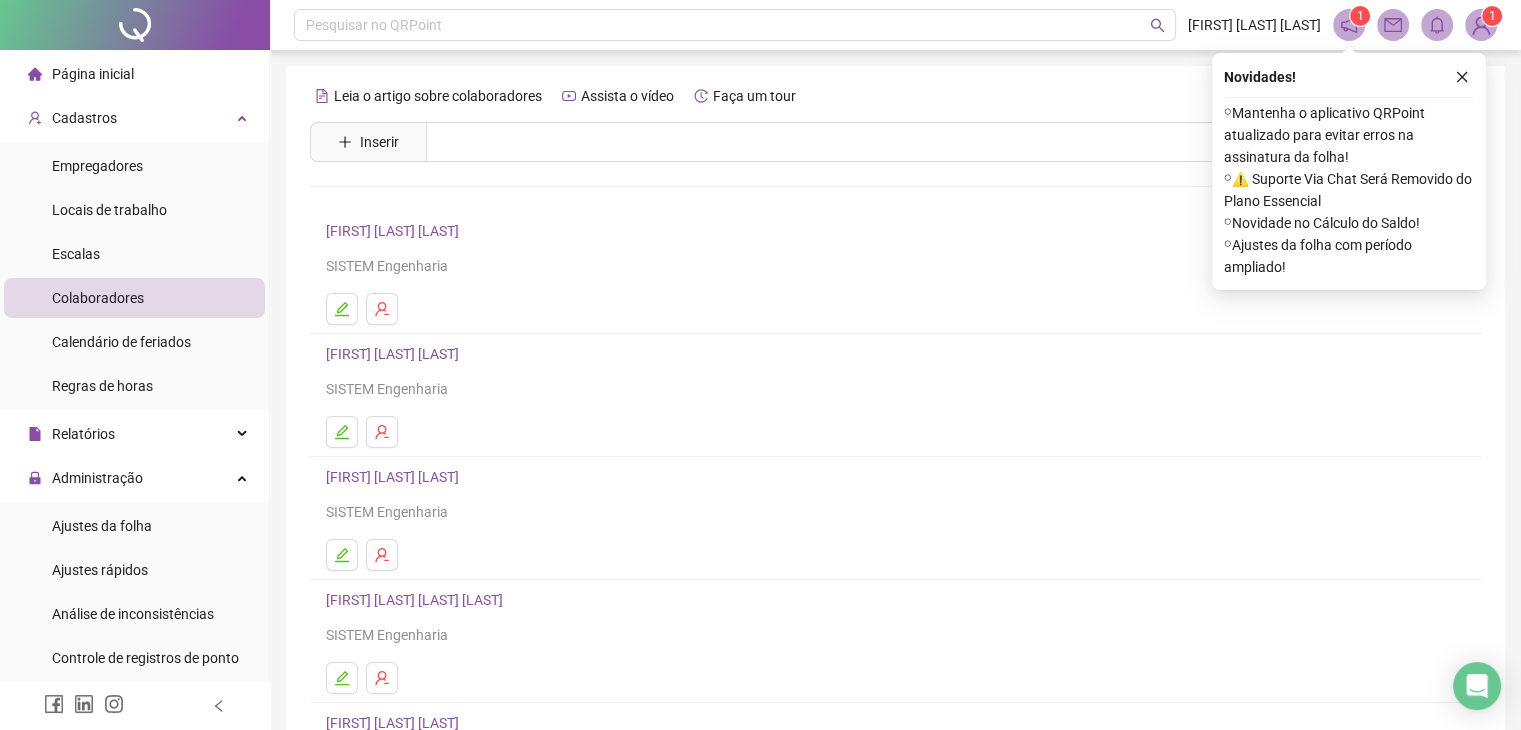 click on "Página inicial" at bounding box center [93, 74] 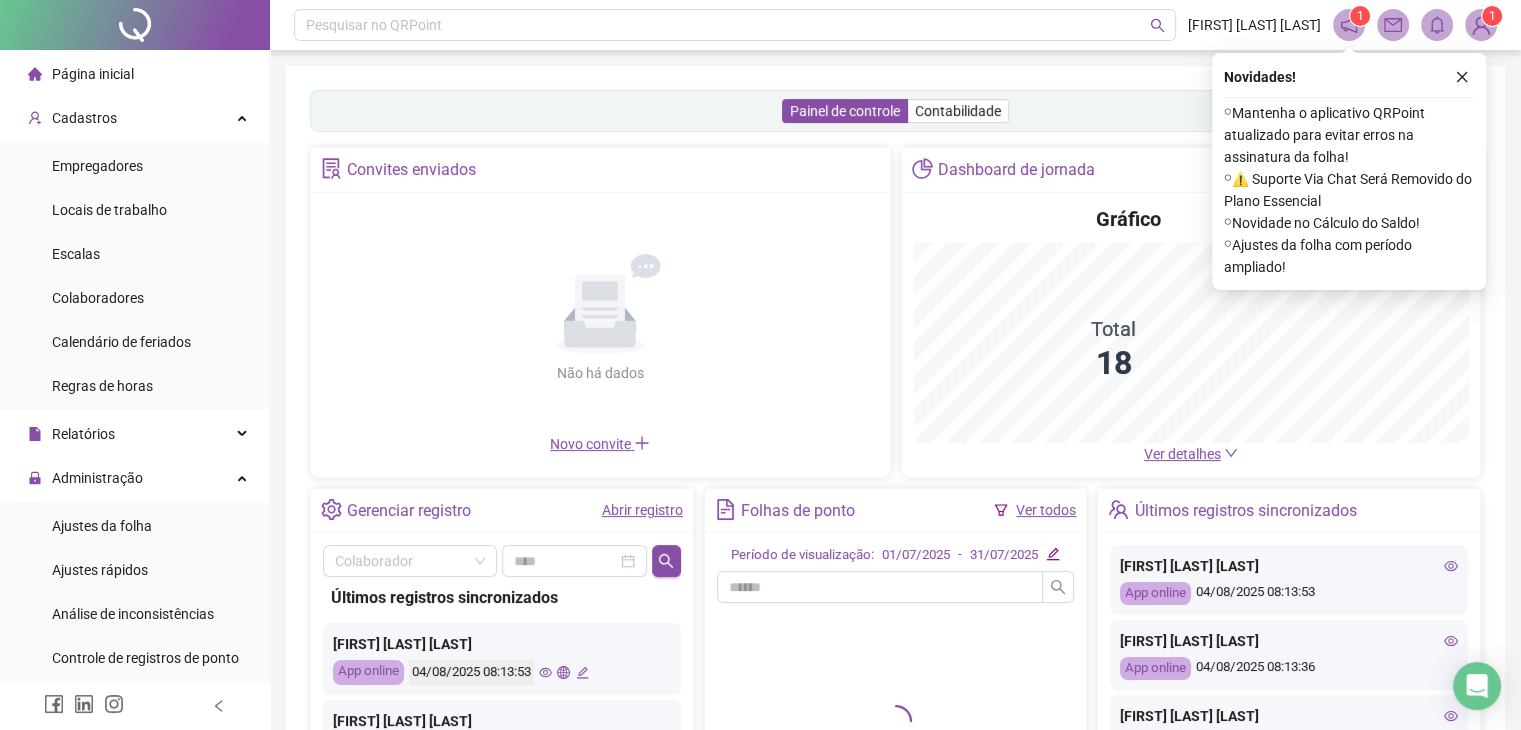 click at bounding box center [1462, 77] 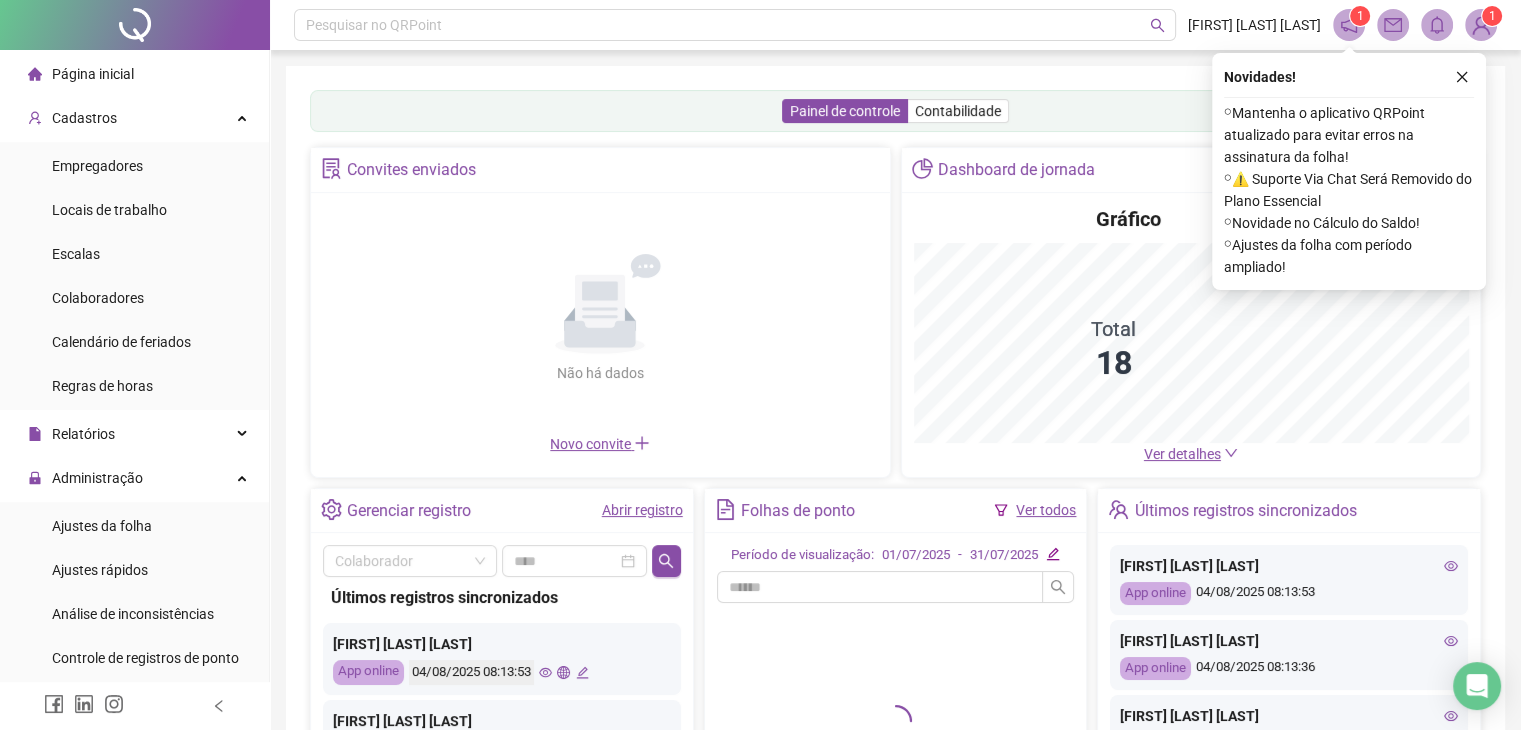 click on "Painel de controle Contabilidade Convites enviados Não há dados Não há dados Novo convite   Dashboard de jornada Gráfico Total 18 Ver detalhes   Gerenciar registro Abrir registro Colaborador Últimos registros sincronizados JúLio Adriano Ferreira App online 04/08/2025 08:13:53 Jhonatan Souza Santos App online 04/08/2025 08:13:36 Guilherme Batista Ripper App online 04/08/2025 08:06:59 Jose Fernando Da Silva Neto Registro WEB 04/08/2025 08:06:25 JoãO Vitor Zambon Santana App online 04/08/2025 08:05:24 Marcio Cunha De Souza App online 04/08/2025 08:04:02 Vitor Marques De Carvalho Xavier App online 04/08/2025 08:02:02 Isabela Fernanda Xavier Bernardo App online 04/08/2025 08:01:45 Matheus Urbano Pereira App online 04/08/2025 08:00:35 Mayara Da Costa Ferreira App online 04/08/2025 07:58:02 Leandro Artur Santoro App online 04/08/2025 07:55:41 Jhonatan Souza Santos App online 01/08/2025 20:45:28 Mayara Da Costa Ferreira App online 01/08/2025 18:00:53 Leandro Artur Santoro App online 01/08/2025 17:35:52" at bounding box center [895, 472] 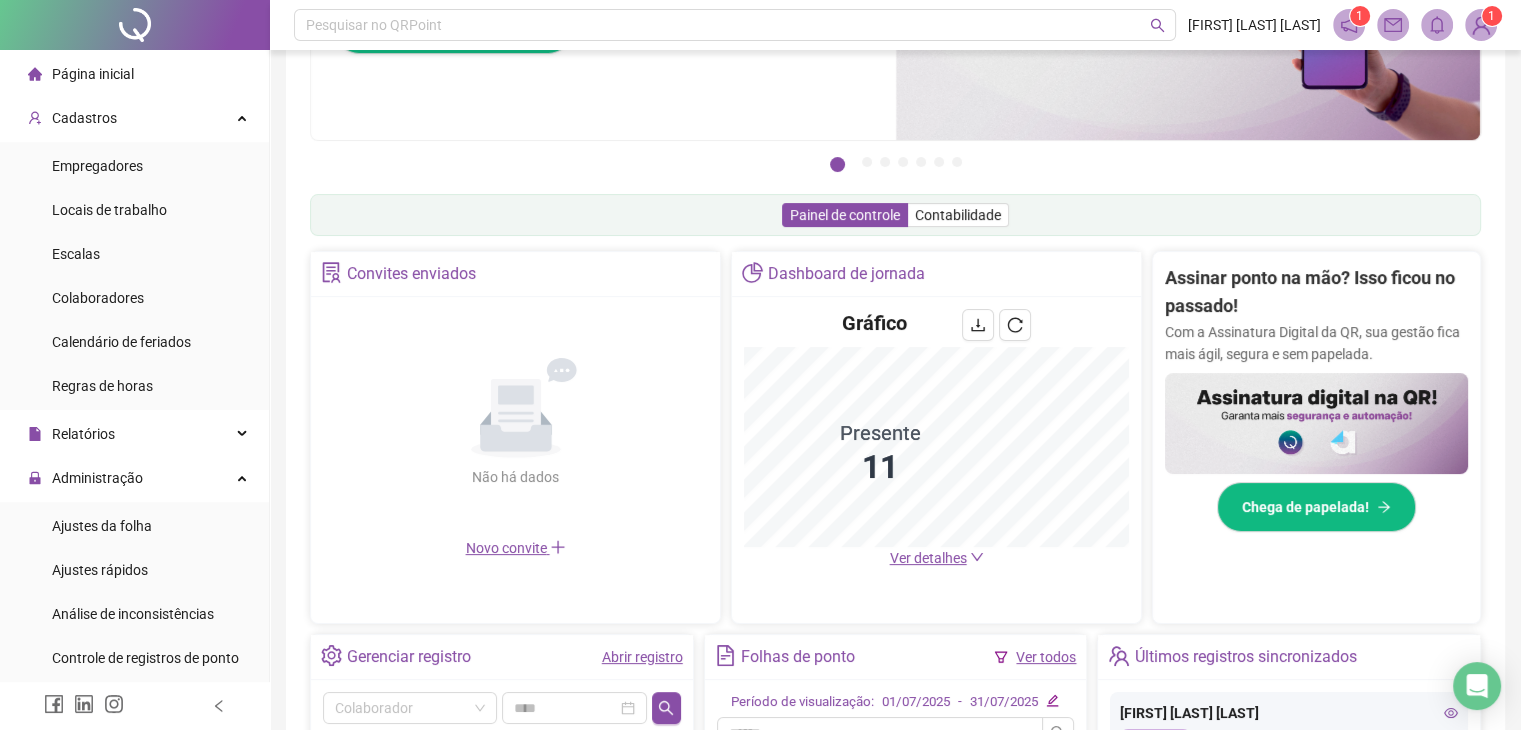 scroll, scrollTop: 200, scrollLeft: 0, axis: vertical 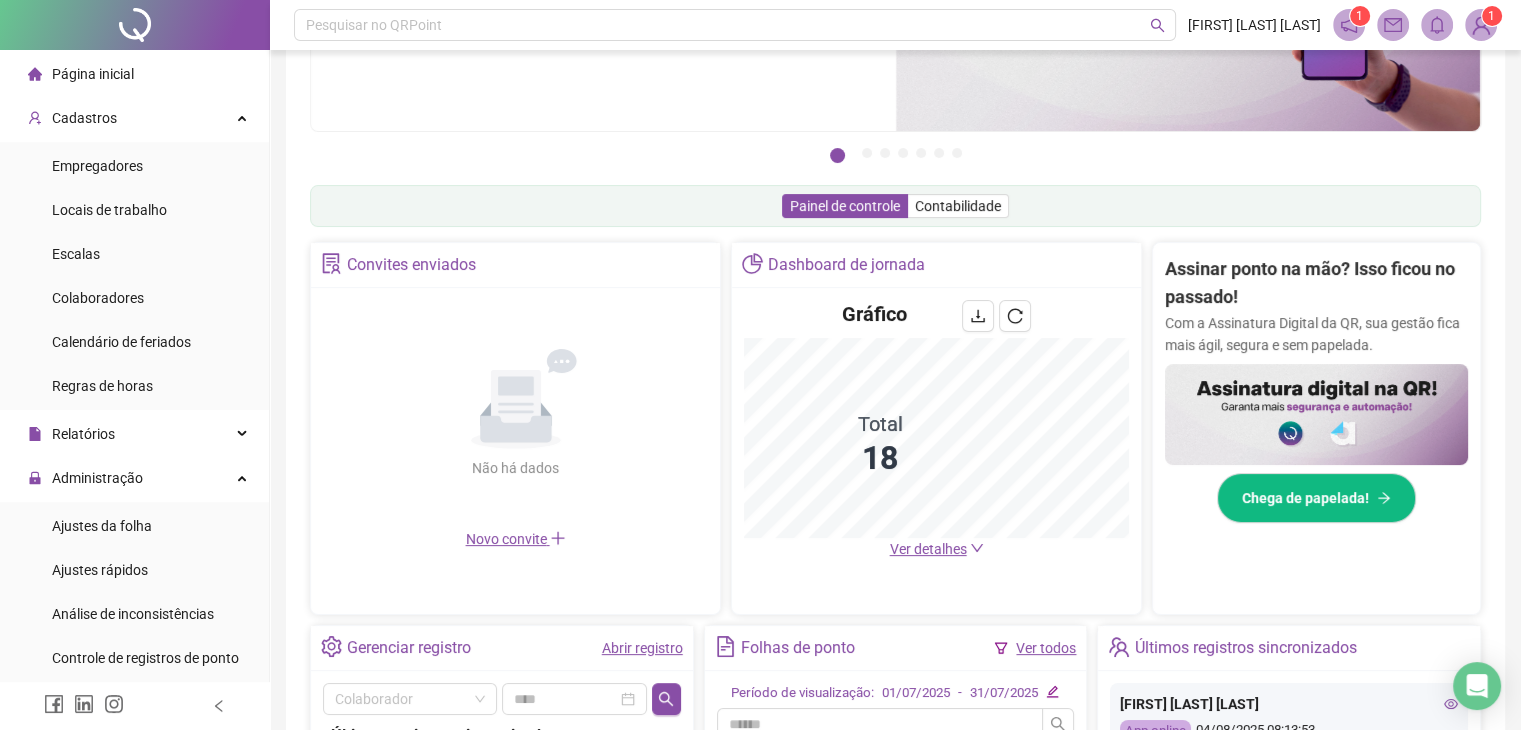 click 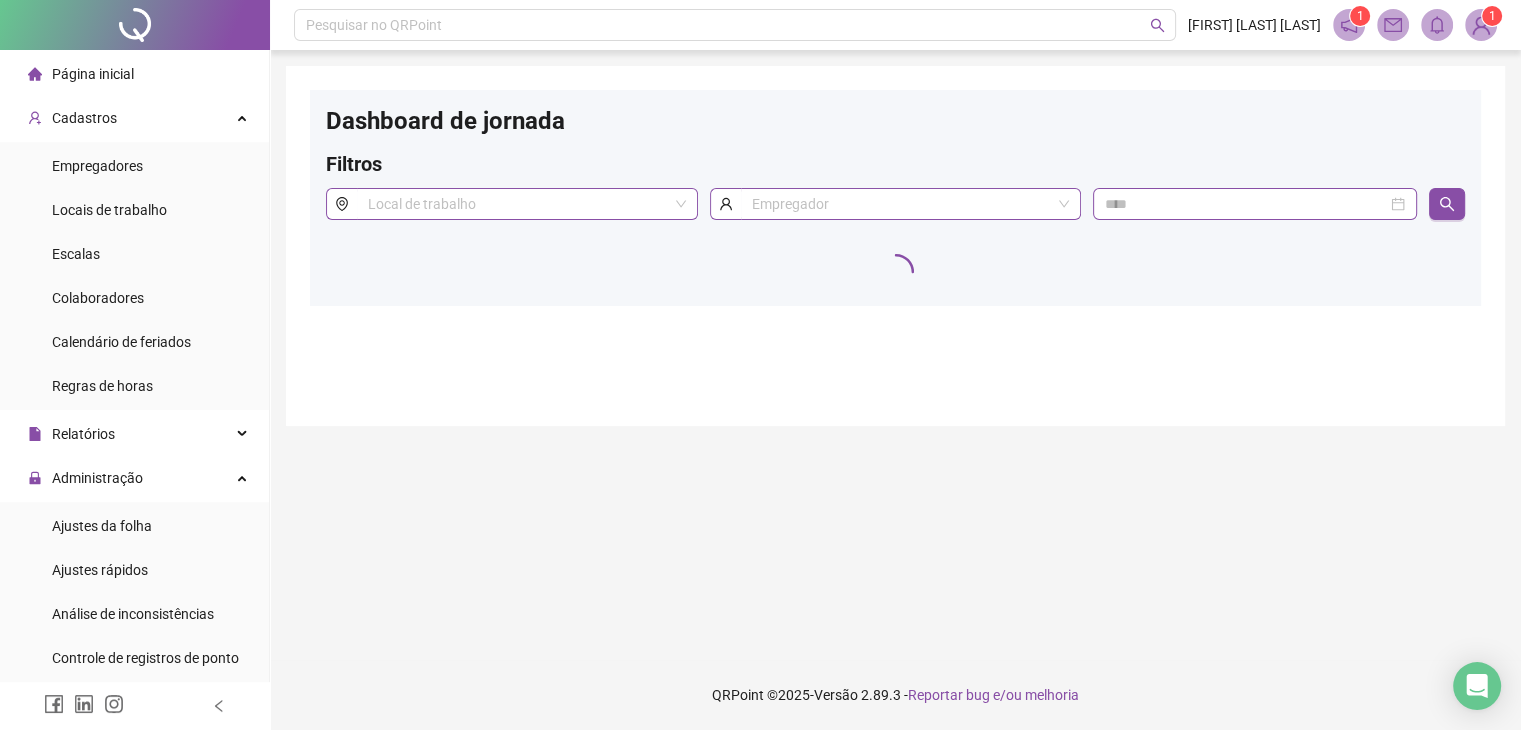 scroll, scrollTop: 0, scrollLeft: 0, axis: both 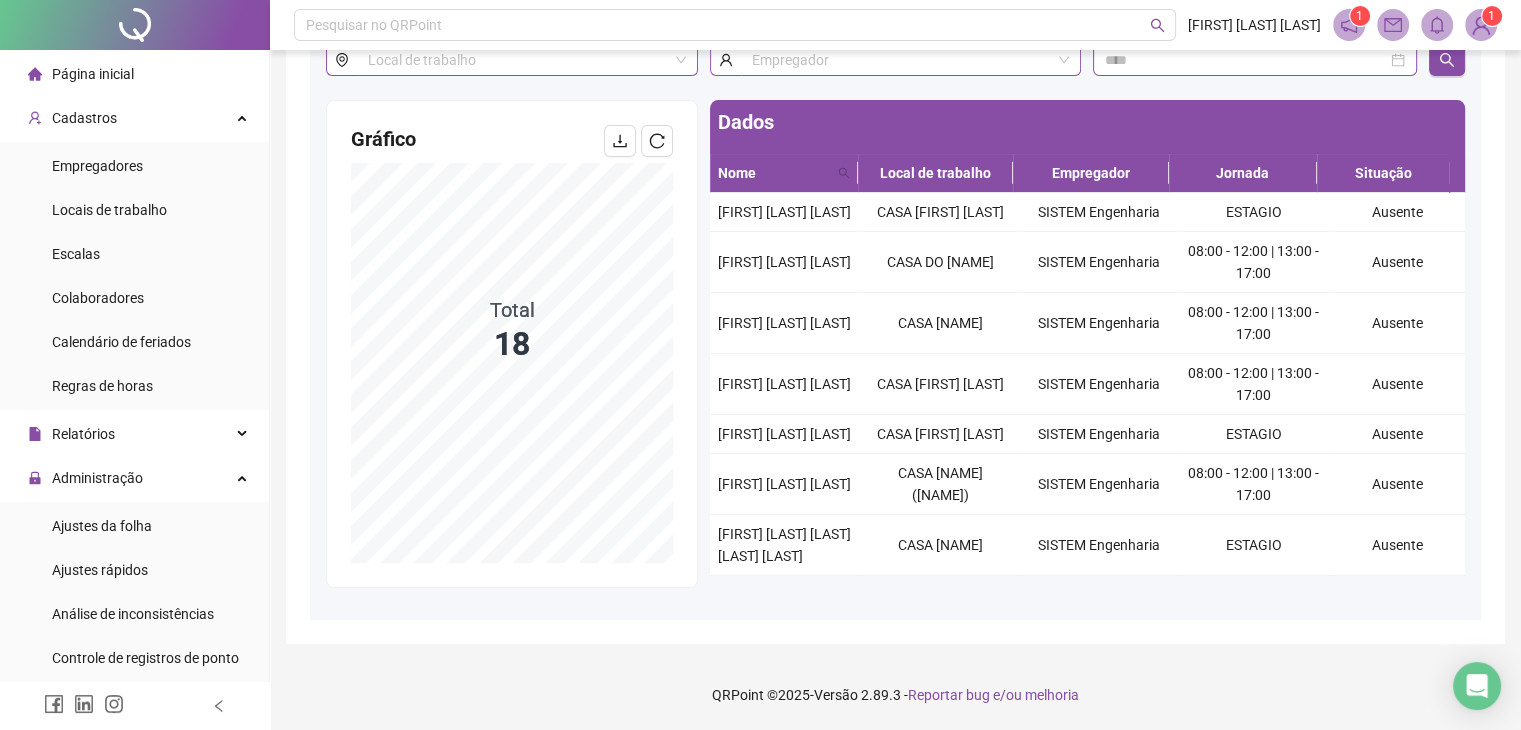 click on "Gráfico Total 18 Dados Nome Local de trabalho Empregador Jornada Situação           ABRAÃO CESAR RODRIGUES LODI CASA ABRAÃO CESAR SISTEM Engenharia ESTAGIO Ausente JOÃO GABRIEL FERREIRA CASA DO COLABORADOR SISTEM Engenharia 08:00 - 12:00 | 13:00 - 17:00 Ausente JOÃO VITOR BOLSANELLO SANTOS CASA BOLSANELLO SISTEM Engenharia 08:00 - 12:00 | 13:00 - 17:00 Ausente LUANA SANTOS DE LIMA CASA LUANA LIMA SISTEM Engenharia 08:00 - 12:00 | 13:00 - 17:00 Ausente MARIANA ANDRADE DA COSTA ALMEIDA CASA MARIANA ANDRADE SISTEM Engenharia ESTAGIO Ausente MAYARA KIVIA SOUZA COSTA CASA COLABORADOR (MAYARA) SISTEM Engenharia 08:00 - 12:00 | 13:00 - 17:00 Ausente ROGER MCMANLEY SILVA RODRIGUES DOS SANTOS CASA ROGER SISTEM Engenharia ESTAGIO Ausente" at bounding box center [895, 352] 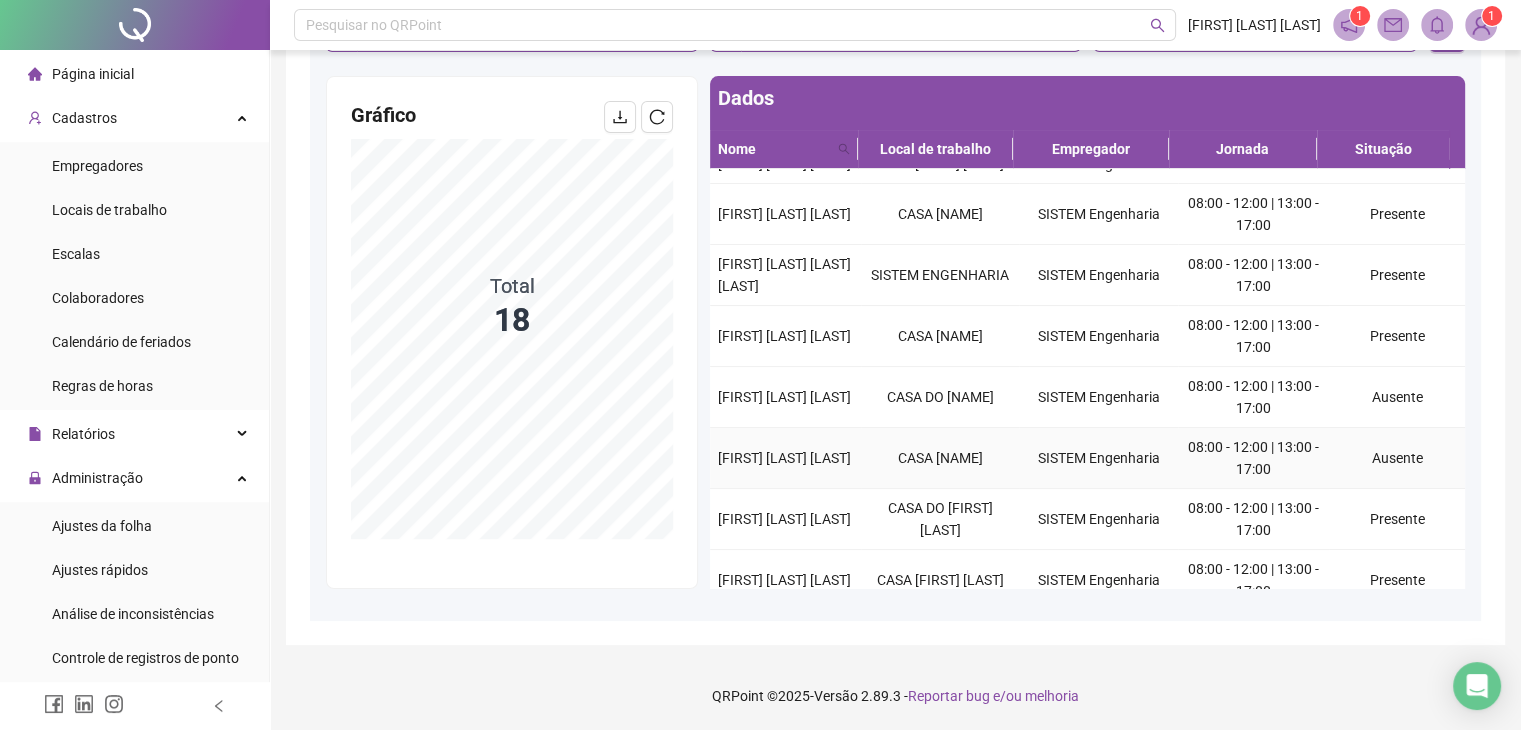 scroll, scrollTop: 0, scrollLeft: 0, axis: both 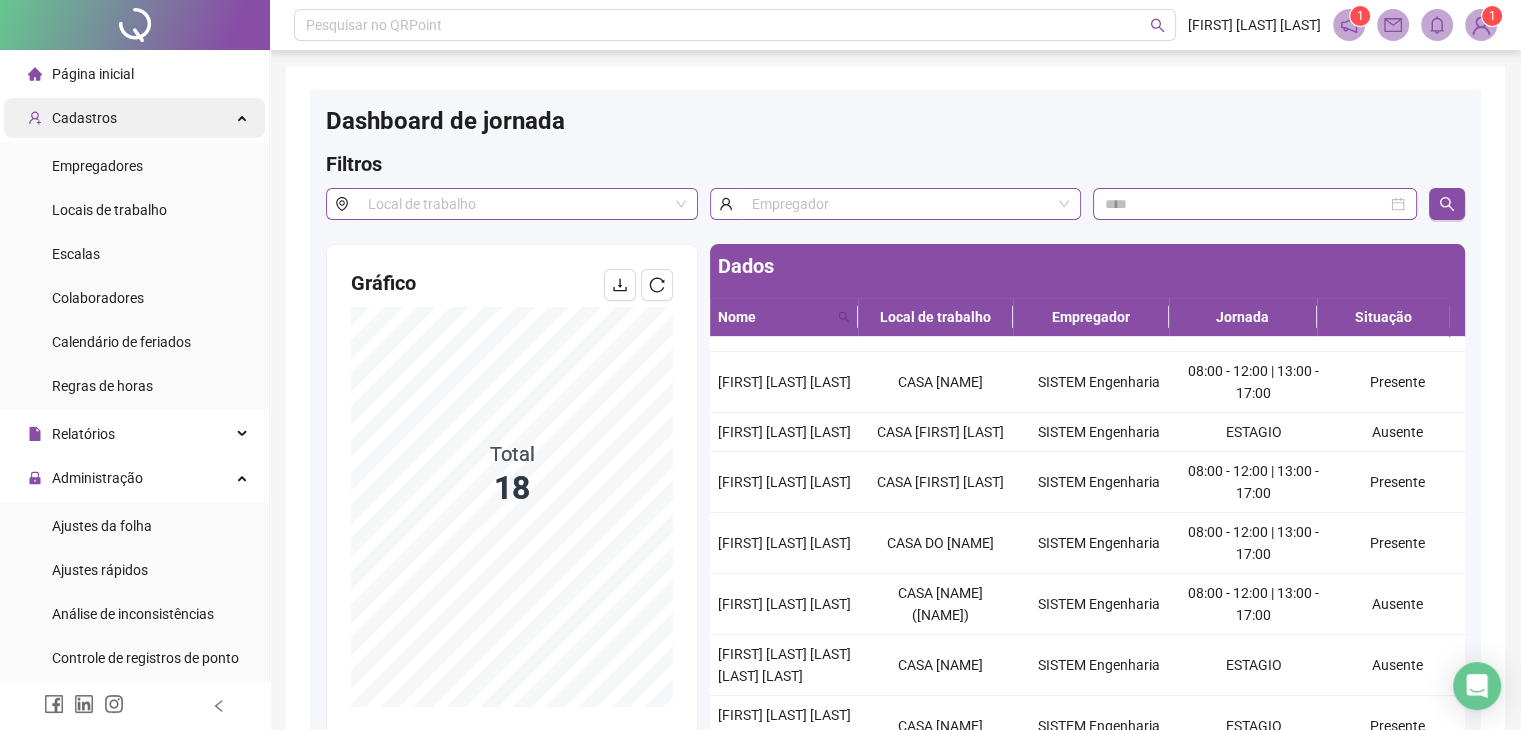 drag, startPoint x: 148, startPoint y: 73, endPoint x: 216, endPoint y: 109, distance: 76.941536 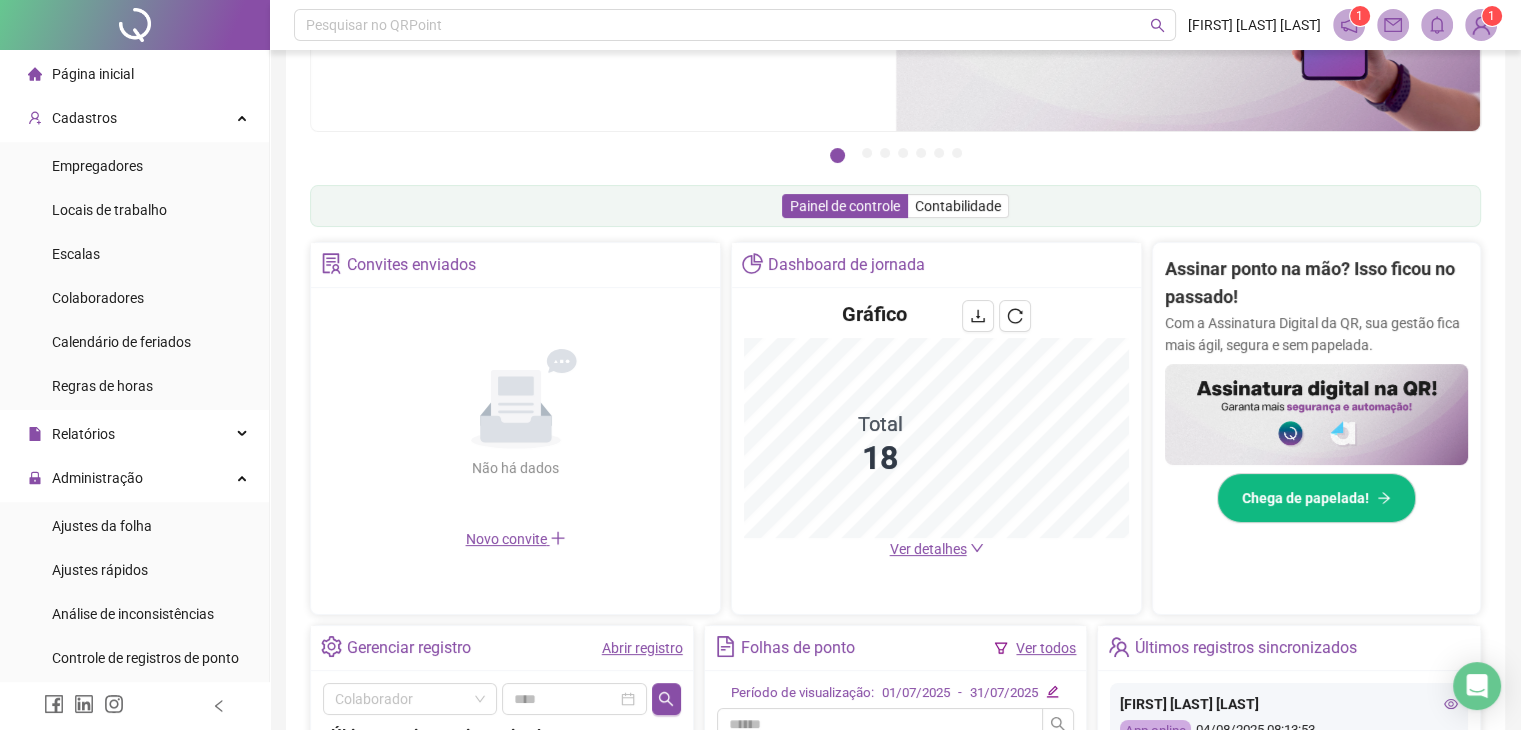 scroll, scrollTop: 527, scrollLeft: 0, axis: vertical 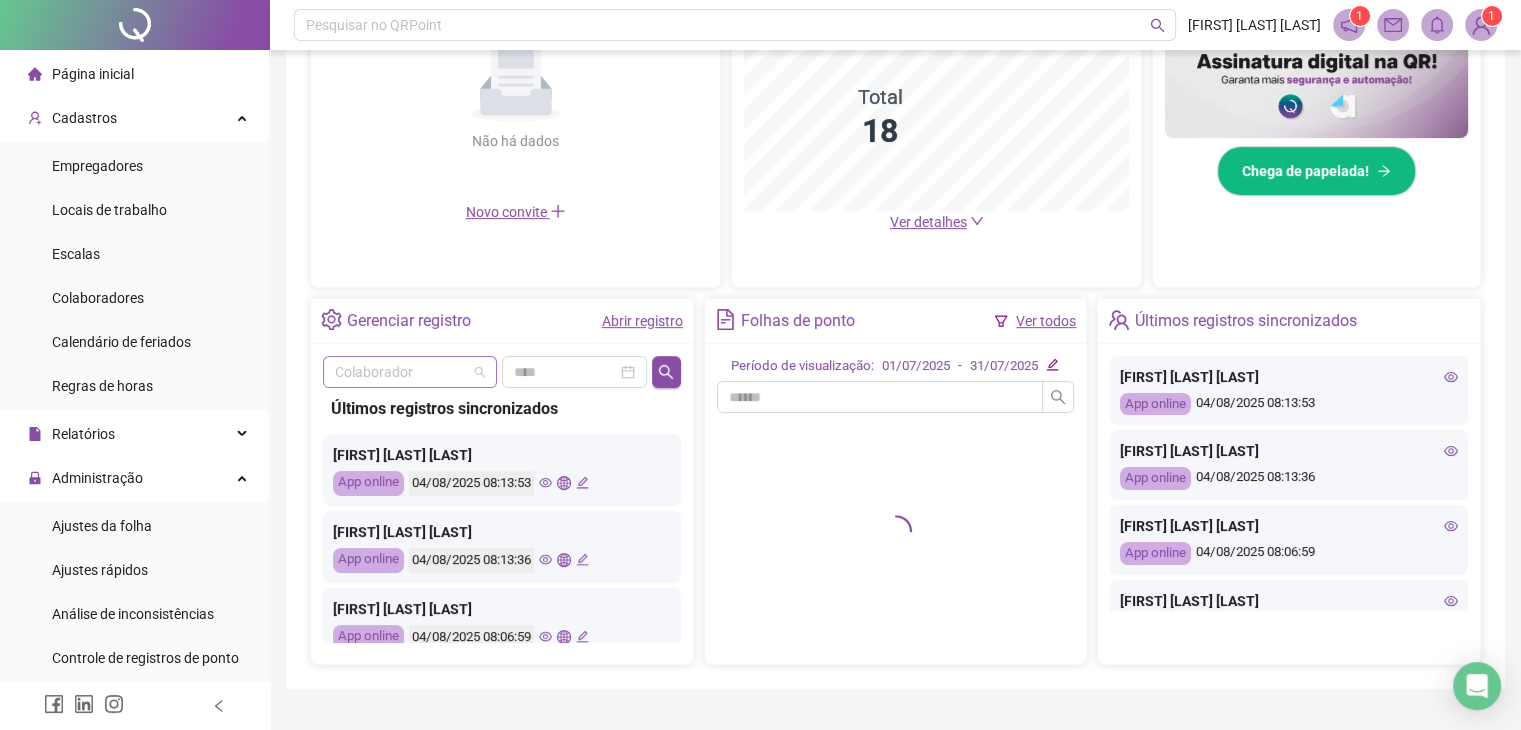 click at bounding box center [410, 372] 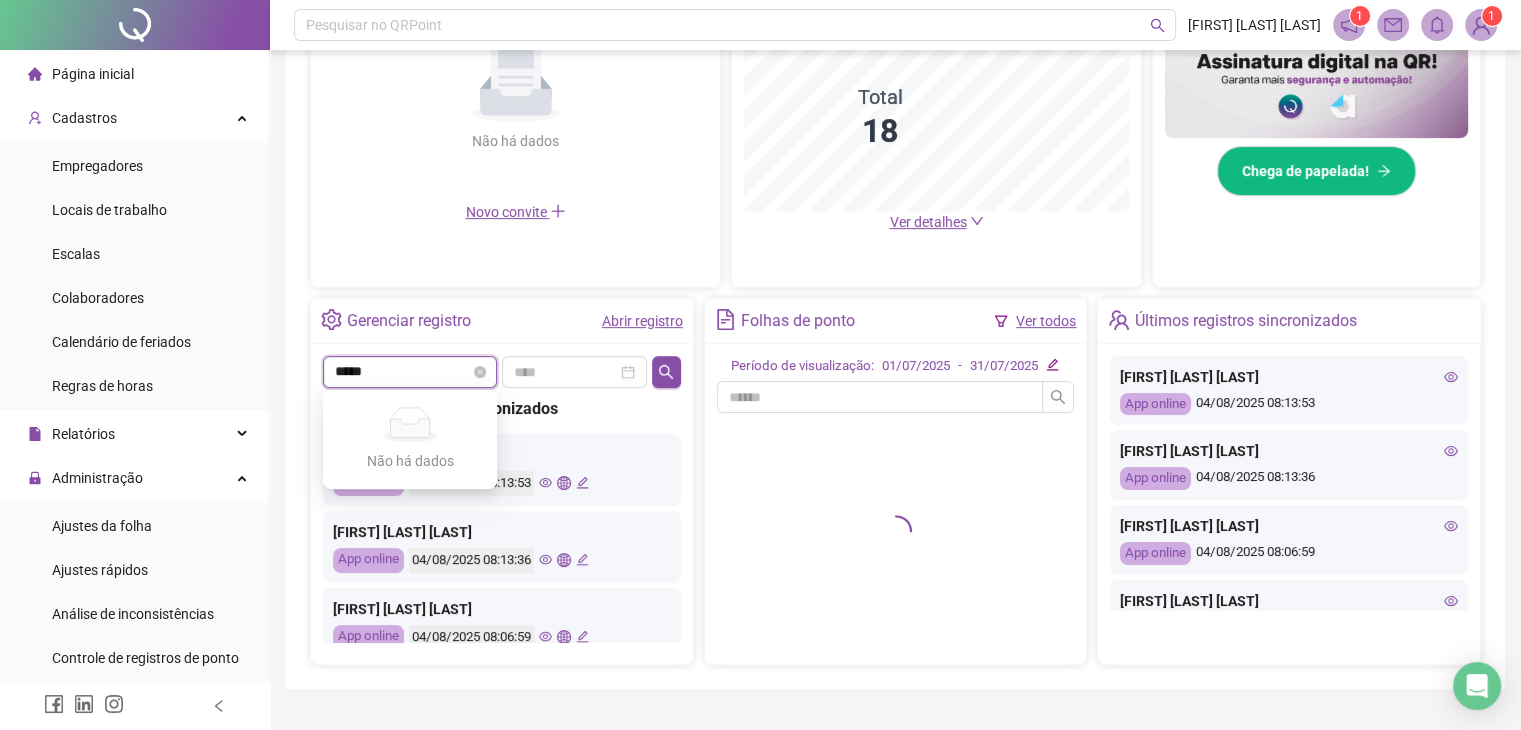 type on "******" 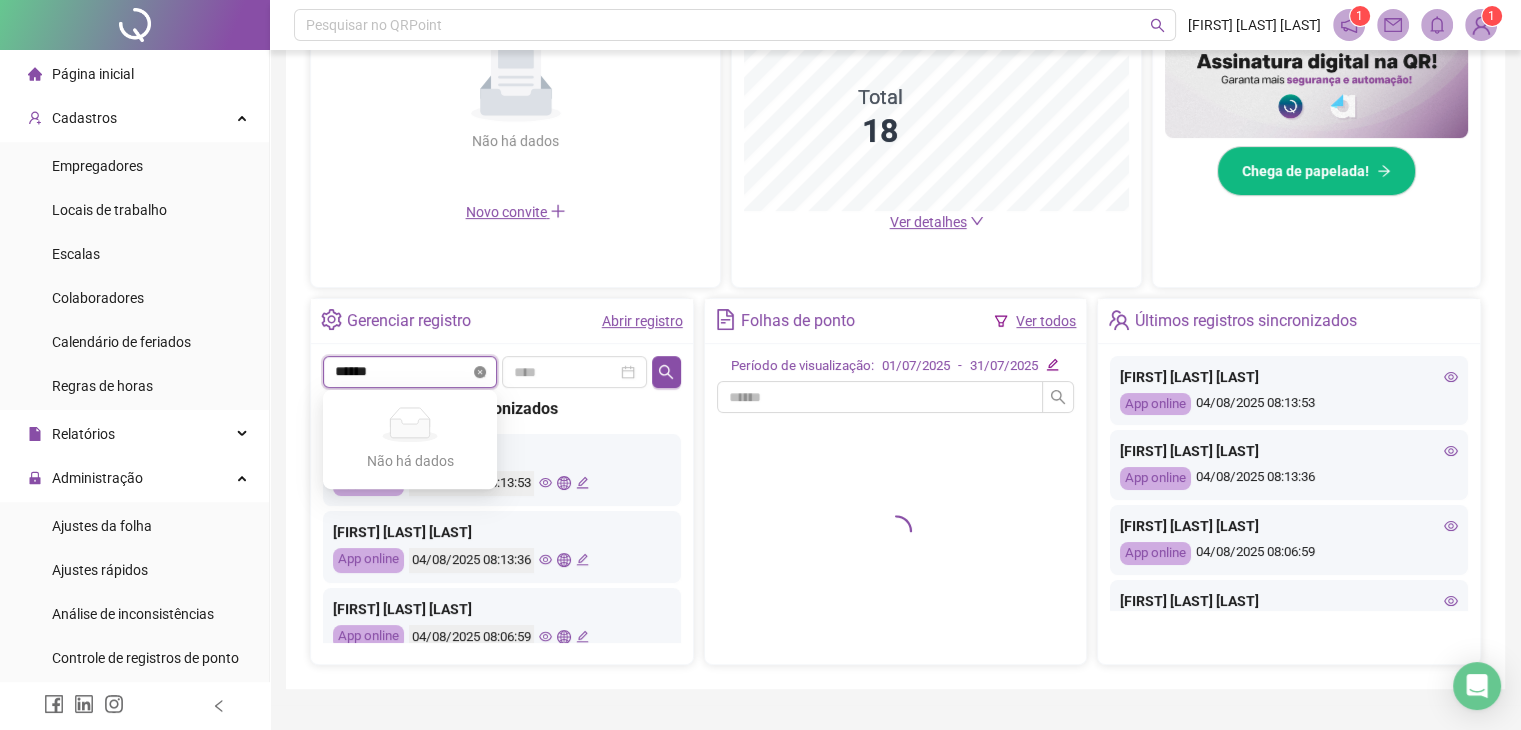 type 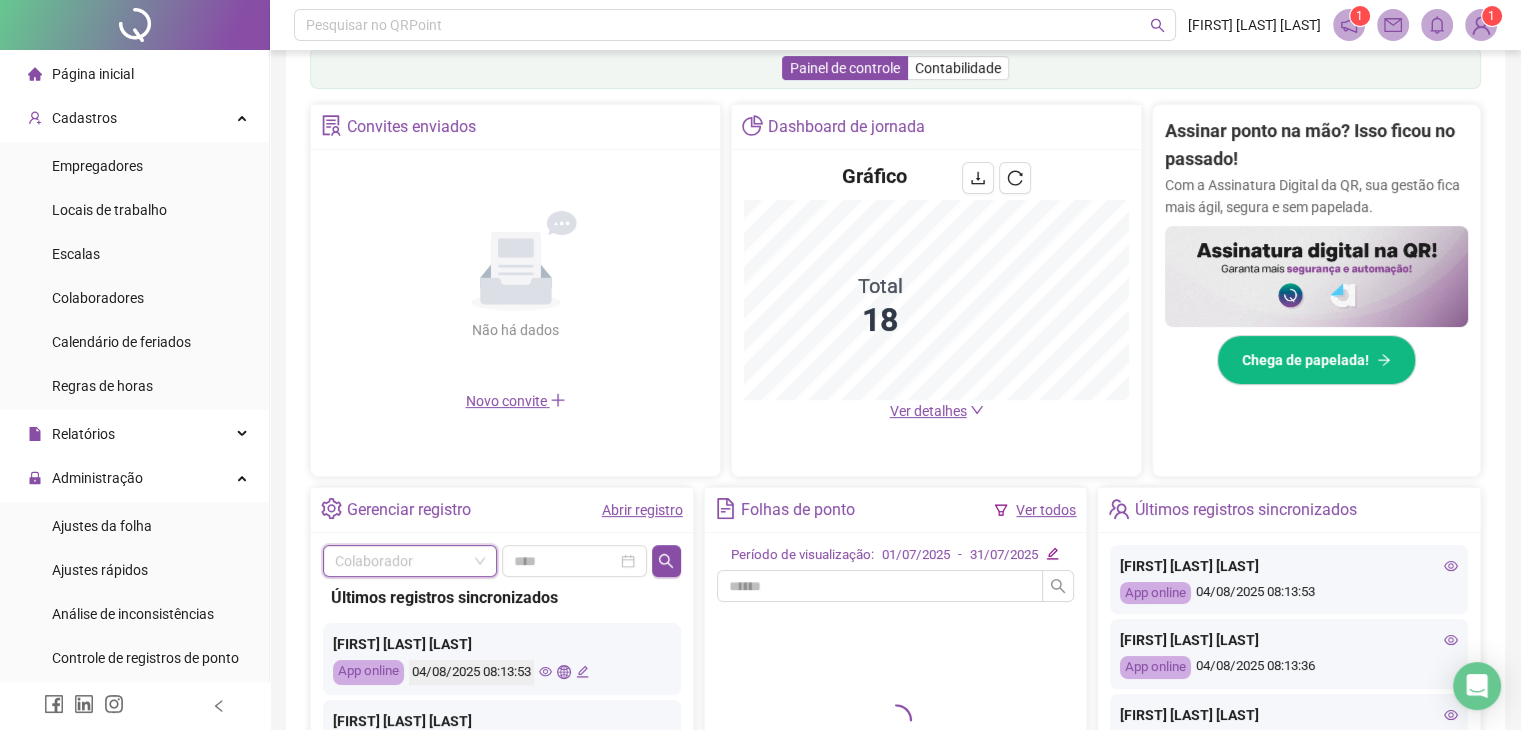 scroll, scrollTop: 0, scrollLeft: 0, axis: both 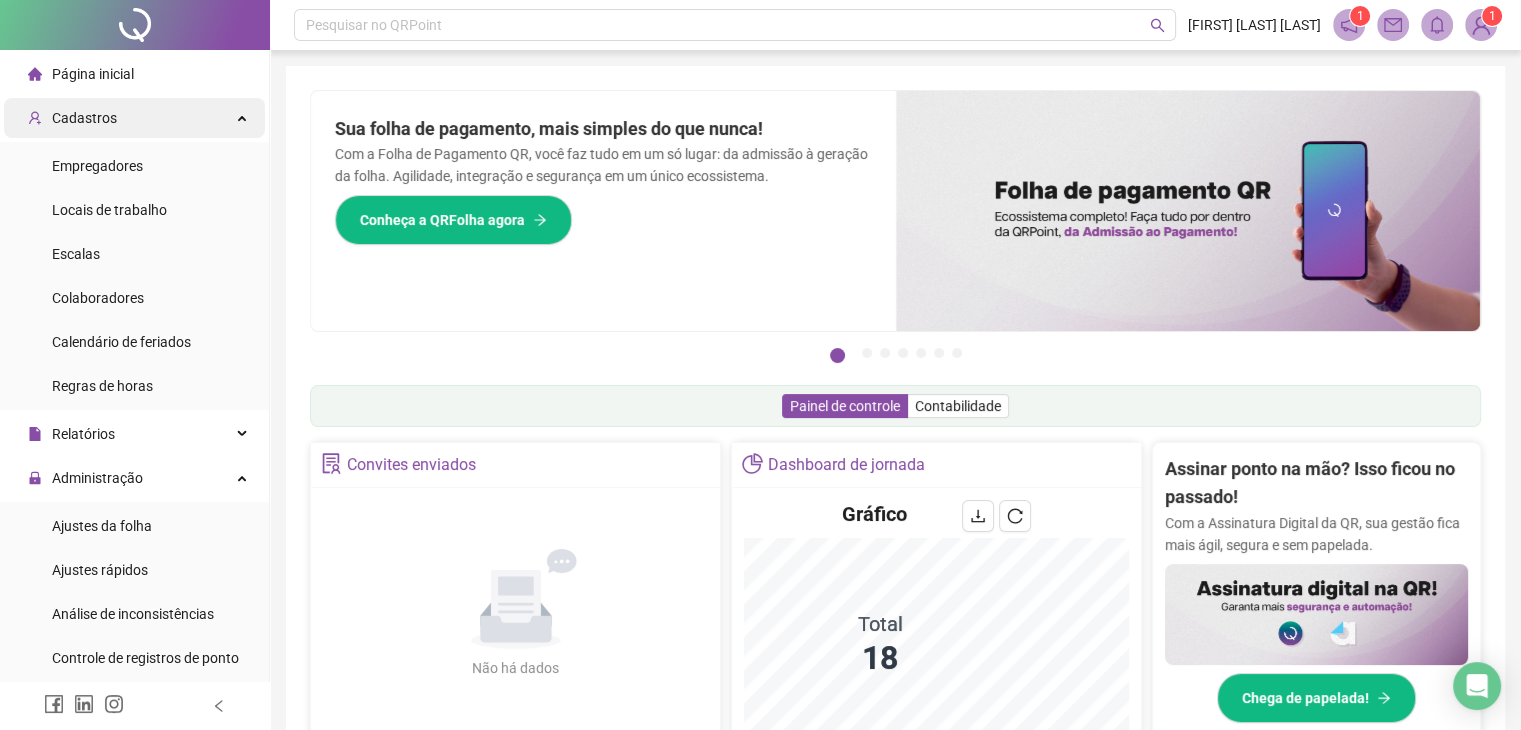 drag, startPoint x: 92, startPoint y: 69, endPoint x: 147, endPoint y: 98, distance: 62.177166 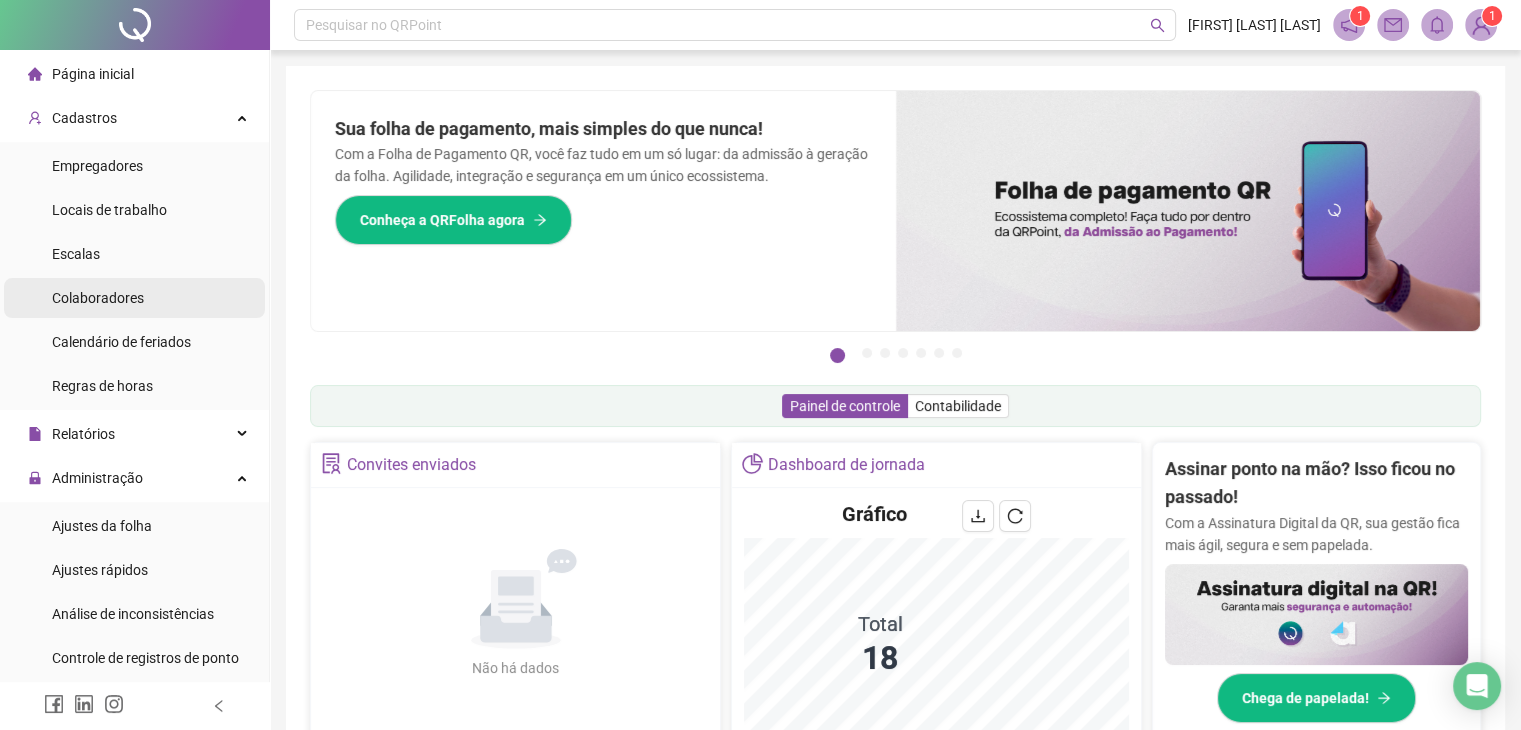 click on "Colaboradores" at bounding box center [98, 298] 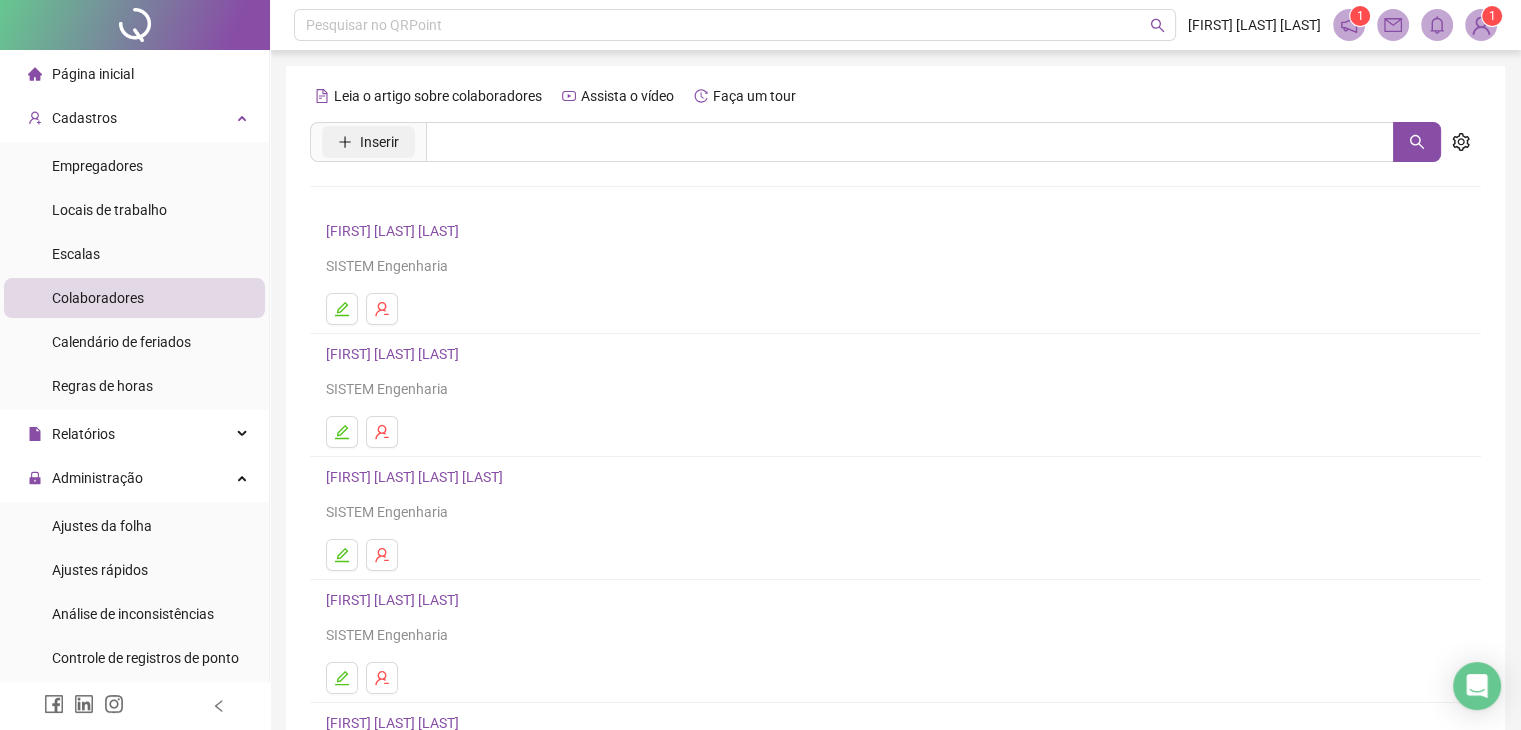 click on "Inserir" at bounding box center (379, 142) 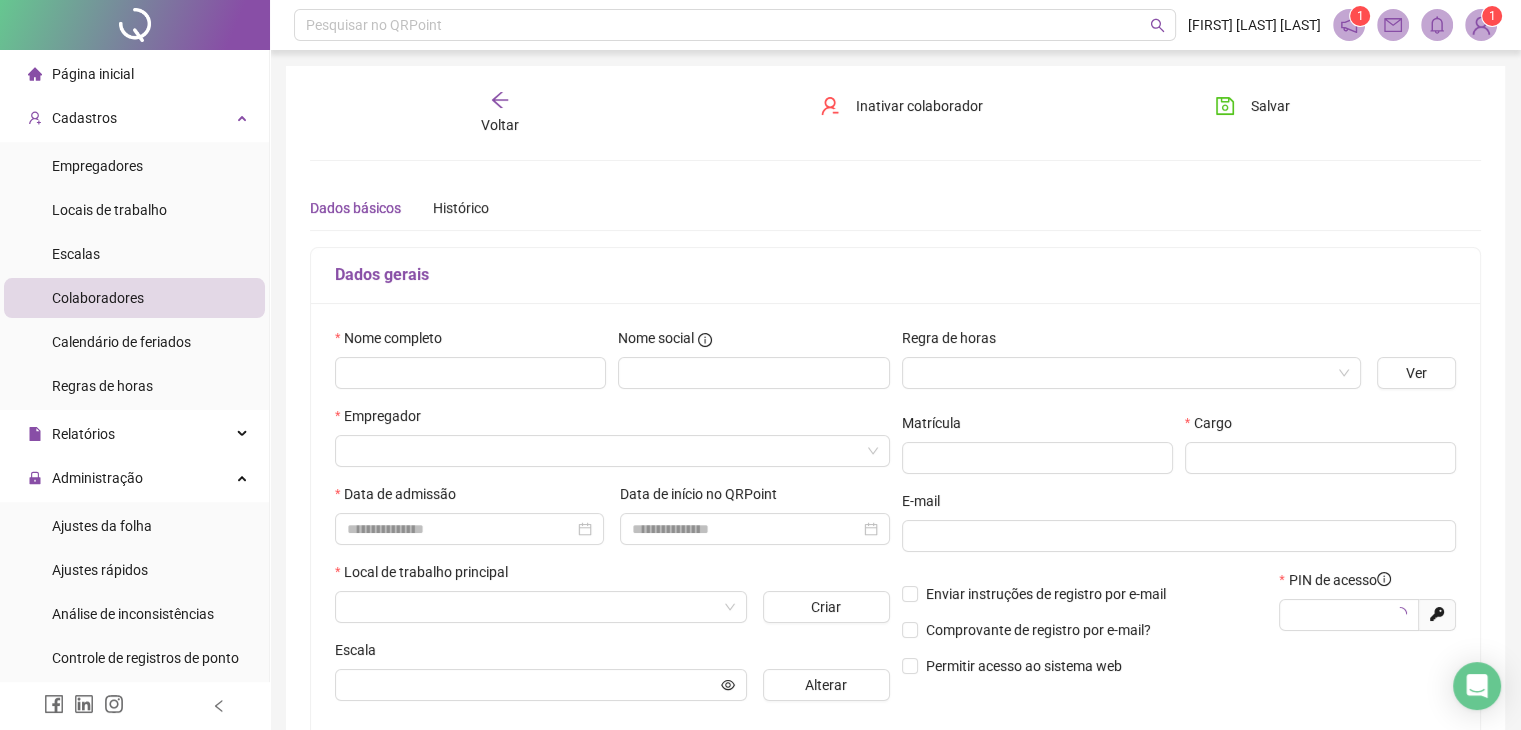 type on "*****" 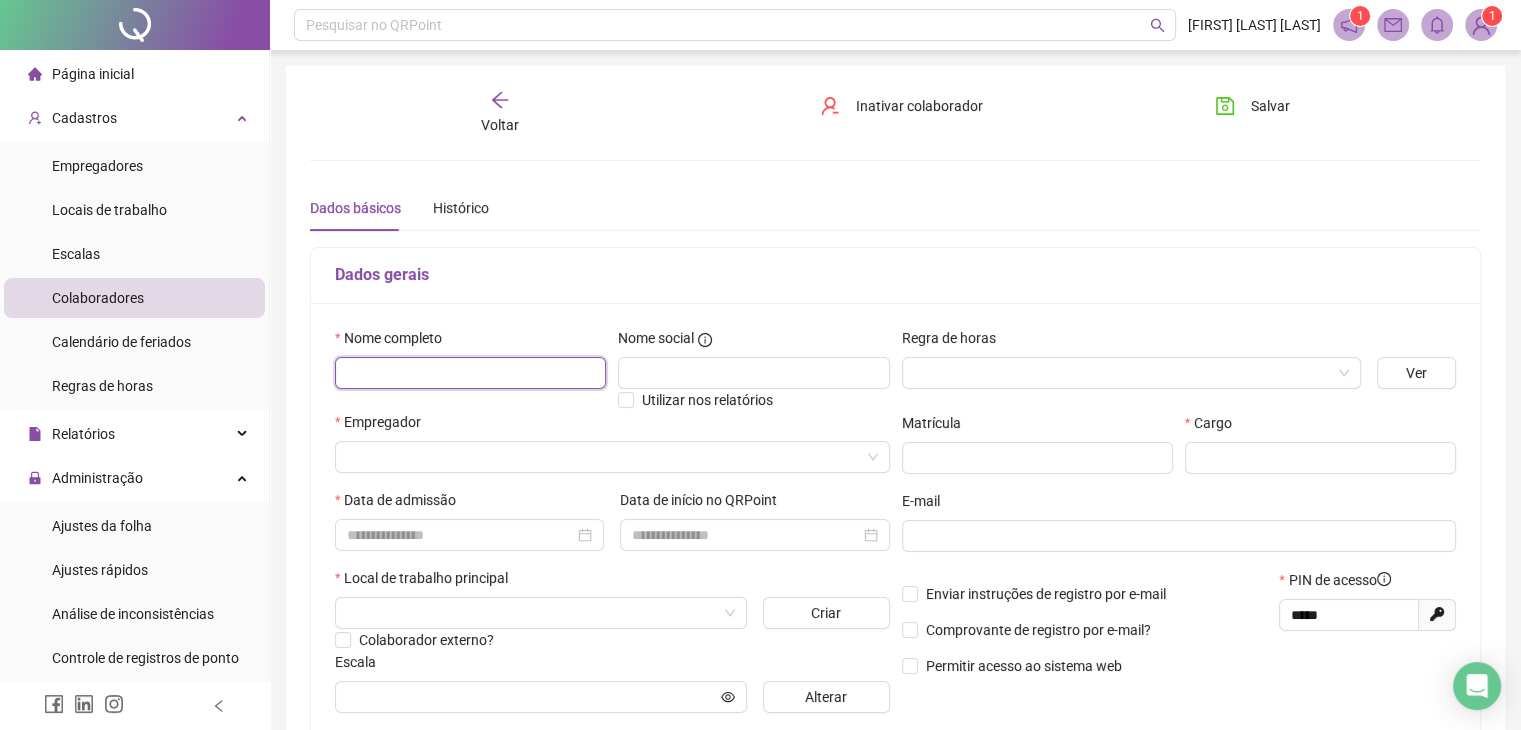 click at bounding box center (470, 373) 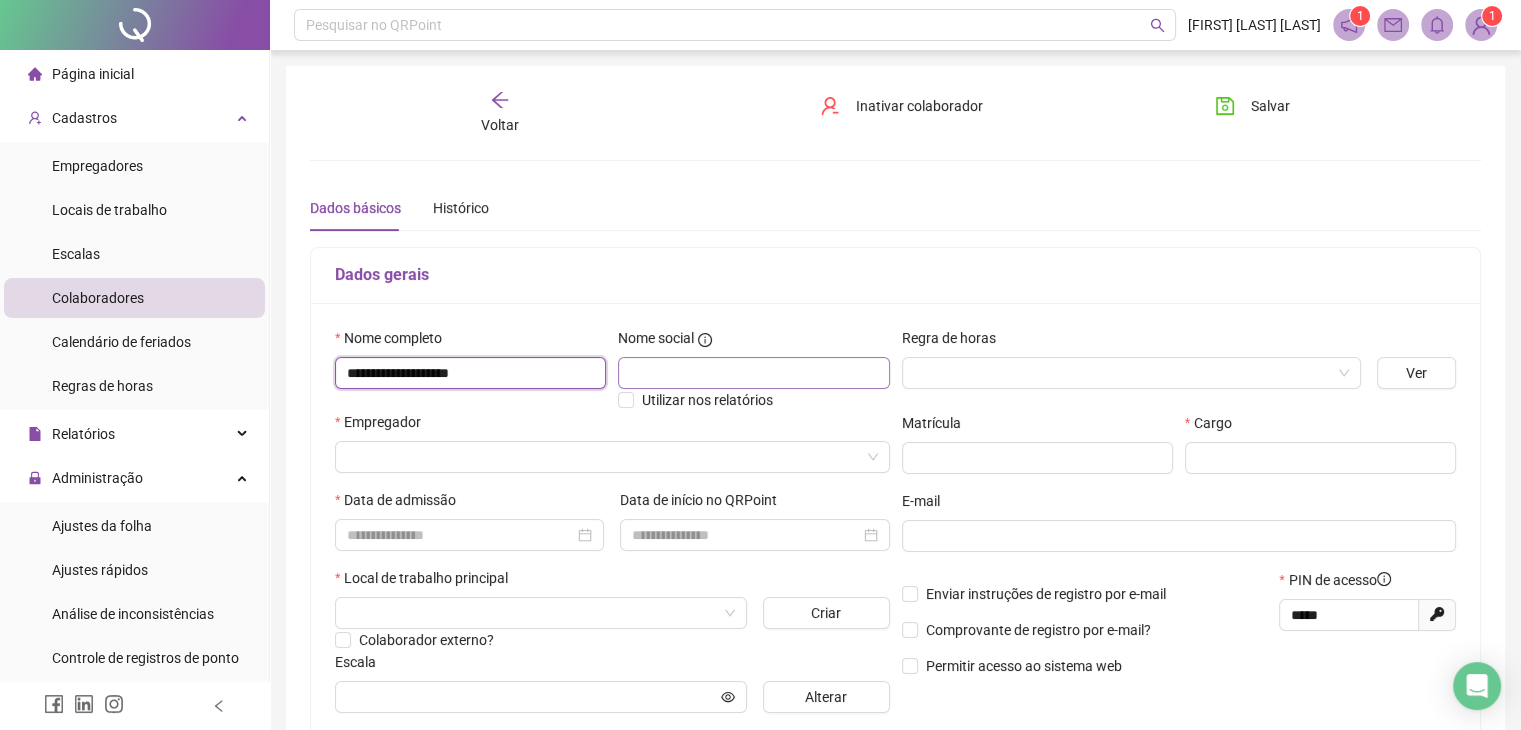 type on "**********" 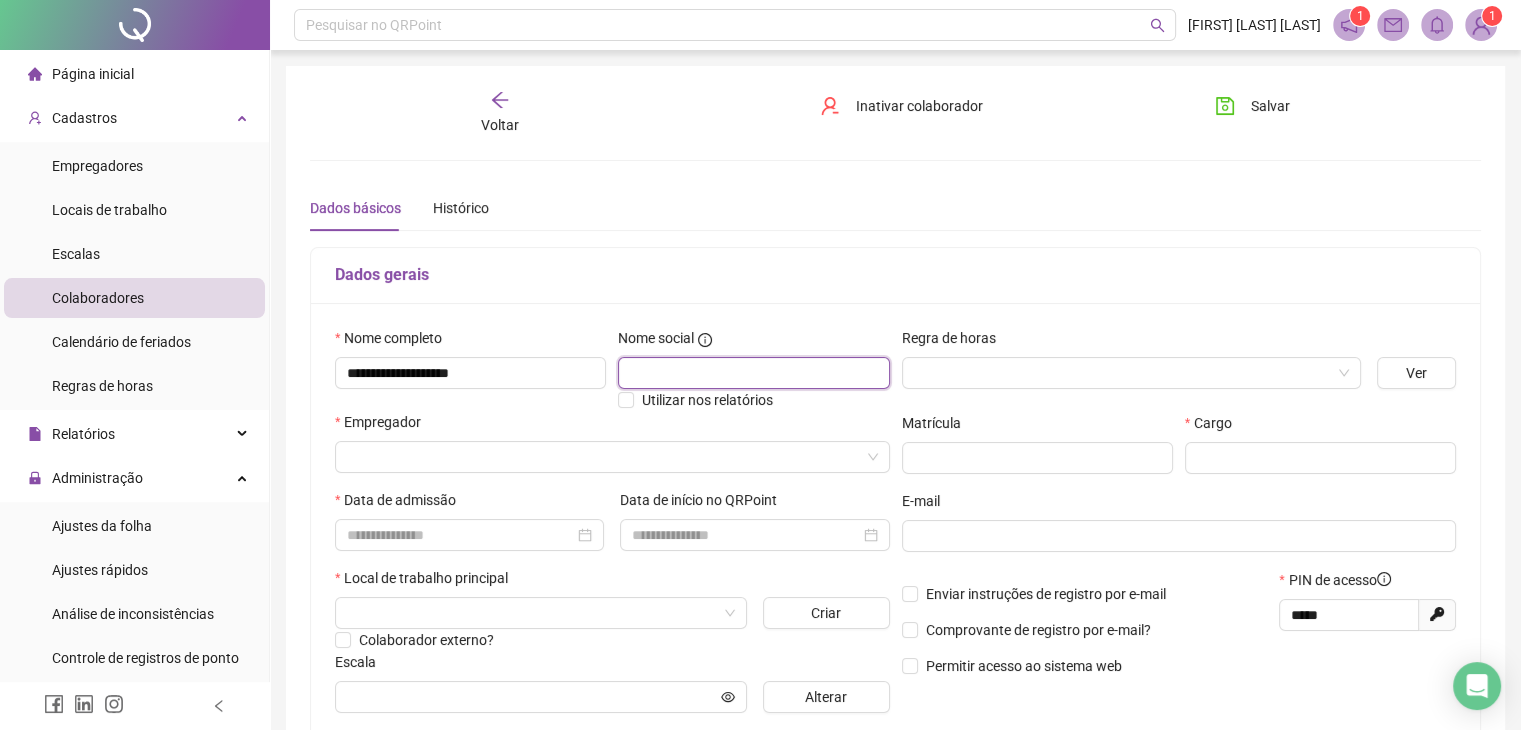 click at bounding box center [753, 373] 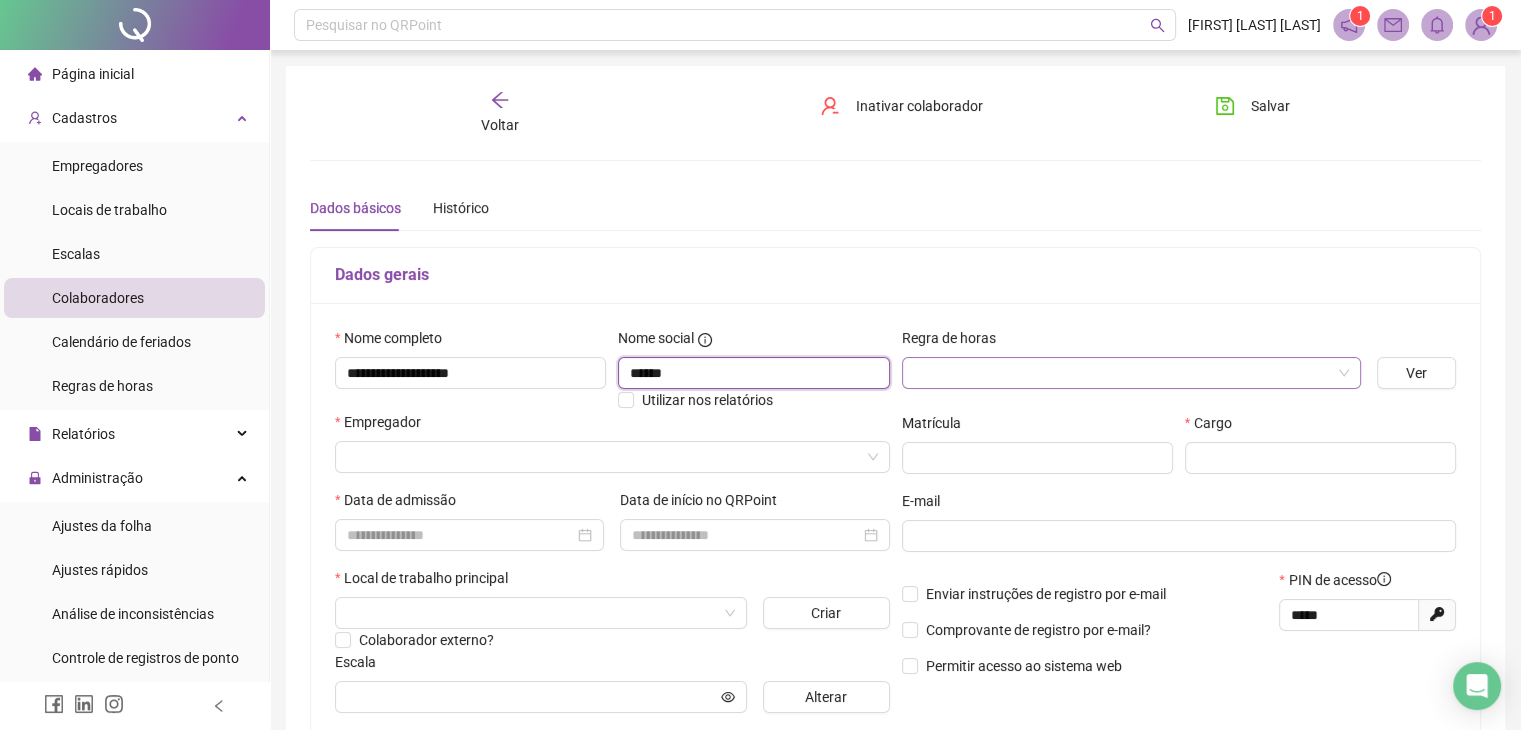 type on "******" 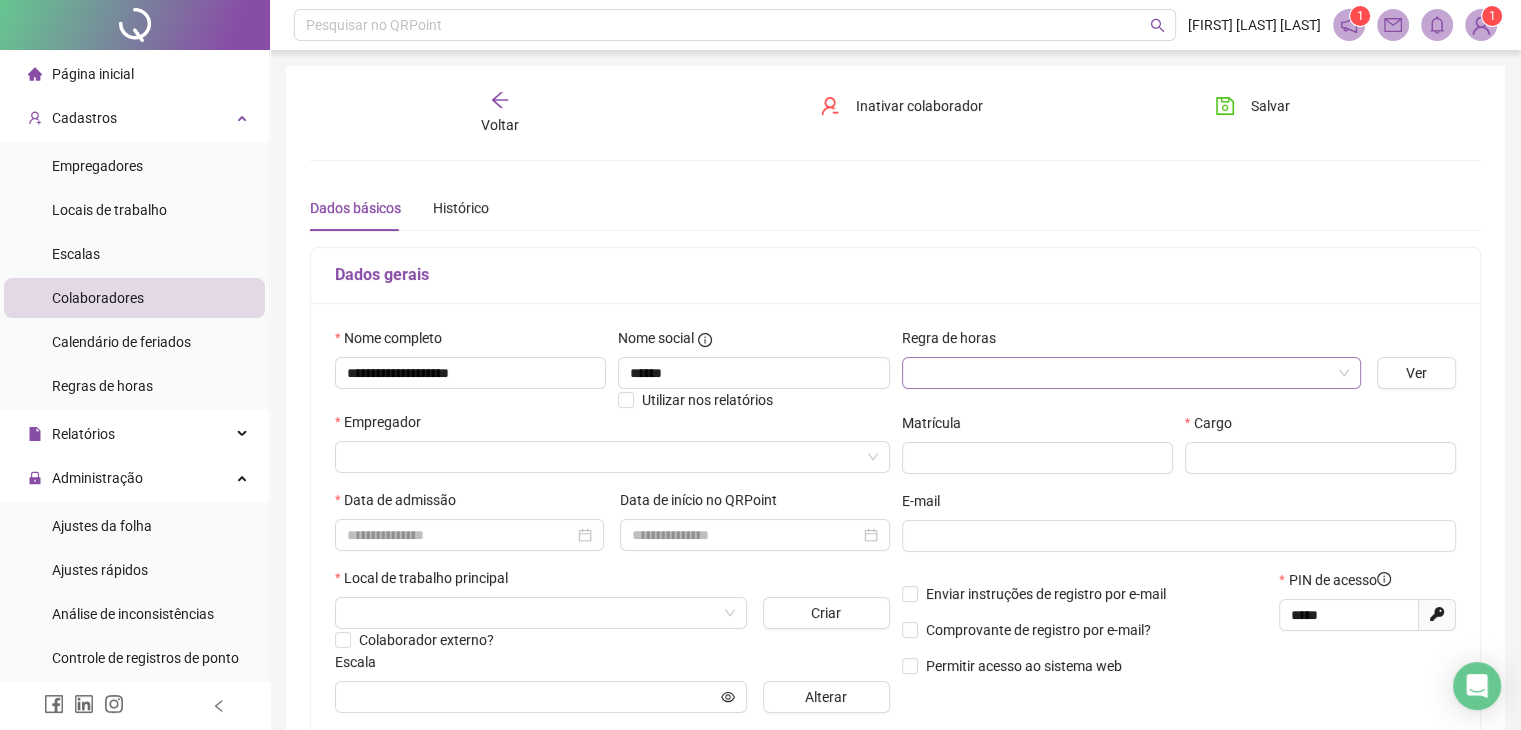 click at bounding box center [1122, 373] 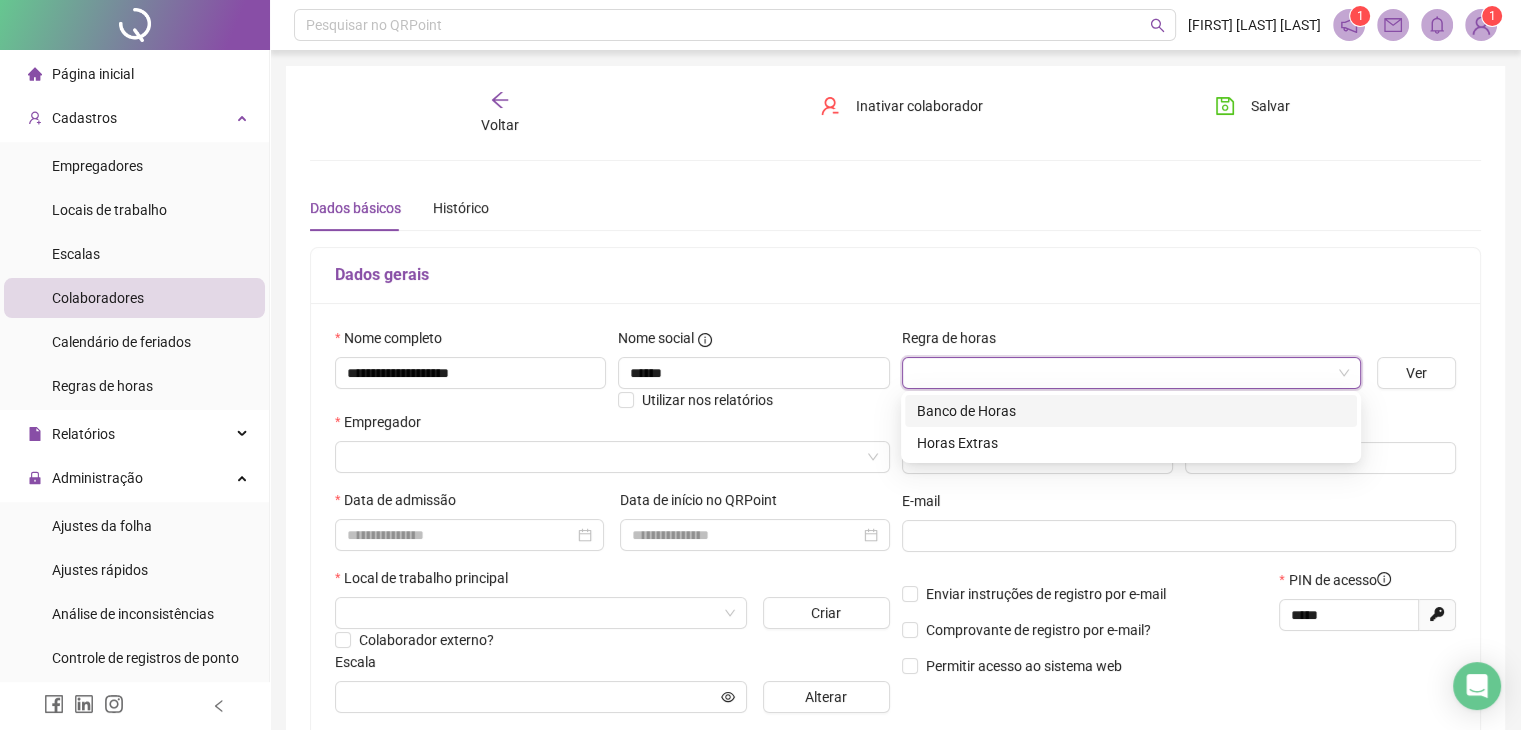 click on "Banco de Horas" at bounding box center [1131, 411] 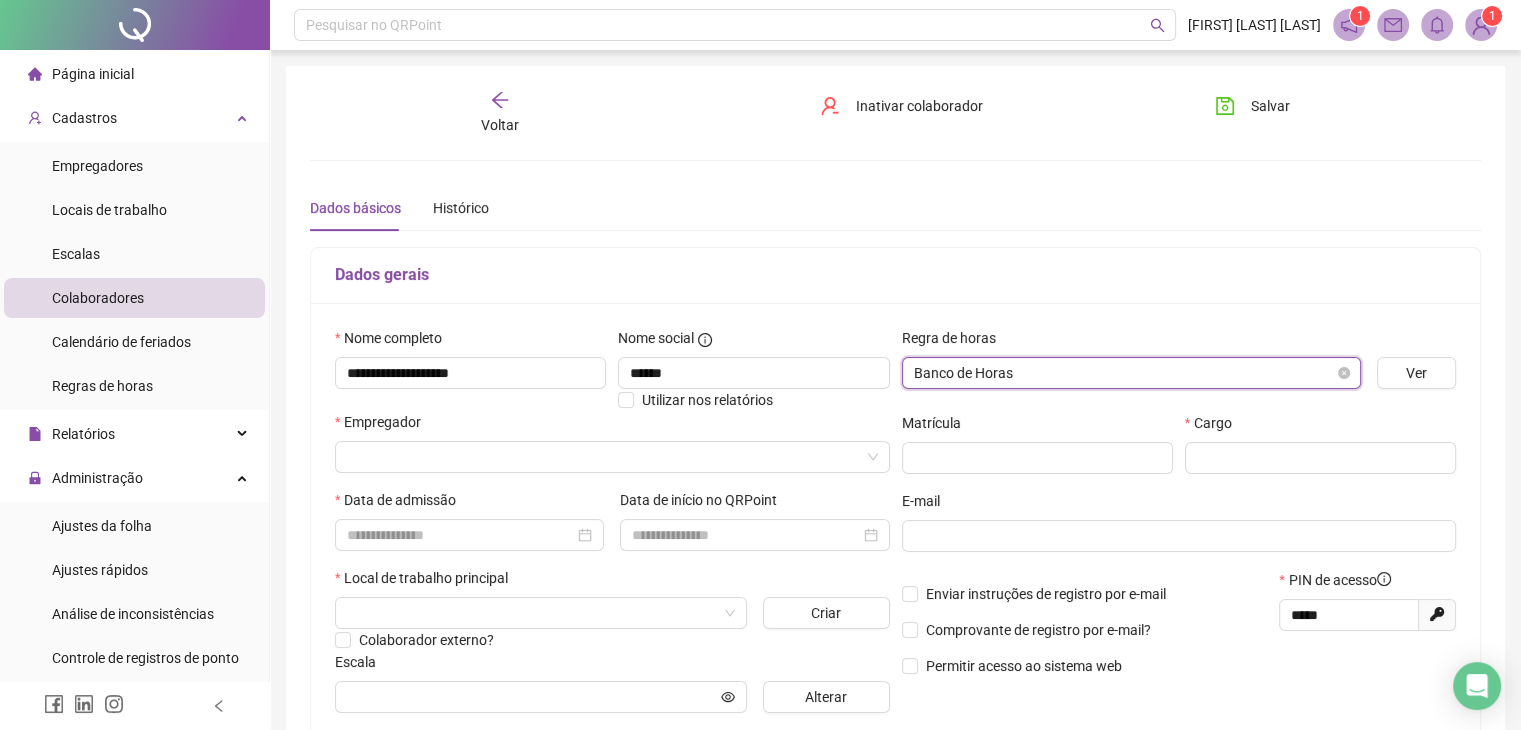 click on "Banco de Horas" at bounding box center [1131, 373] 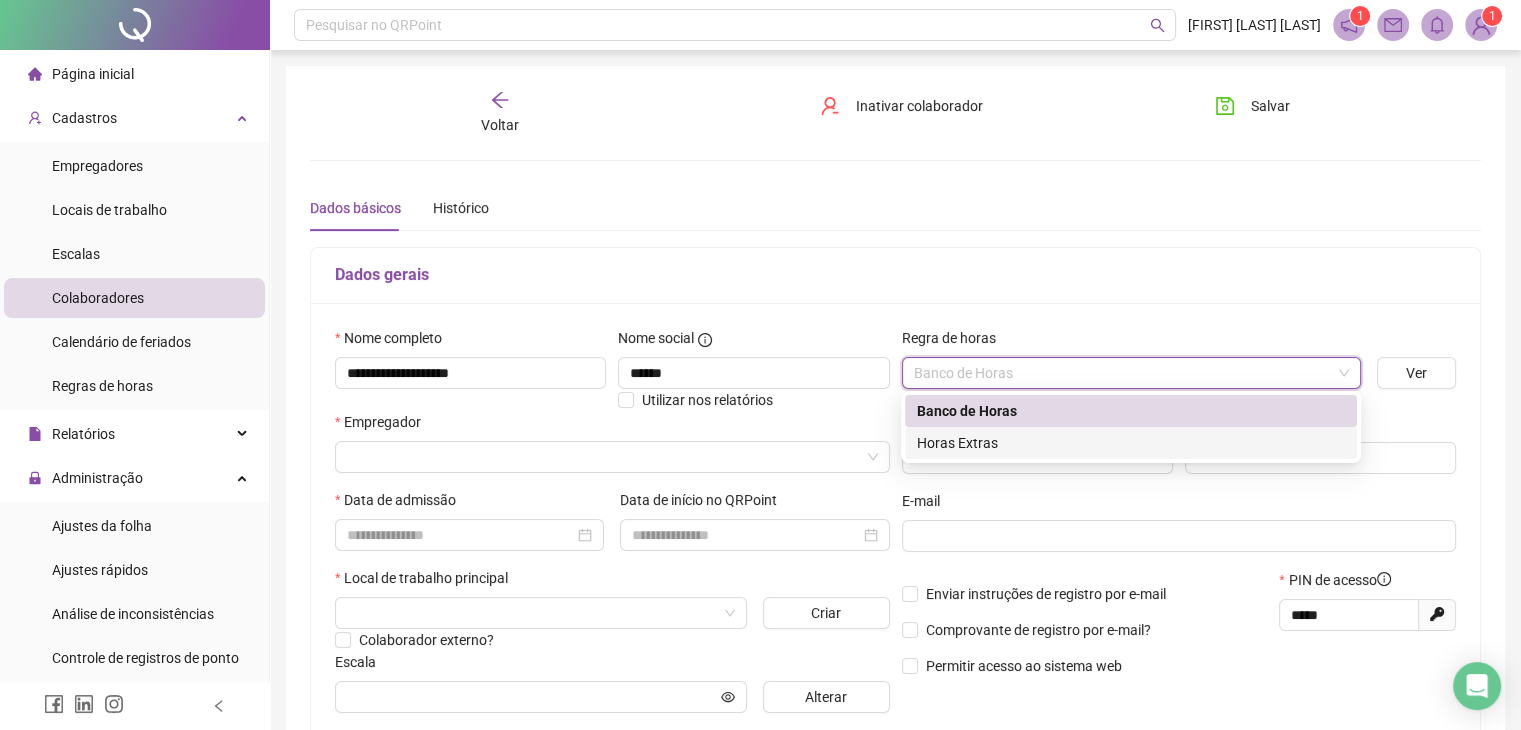 click on "Horas Extras" at bounding box center [1131, 443] 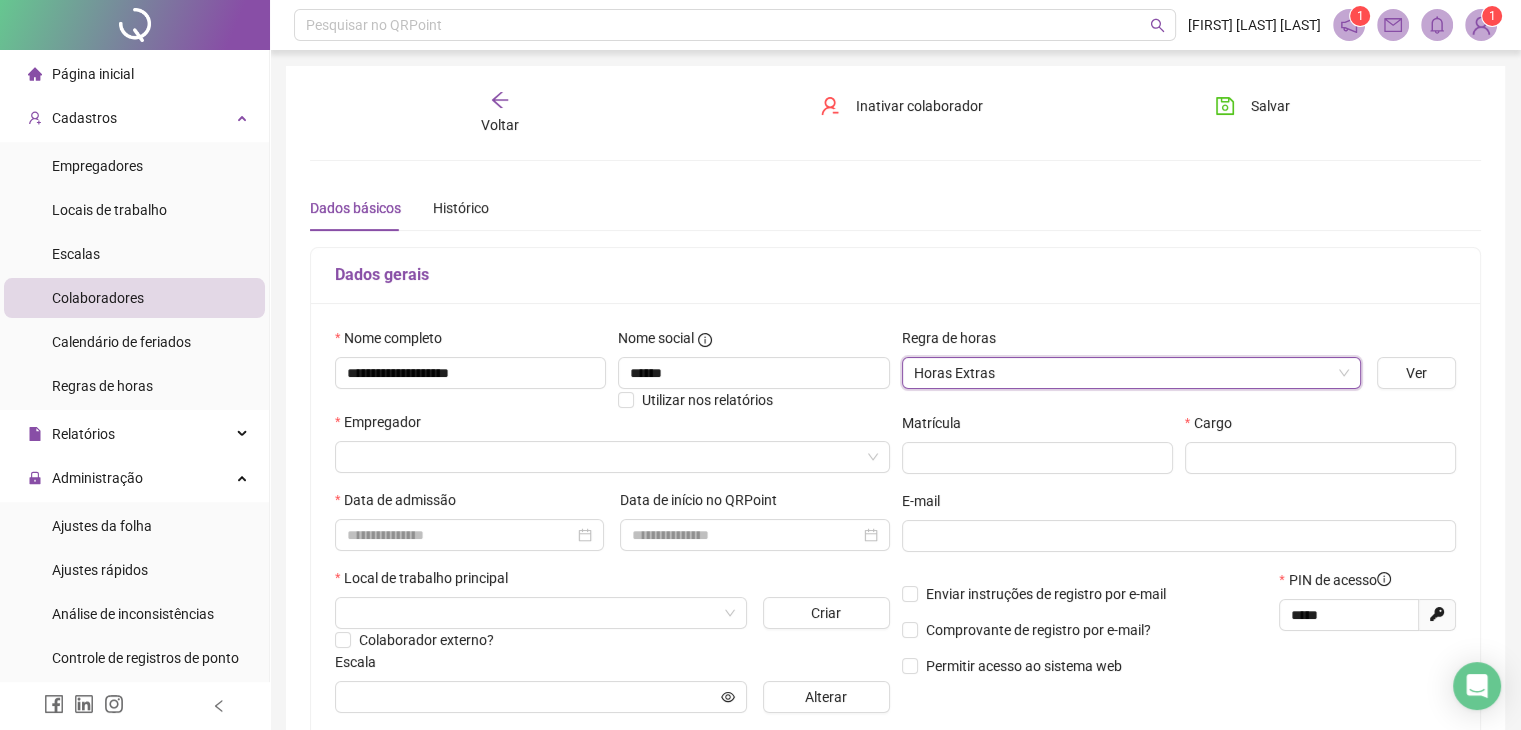 click on "**********" at bounding box center (895, 528) 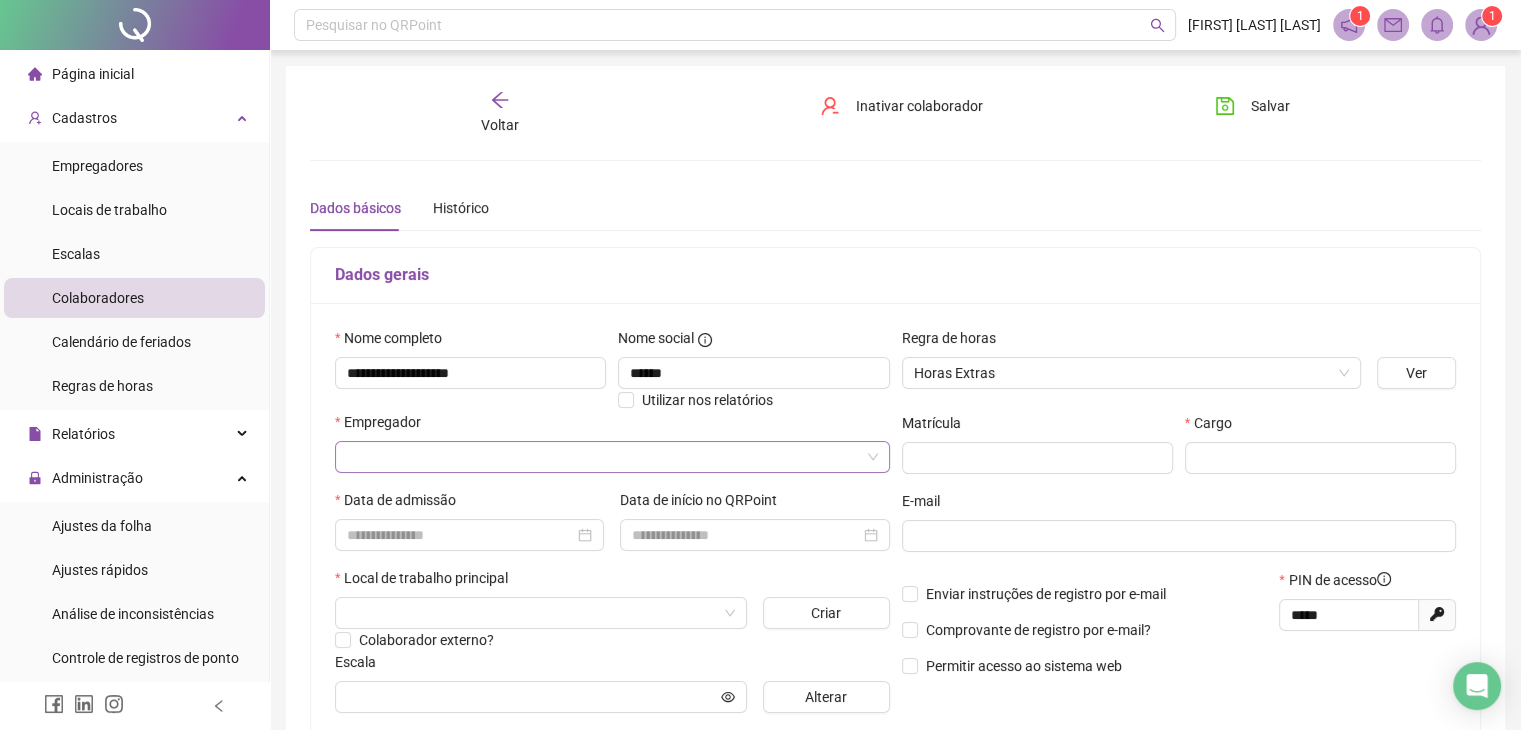 click at bounding box center (603, 457) 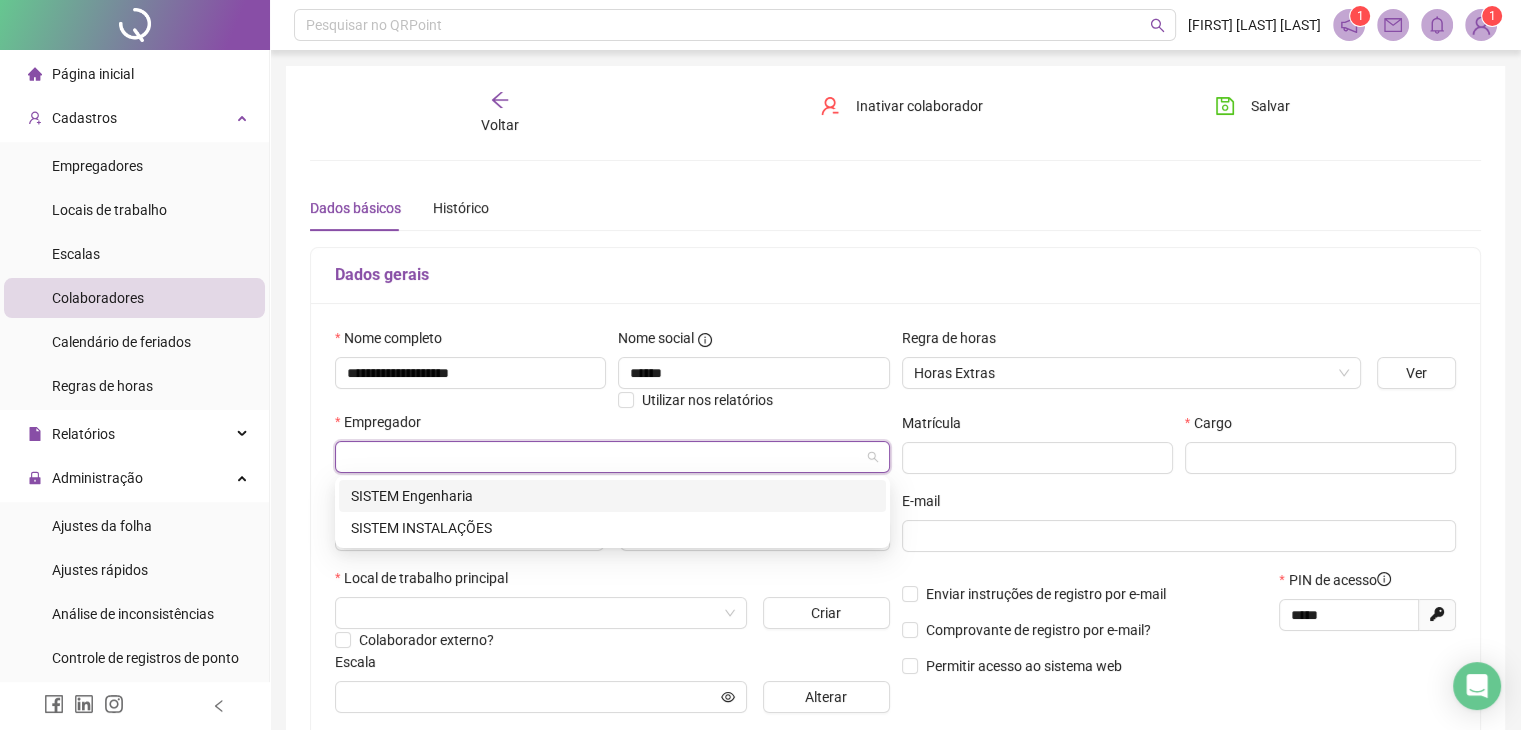 click on "SISTEM Engenharia" at bounding box center [612, 496] 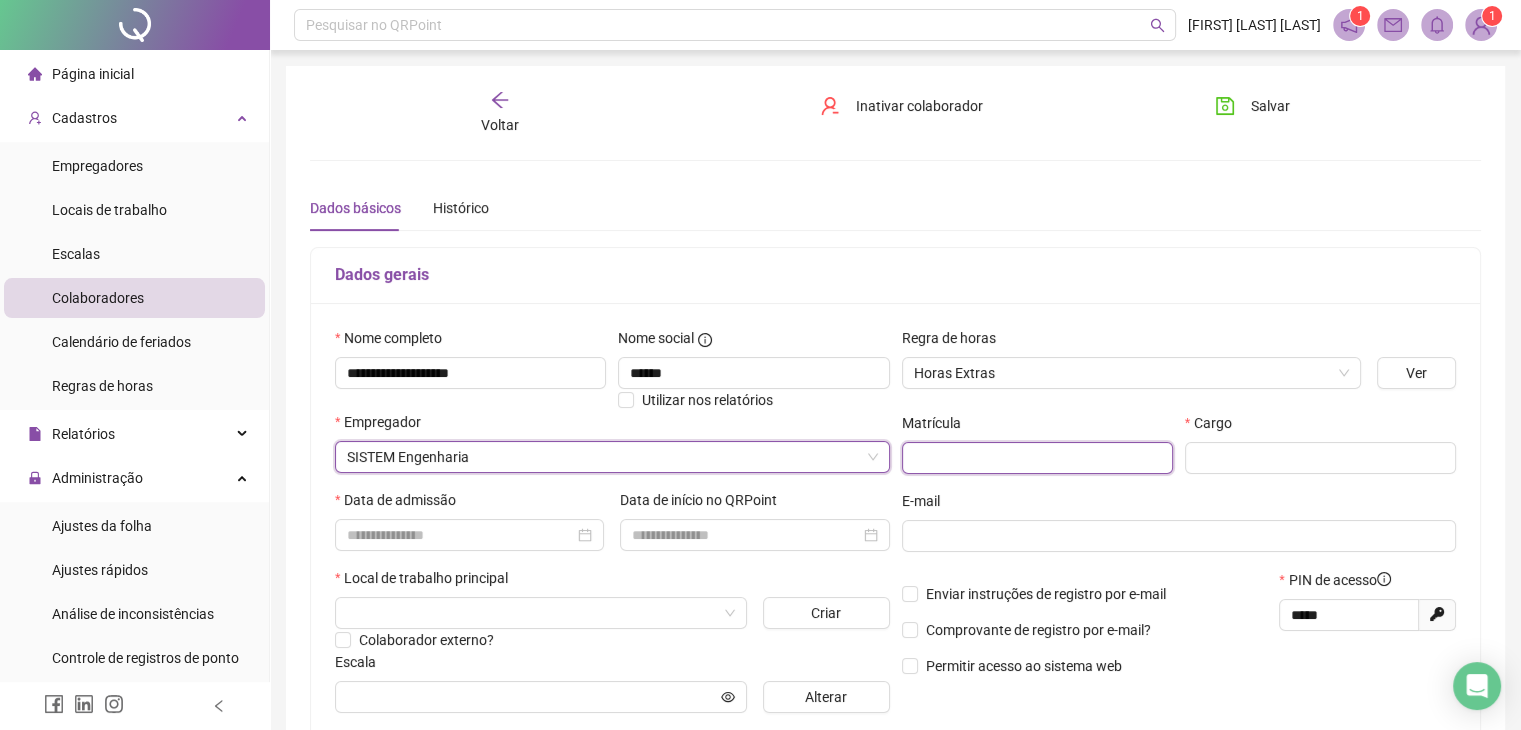 click at bounding box center (1037, 458) 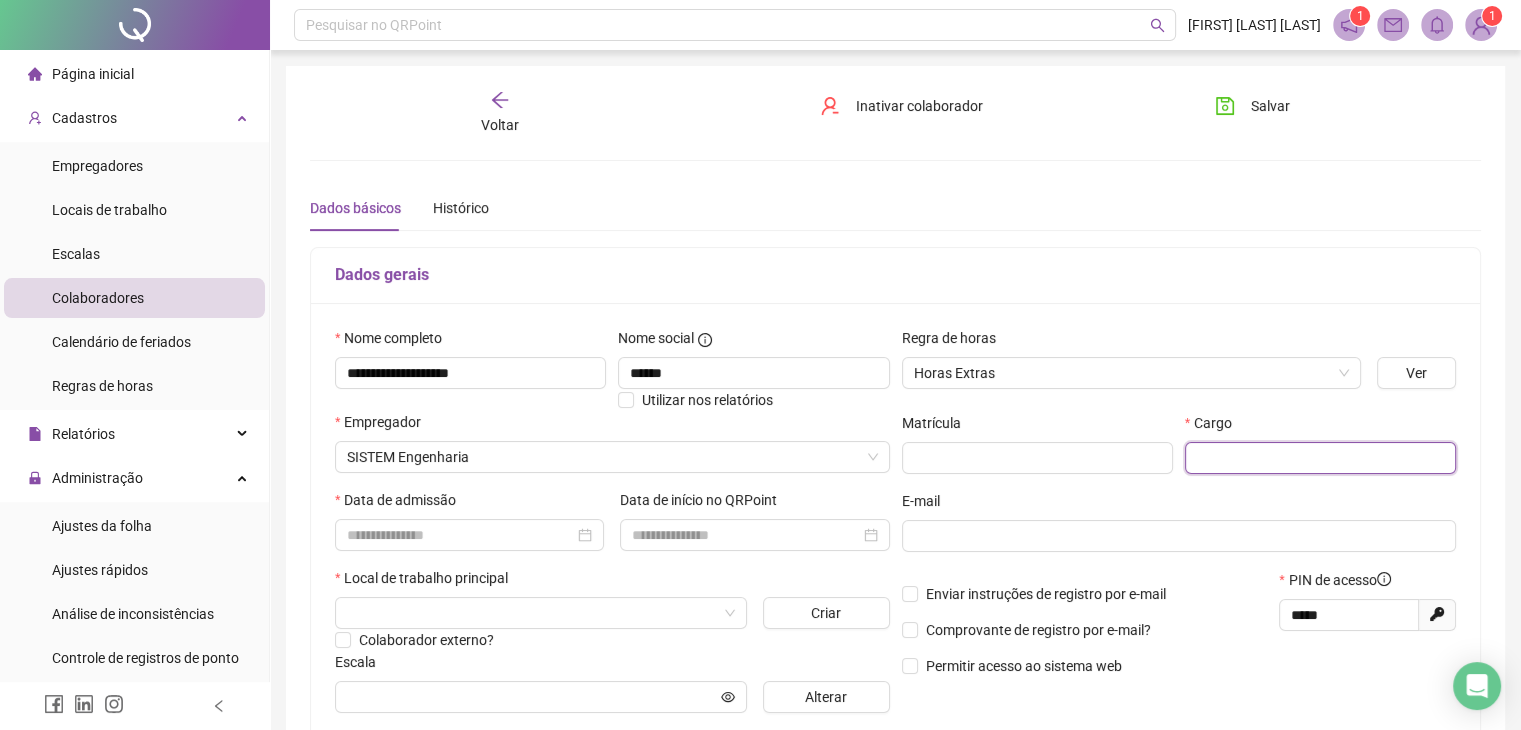 click at bounding box center [1320, 458] 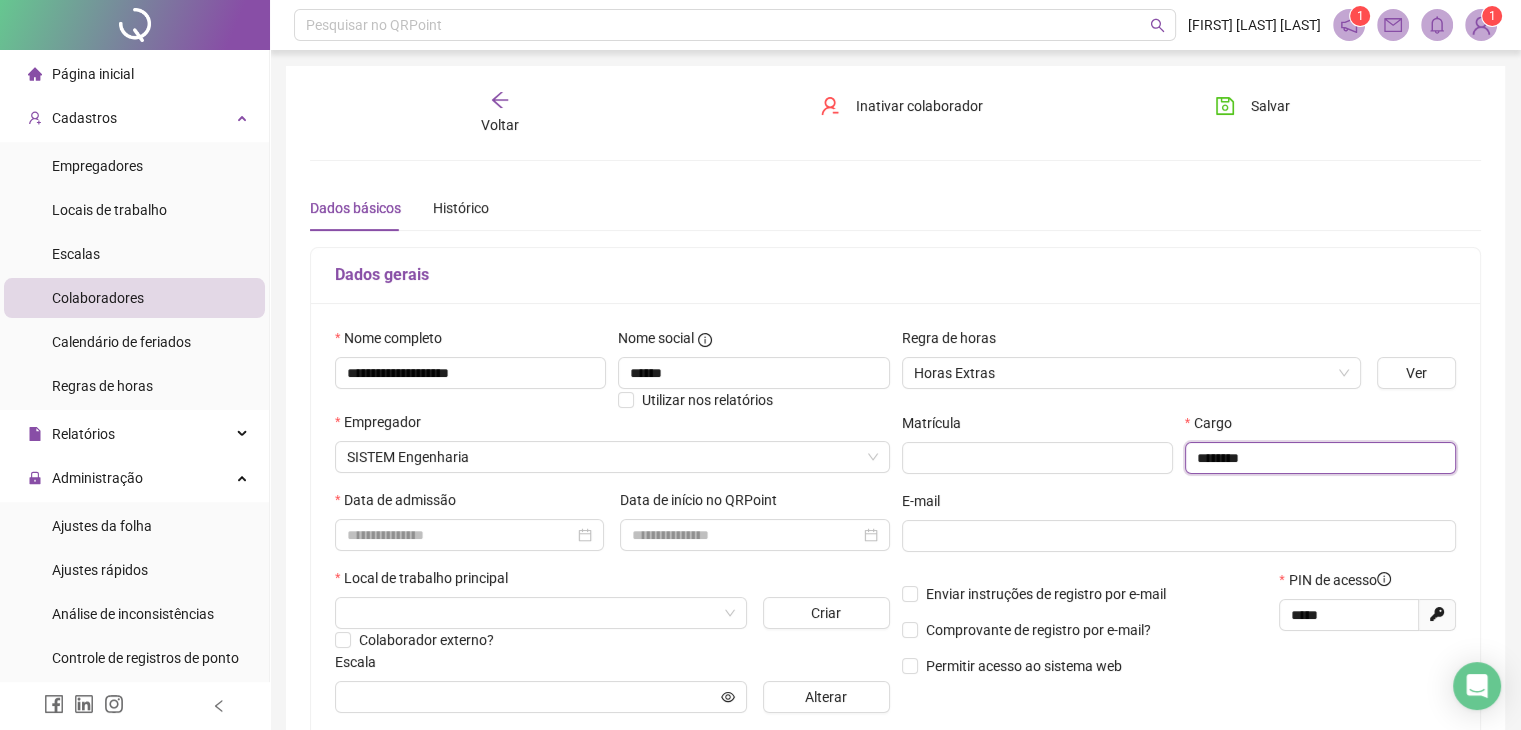 type on "********" 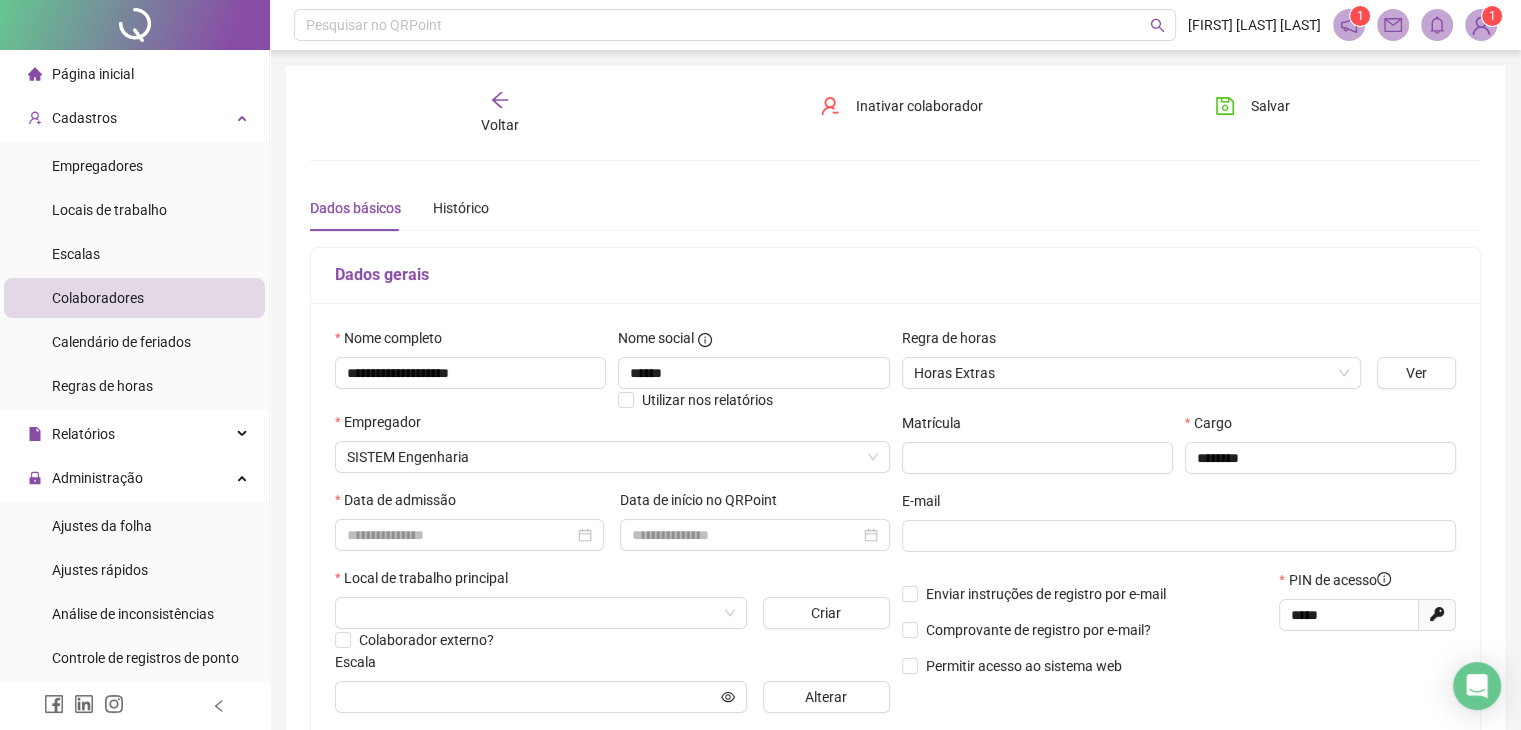 click on "Cargo" at bounding box center (1320, 427) 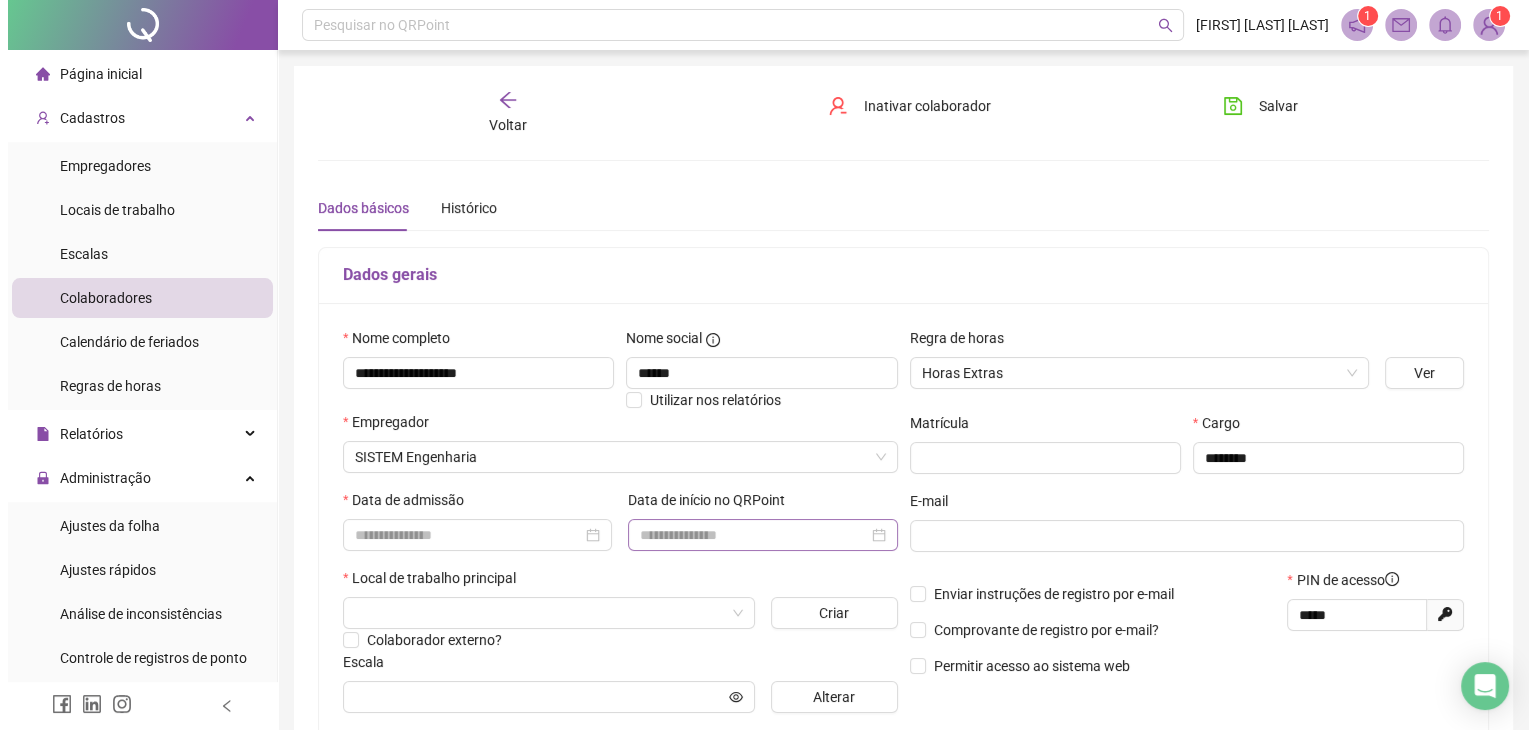 scroll, scrollTop: 100, scrollLeft: 0, axis: vertical 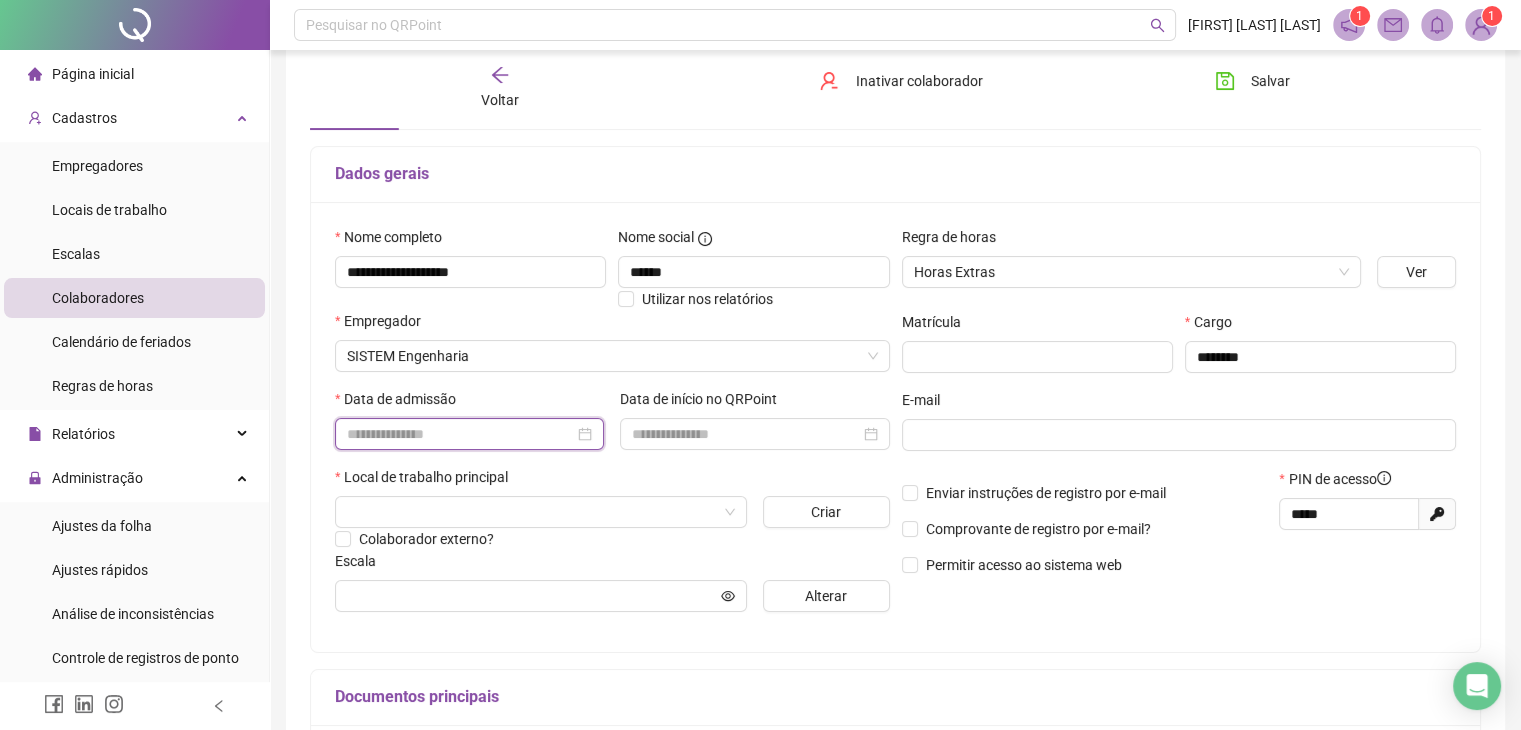 click at bounding box center [460, 434] 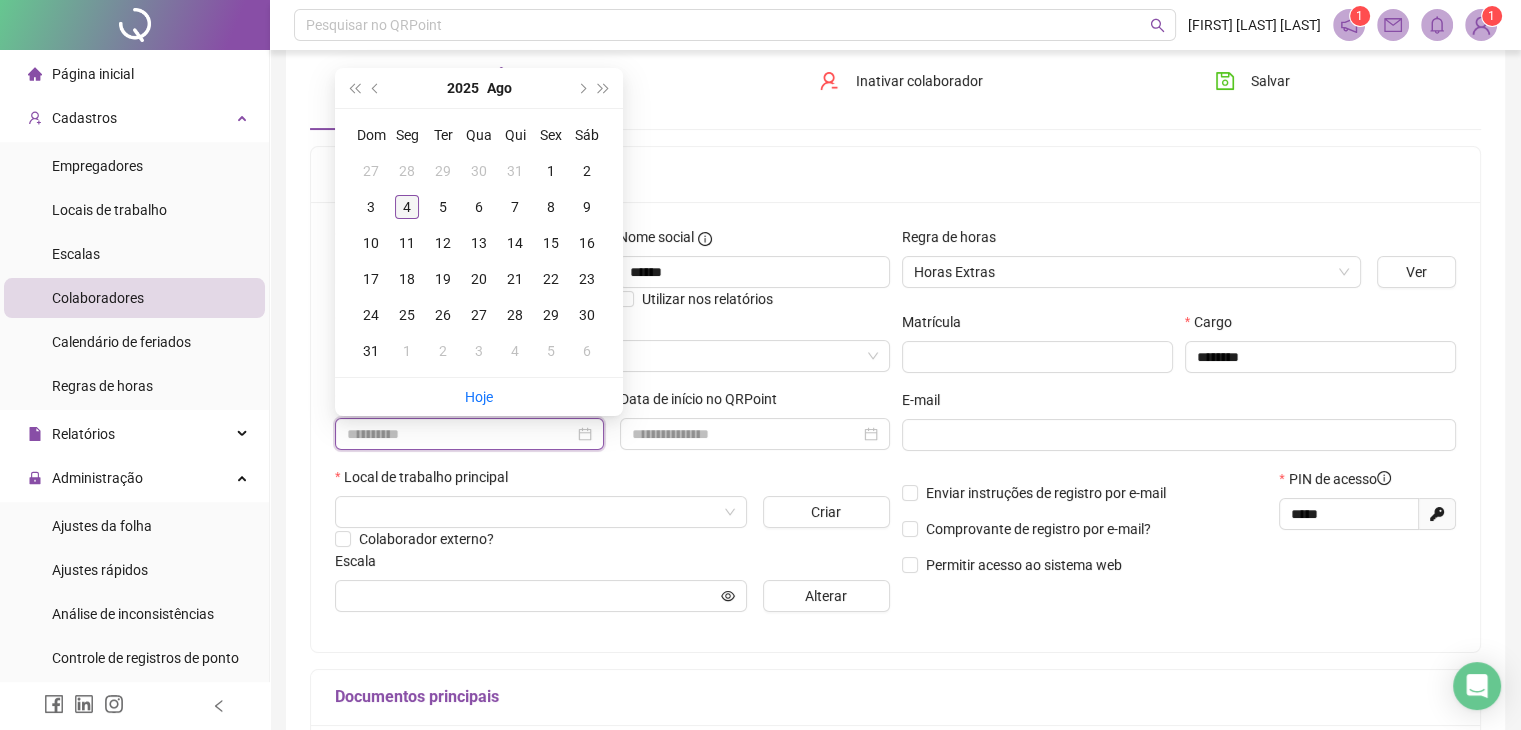 type on "**********" 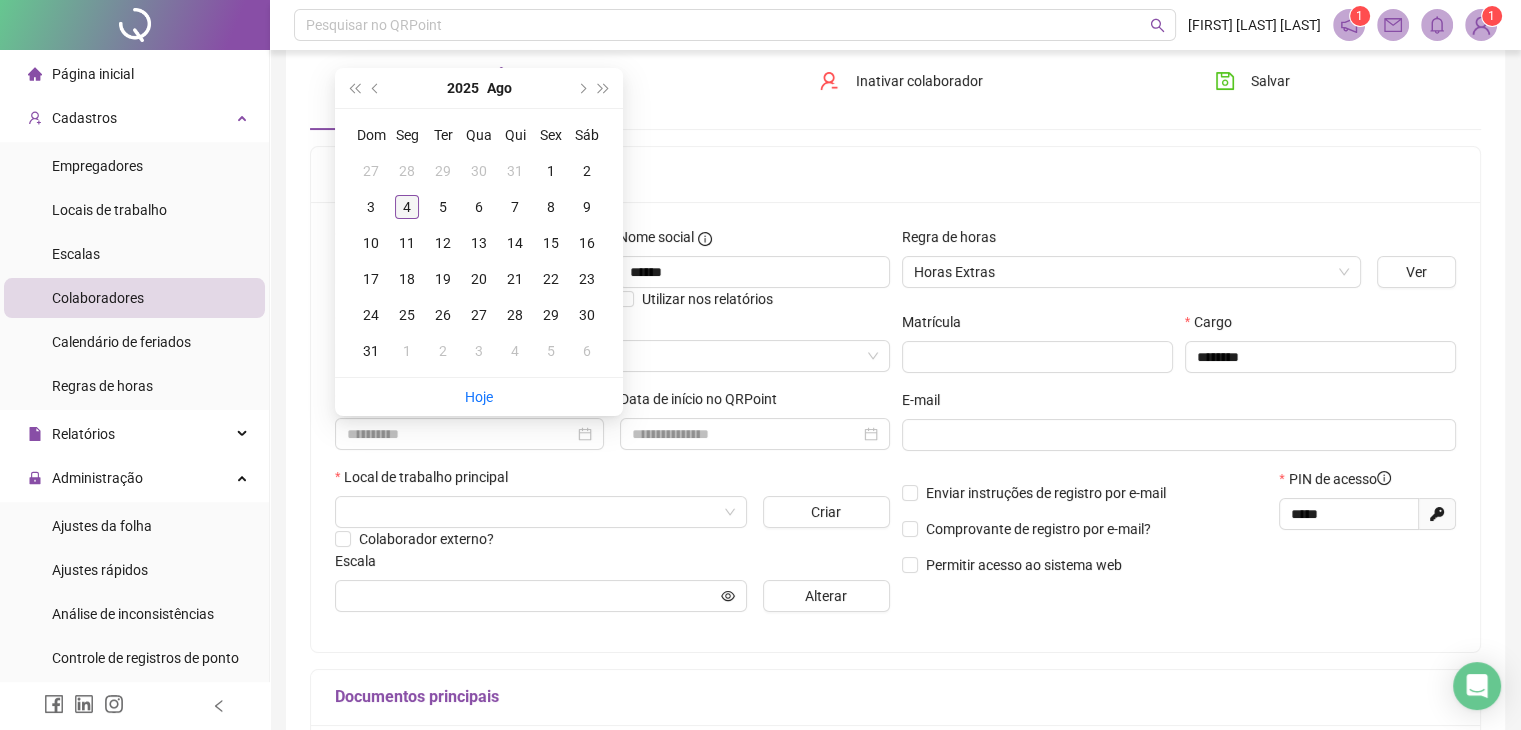 click on "4" at bounding box center (407, 207) 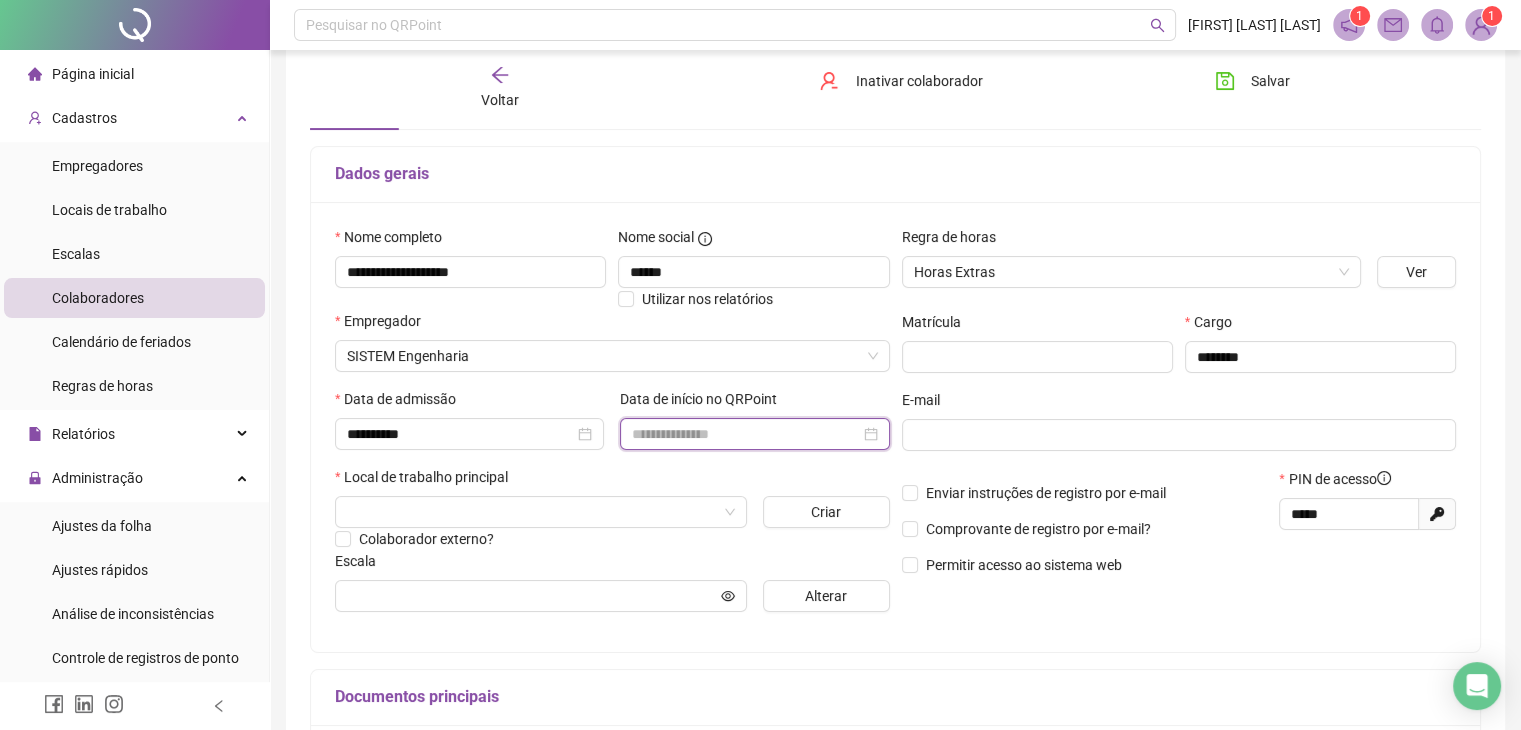 click at bounding box center [745, 434] 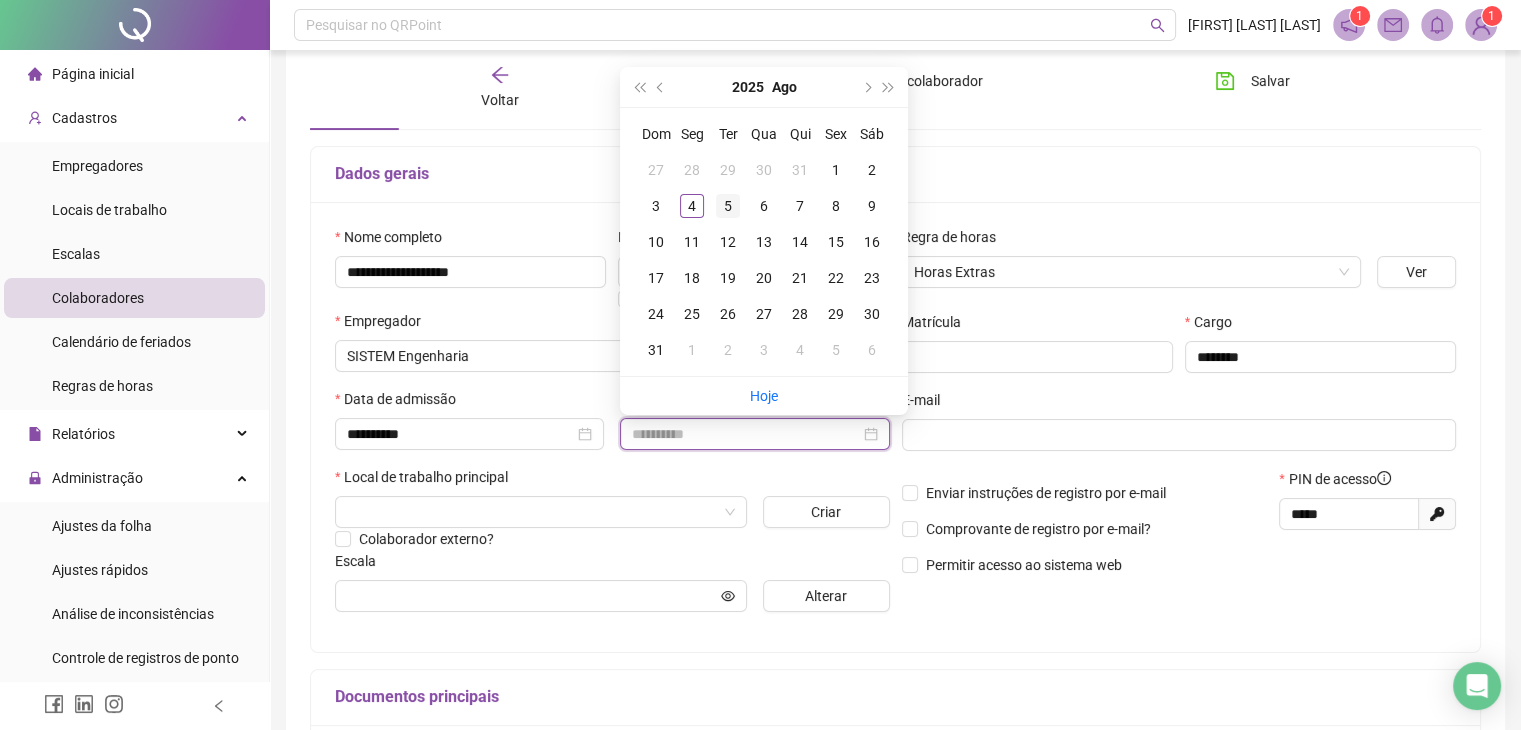 type on "**********" 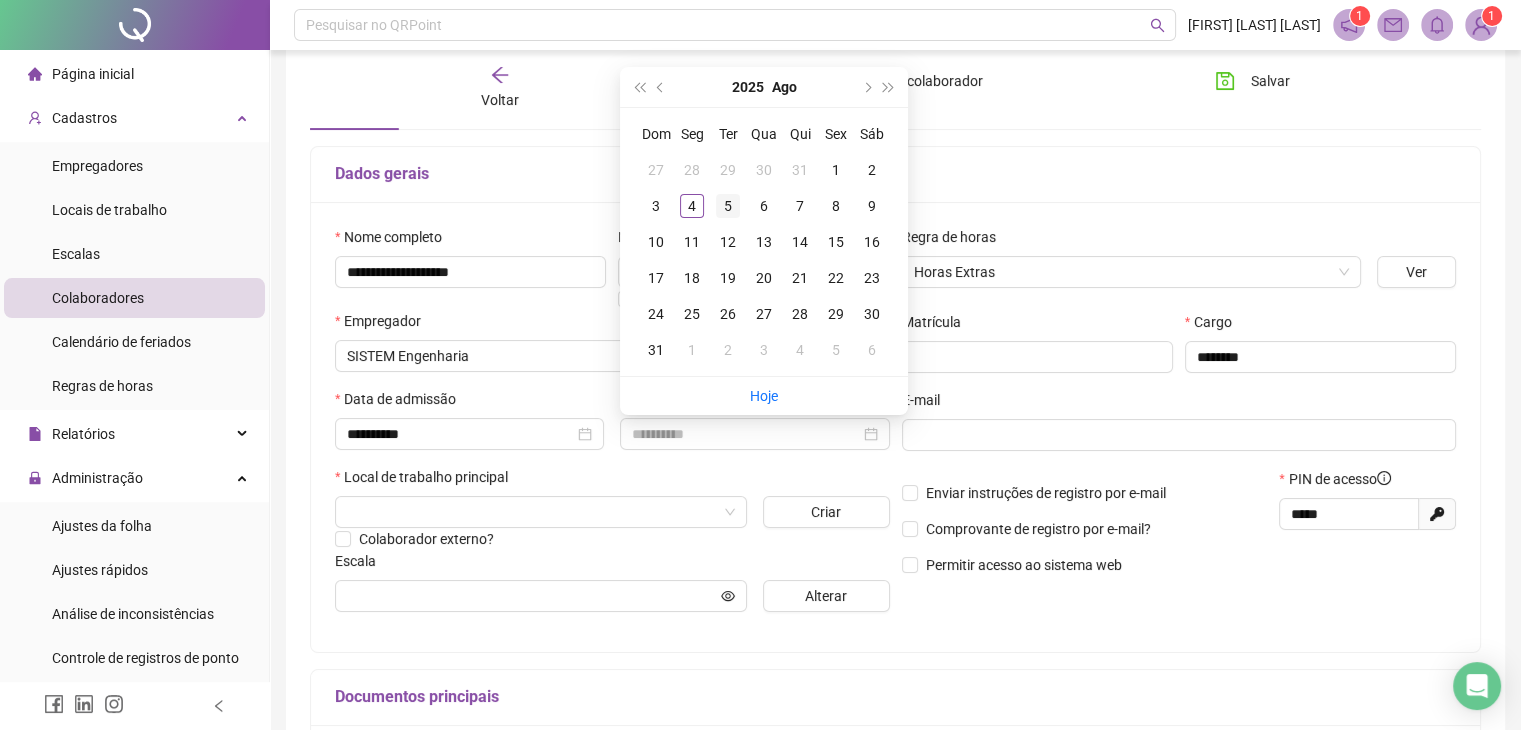 click on "5" at bounding box center [728, 206] 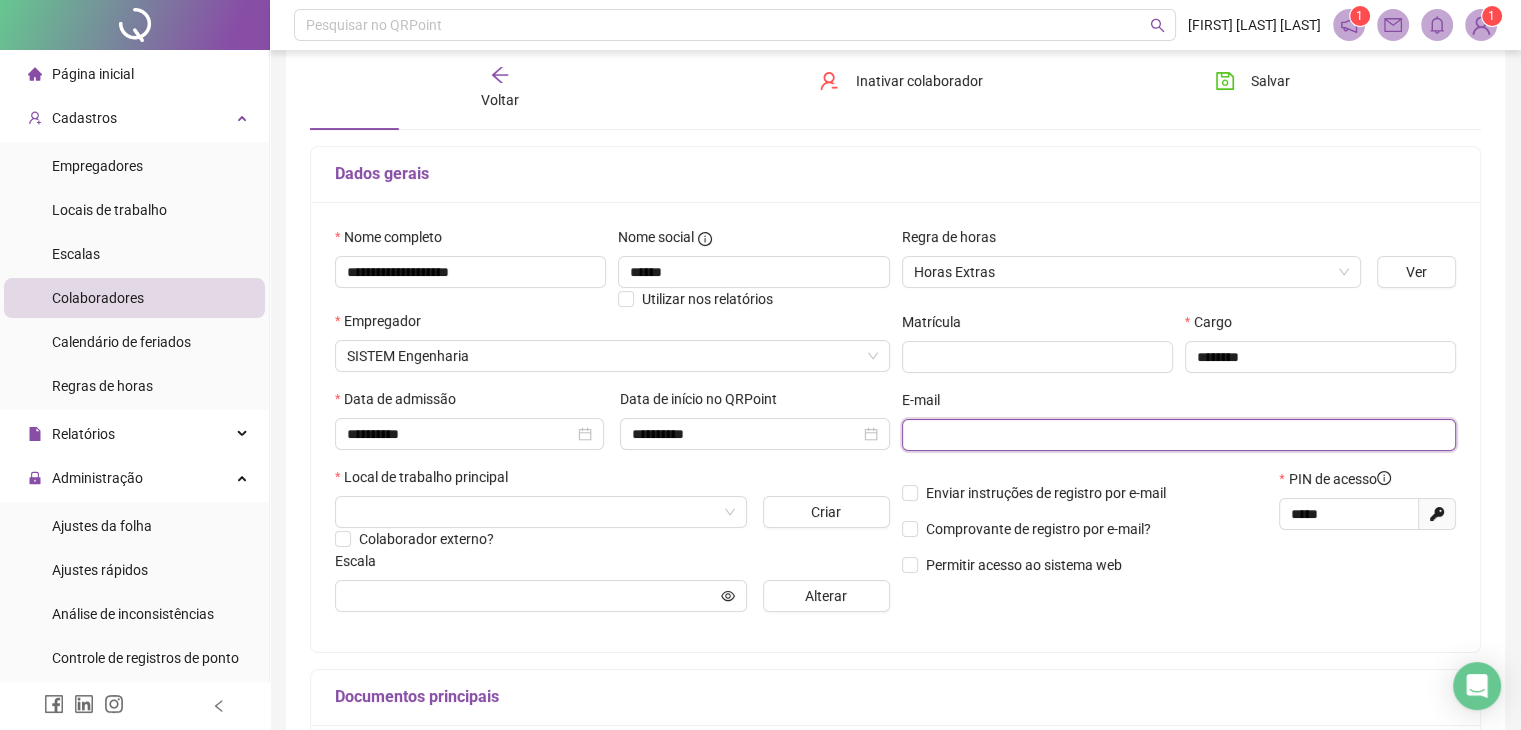 click at bounding box center (1177, 435) 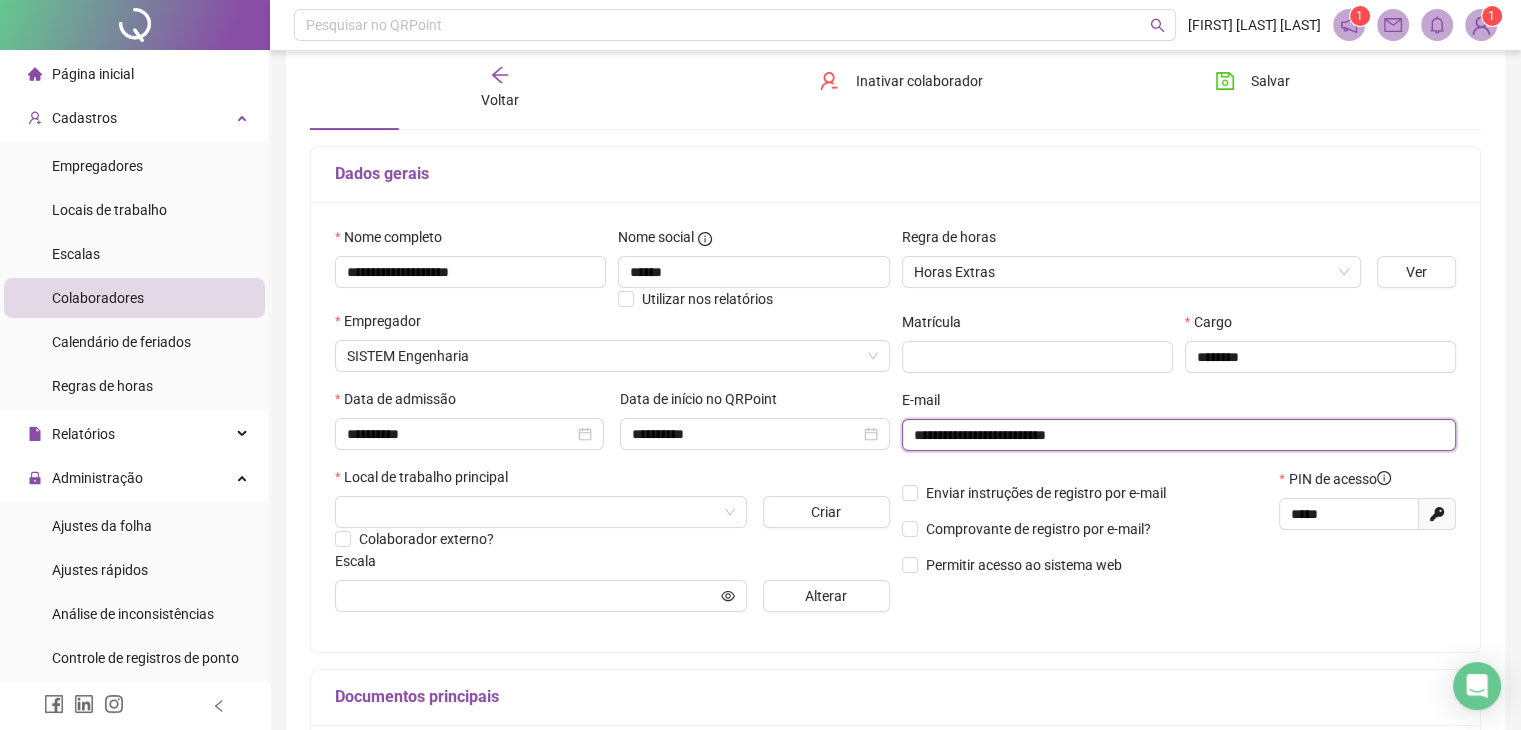 type on "**********" 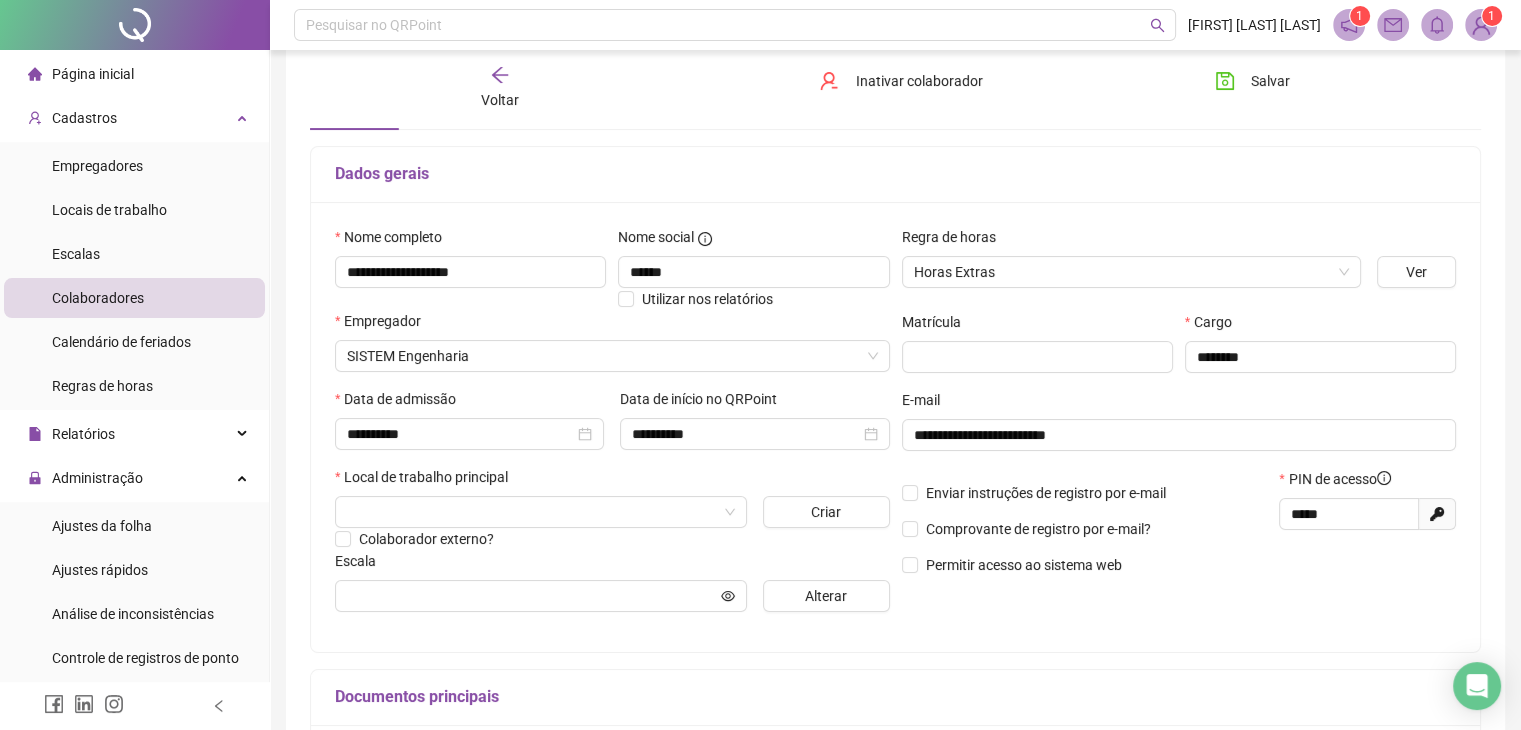 click on "Matrícula" at bounding box center (1037, 350) 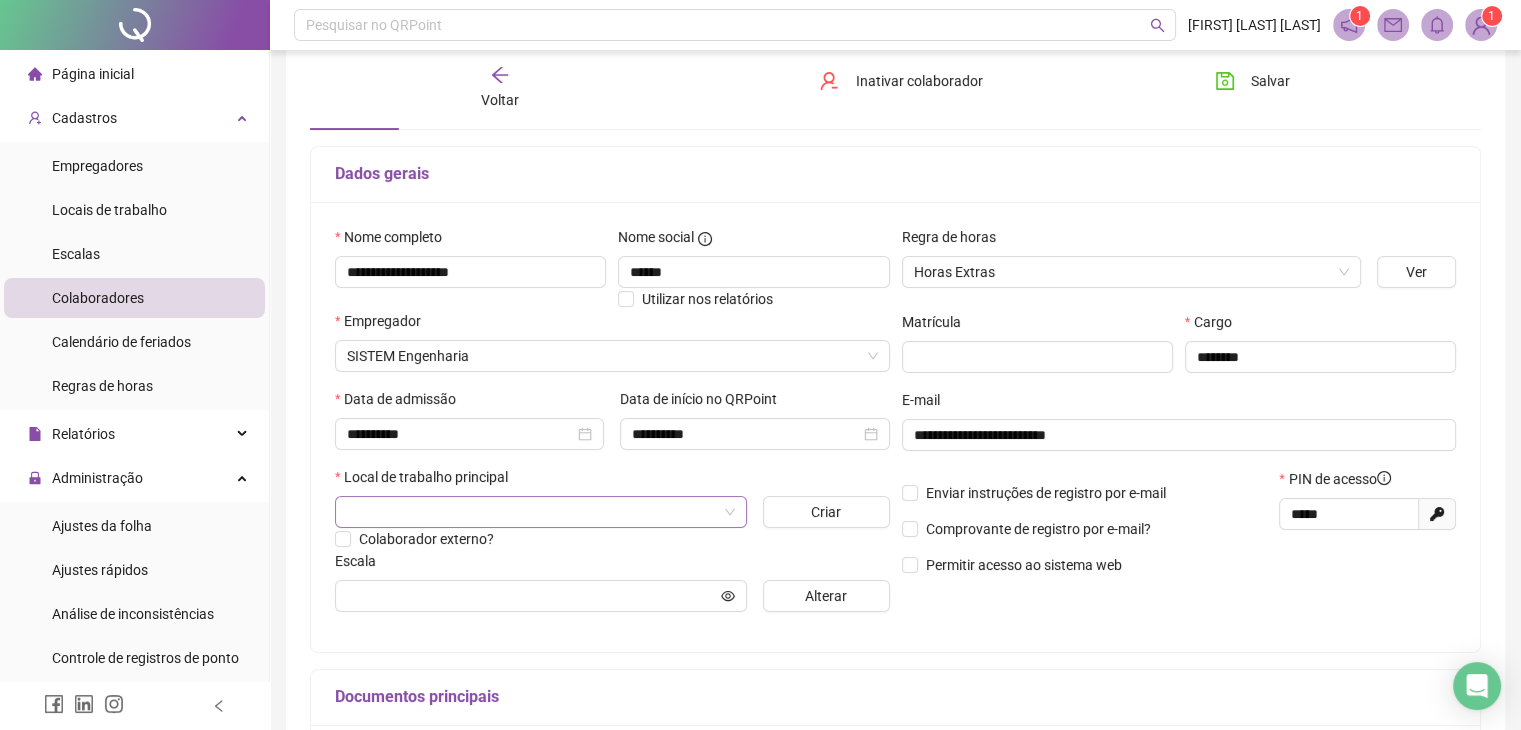 click at bounding box center (532, 512) 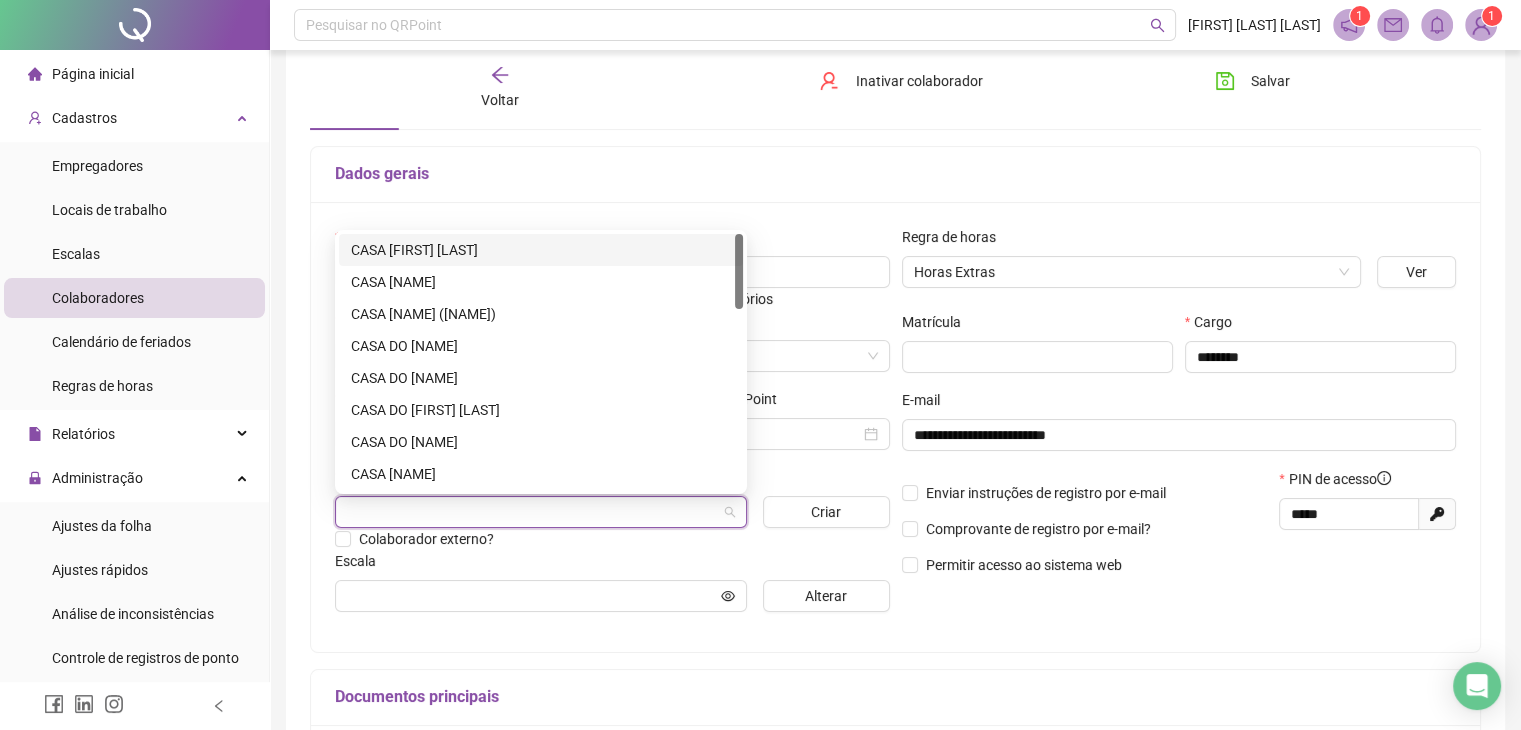 click on "Local de trabalho principal" at bounding box center (612, 481) 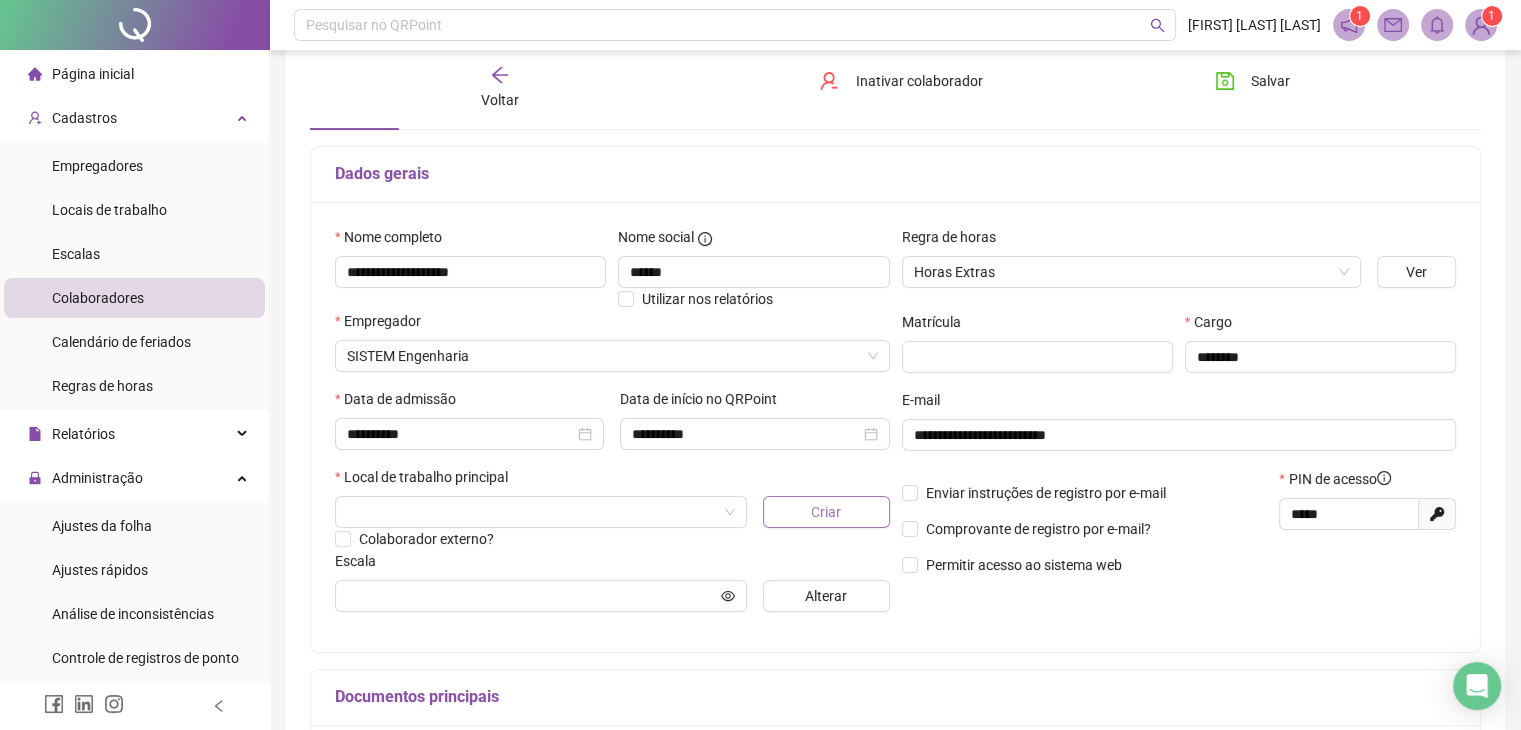 click on "Criar" at bounding box center (826, 512) 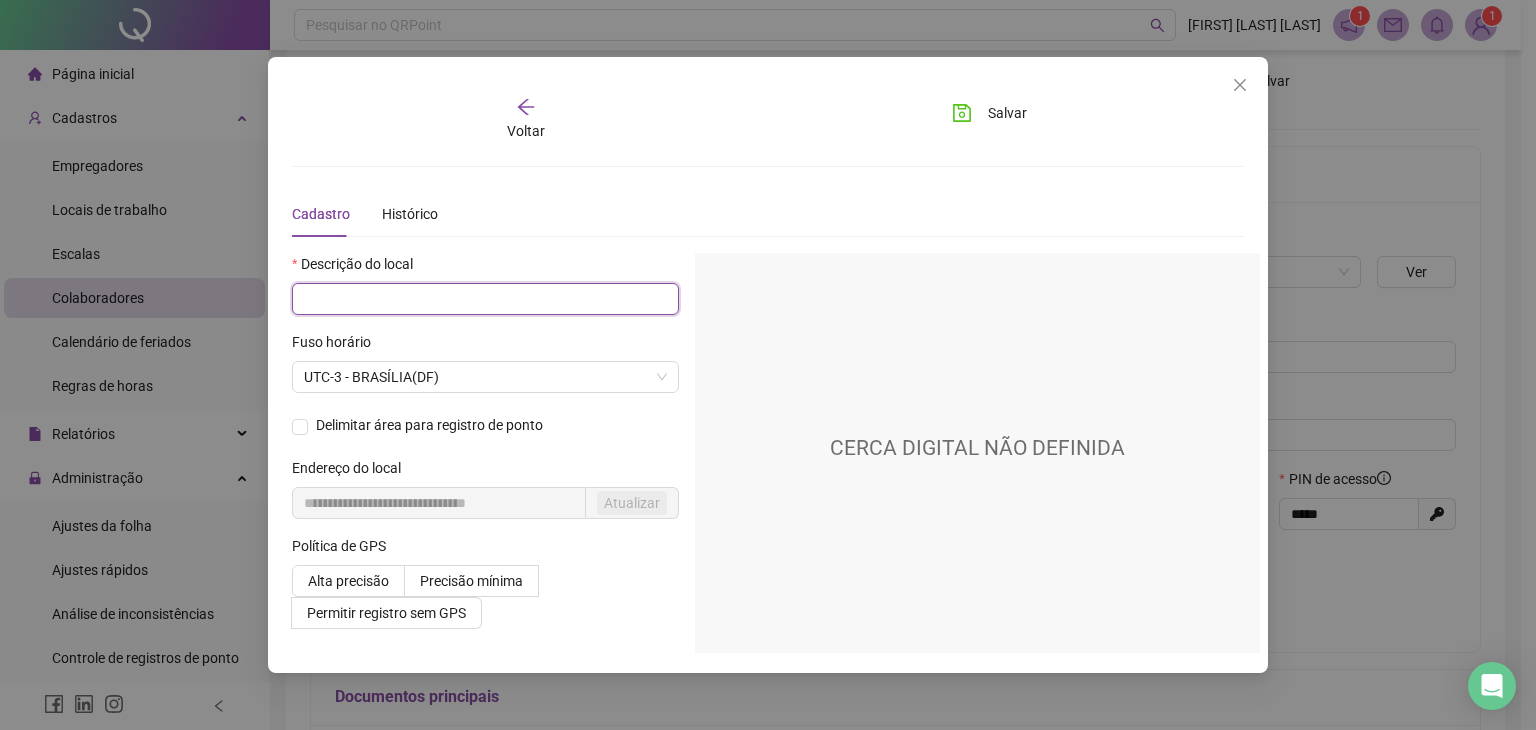 click at bounding box center (485, 299) 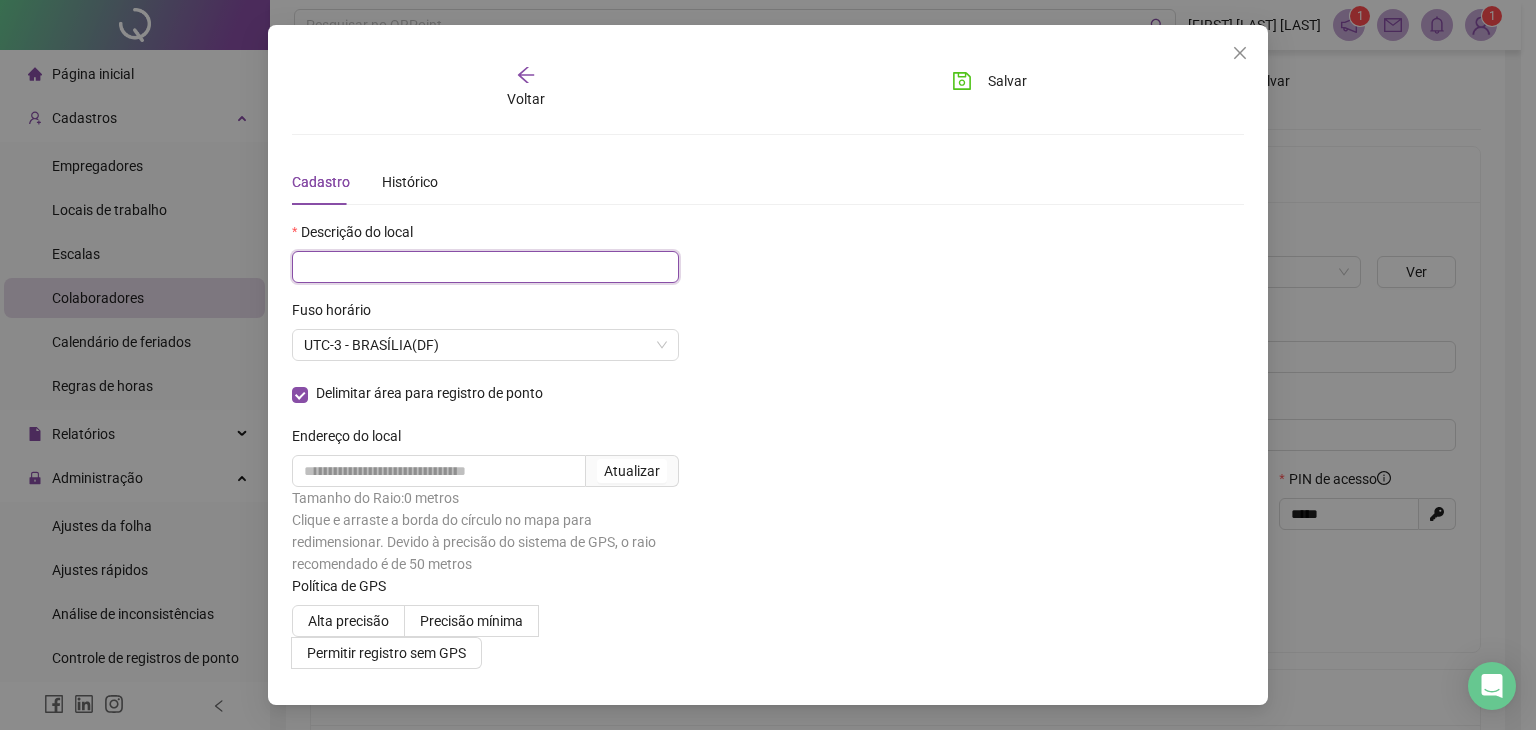 click at bounding box center [485, 267] 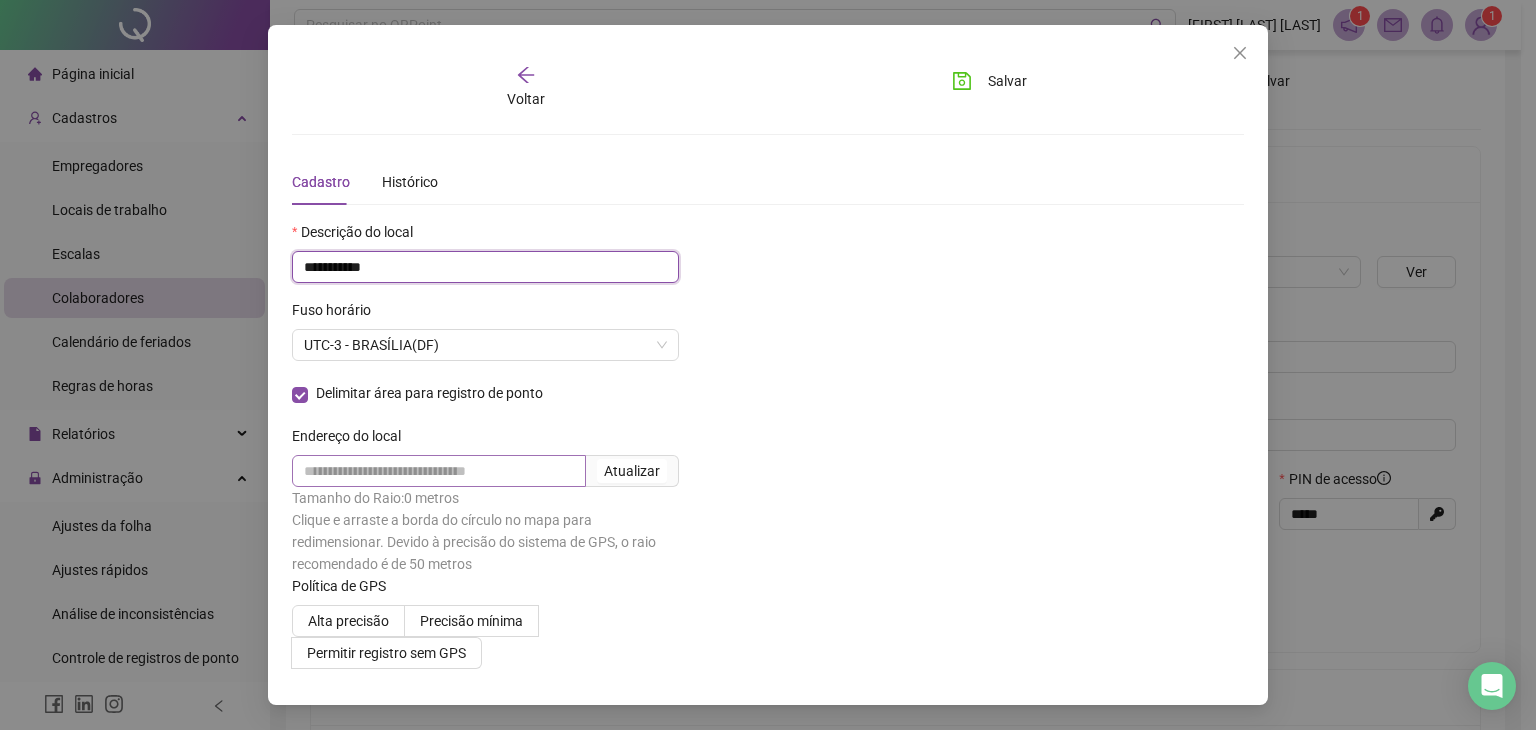 type on "**********" 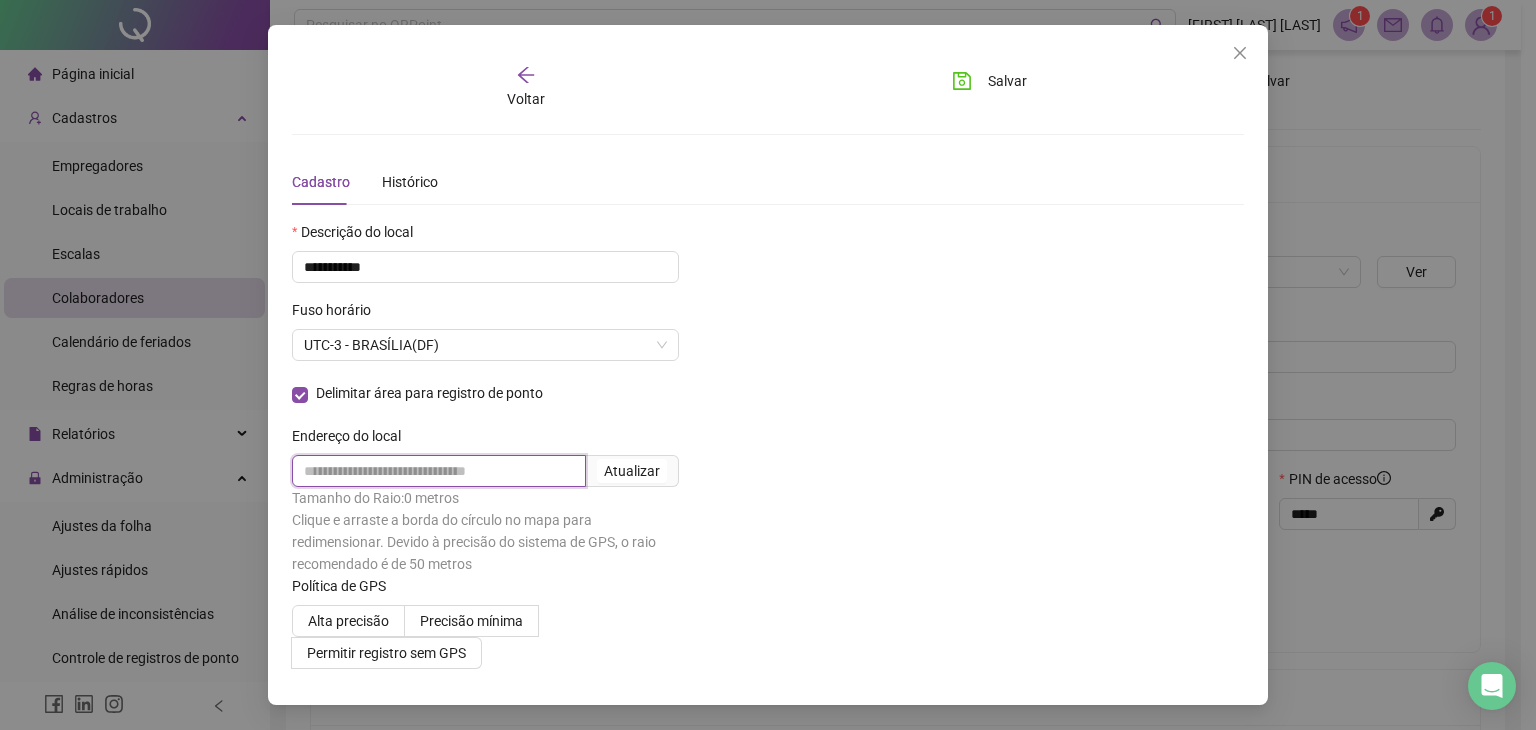 click at bounding box center (439, 471) 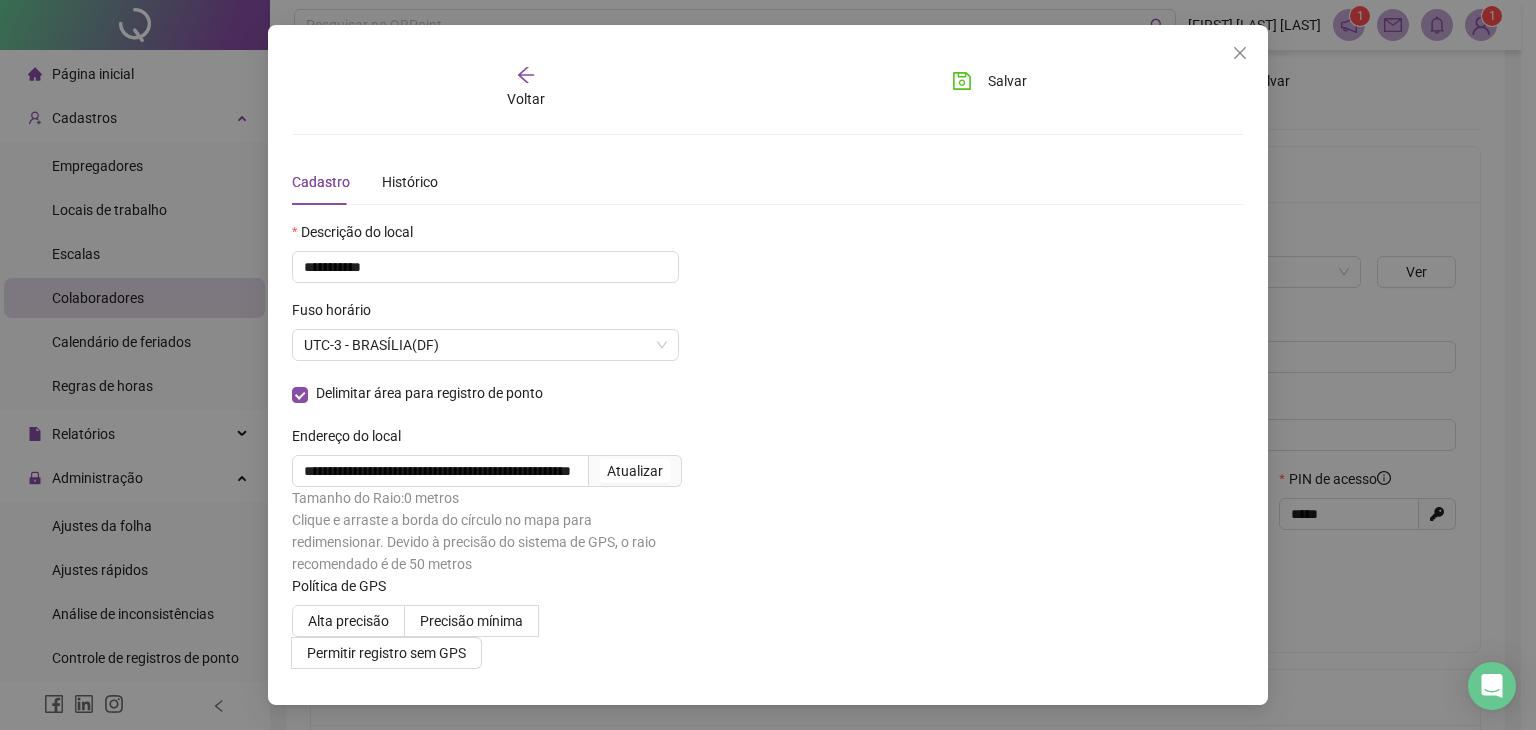 scroll, scrollTop: 0, scrollLeft: 0, axis: both 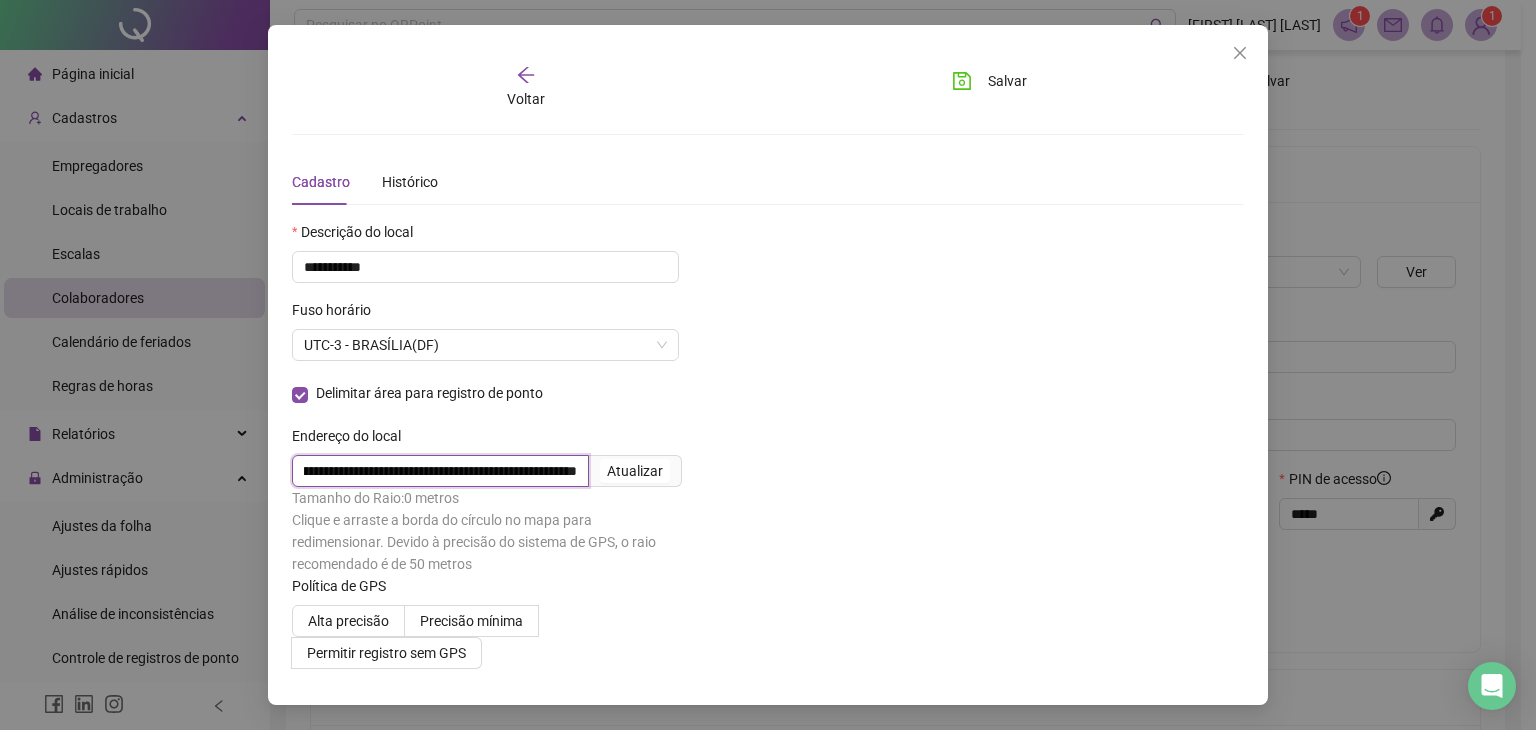 type on "**********" 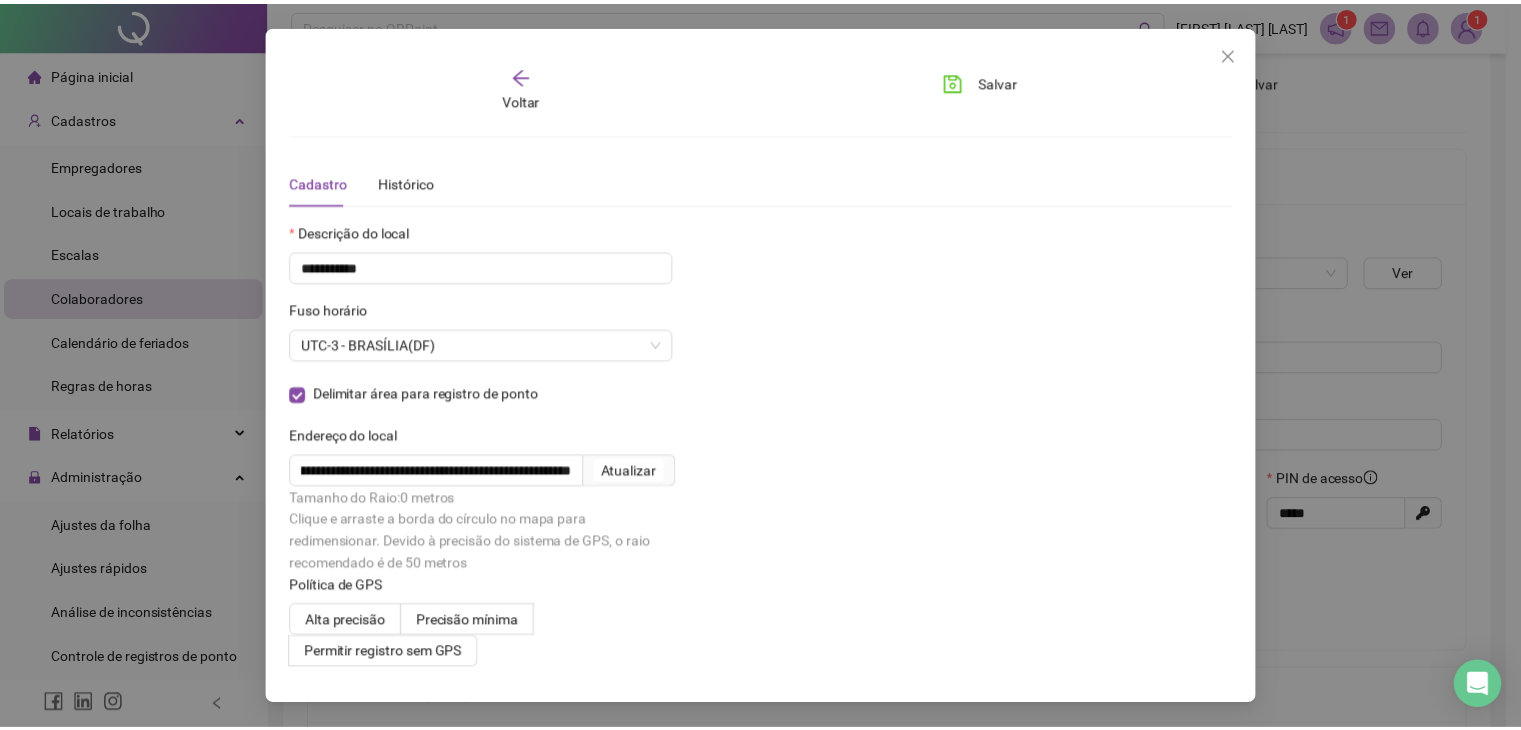 scroll, scrollTop: 0, scrollLeft: 0, axis: both 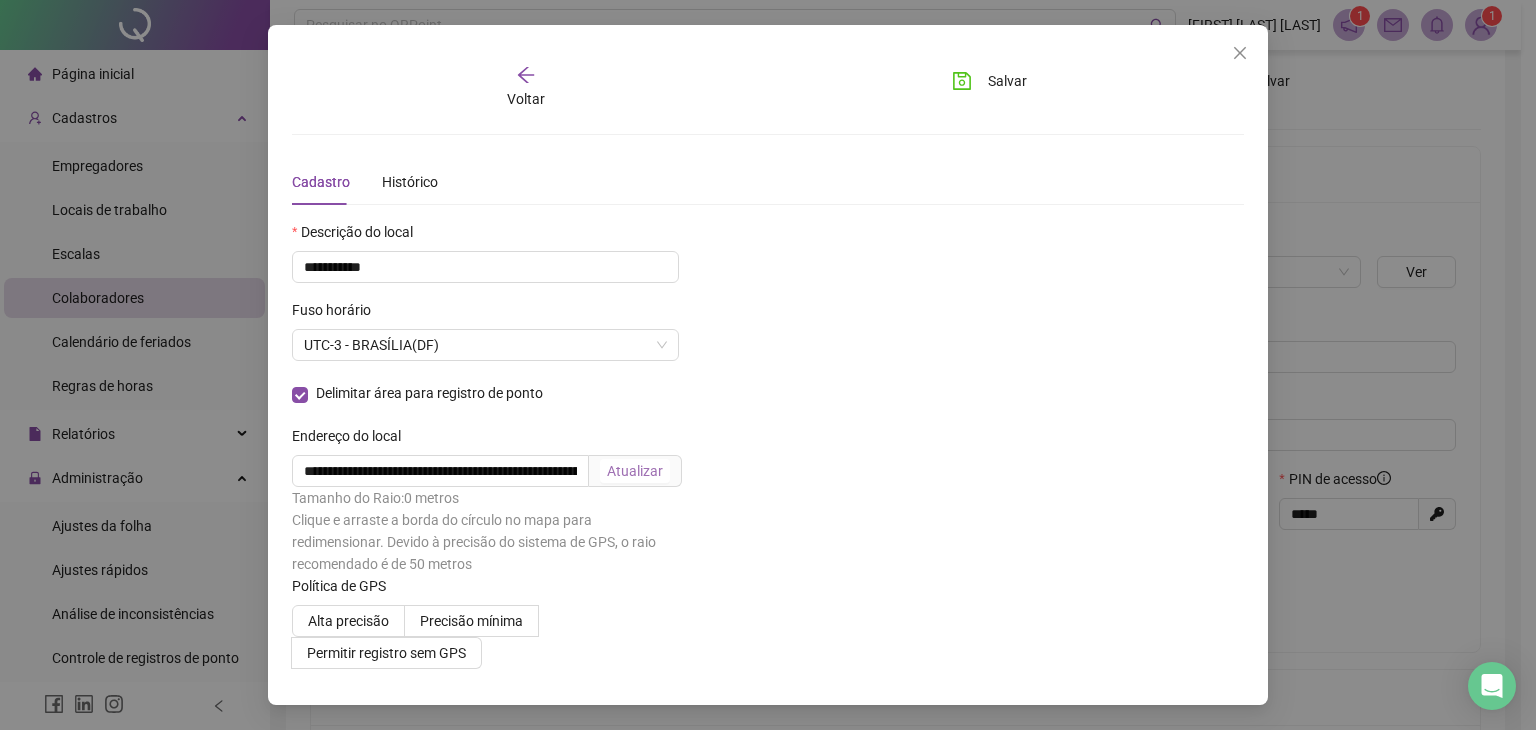 click on "Atualizar" at bounding box center [635, 471] 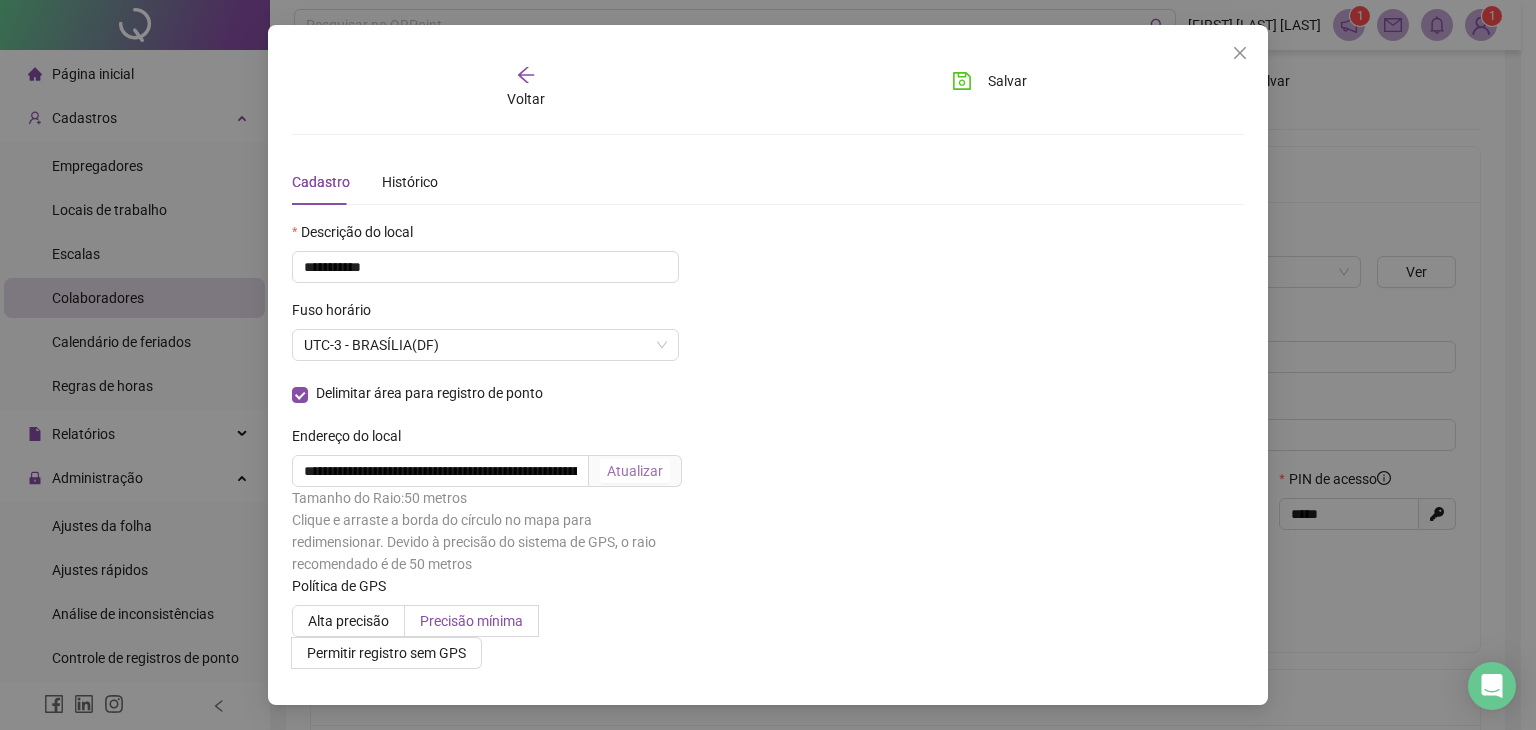click on "Precisão mínima" at bounding box center [471, 621] 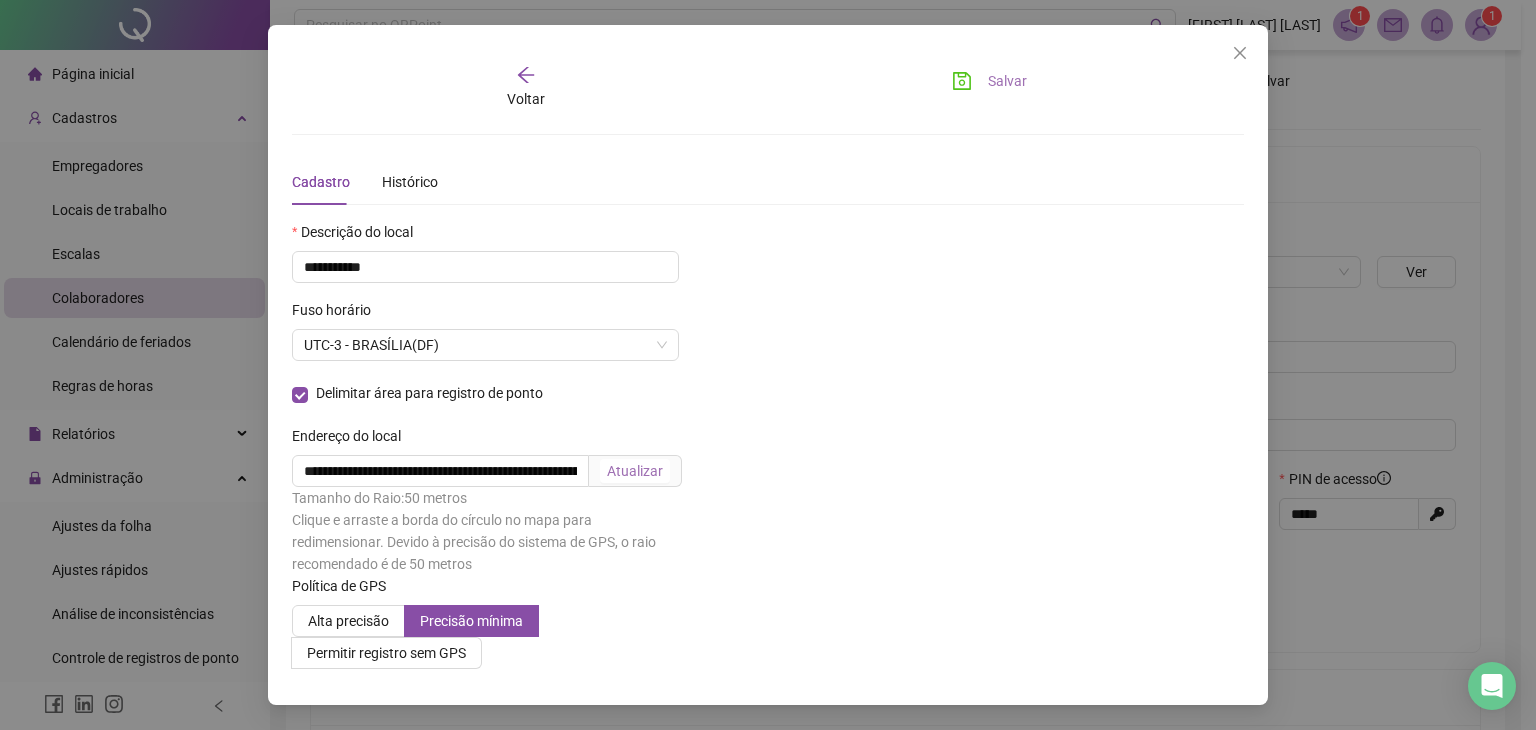 click on "Salvar" at bounding box center [989, 81] 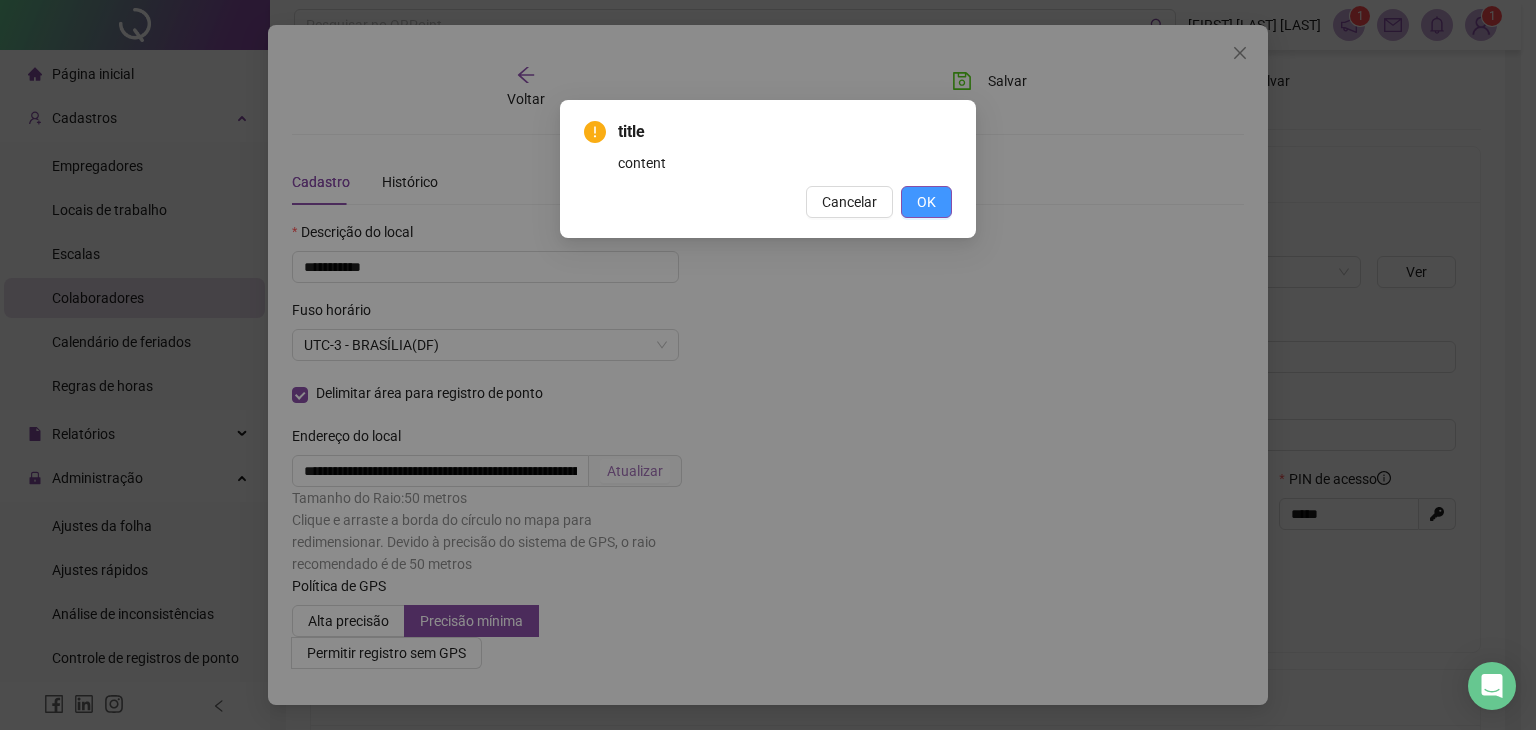 click on "OK" at bounding box center (926, 202) 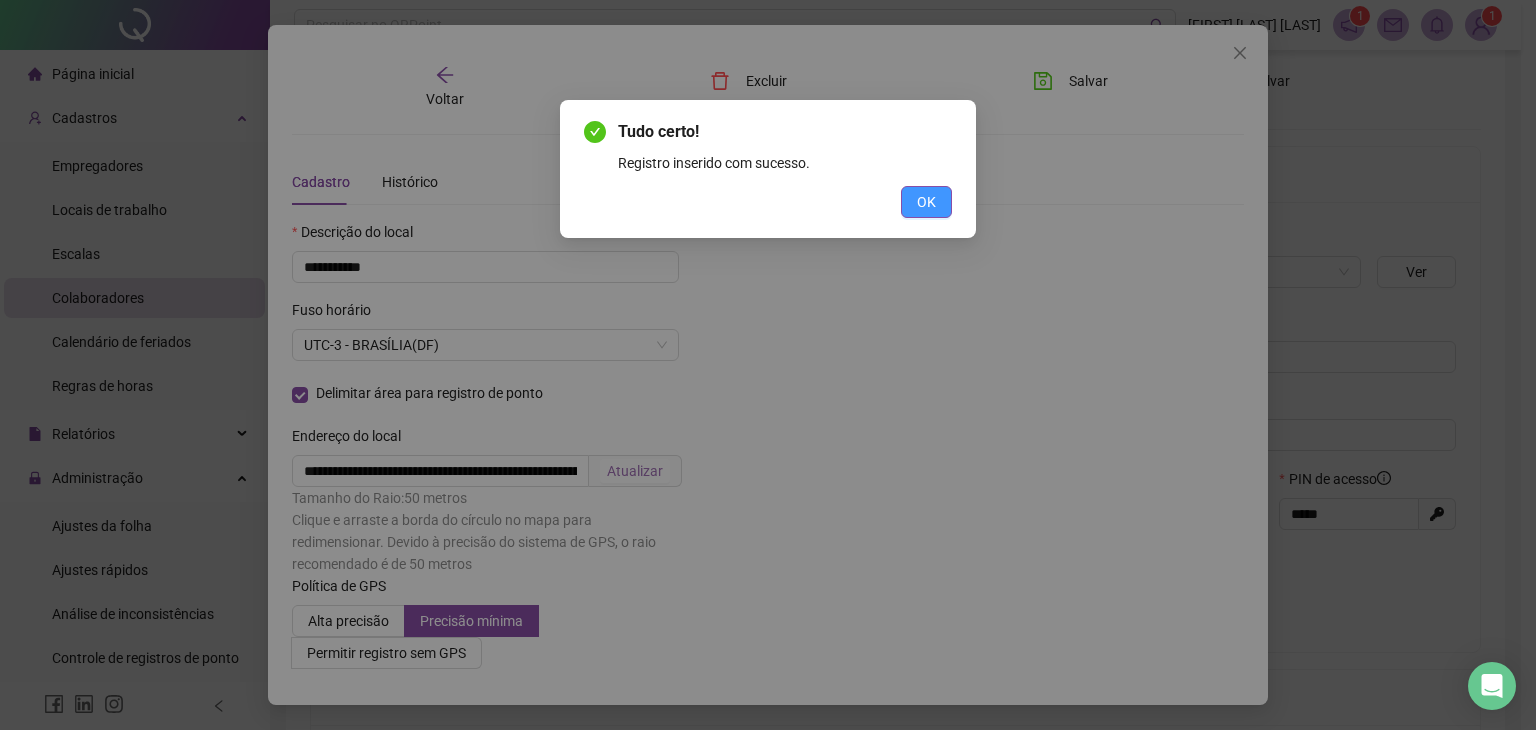 click on "OK" at bounding box center (926, 202) 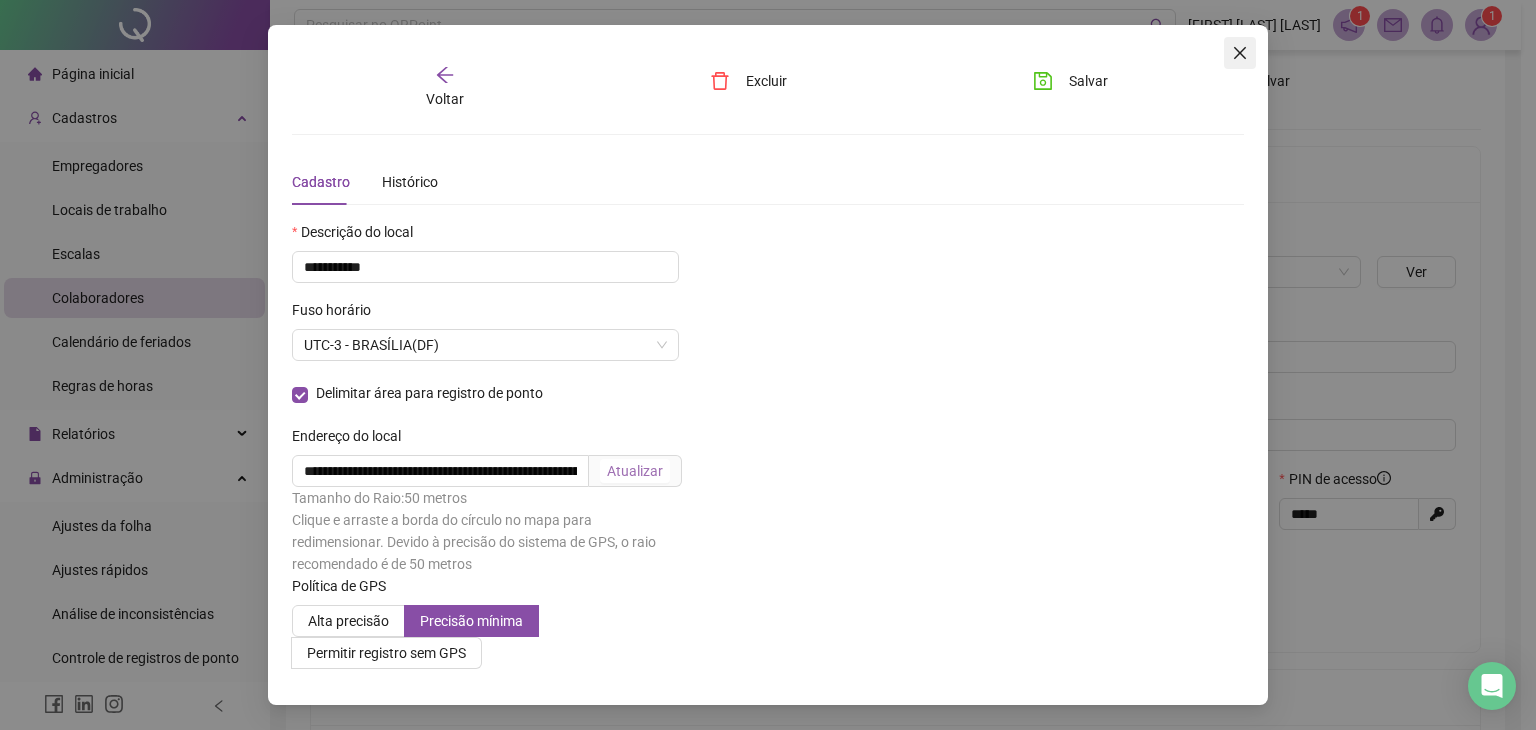click 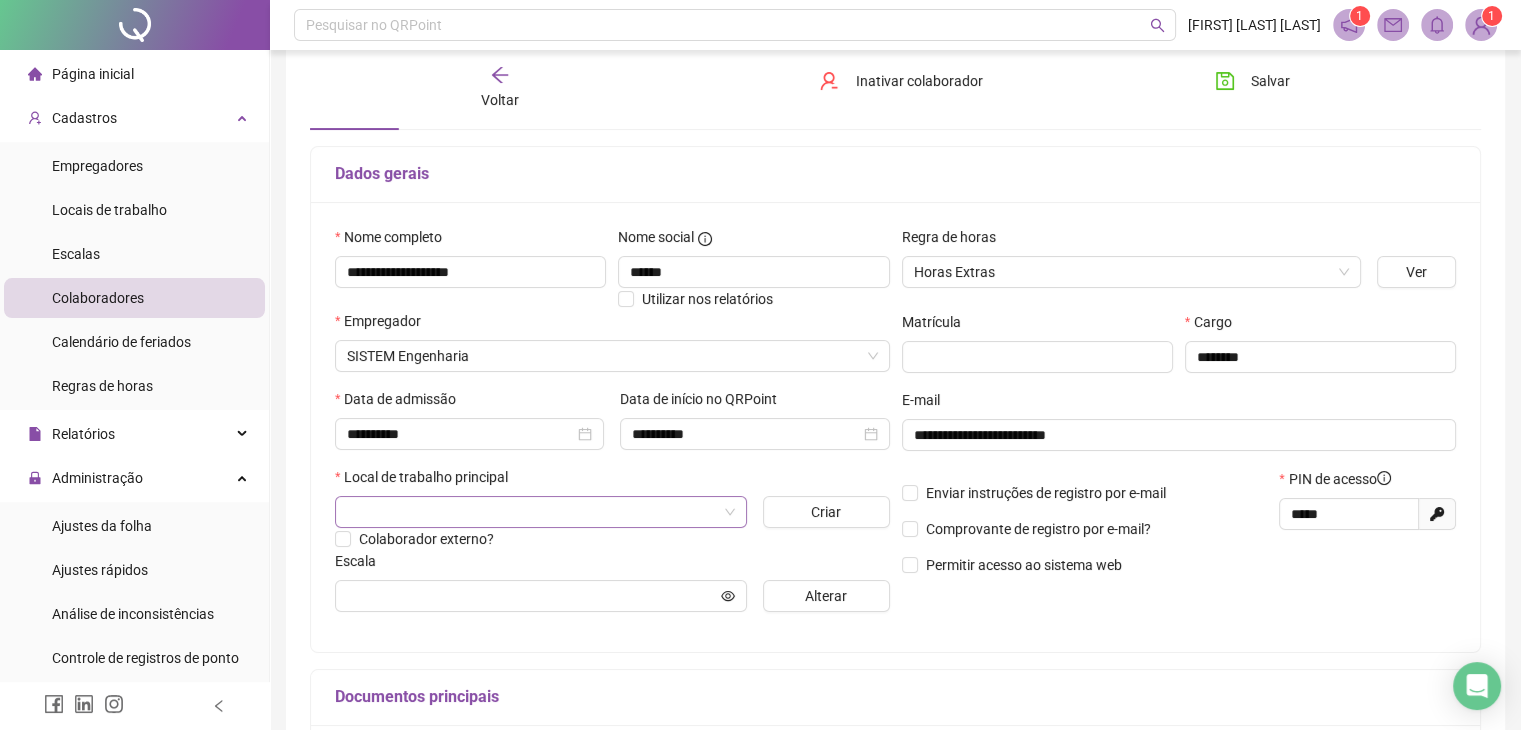 click at bounding box center (532, 512) 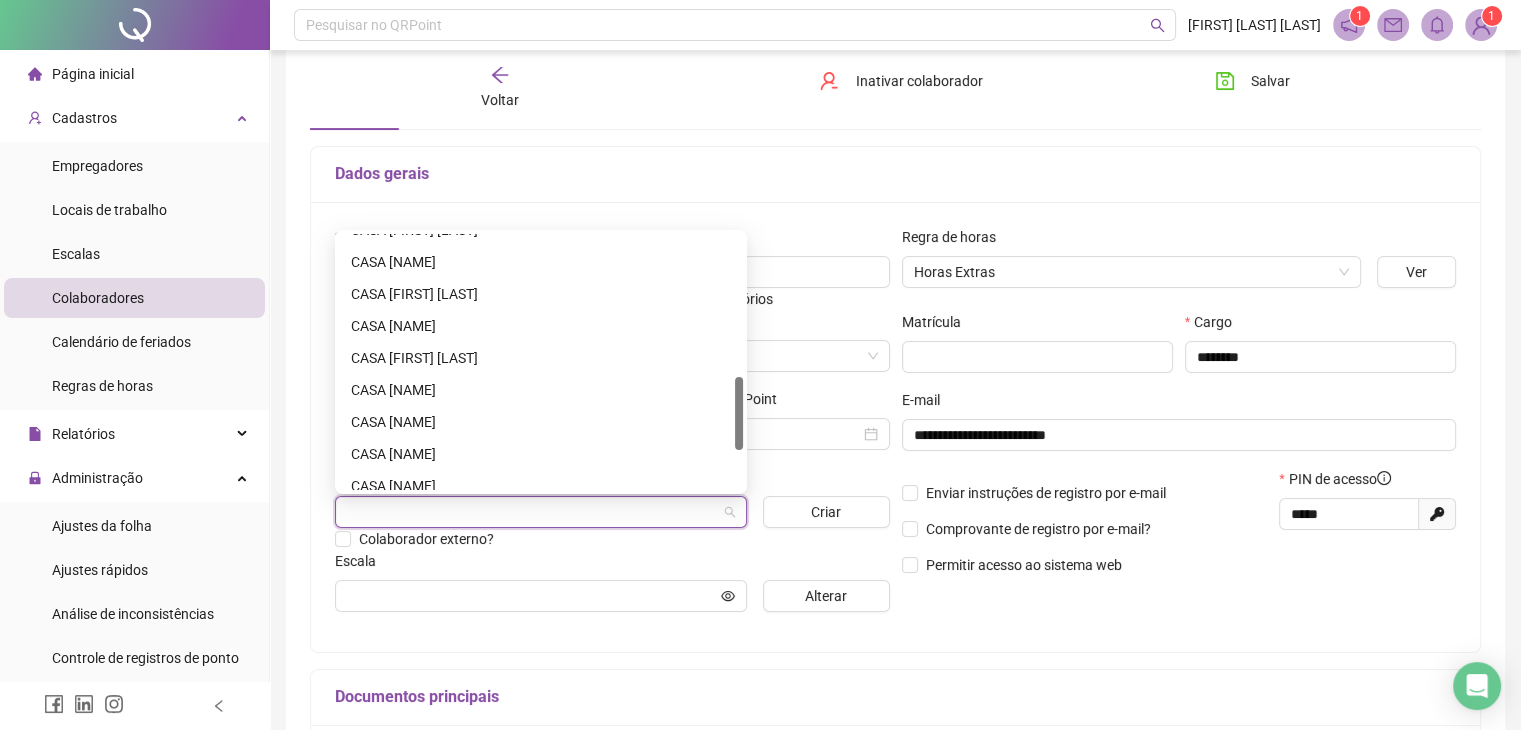 scroll, scrollTop: 640, scrollLeft: 0, axis: vertical 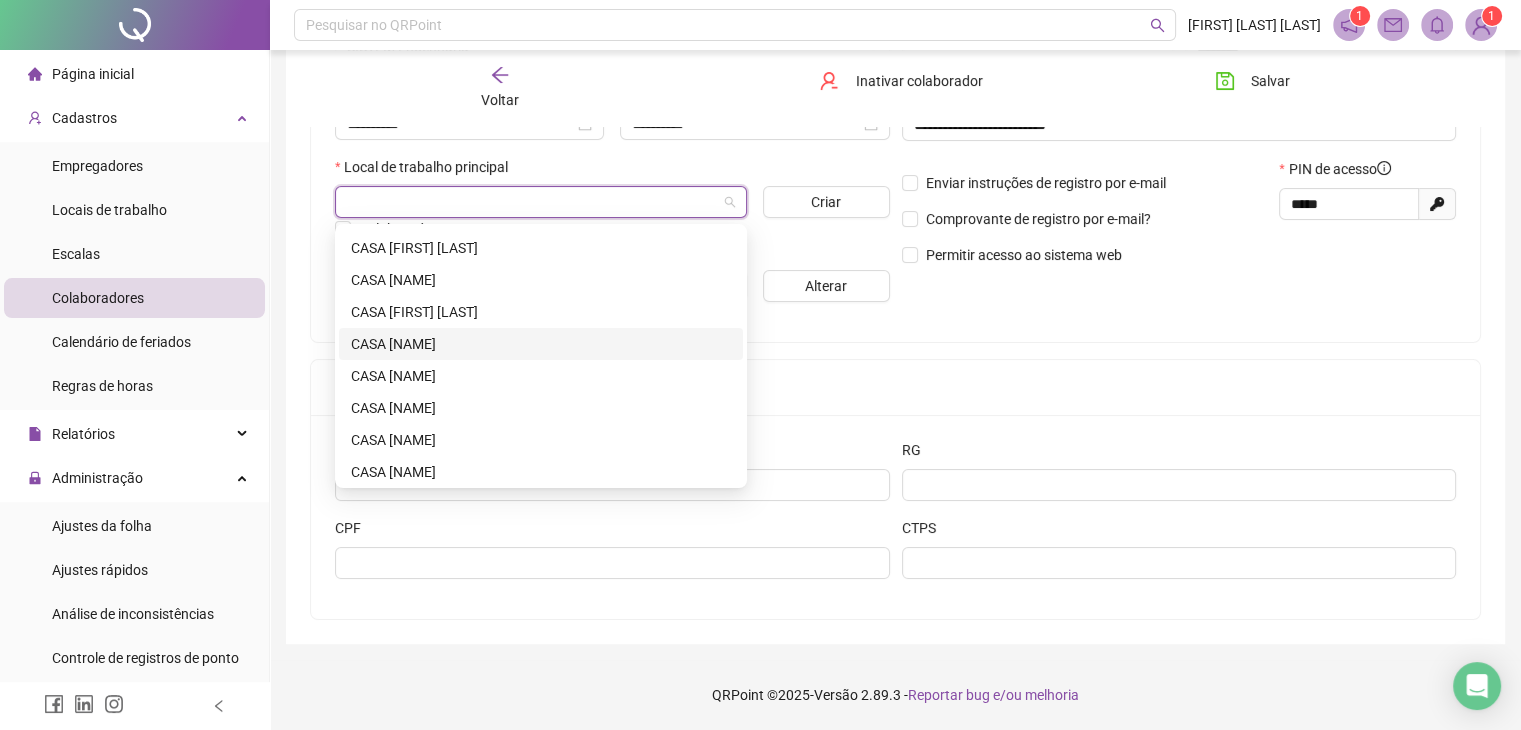click on "CASA [NAME]" at bounding box center (541, 344) 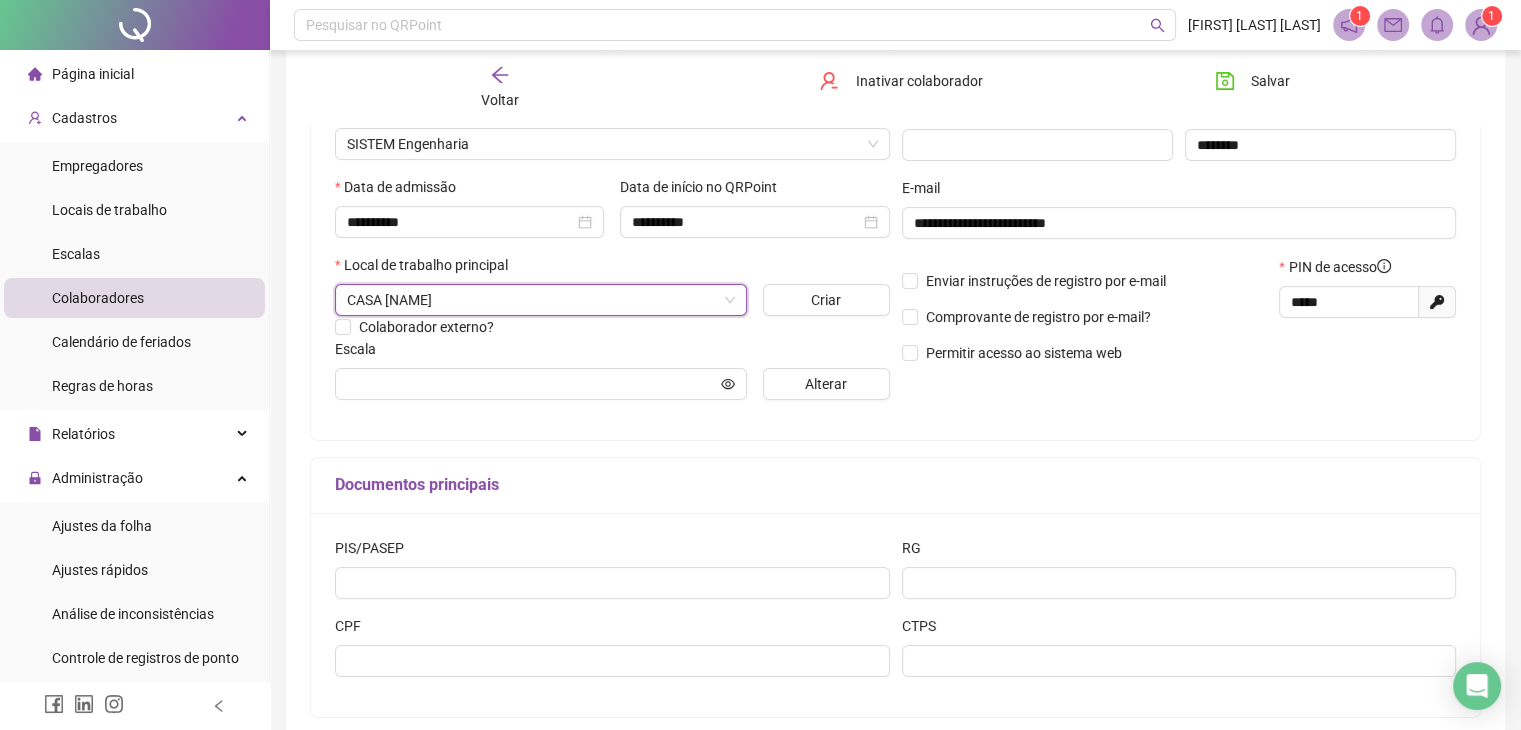 scroll, scrollTop: 111, scrollLeft: 0, axis: vertical 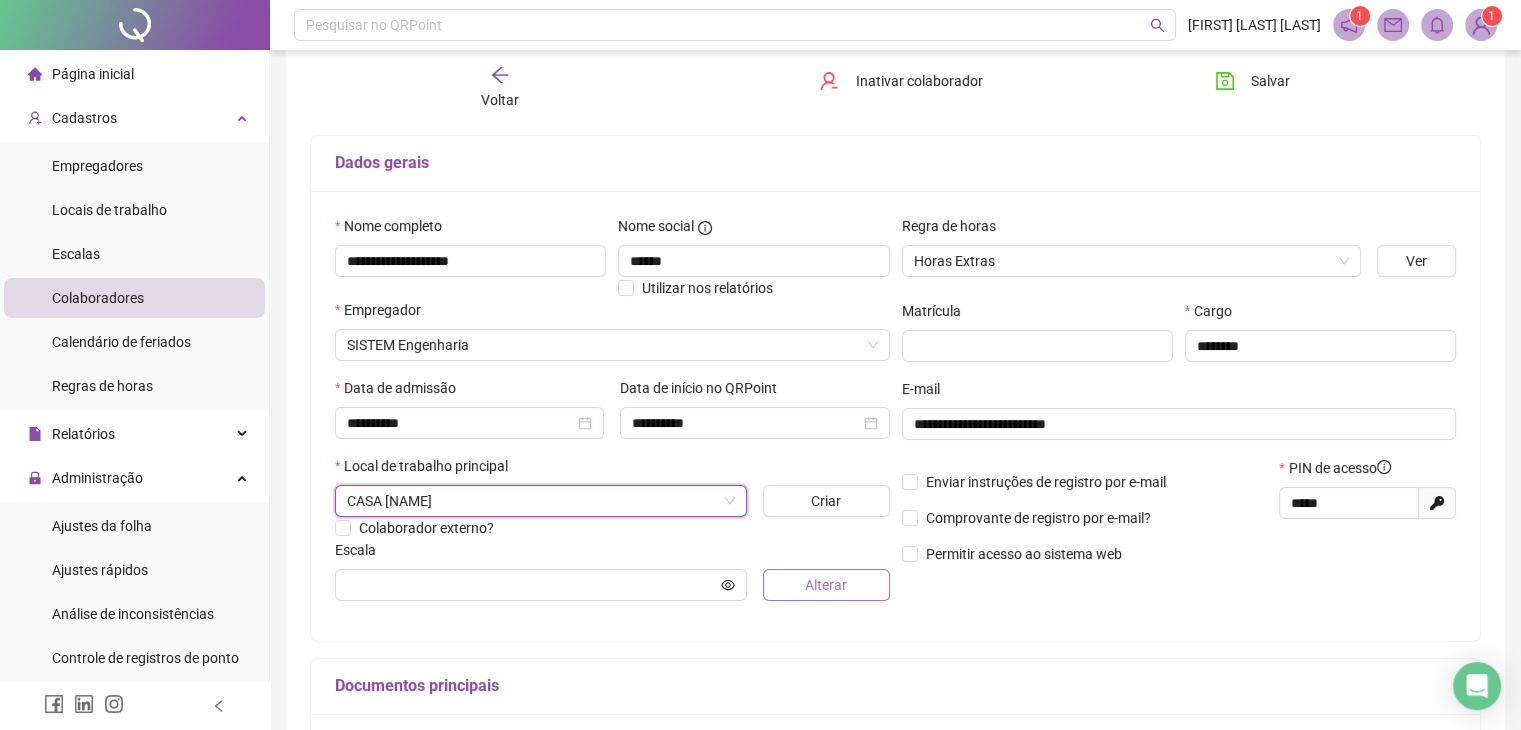 click on "Alterar" at bounding box center (826, 585) 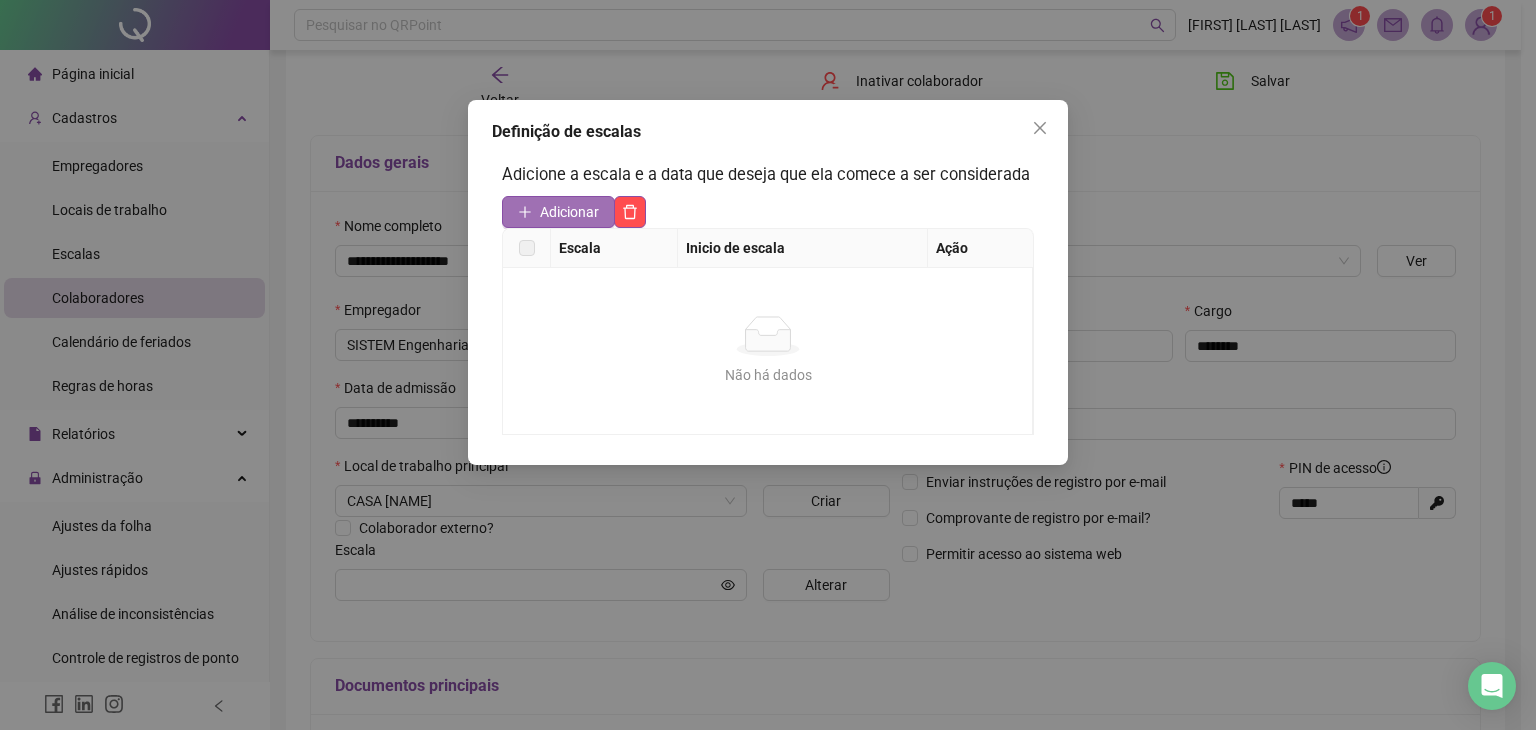click on "Adicionar" at bounding box center [569, 212] 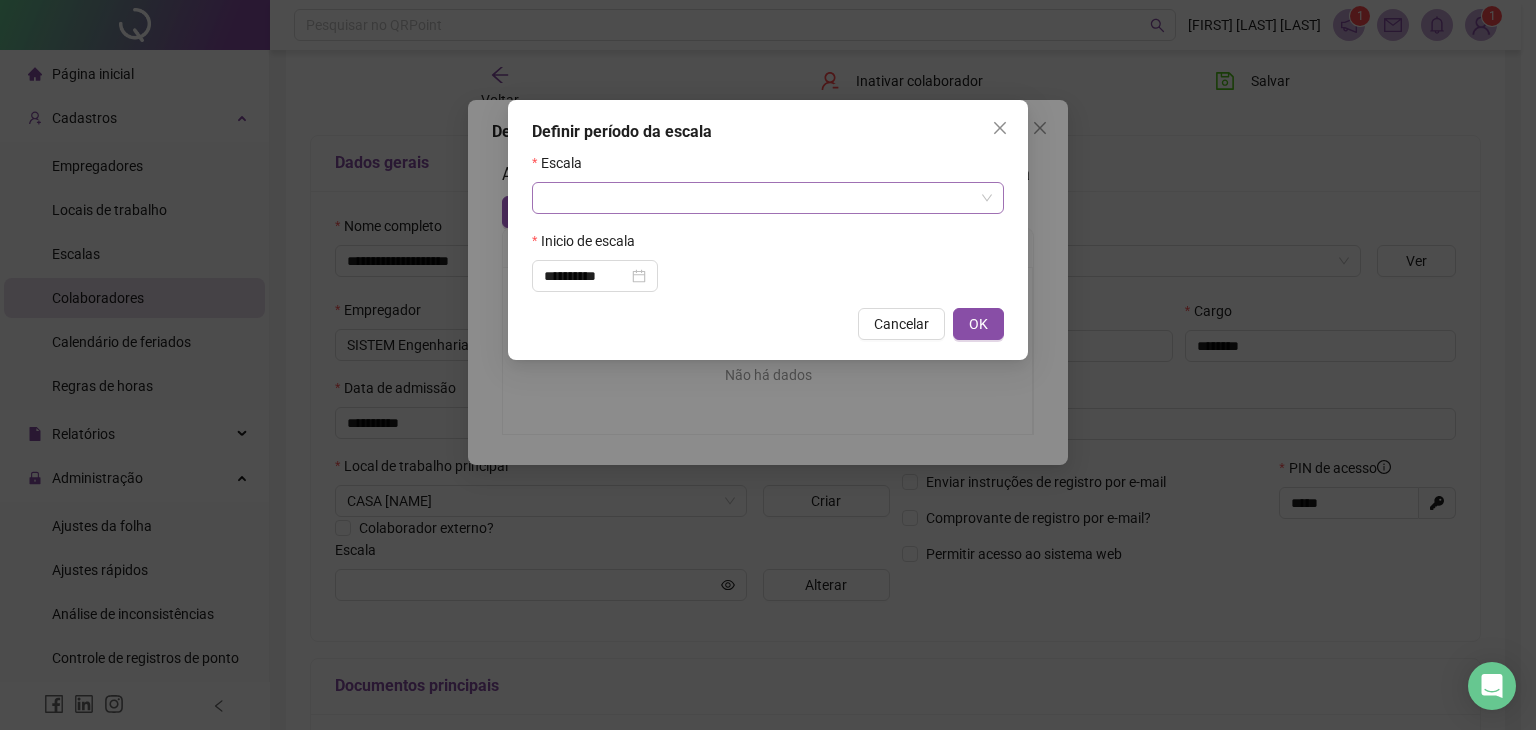 click at bounding box center [759, 198] 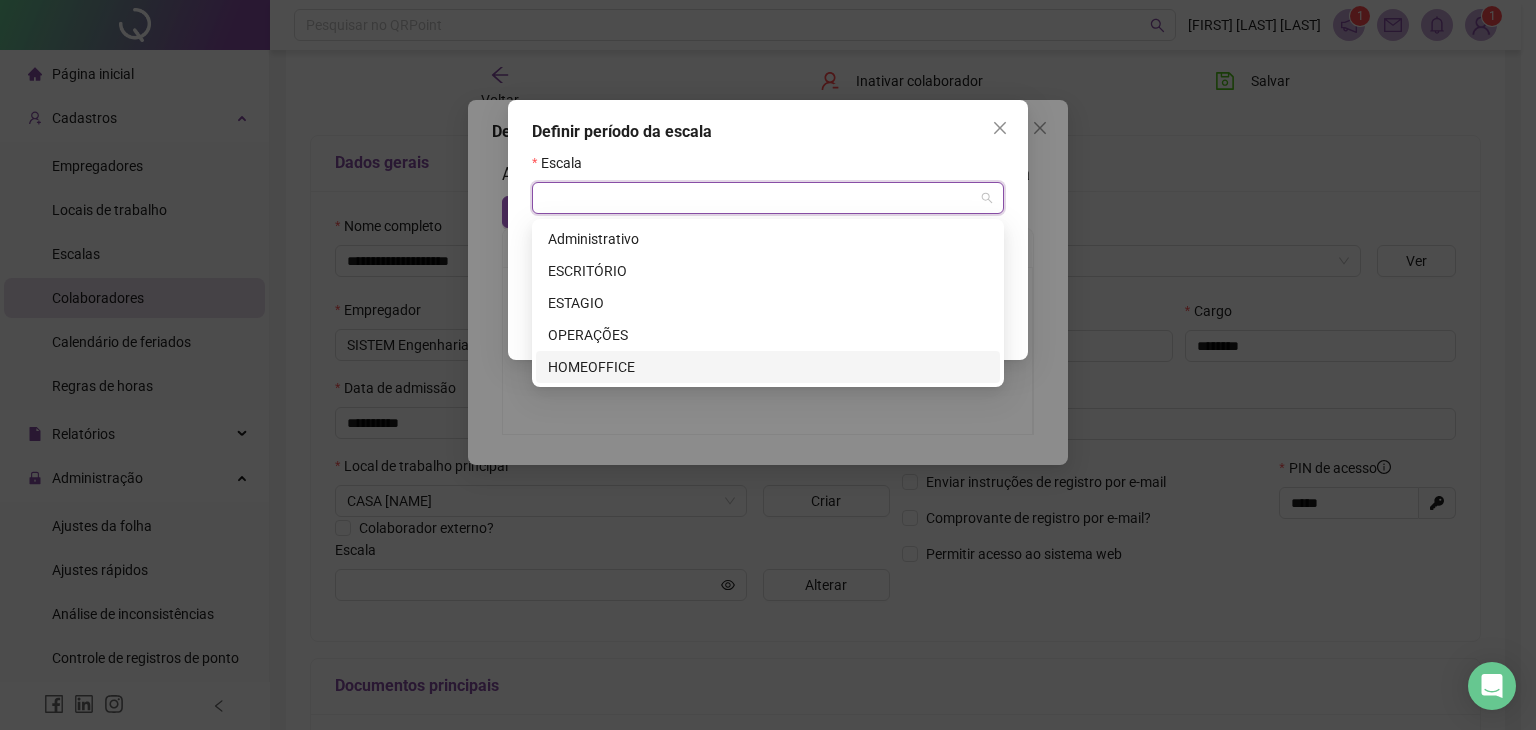 click on "HOMEOFFICE" at bounding box center (768, 367) 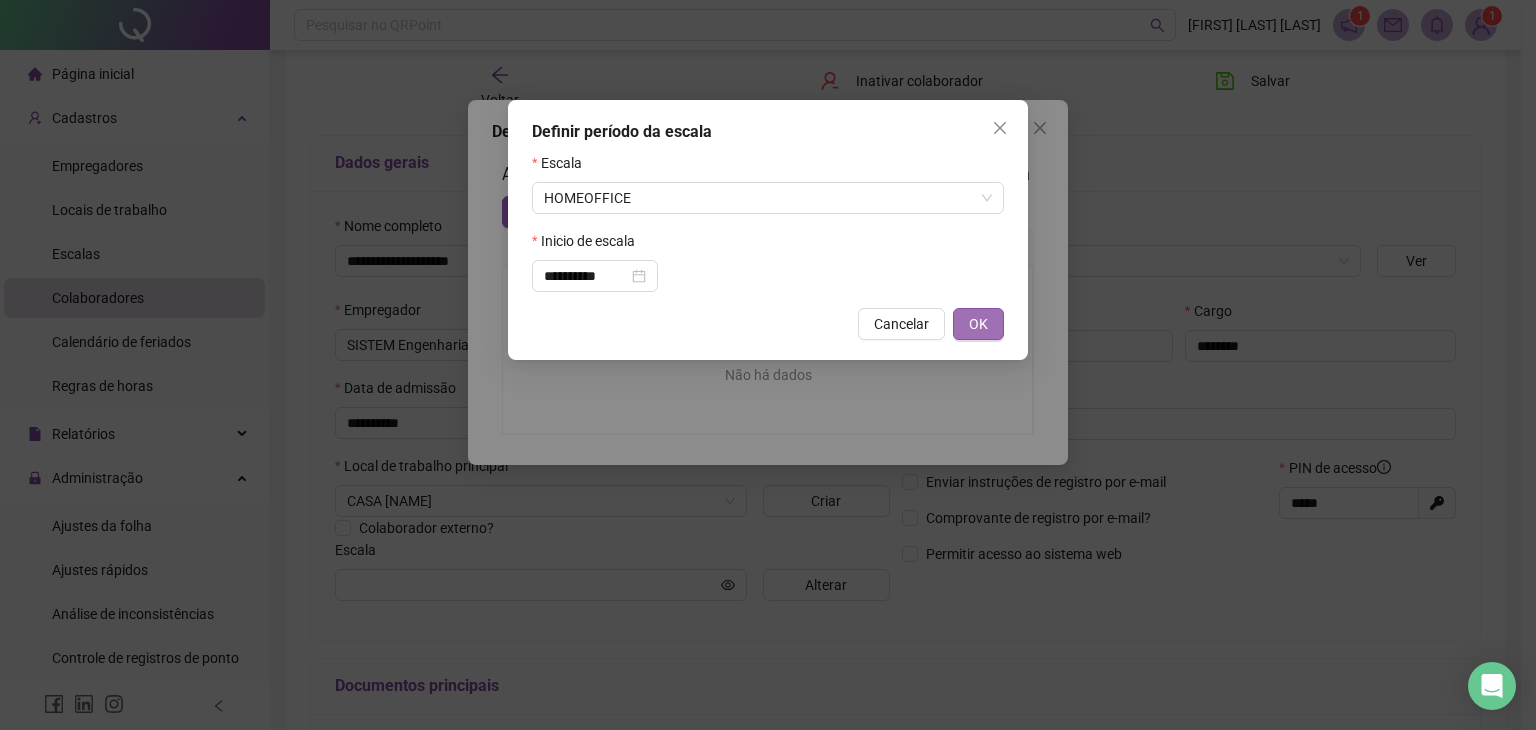 click on "OK" at bounding box center (978, 324) 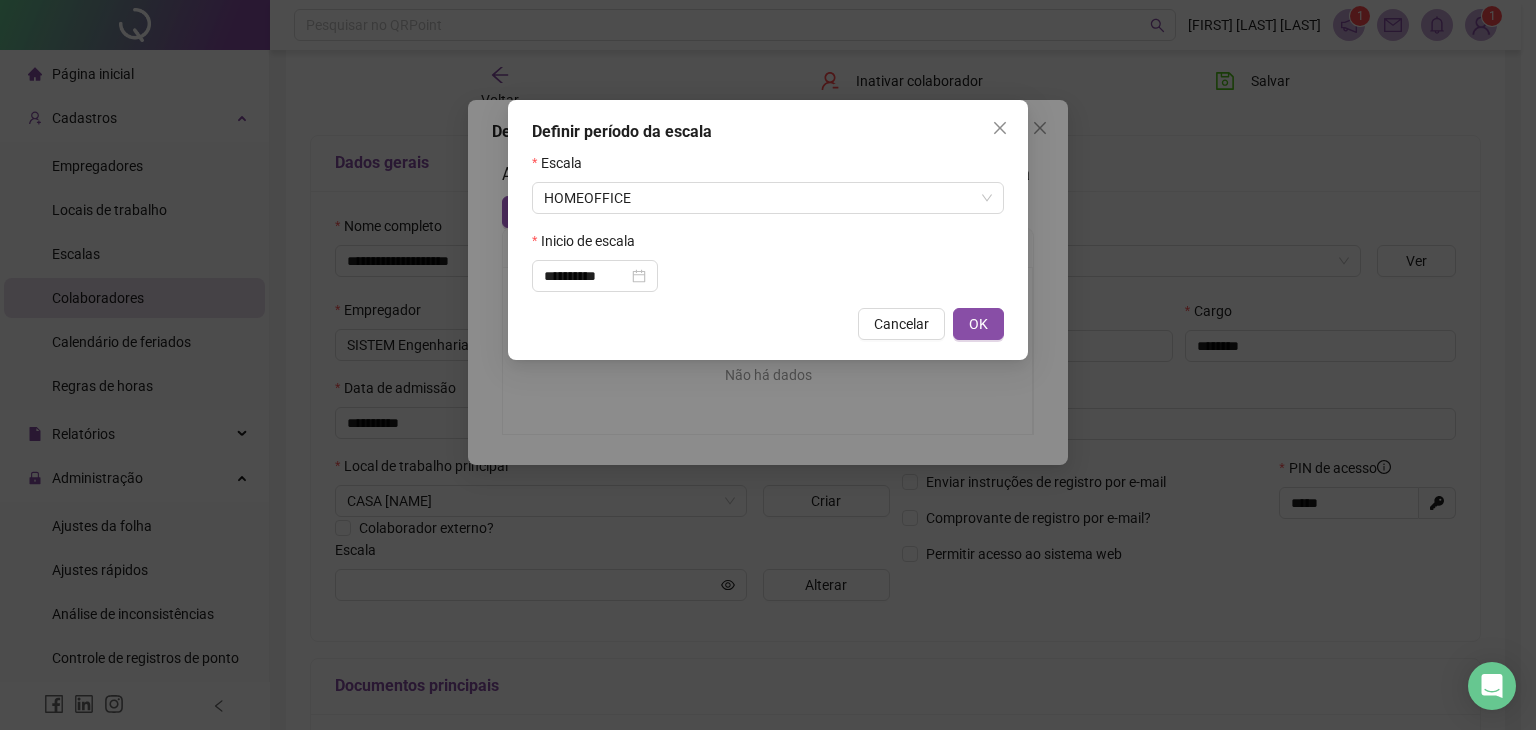 type on "**********" 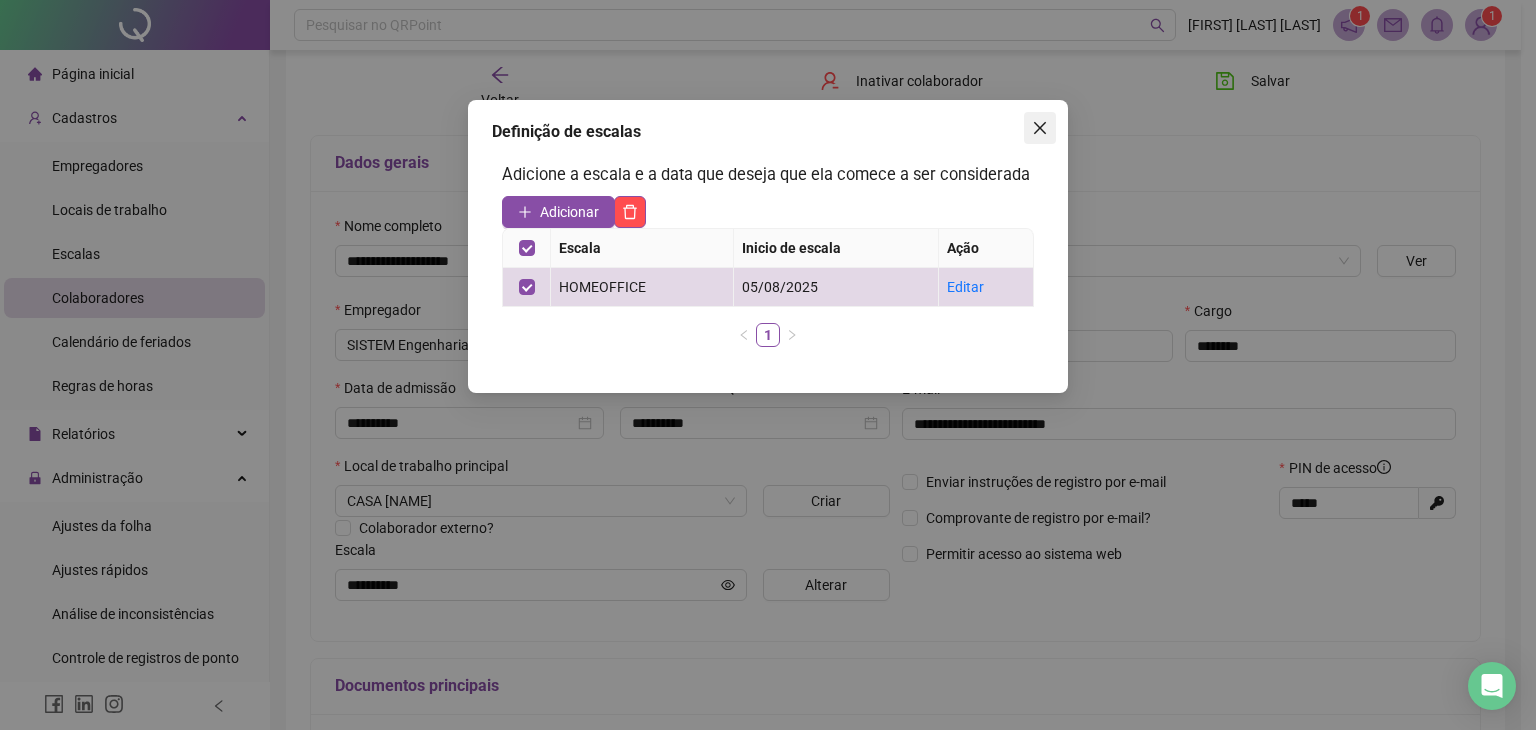 click 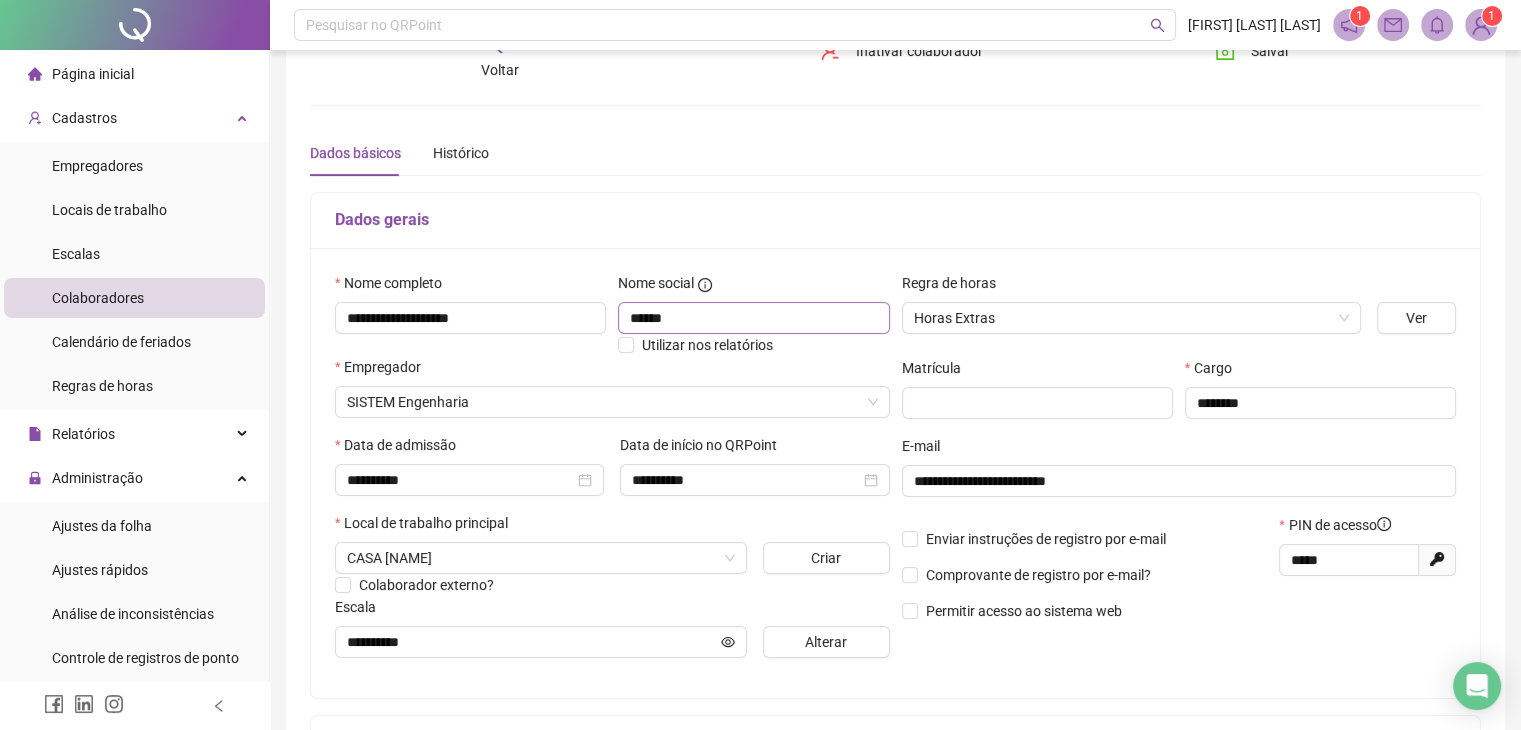 scroll, scrollTop: 0, scrollLeft: 0, axis: both 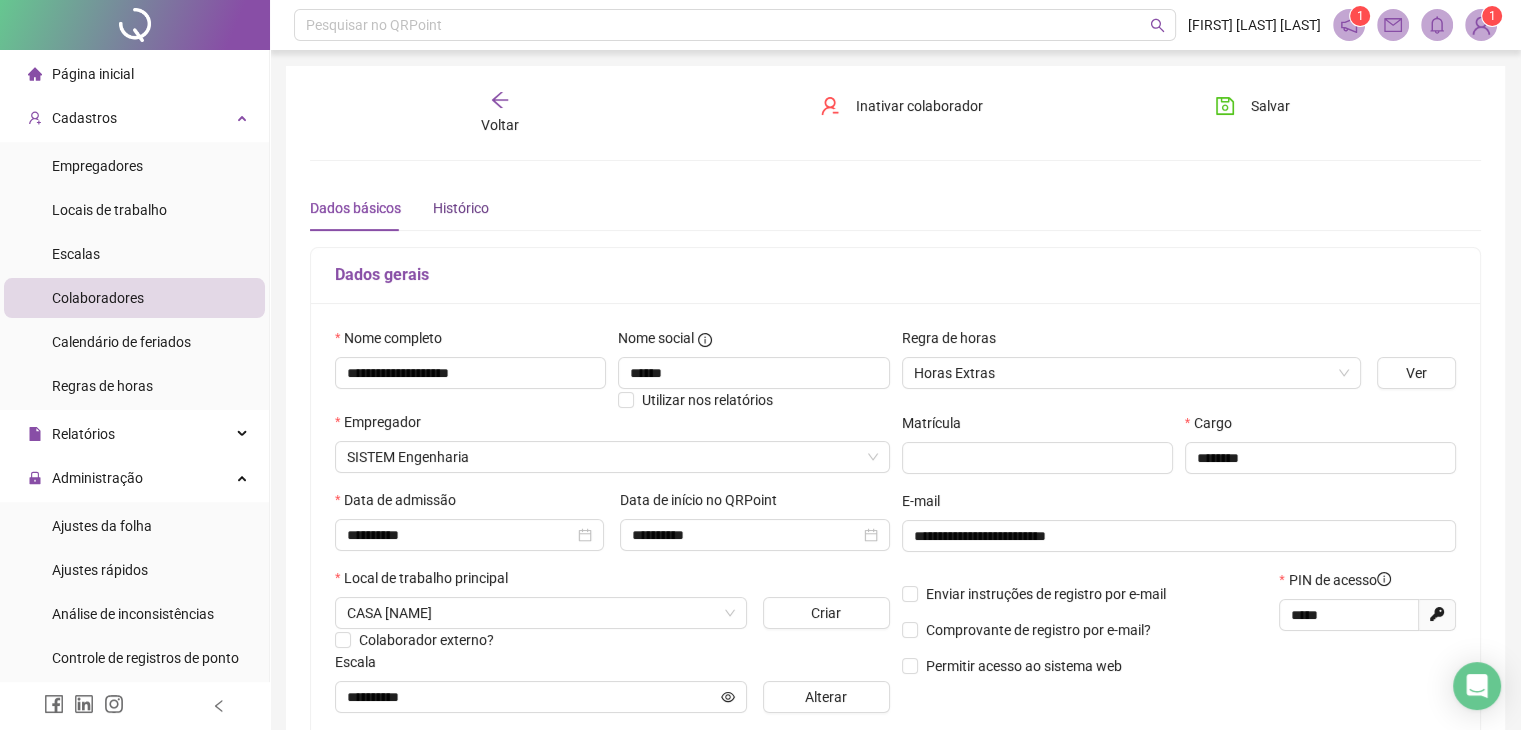 click on "Histórico" at bounding box center (461, 208) 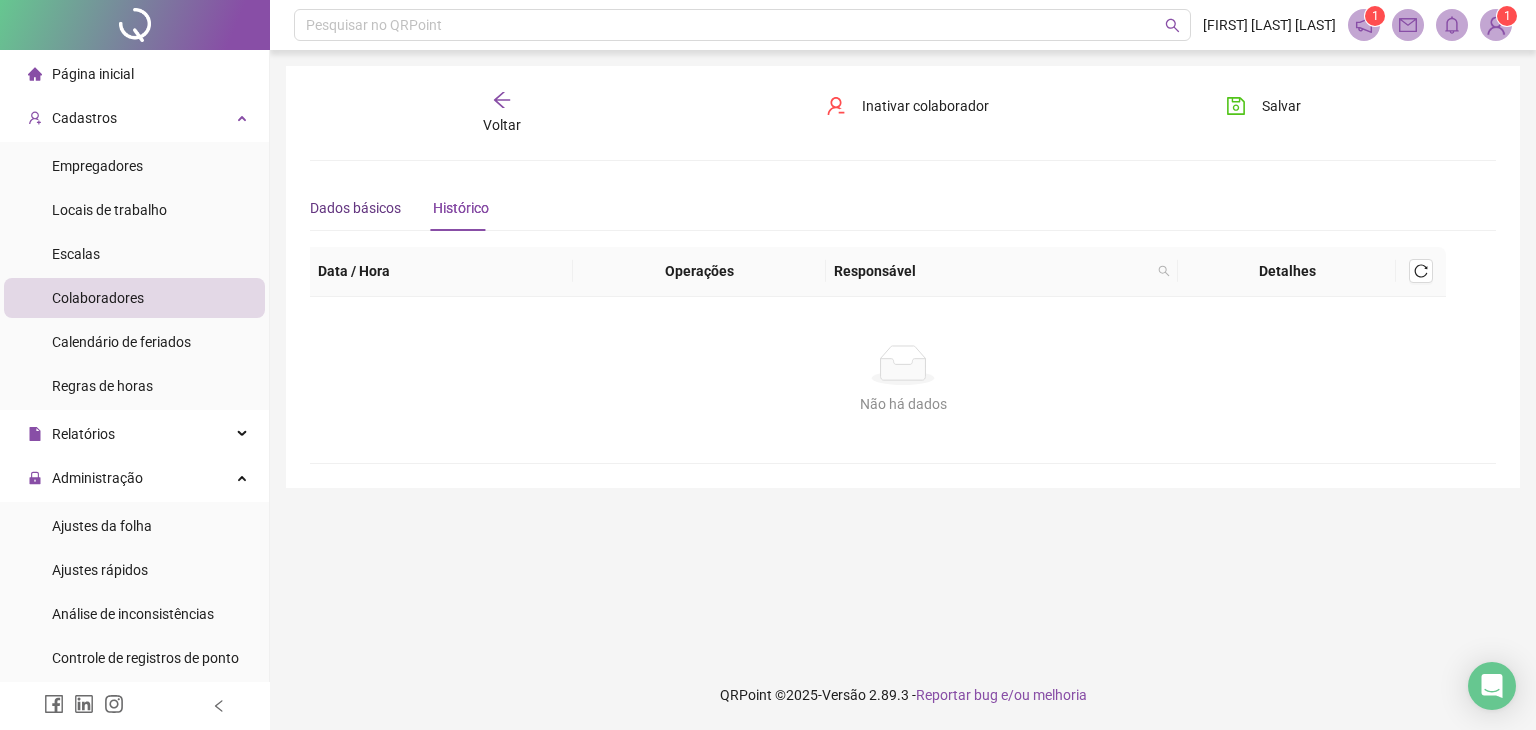 click on "Dados básicos" at bounding box center (355, 208) 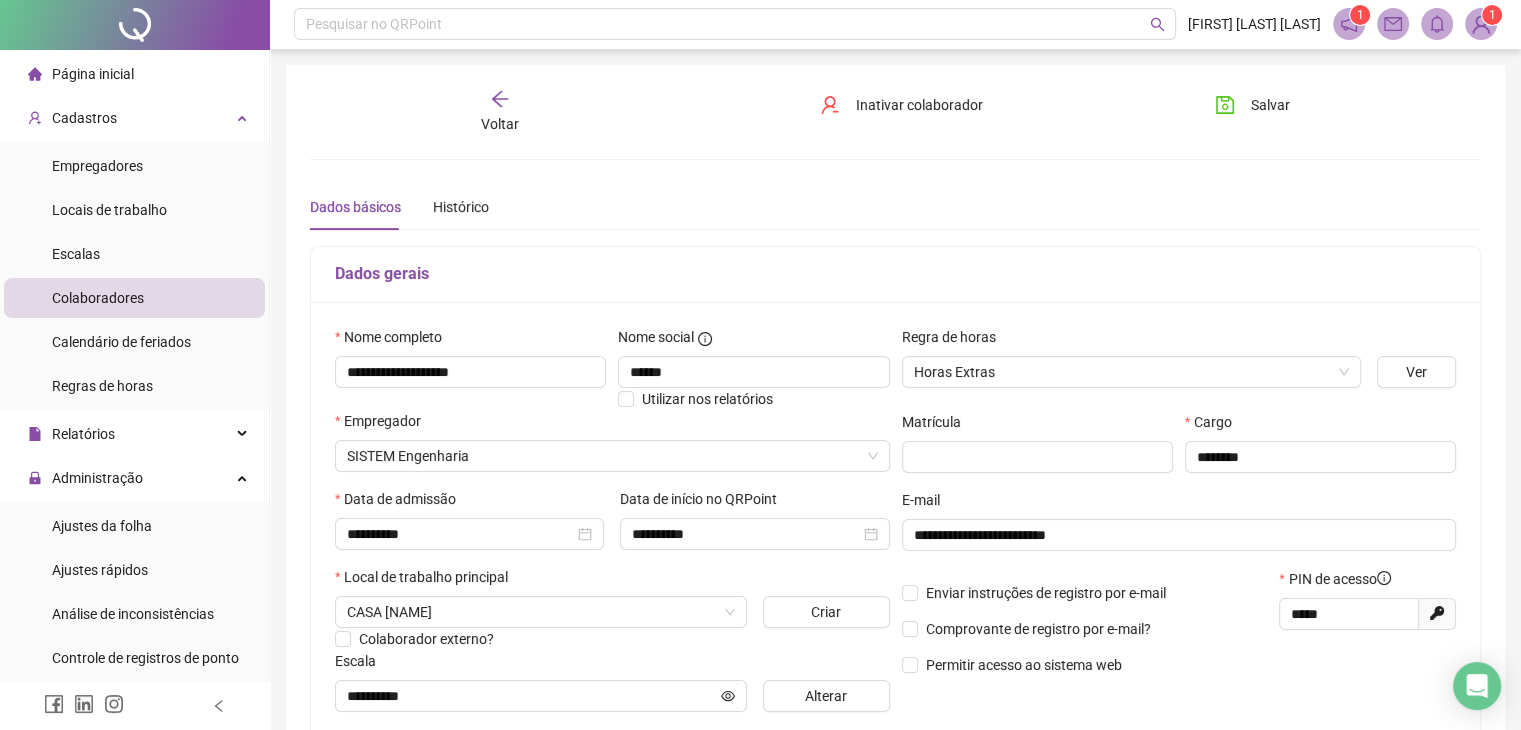 scroll, scrollTop: 0, scrollLeft: 0, axis: both 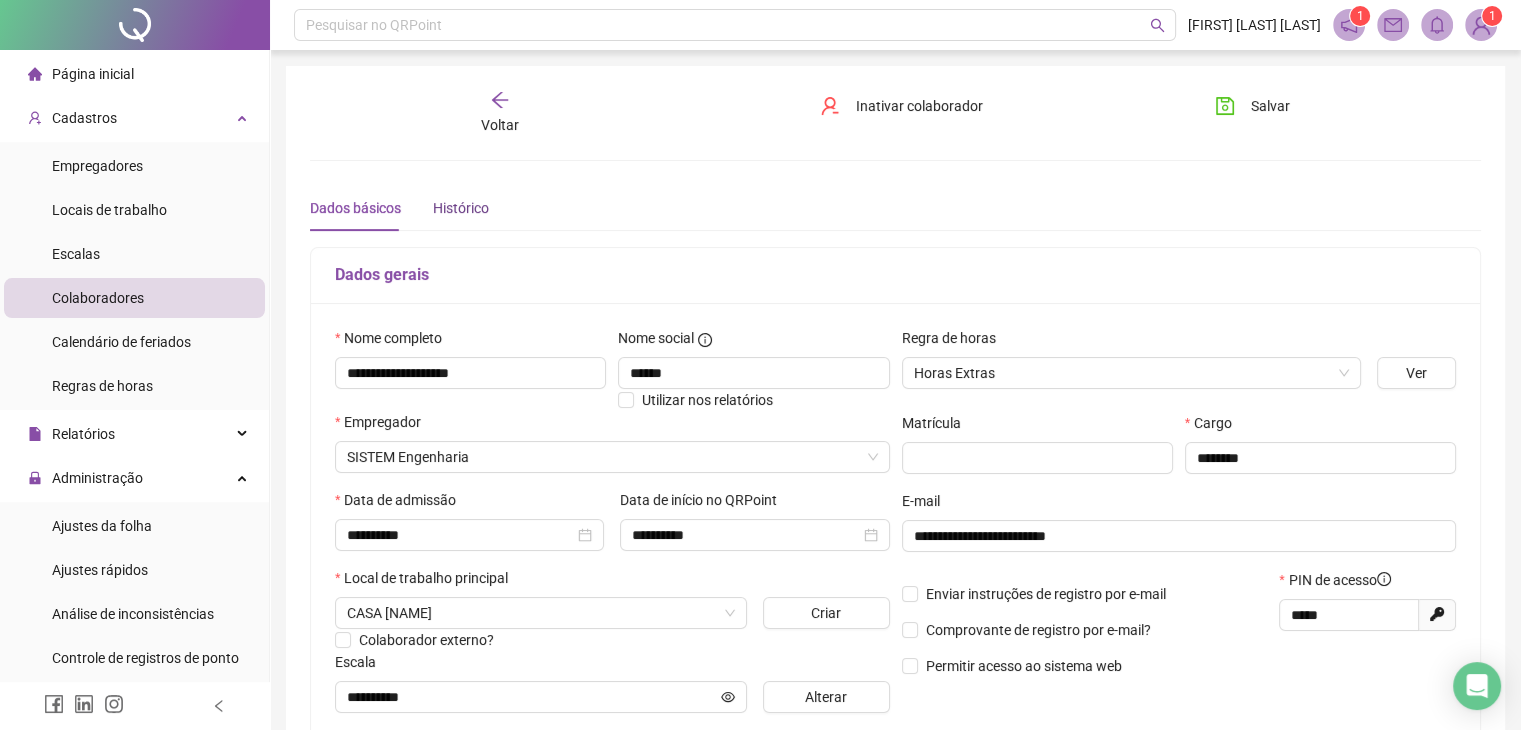 click on "Histórico" at bounding box center (461, 208) 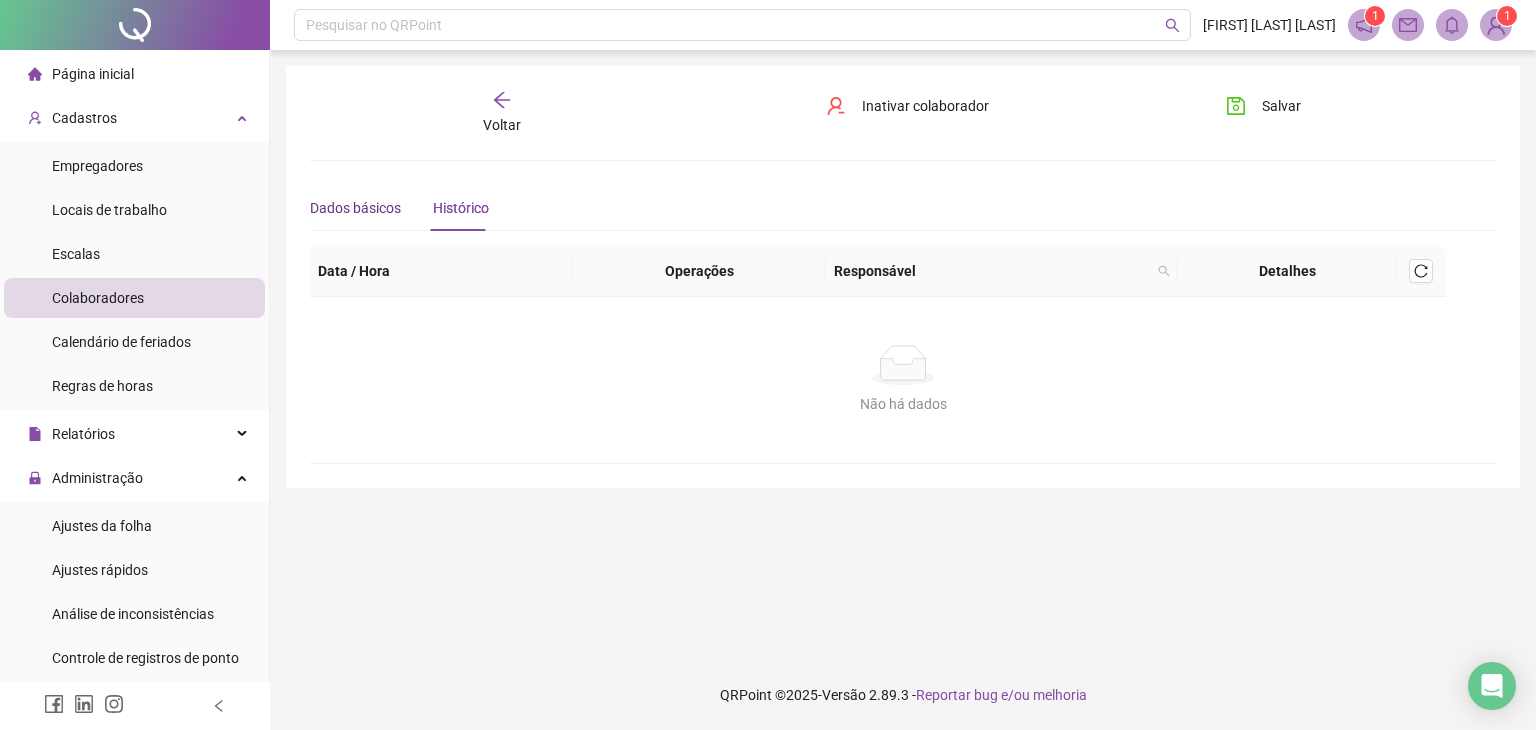 click on "Dados básicos" at bounding box center [355, 208] 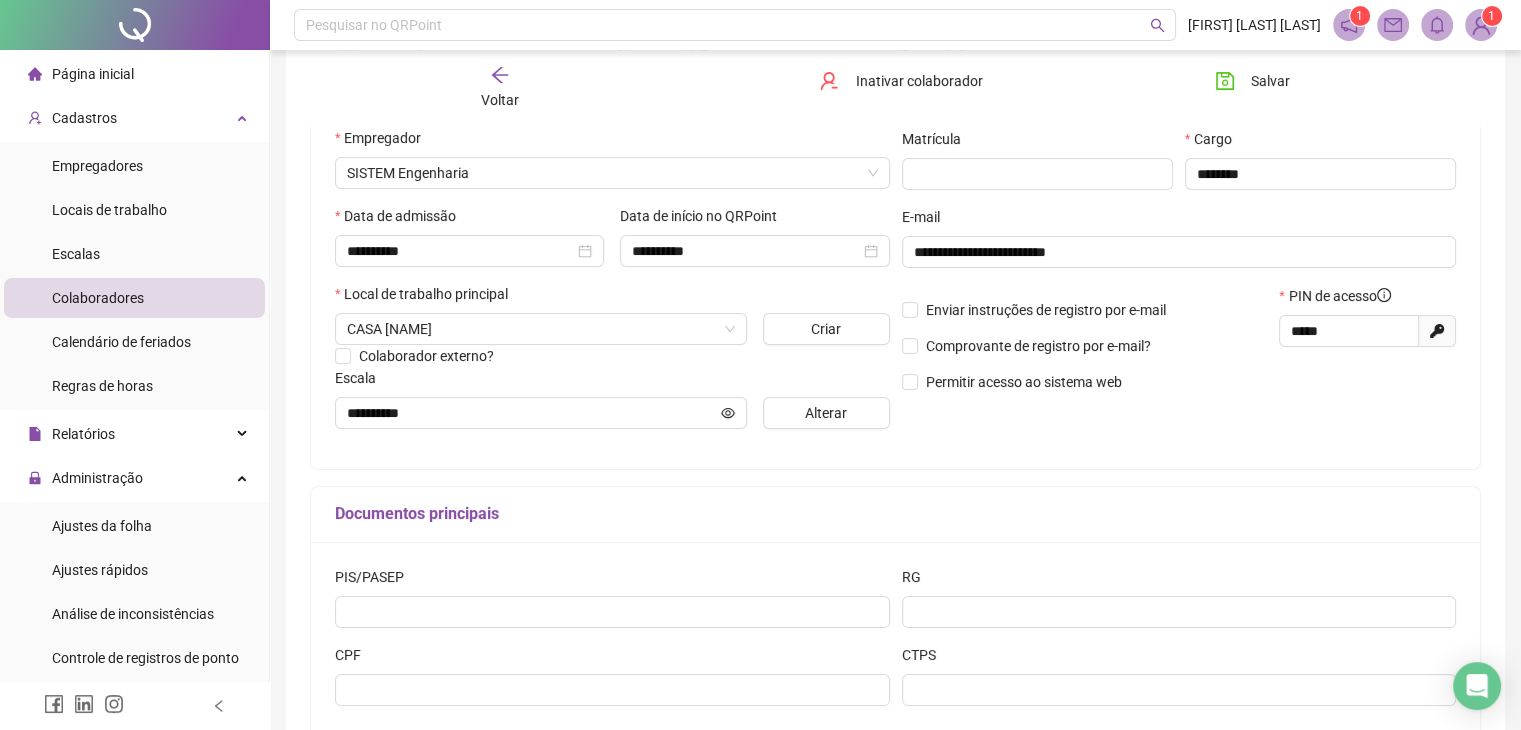 scroll, scrollTop: 211, scrollLeft: 0, axis: vertical 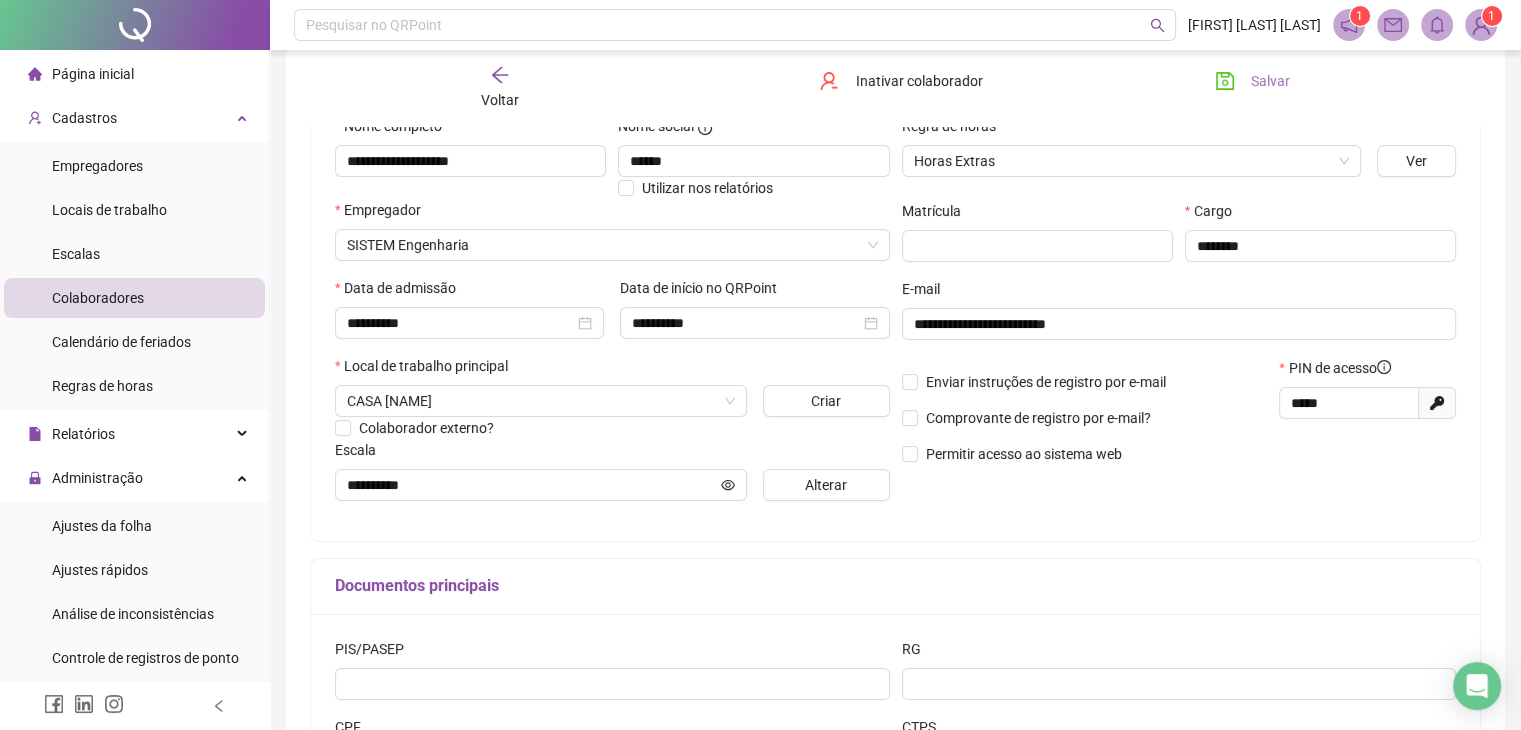 click on "Salvar" at bounding box center (1252, 81) 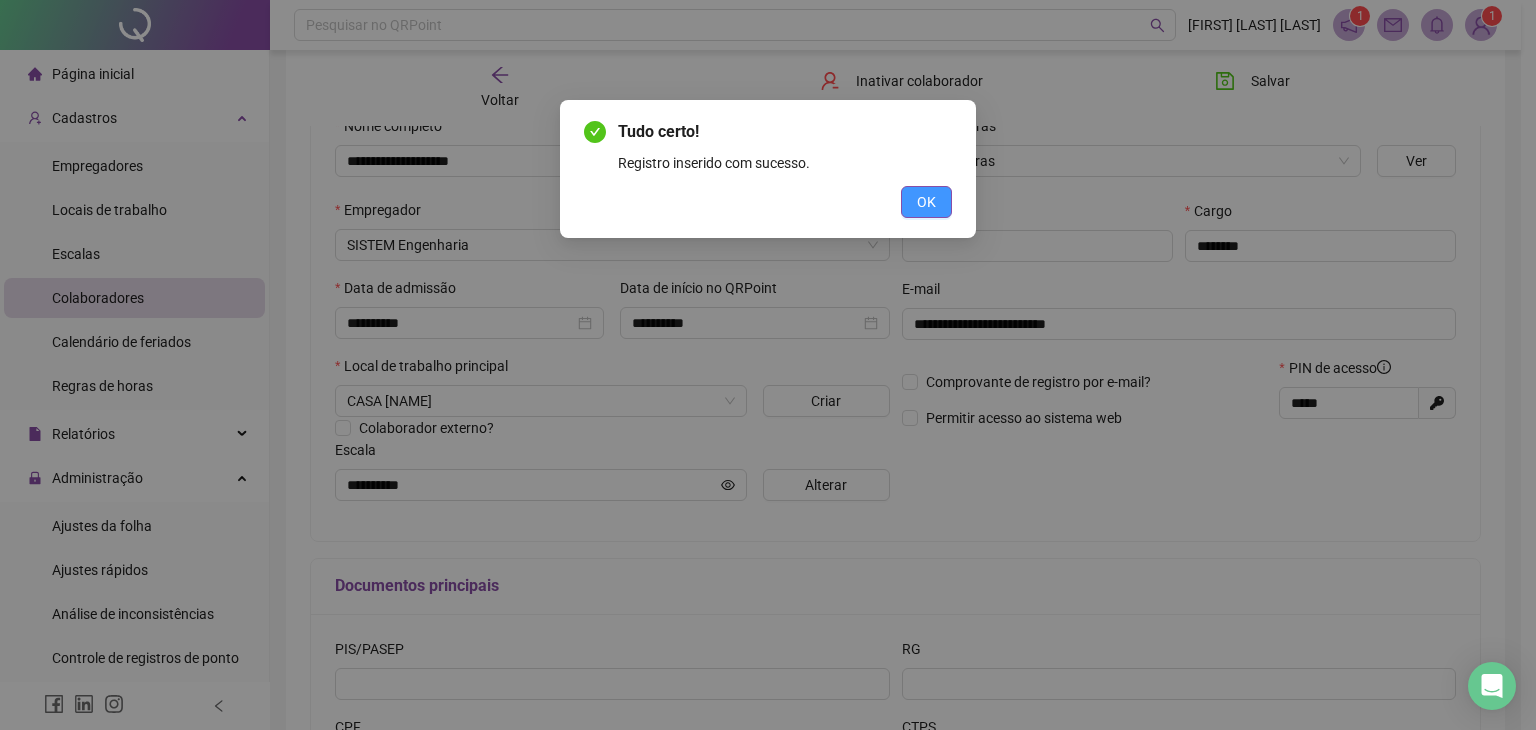 click on "OK" at bounding box center (926, 202) 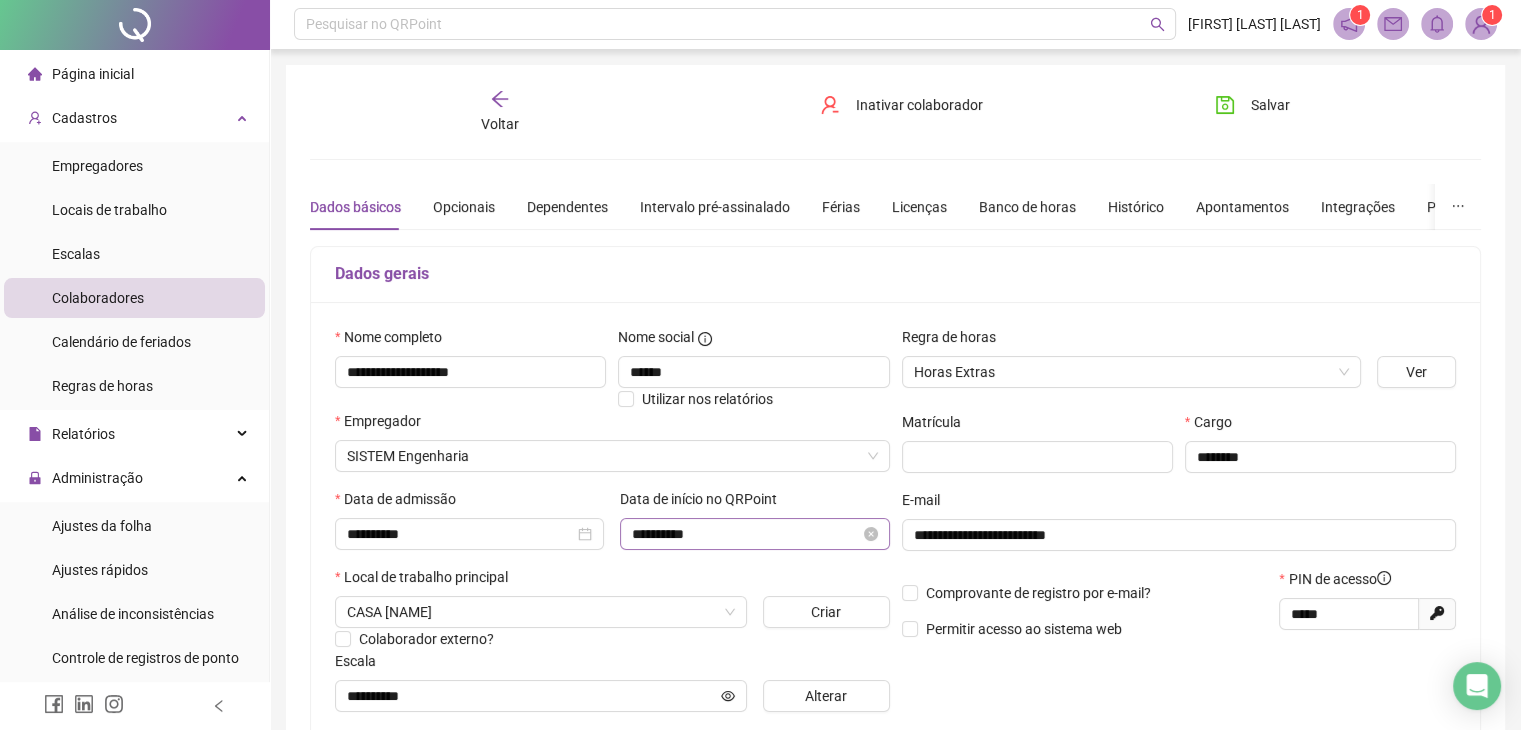 scroll, scrollTop: 0, scrollLeft: 0, axis: both 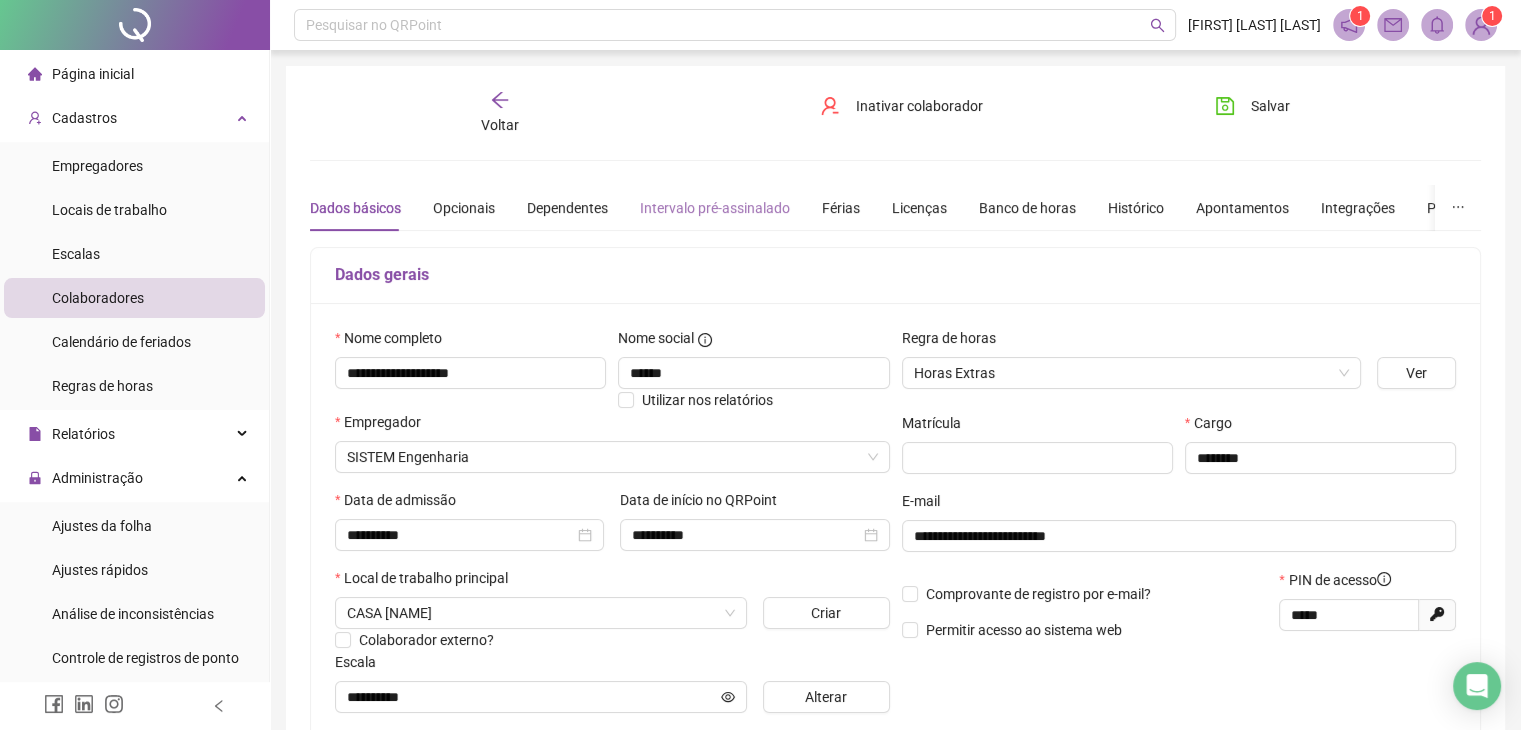 click on "Intervalo pré-assinalado" at bounding box center (715, 208) 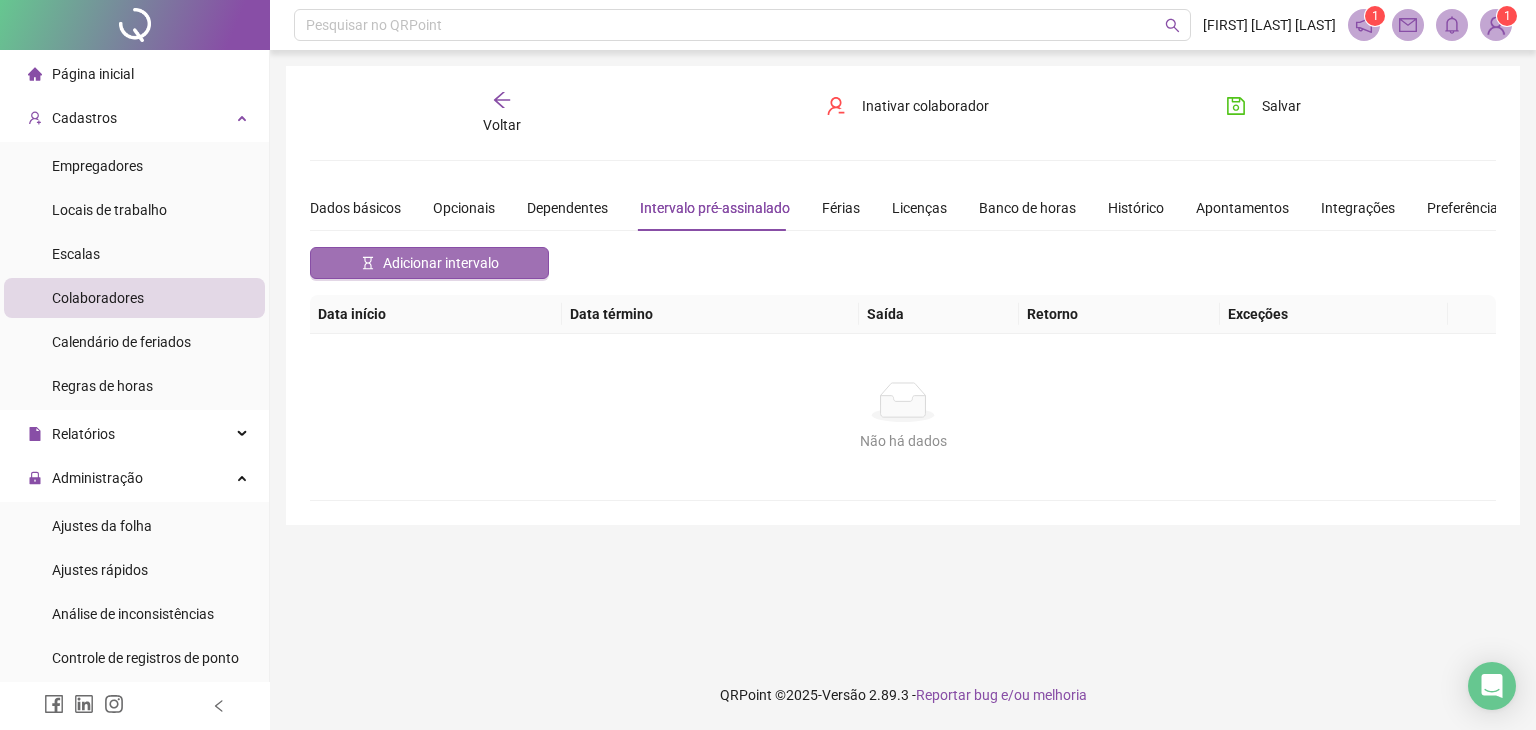 click on "Adicionar intervalo" at bounding box center [441, 263] 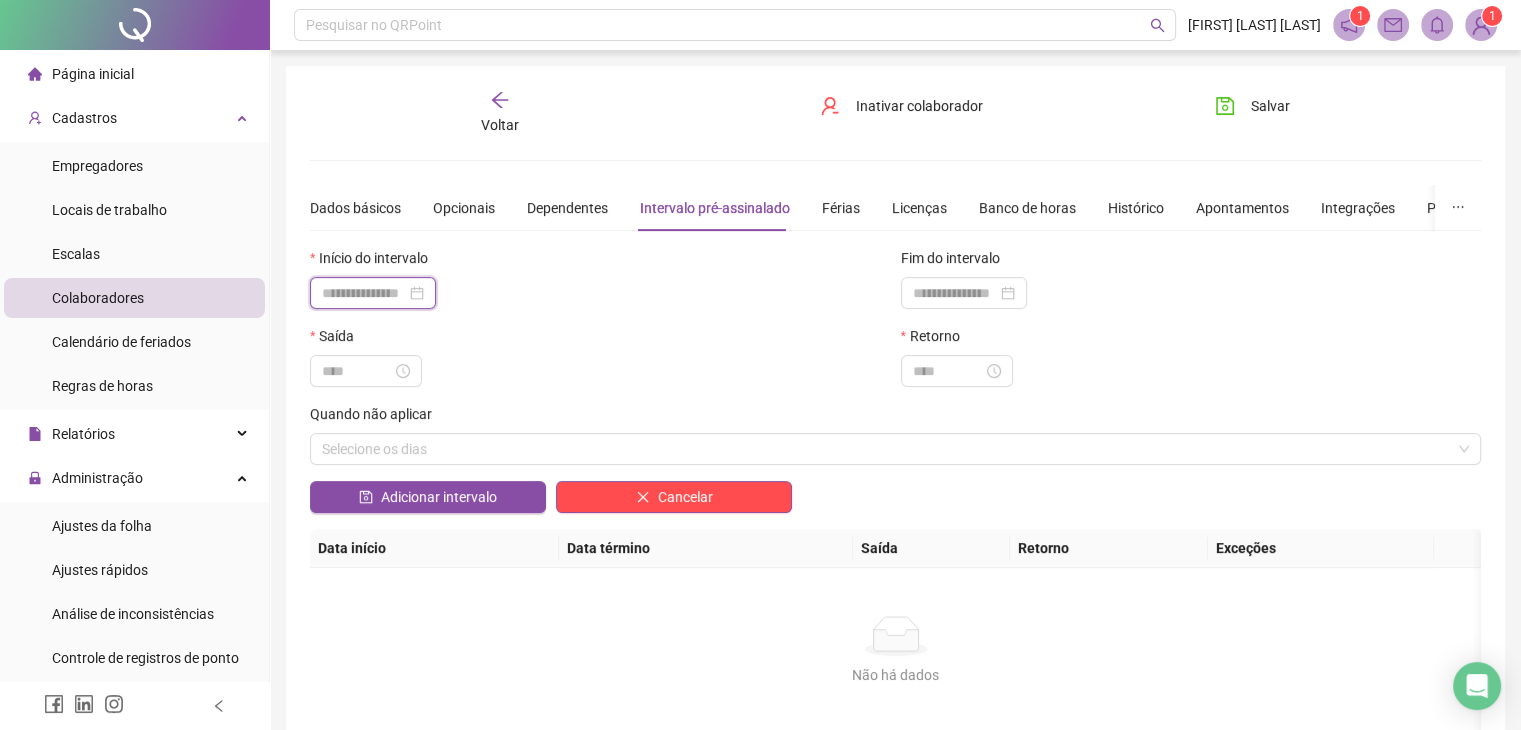 click at bounding box center [364, 293] 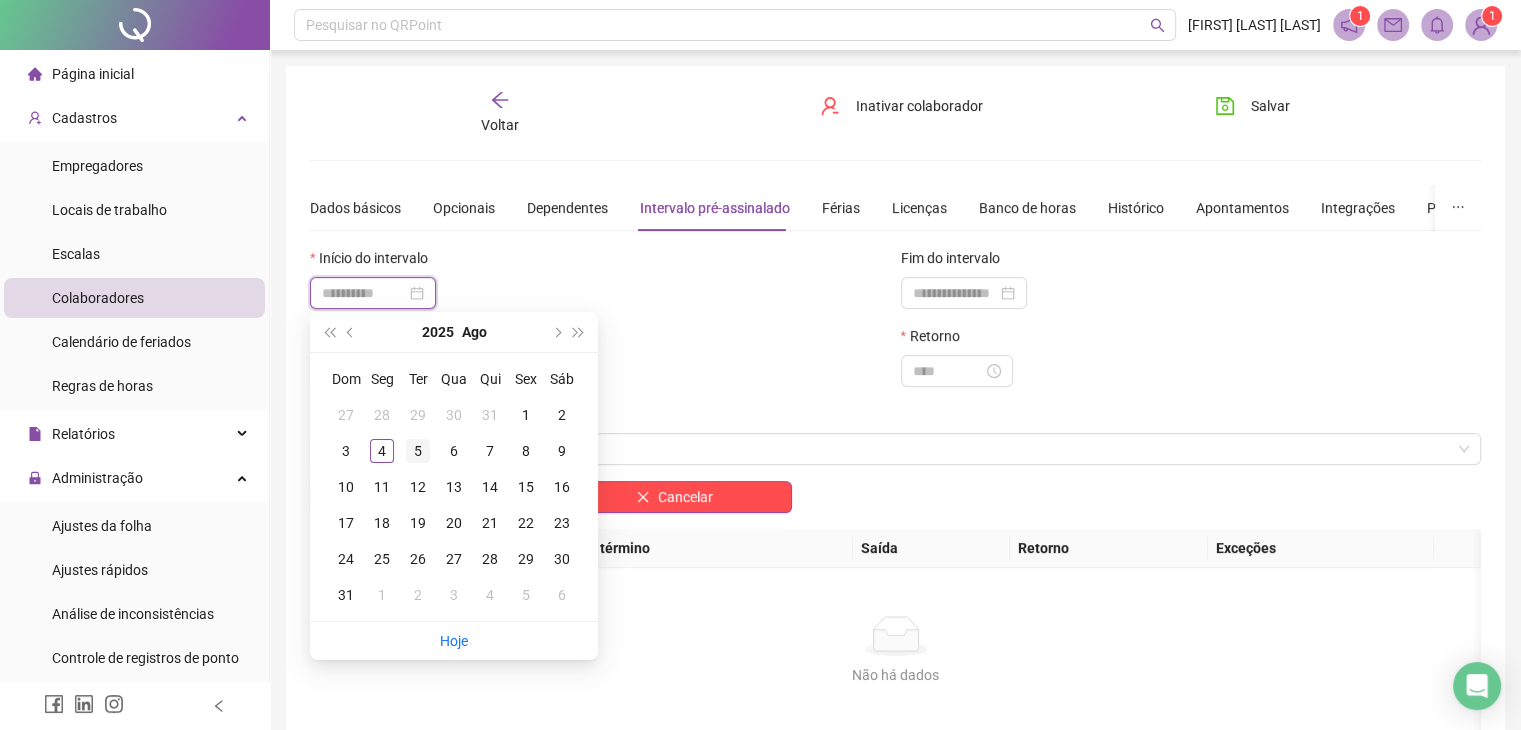 type on "**********" 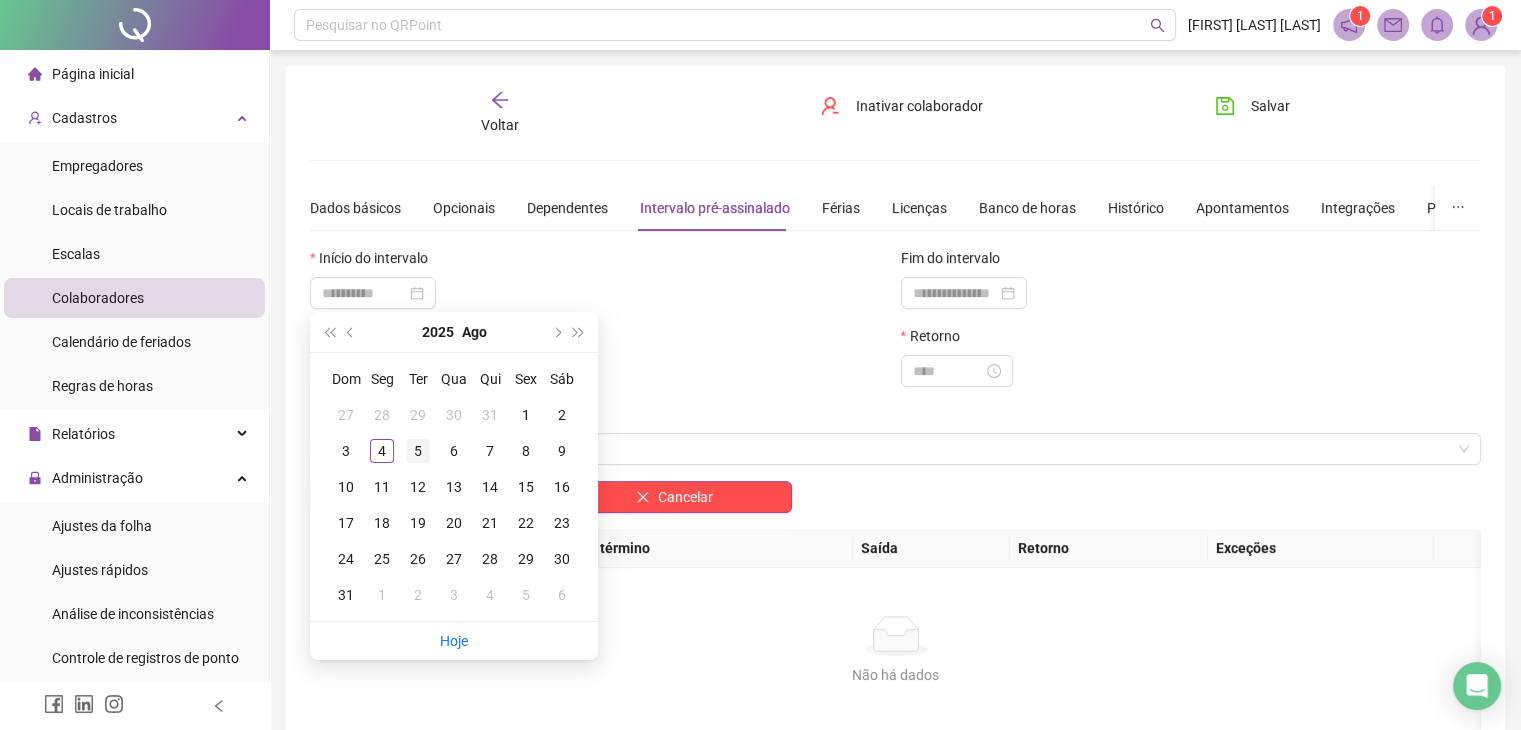 click on "5" at bounding box center [418, 451] 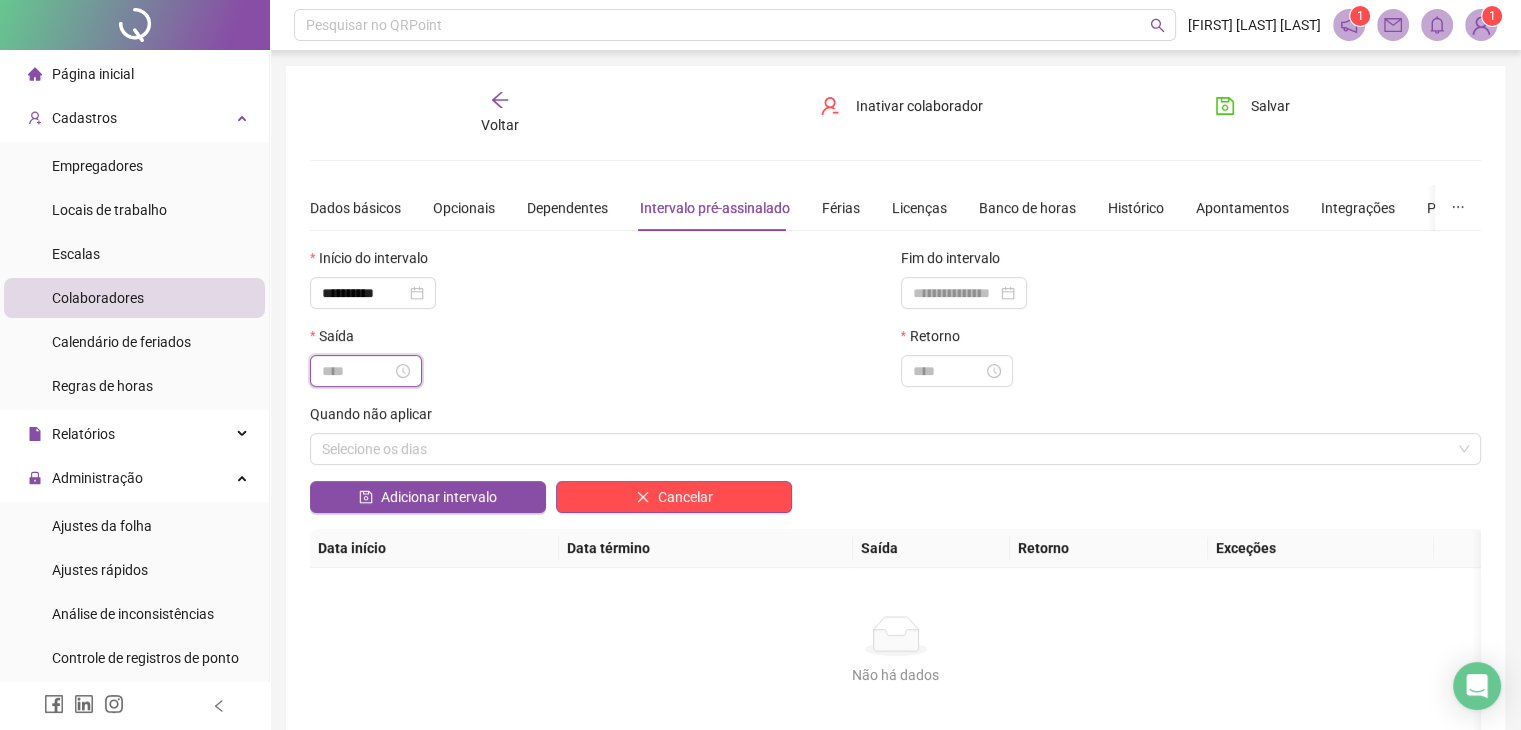 click at bounding box center [357, 371] 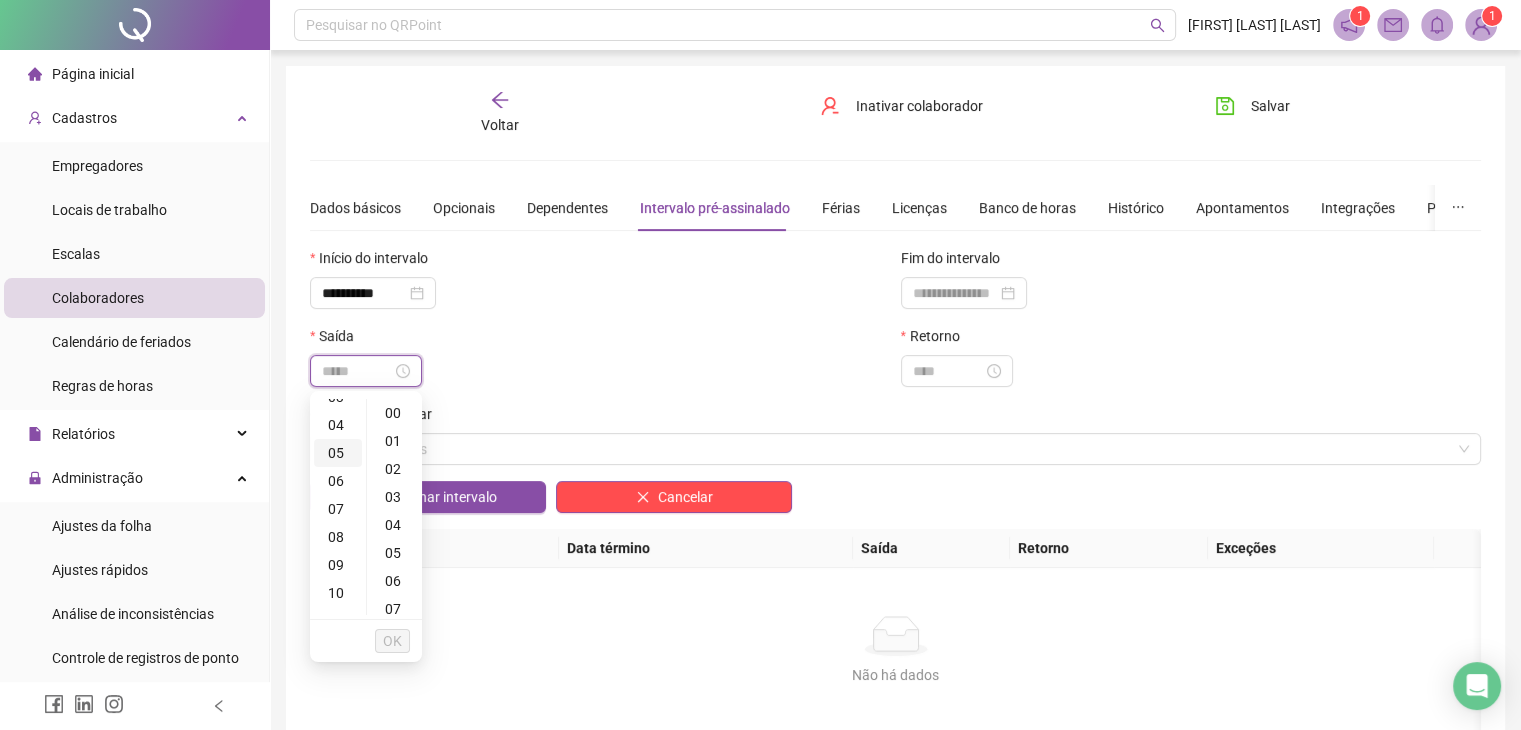 scroll, scrollTop: 200, scrollLeft: 0, axis: vertical 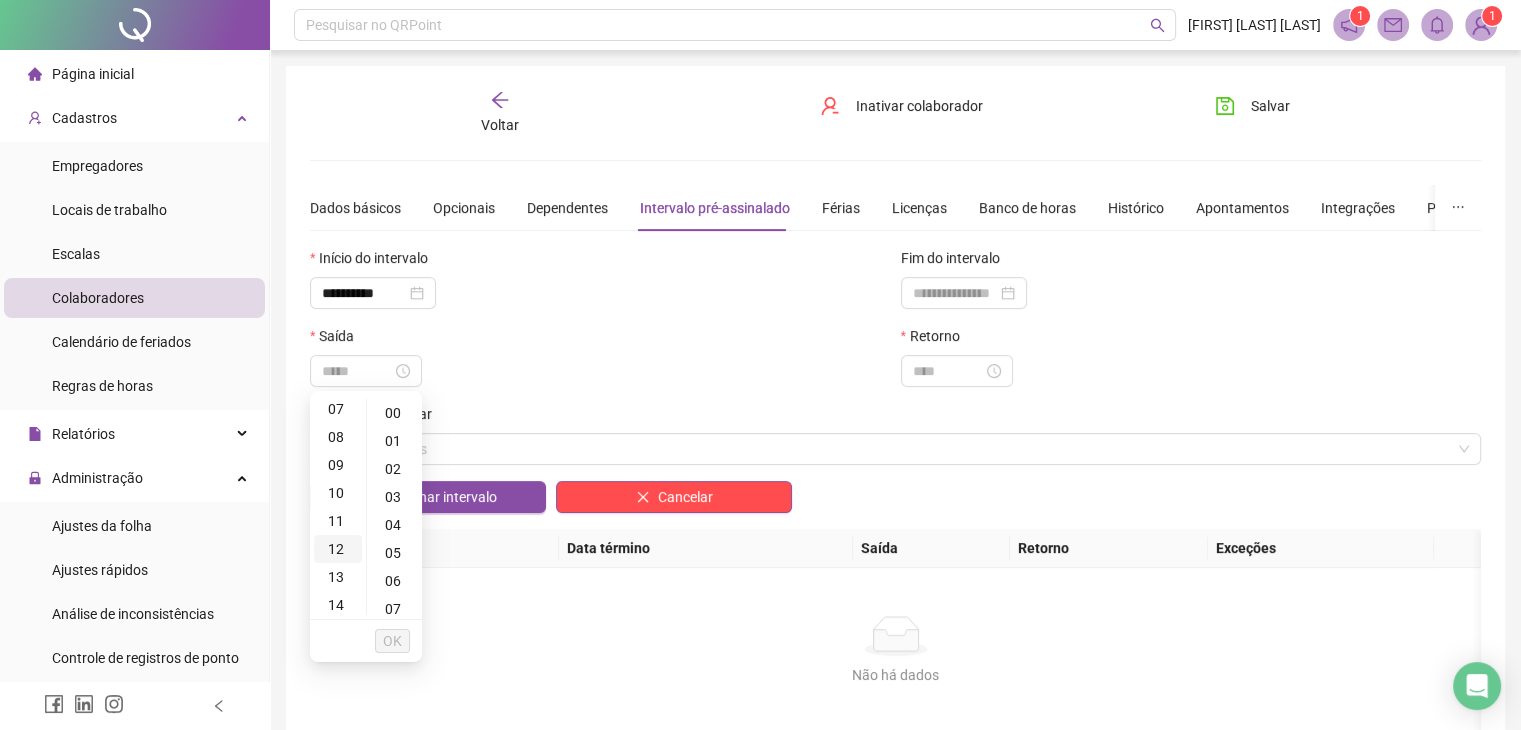 click on "12" at bounding box center (338, 549) 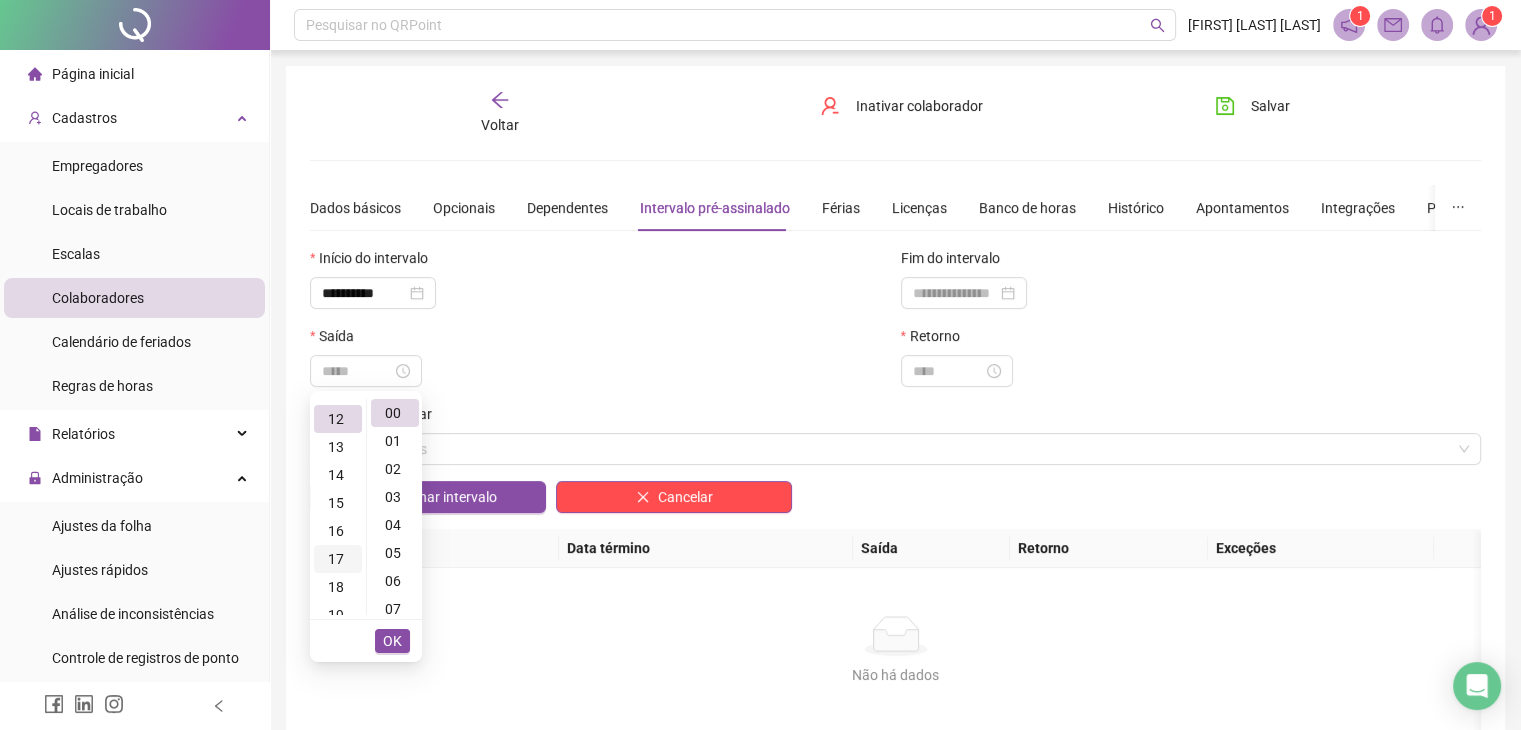 scroll, scrollTop: 336, scrollLeft: 0, axis: vertical 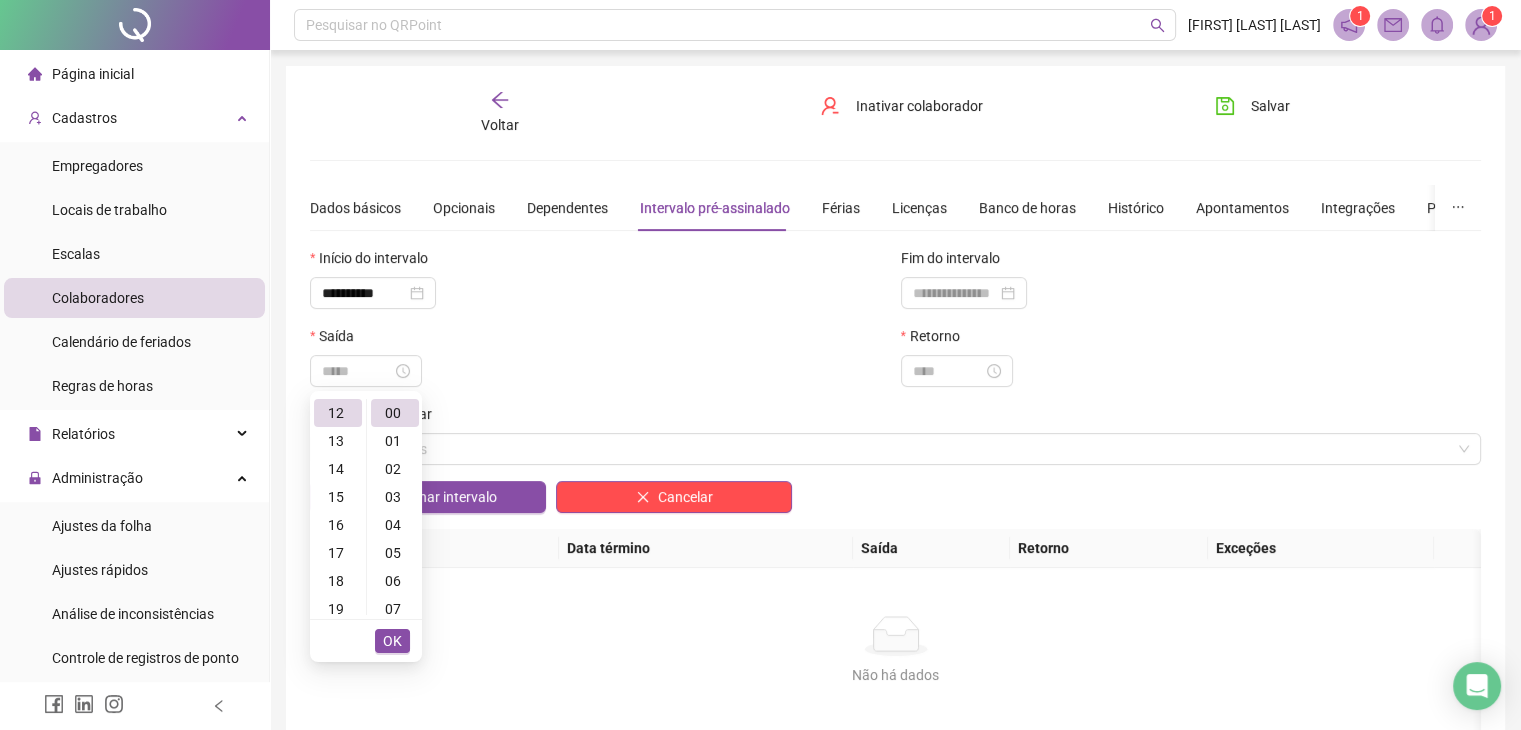 type on "*****" 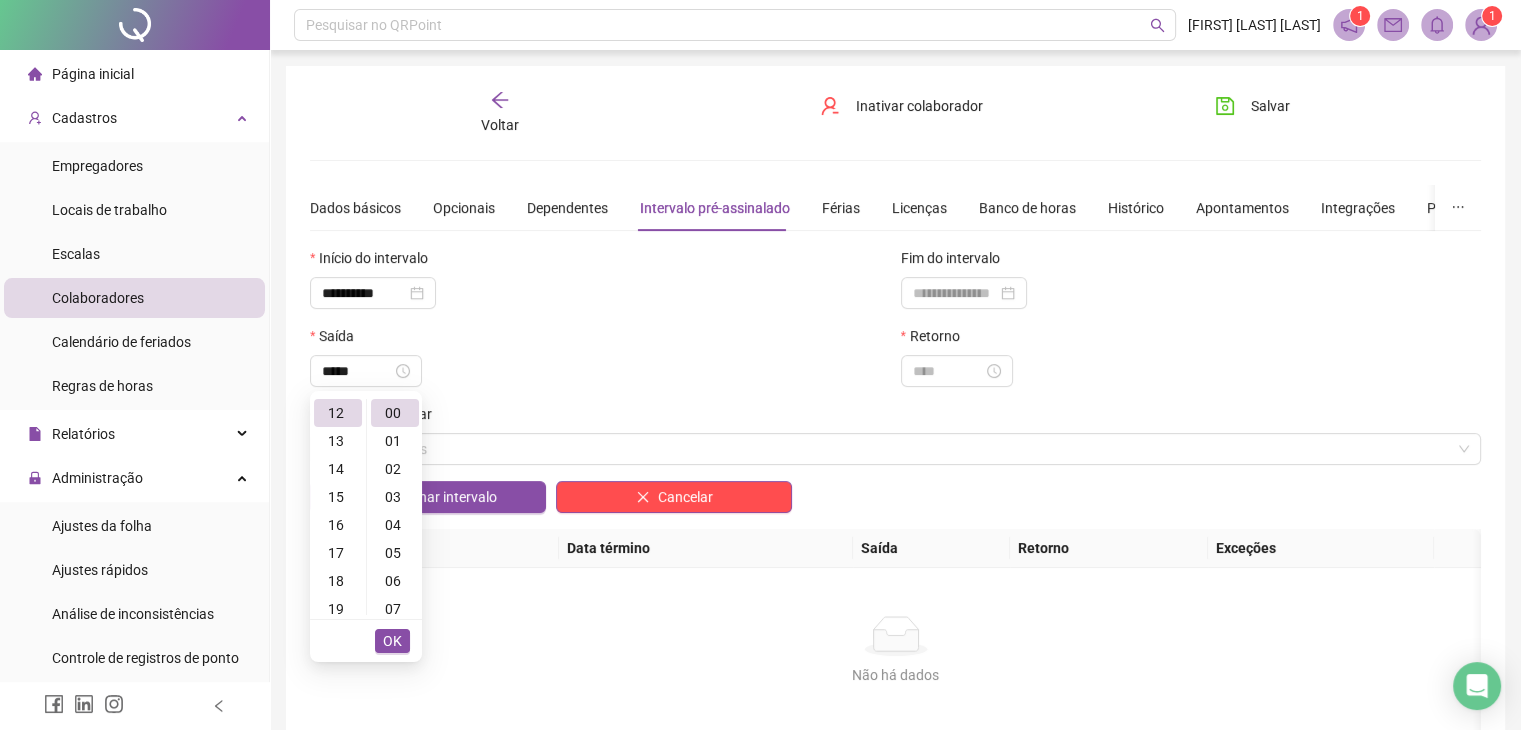 click on "OK" at bounding box center (392, 641) 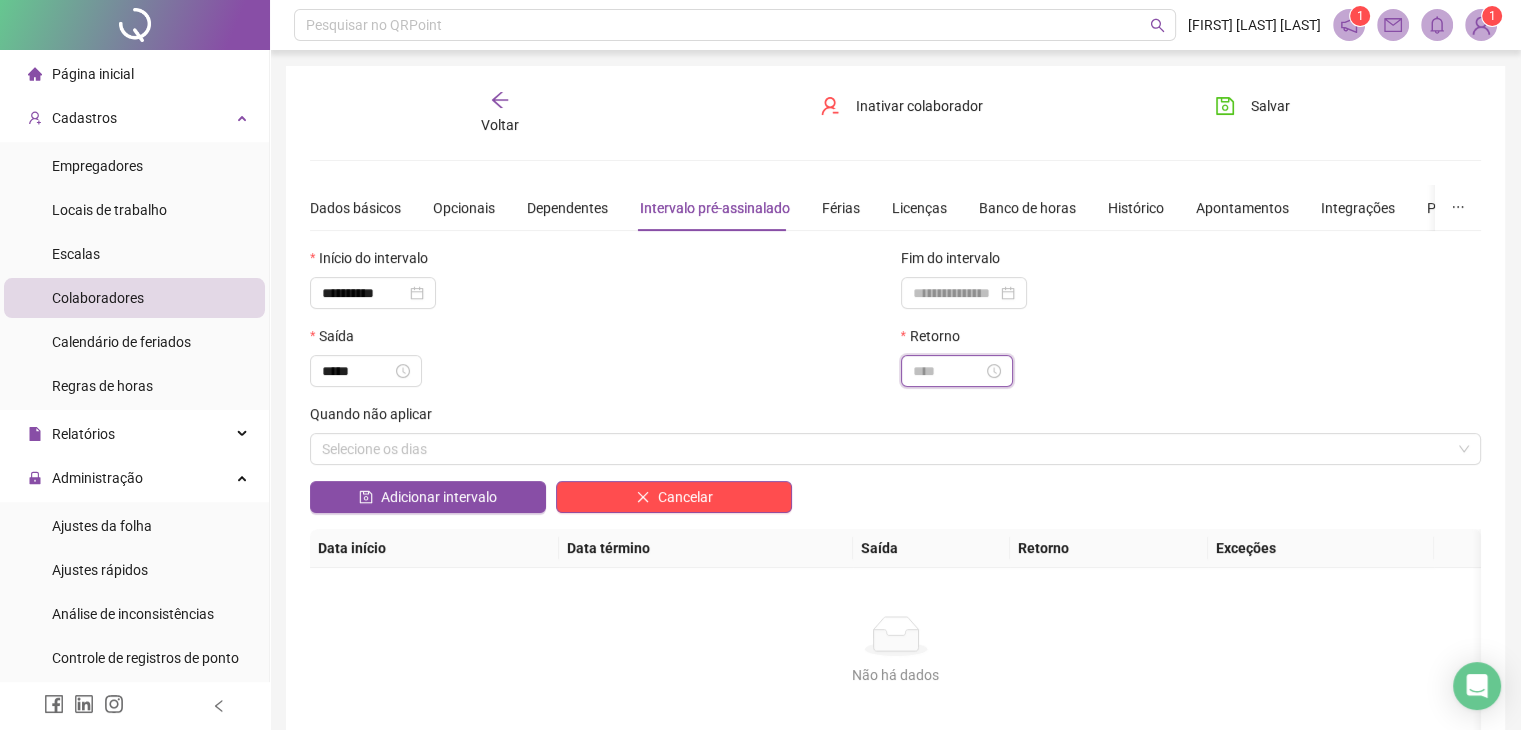 click at bounding box center [948, 371] 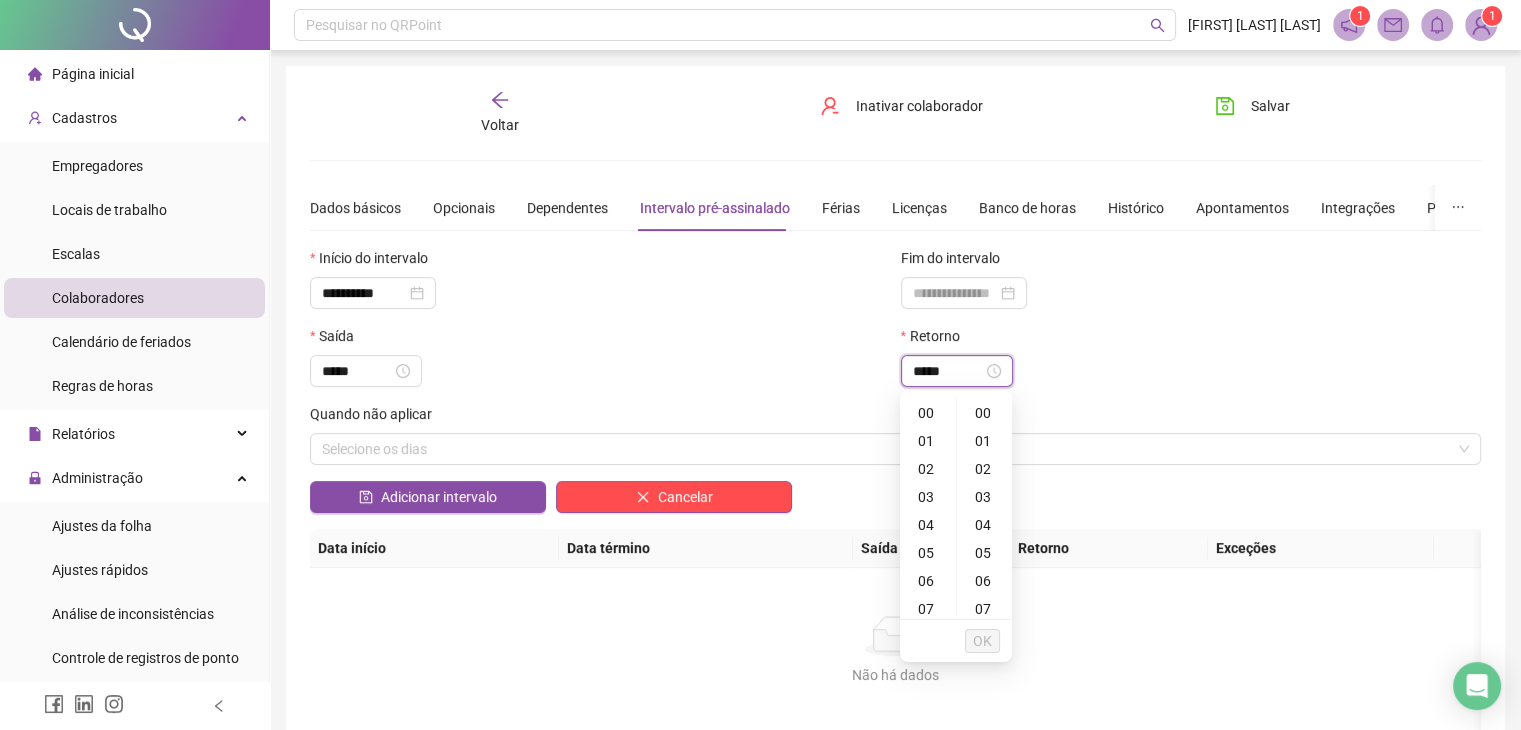 type on "*****" 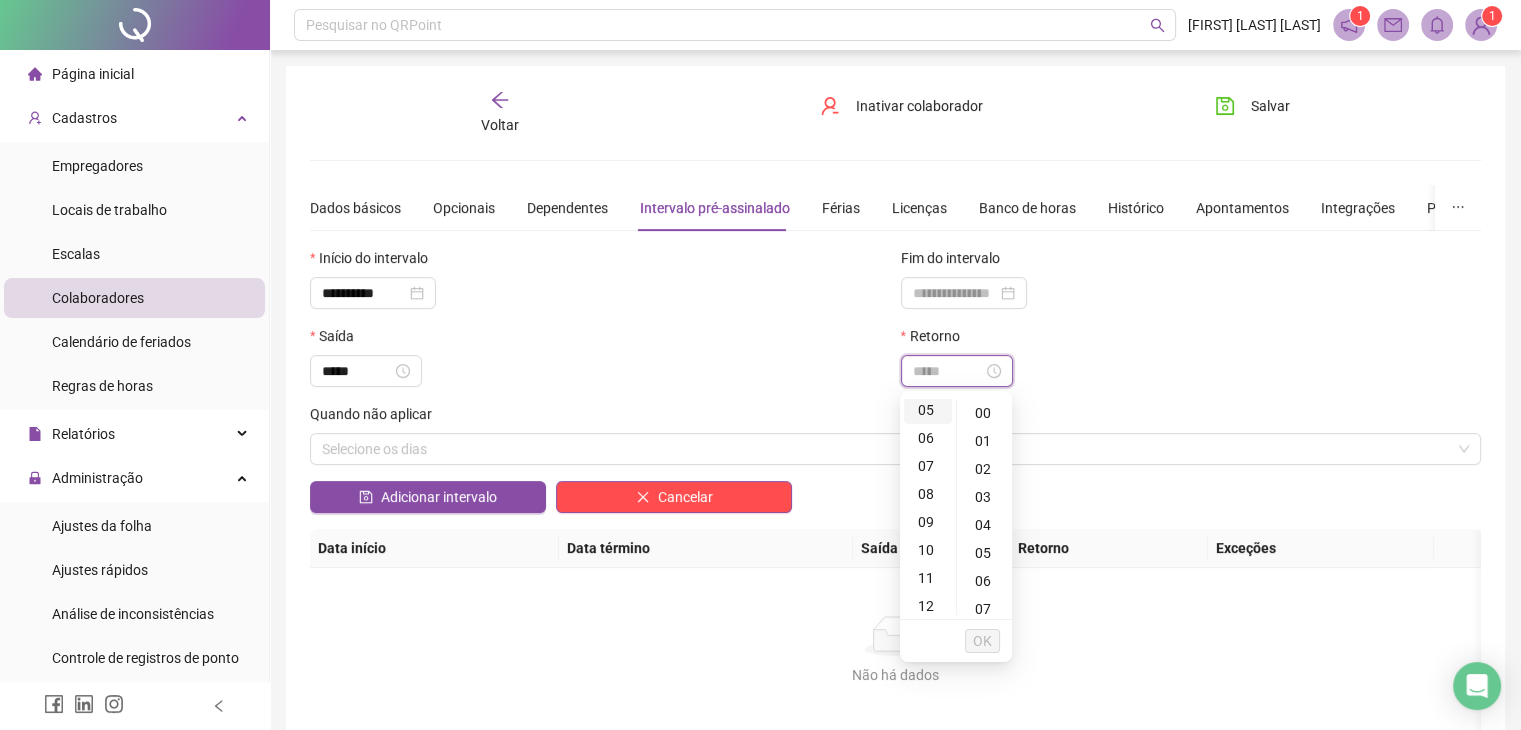 scroll, scrollTop: 200, scrollLeft: 0, axis: vertical 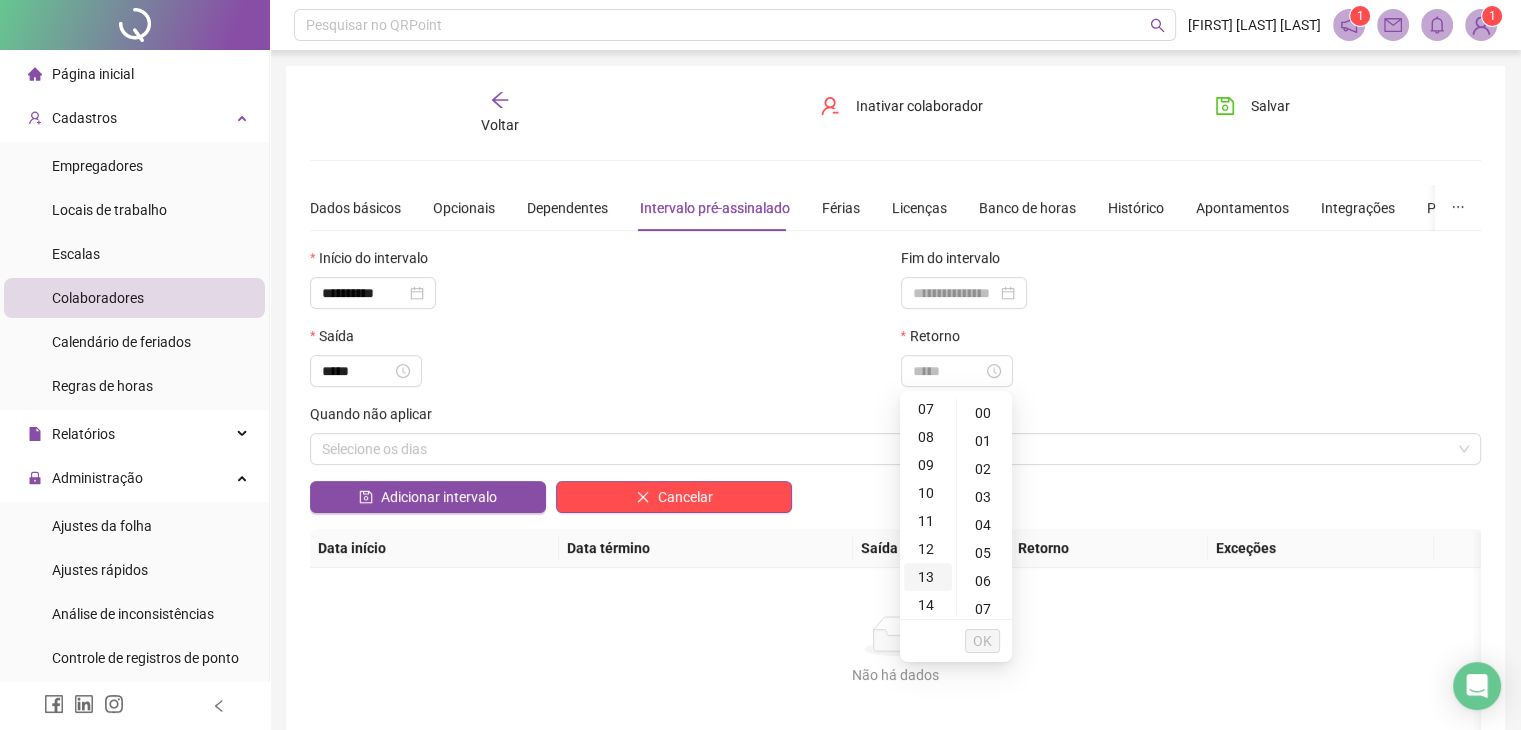click on "13" at bounding box center (928, 577) 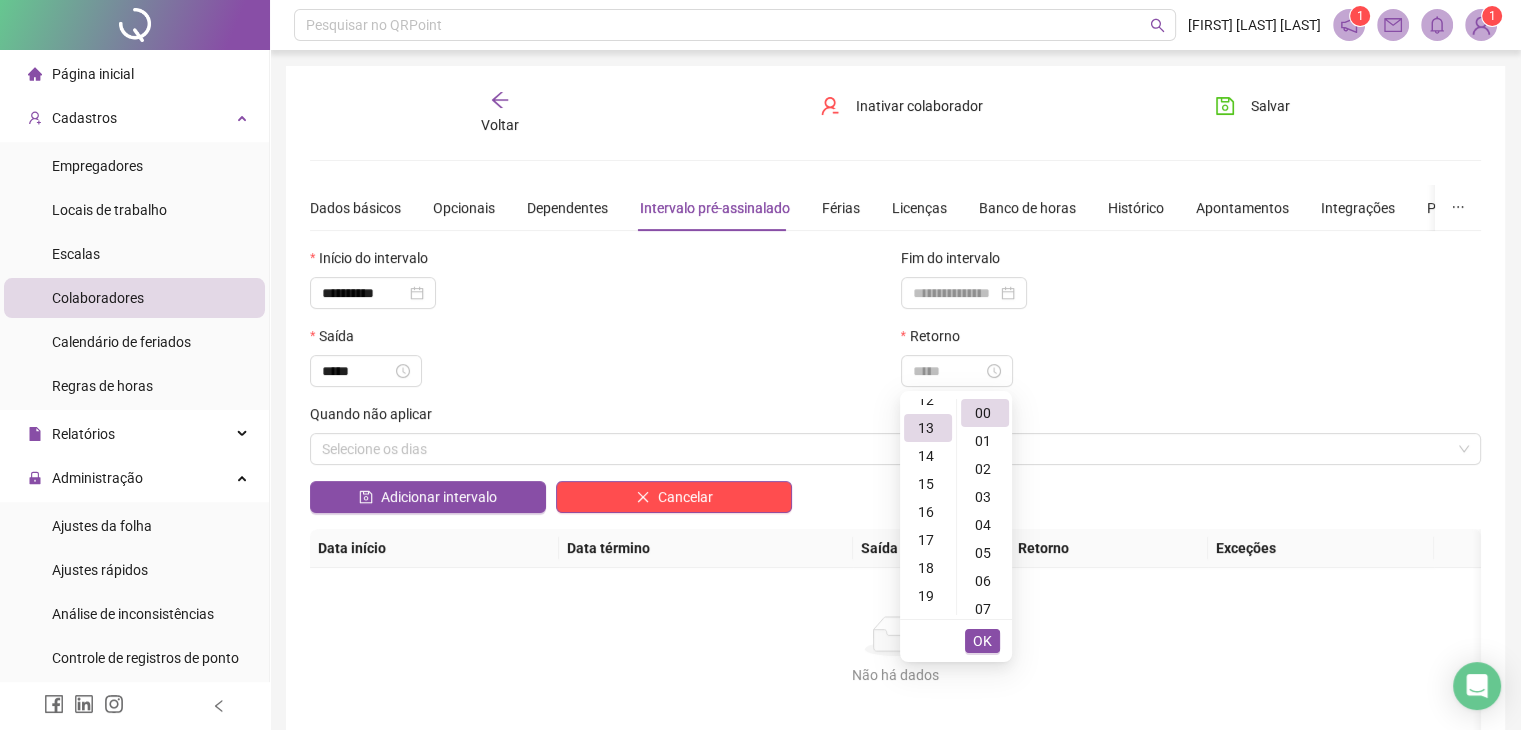 scroll, scrollTop: 364, scrollLeft: 0, axis: vertical 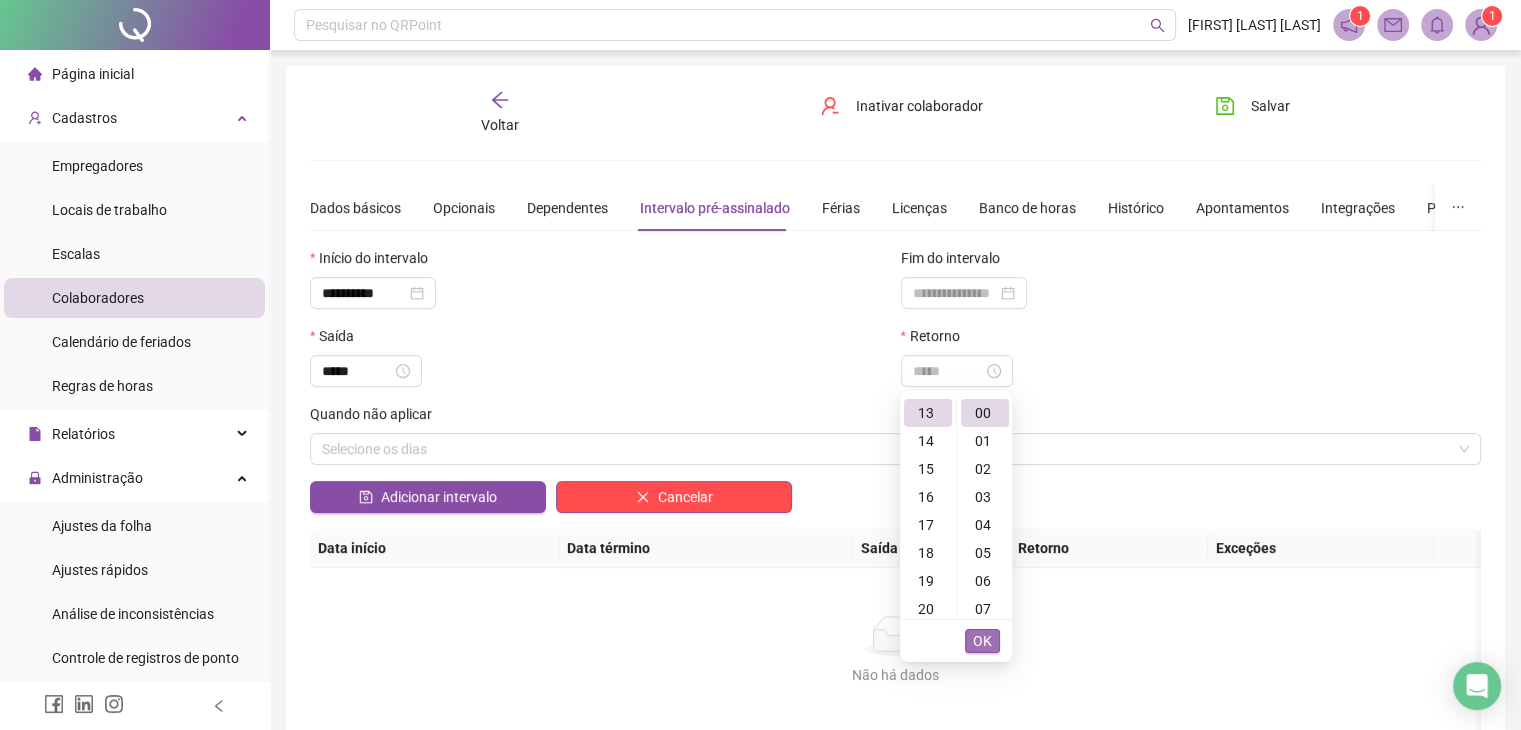 type on "*****" 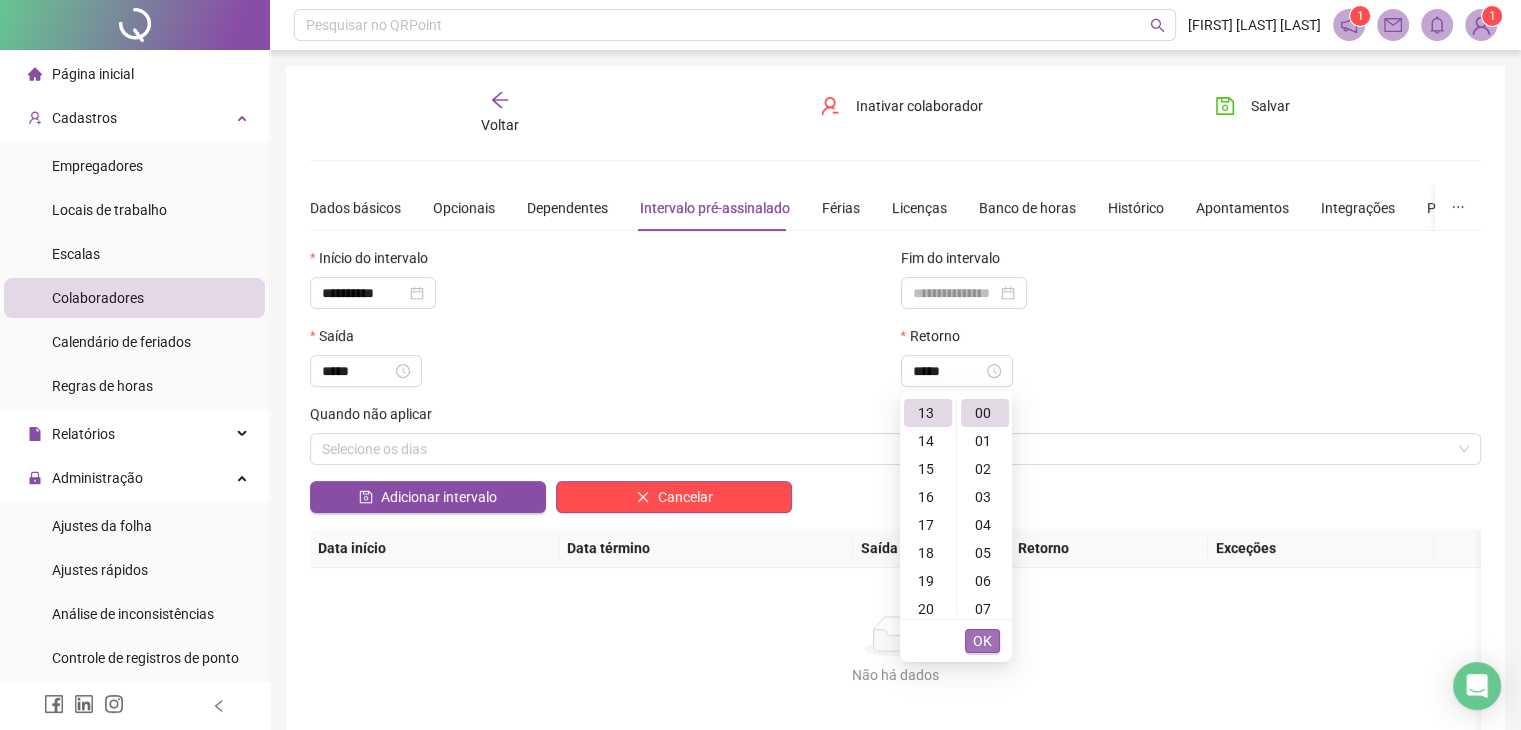 click on "OK" at bounding box center (982, 641) 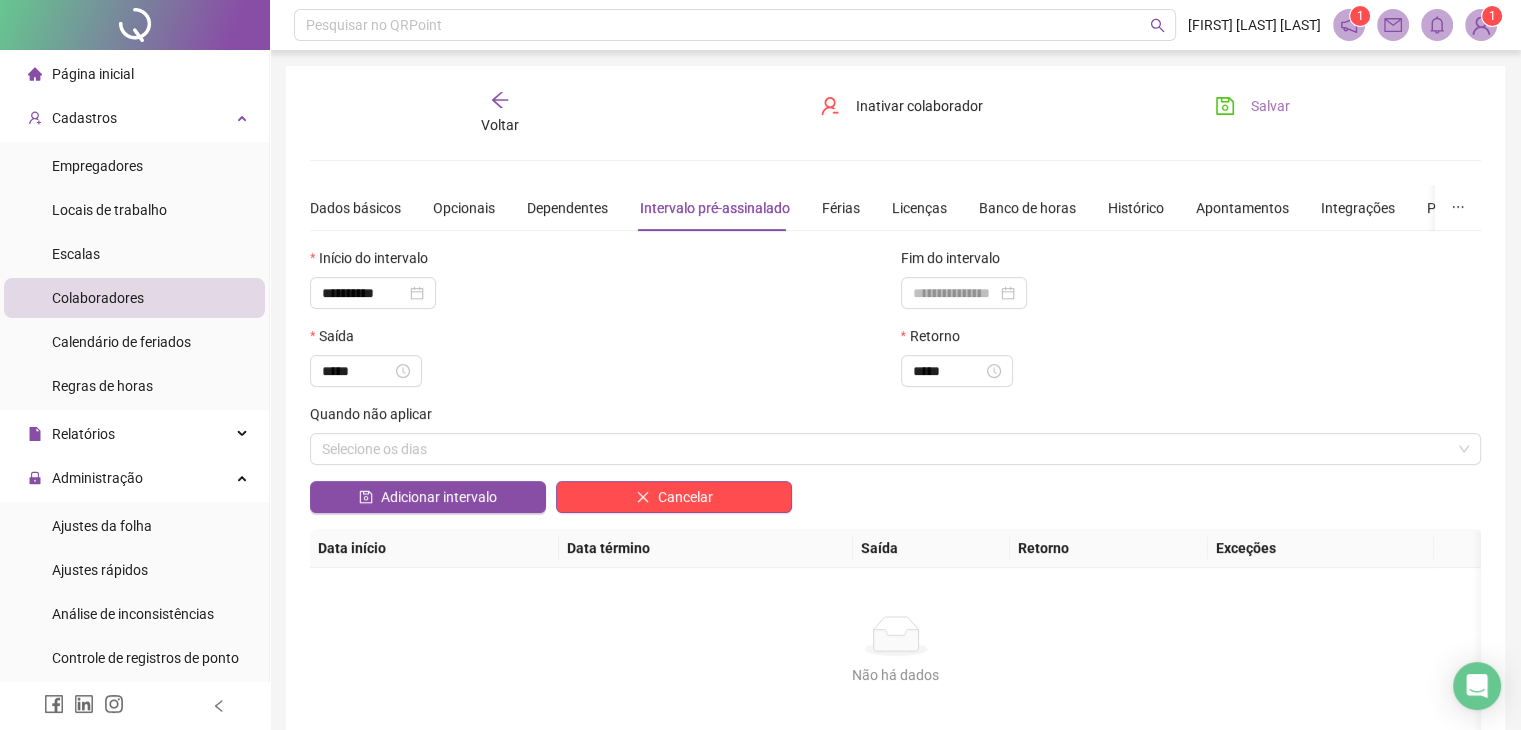 click 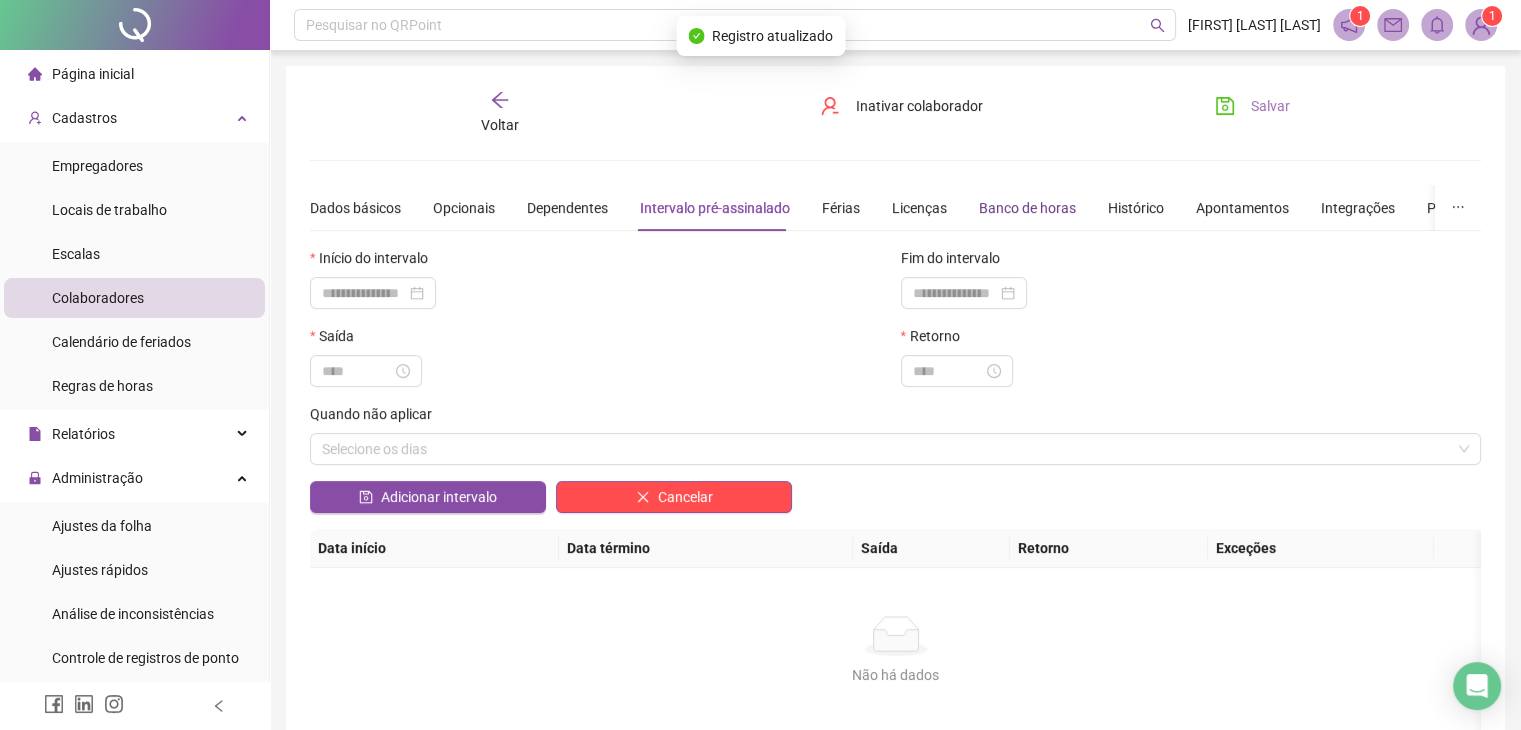 drag, startPoint x: 1001, startPoint y: 215, endPoint x: 892, endPoint y: 237, distance: 111.19802 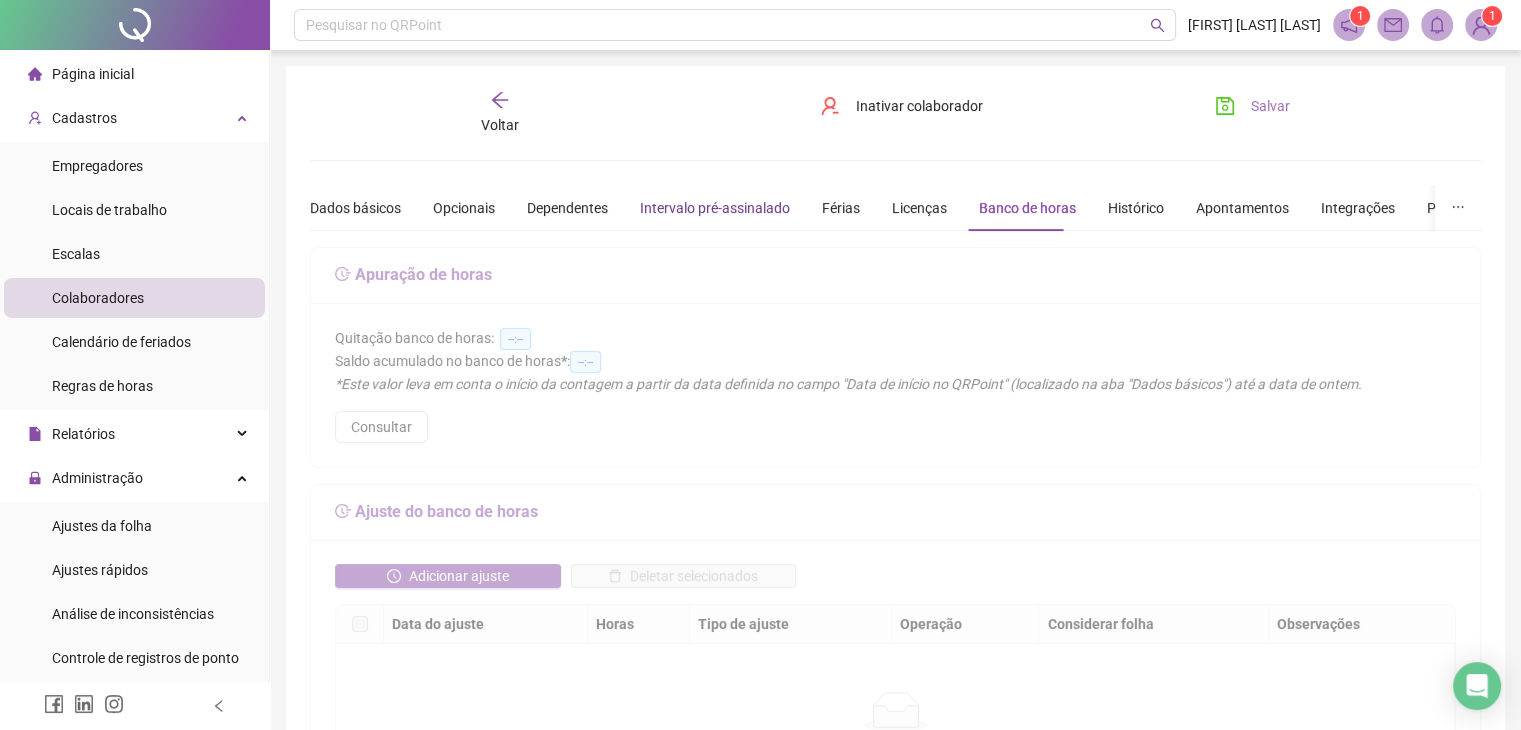 click on "Intervalo pré-assinalado" at bounding box center [715, 208] 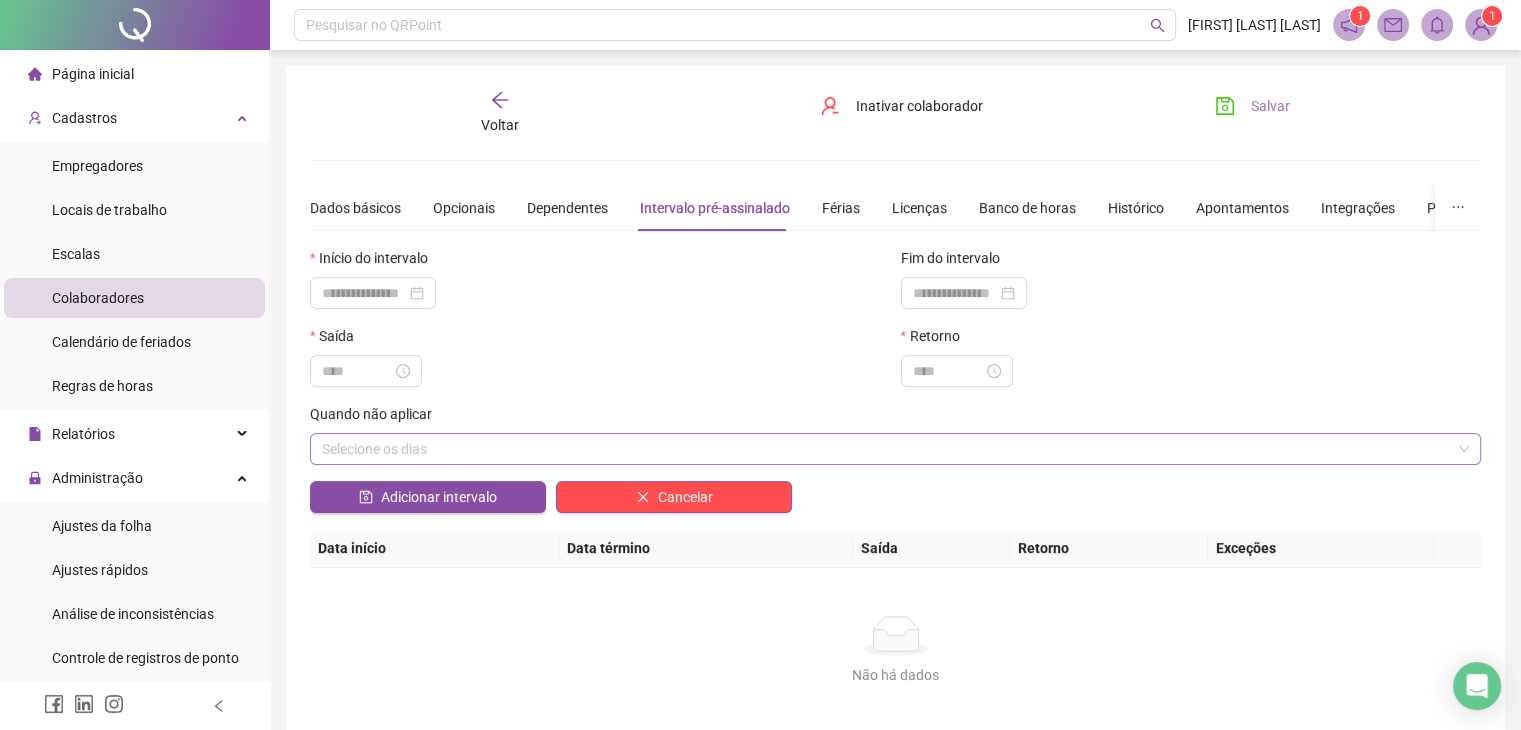 click on "Selecione os dias" at bounding box center (895, 449) 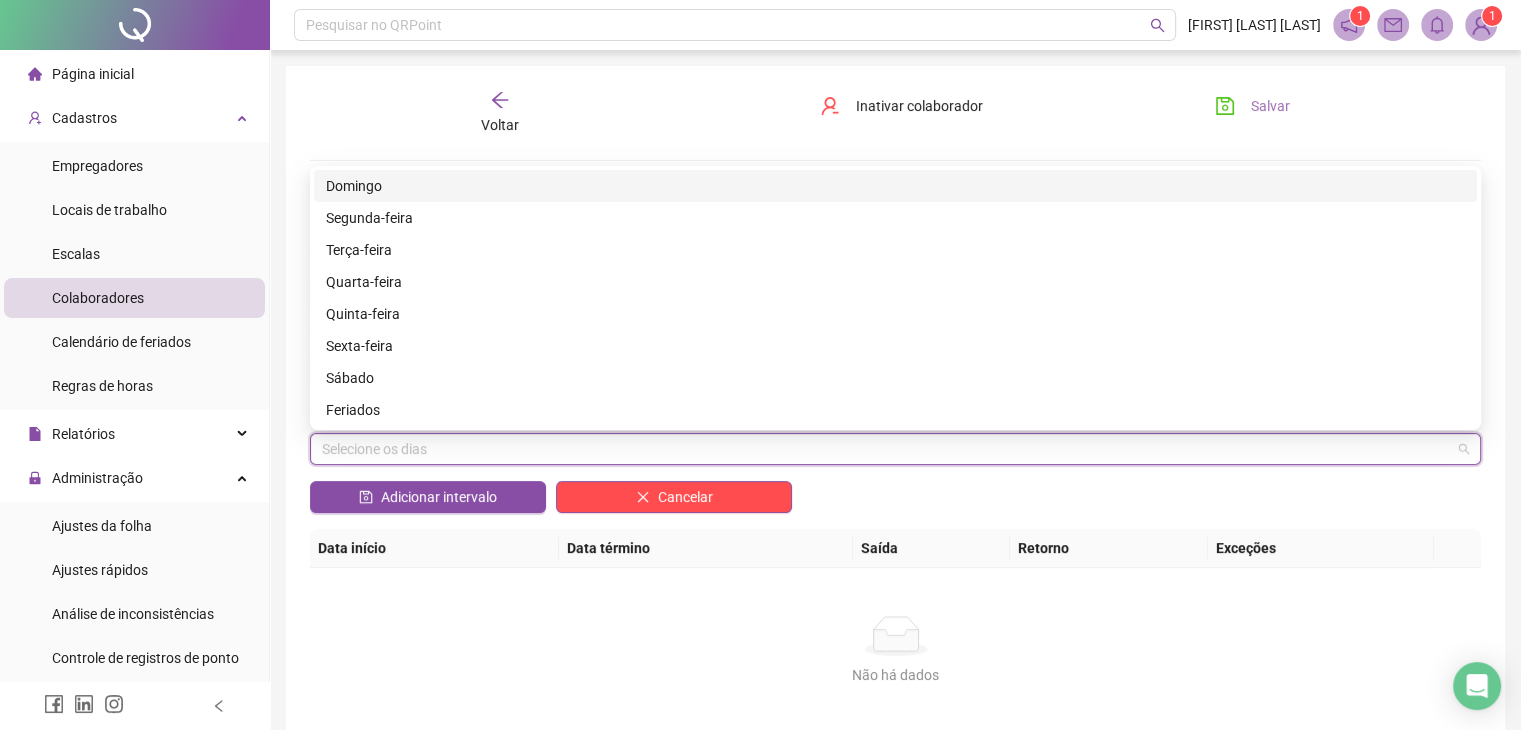 click on "Domingo" at bounding box center [895, 186] 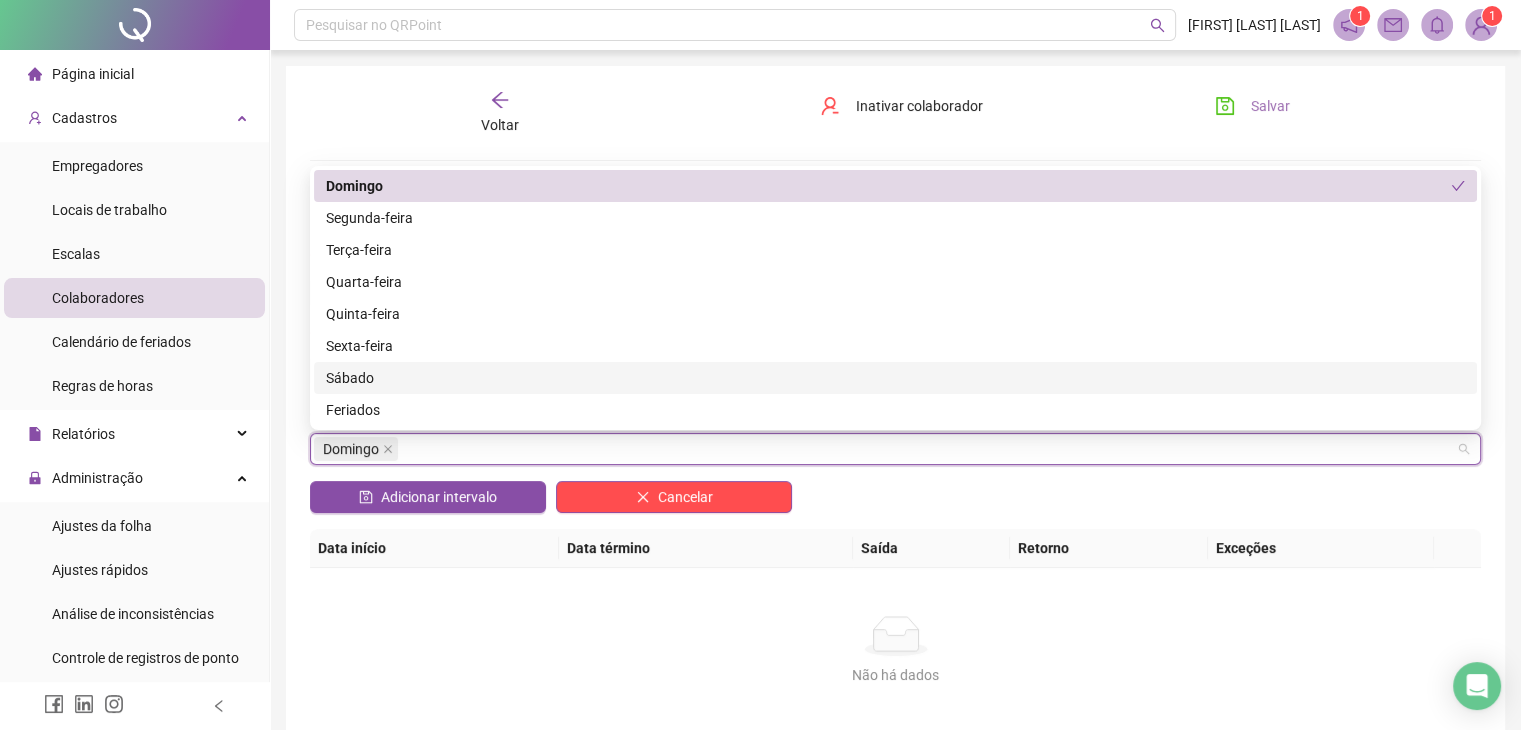click on "Sábado" at bounding box center [895, 378] 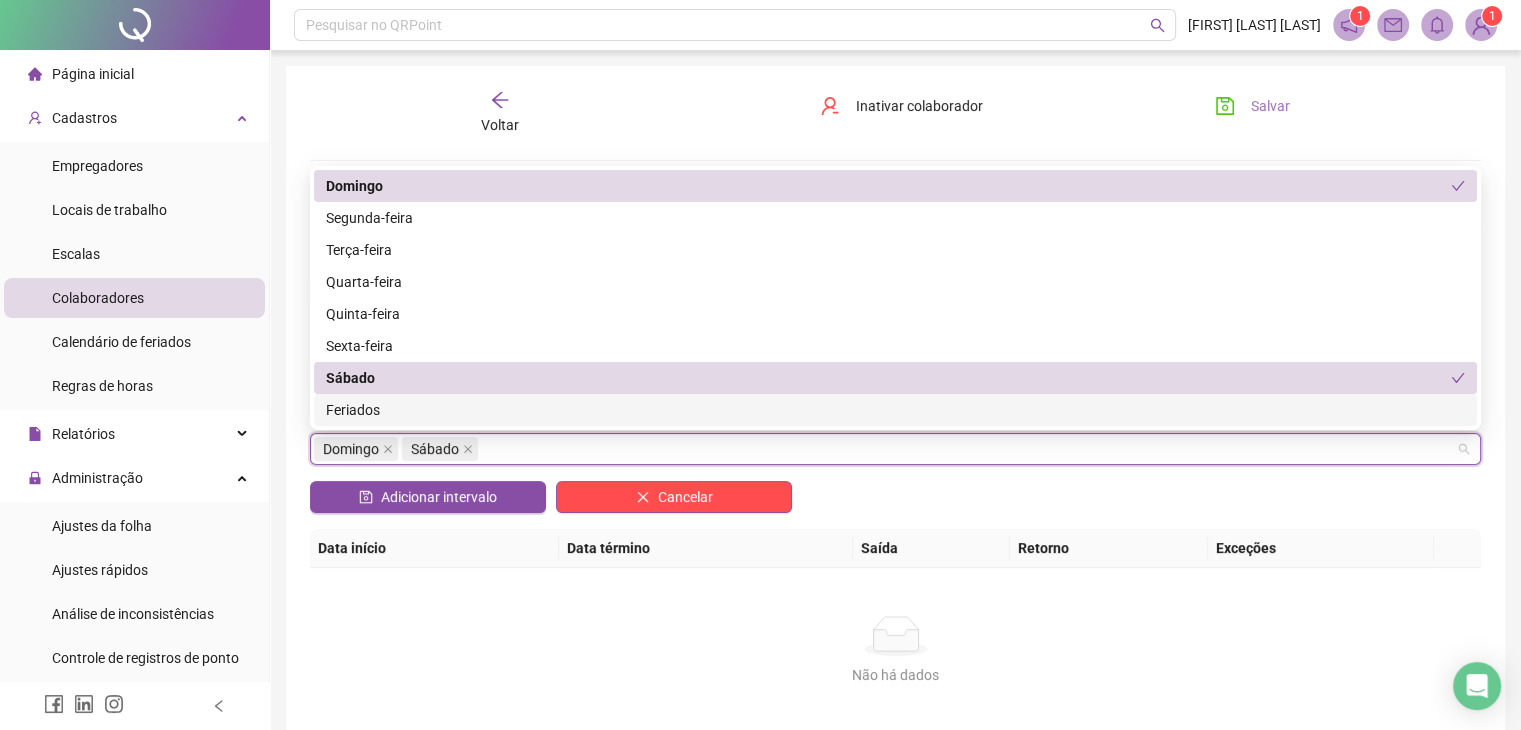 click on "Feriados" at bounding box center [895, 410] 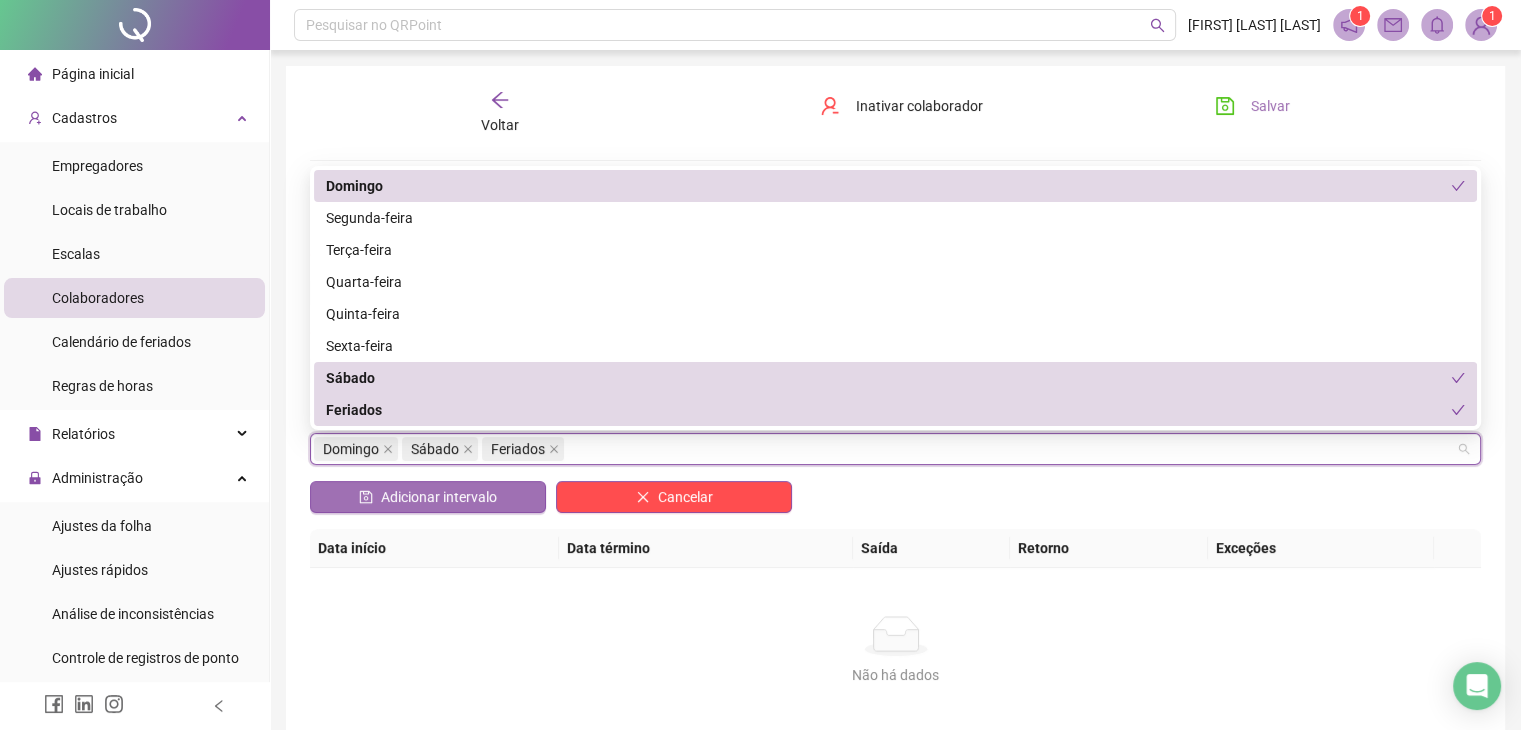 click on "Adicionar intervalo" at bounding box center [428, 497] 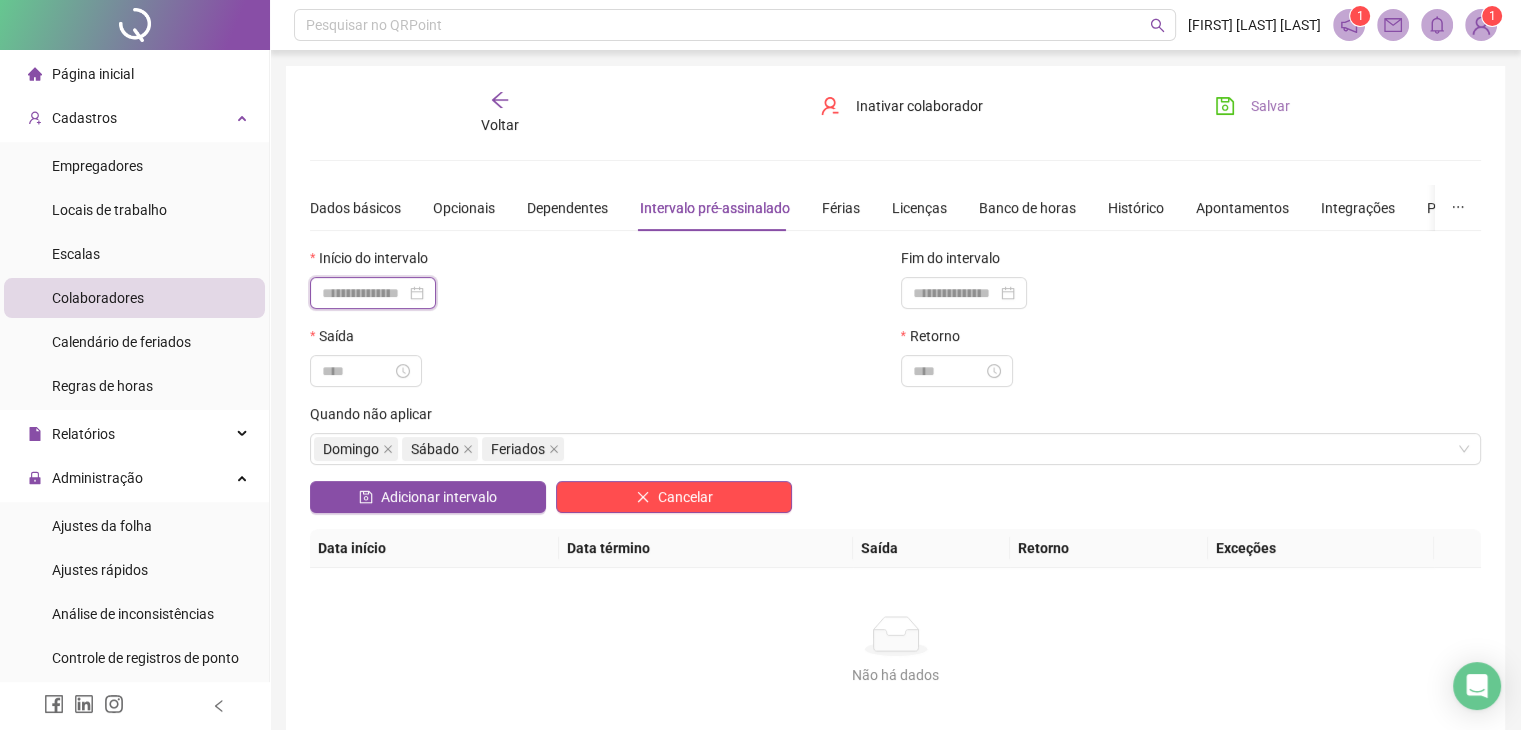 click at bounding box center [364, 293] 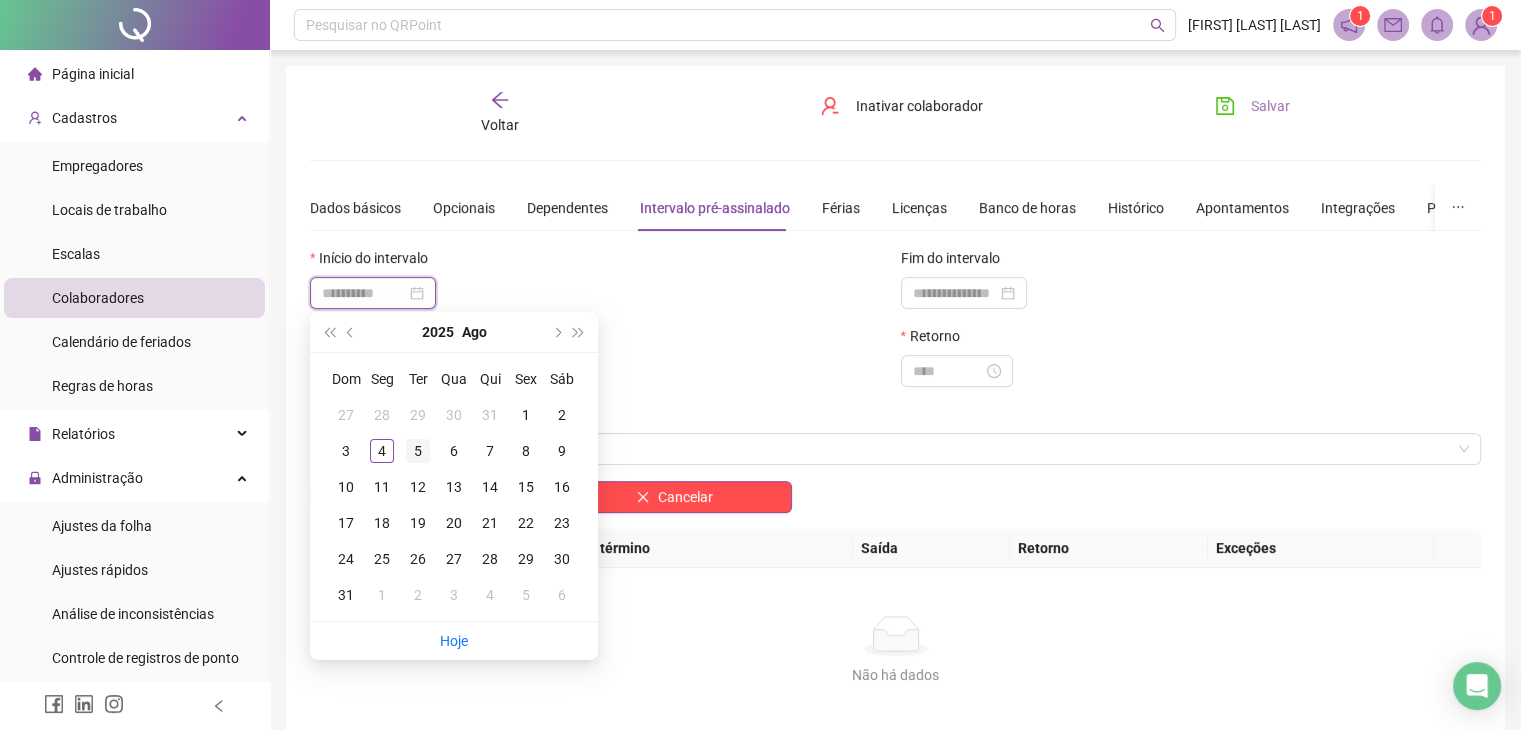 type on "**********" 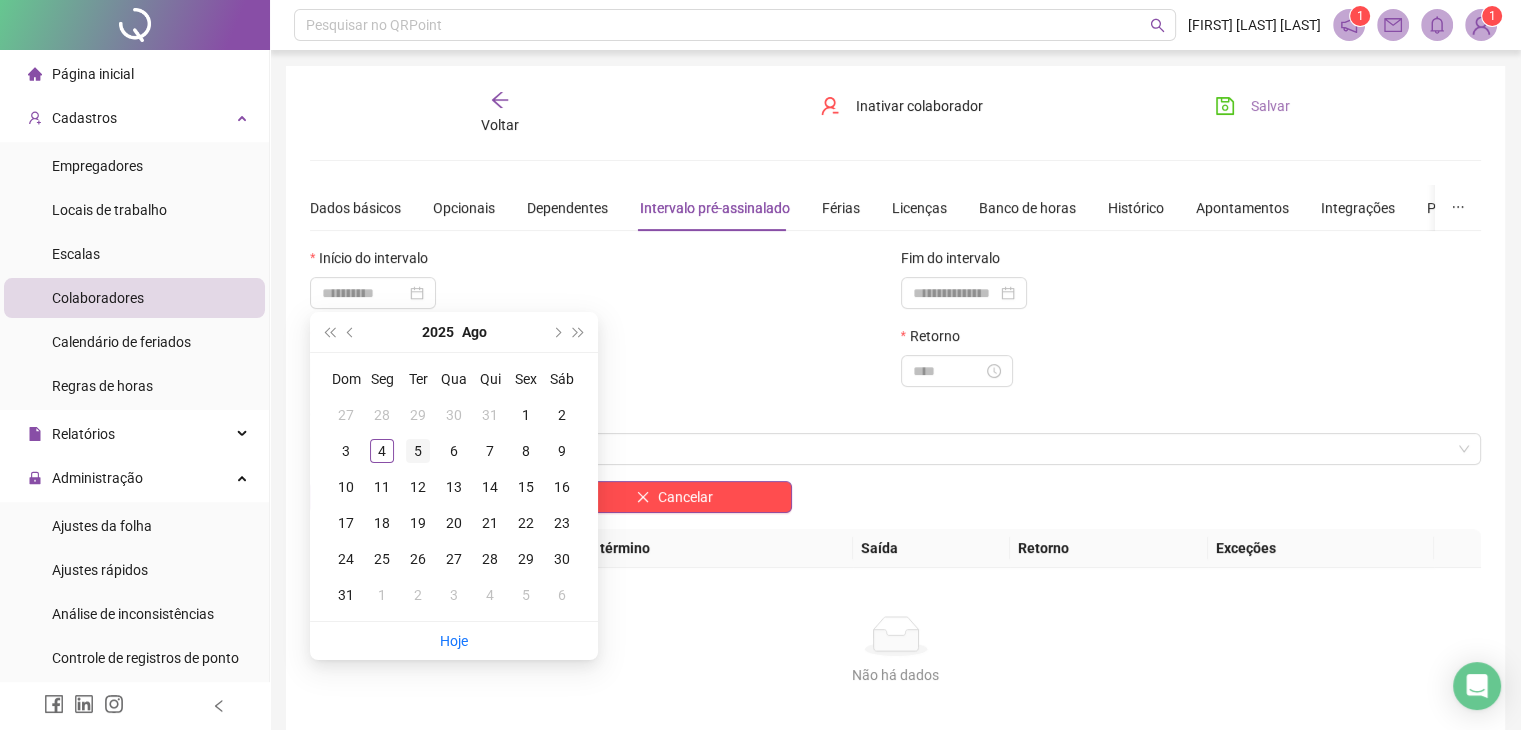click on "5" at bounding box center (418, 451) 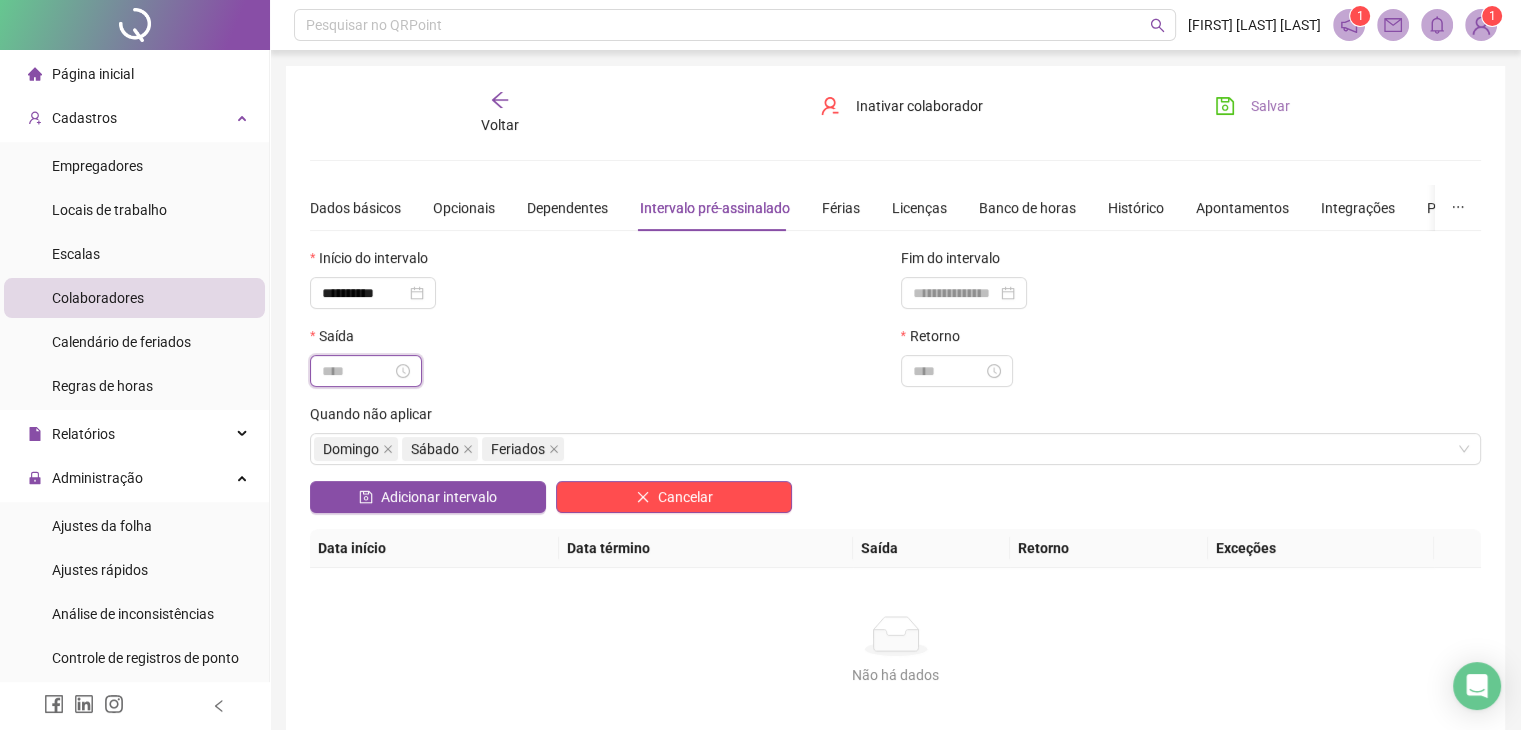click at bounding box center (357, 371) 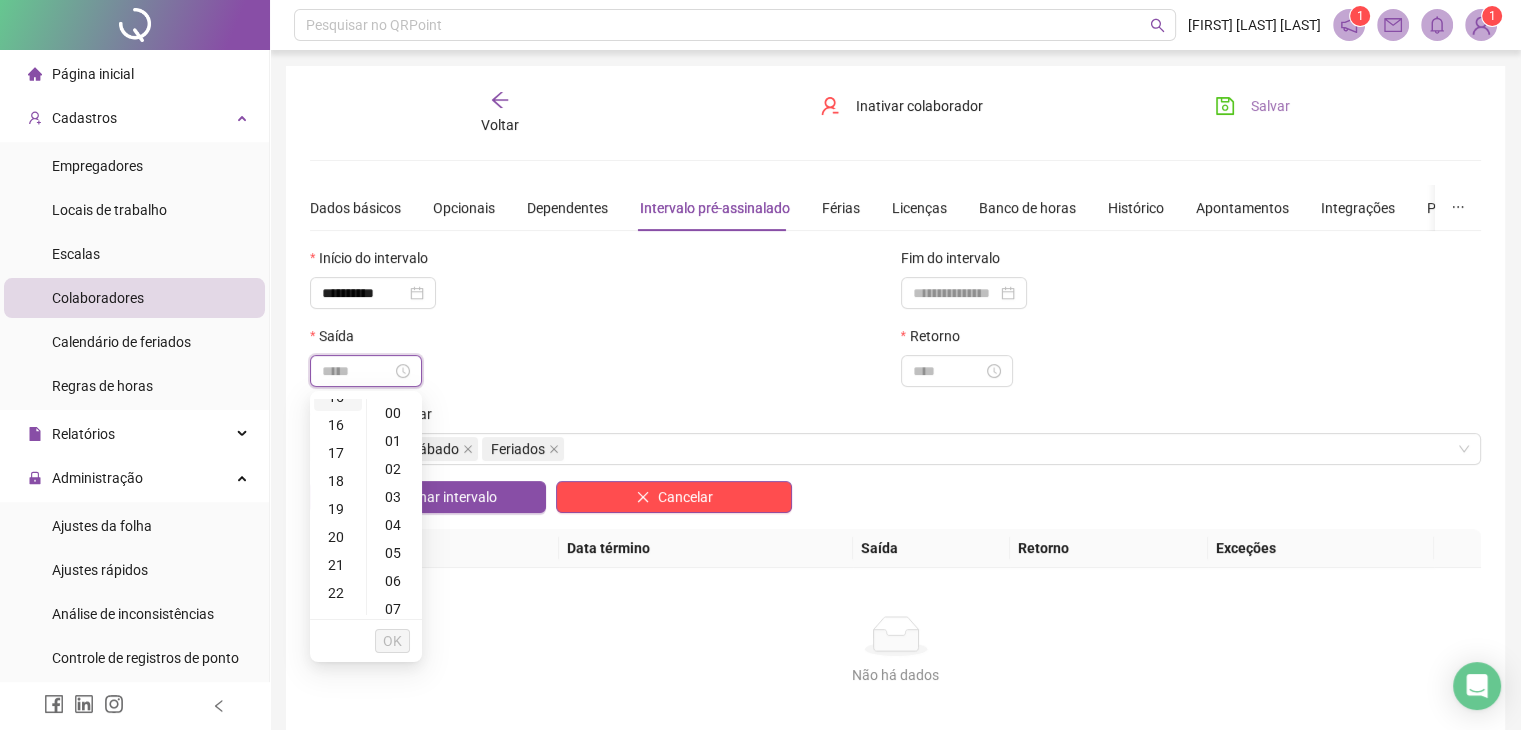 scroll, scrollTop: 236, scrollLeft: 0, axis: vertical 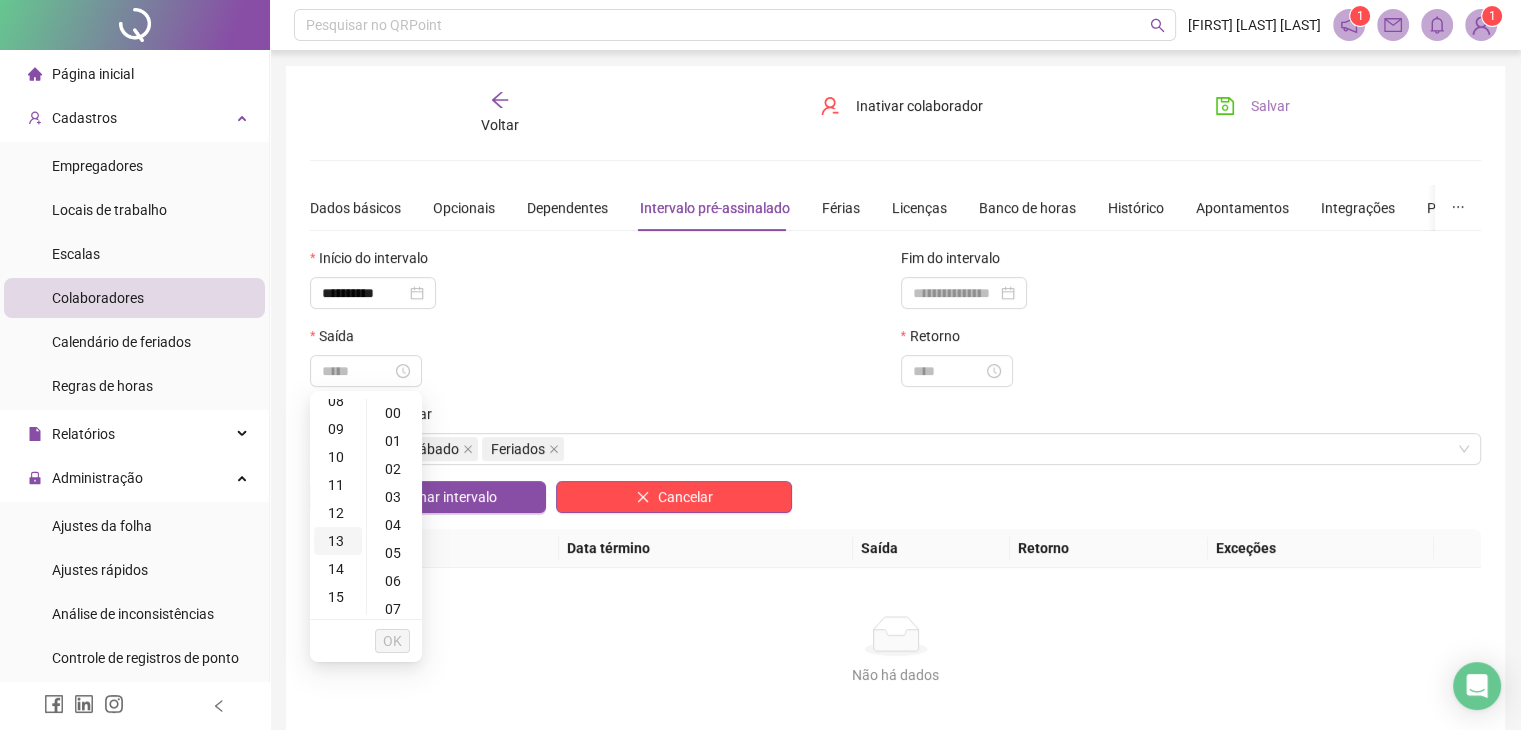 click on "13" at bounding box center [338, 541] 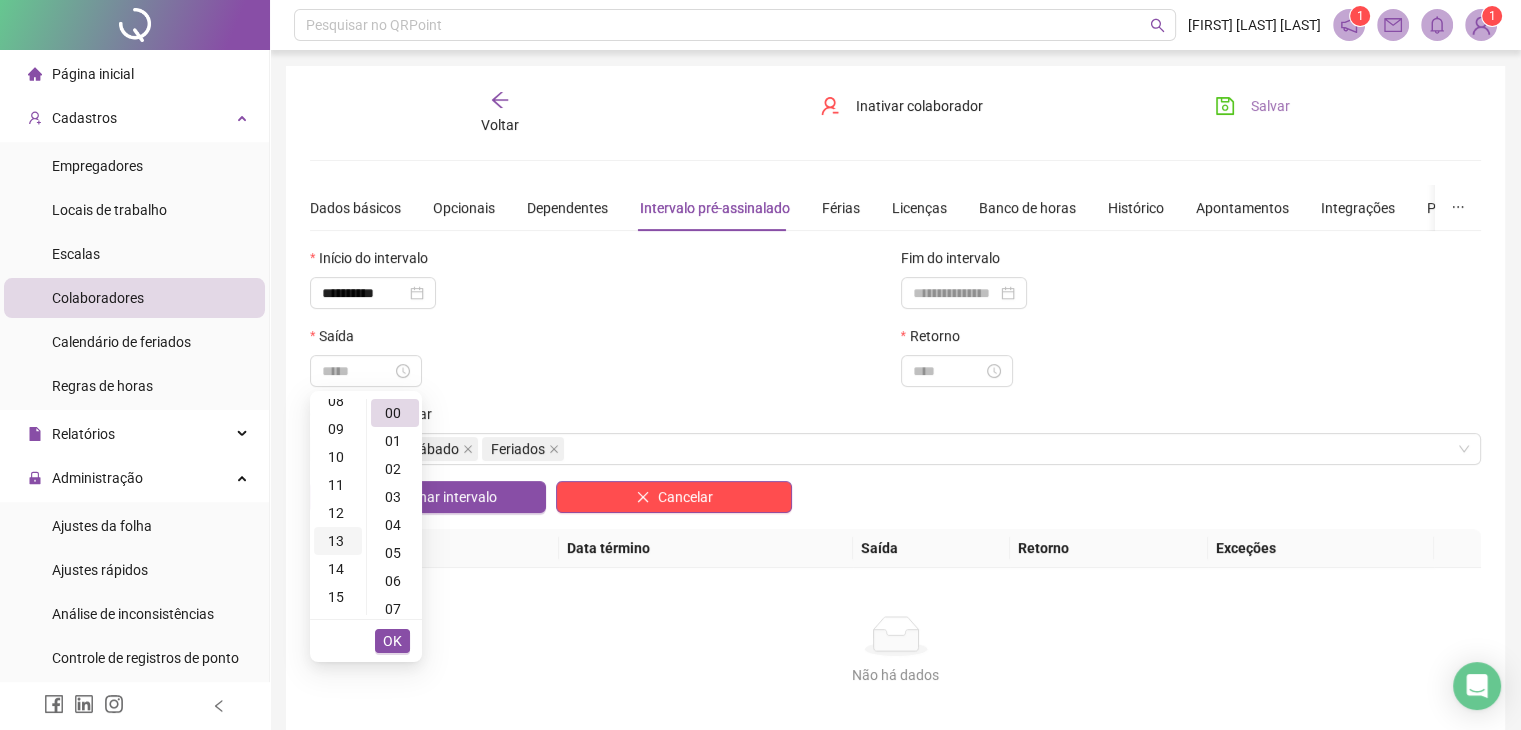 scroll, scrollTop: 364, scrollLeft: 0, axis: vertical 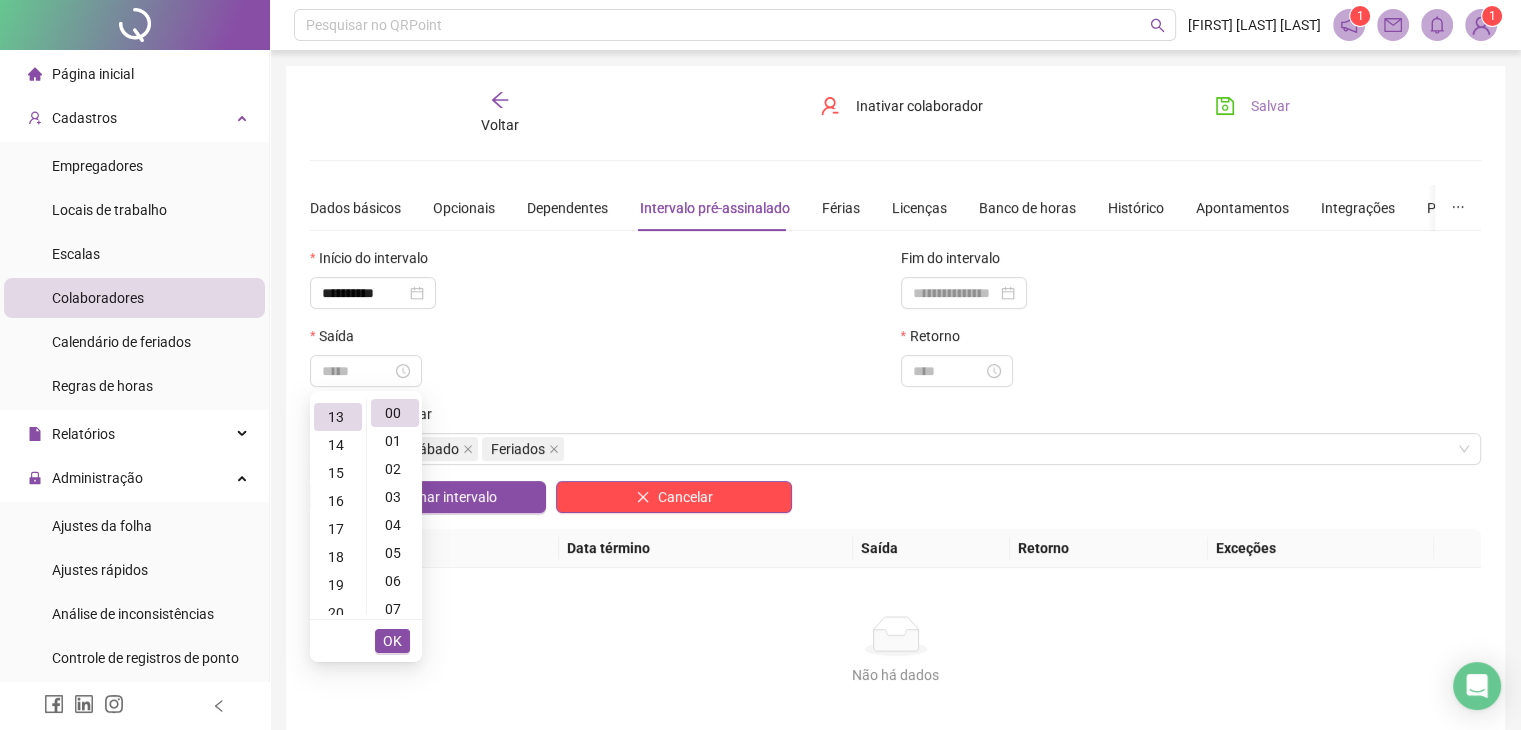 type on "*****" 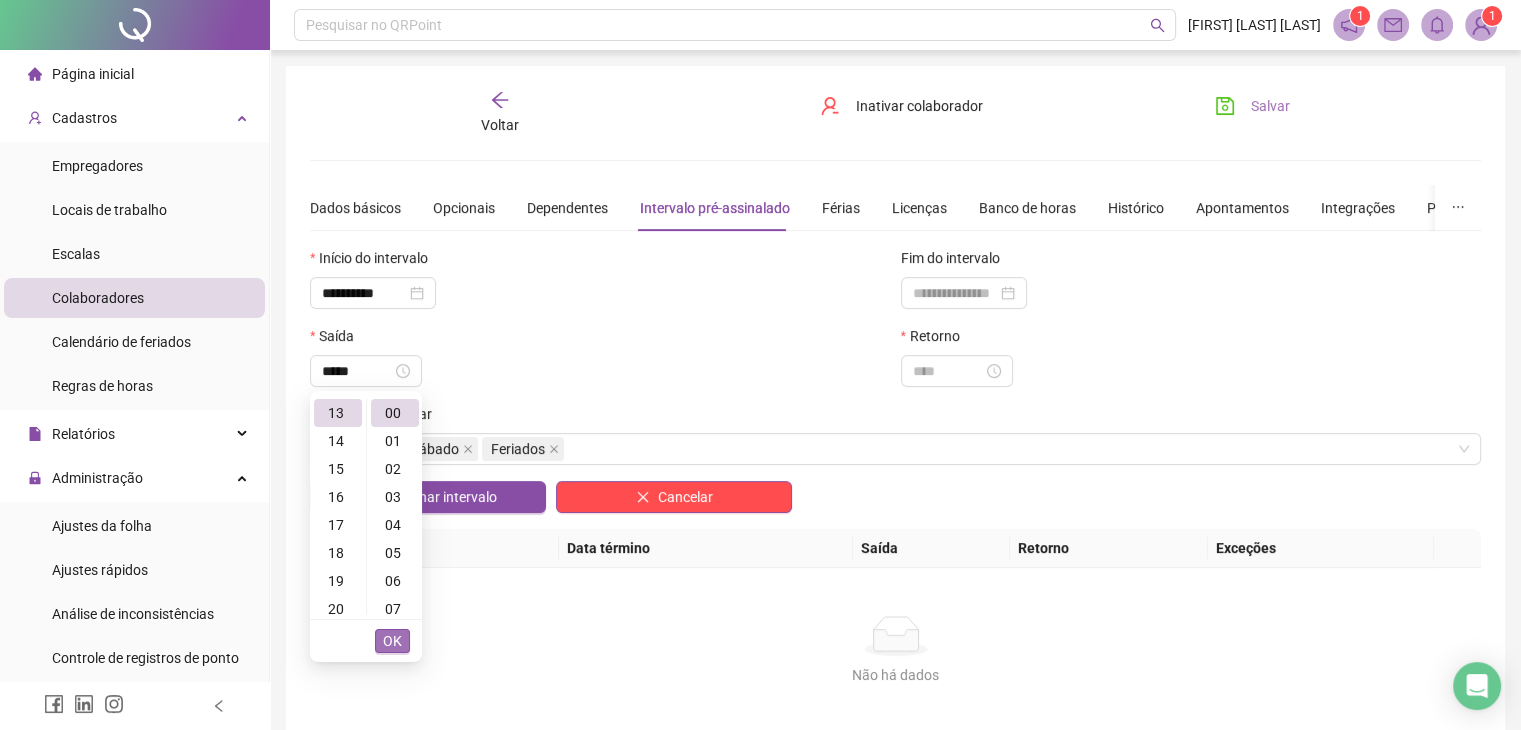 click on "OK" at bounding box center (392, 641) 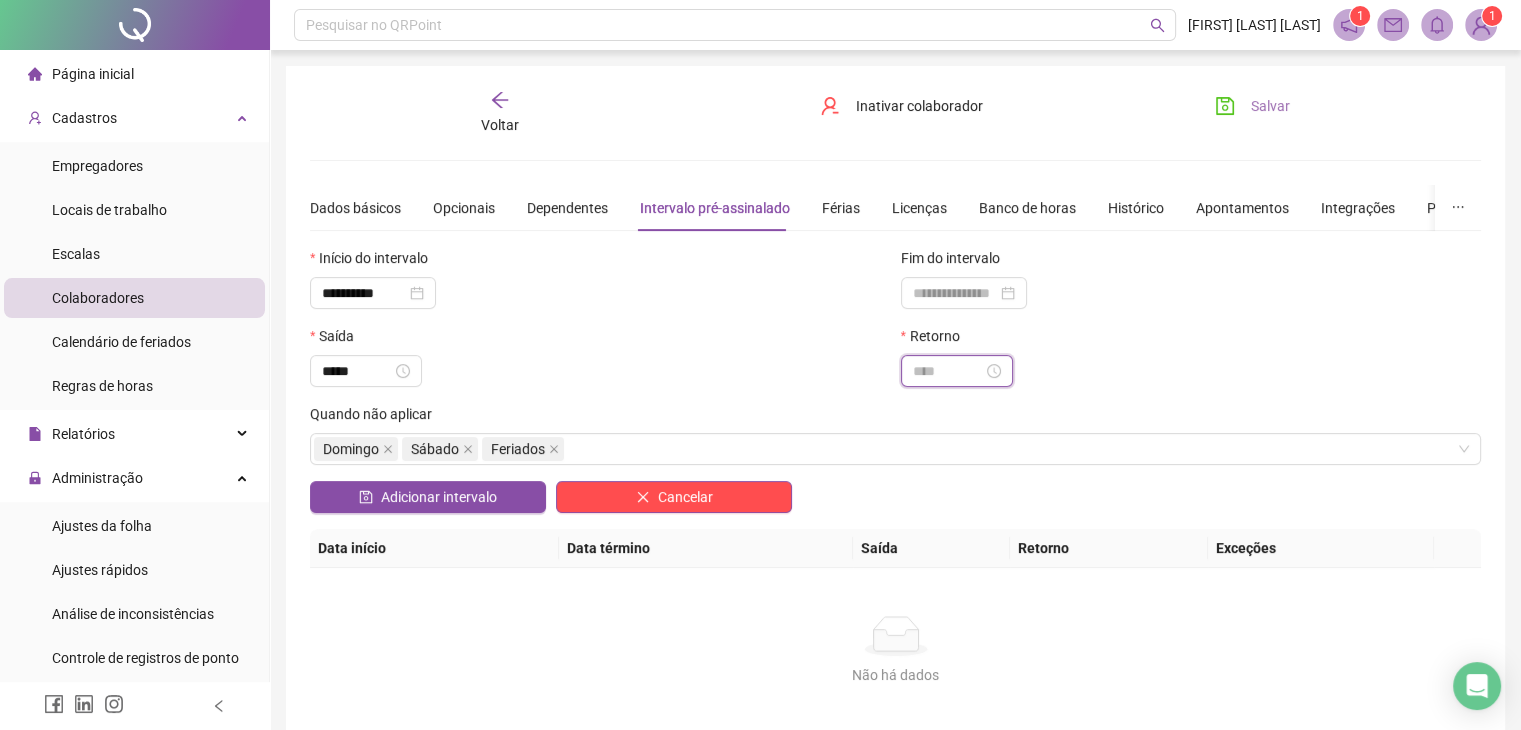 click at bounding box center [948, 371] 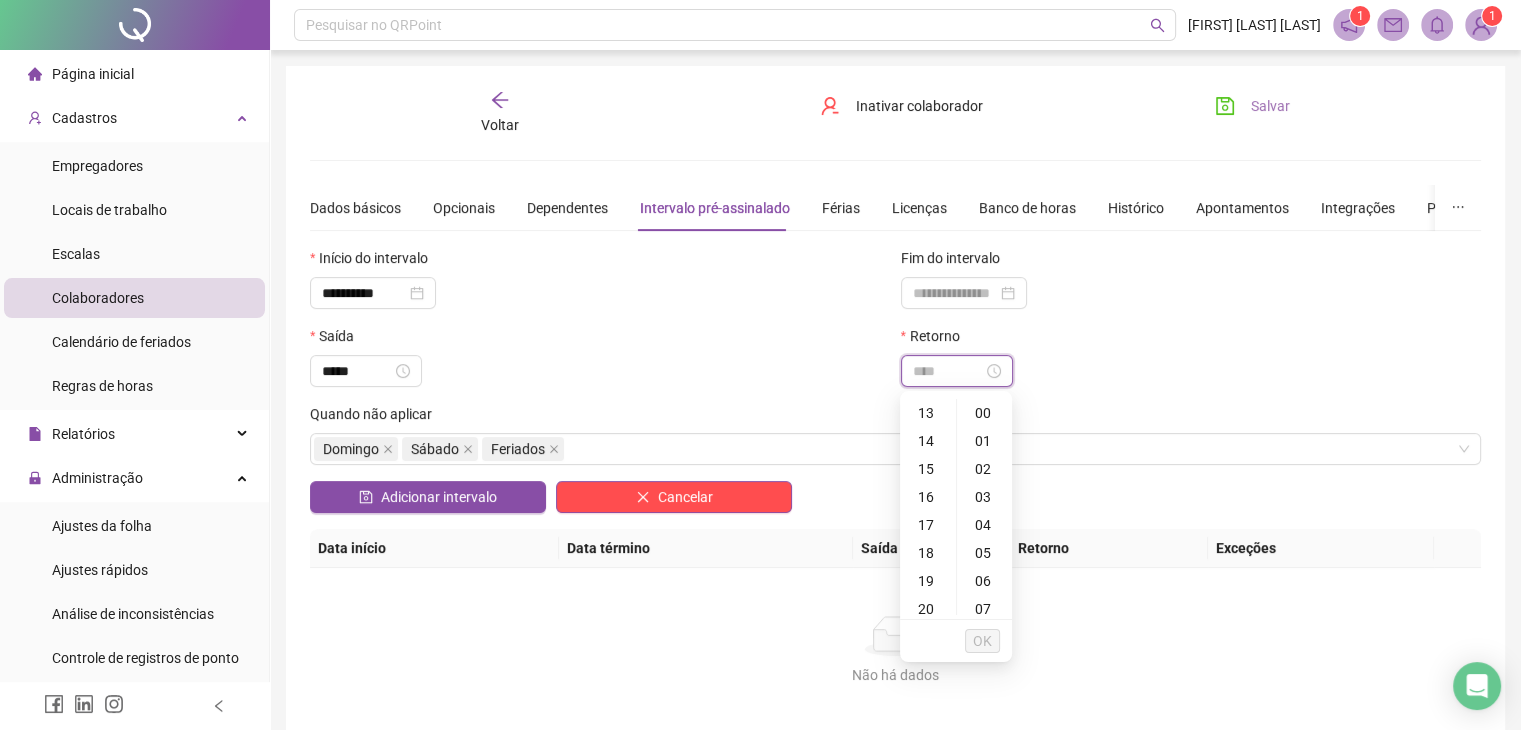 type on "*****" 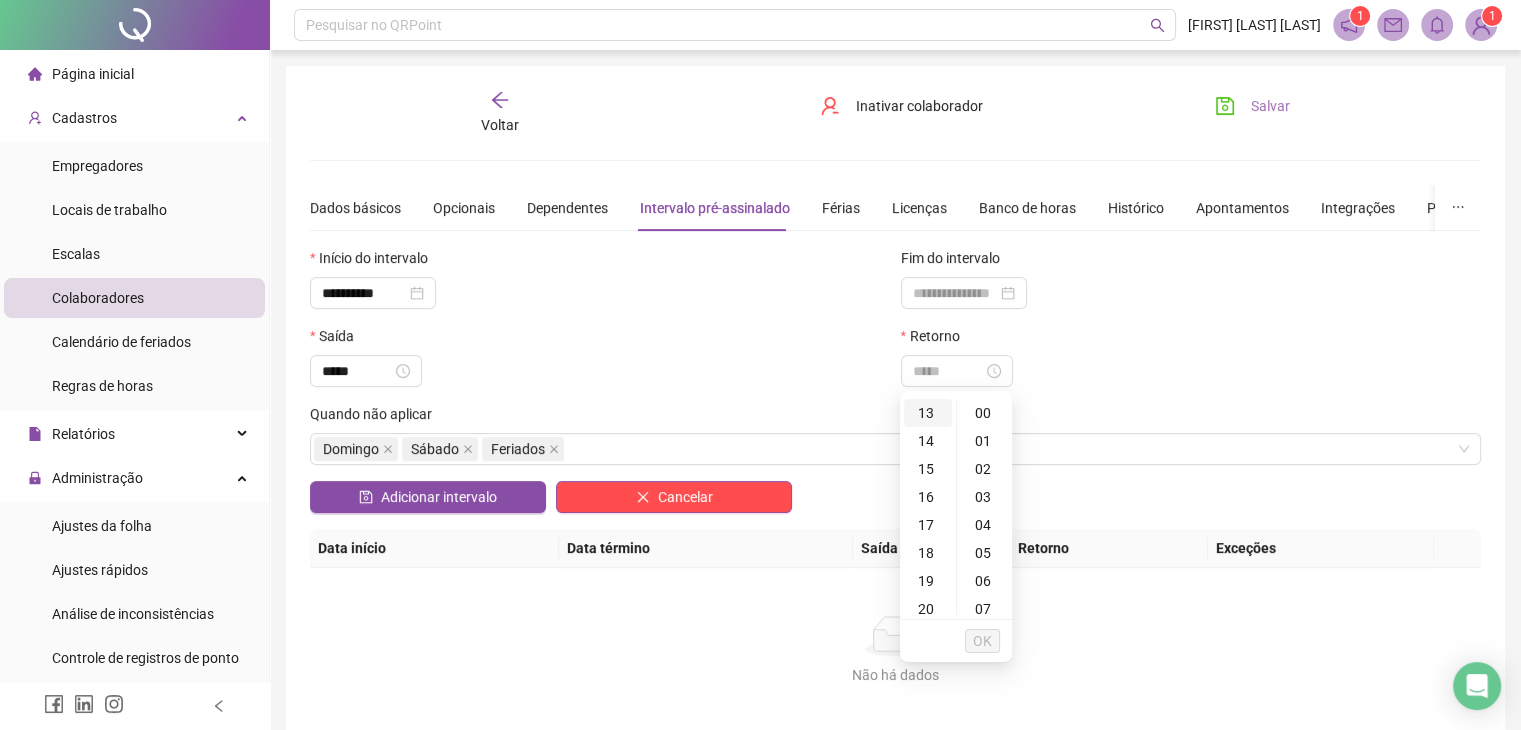 click on "13" at bounding box center [928, 413] 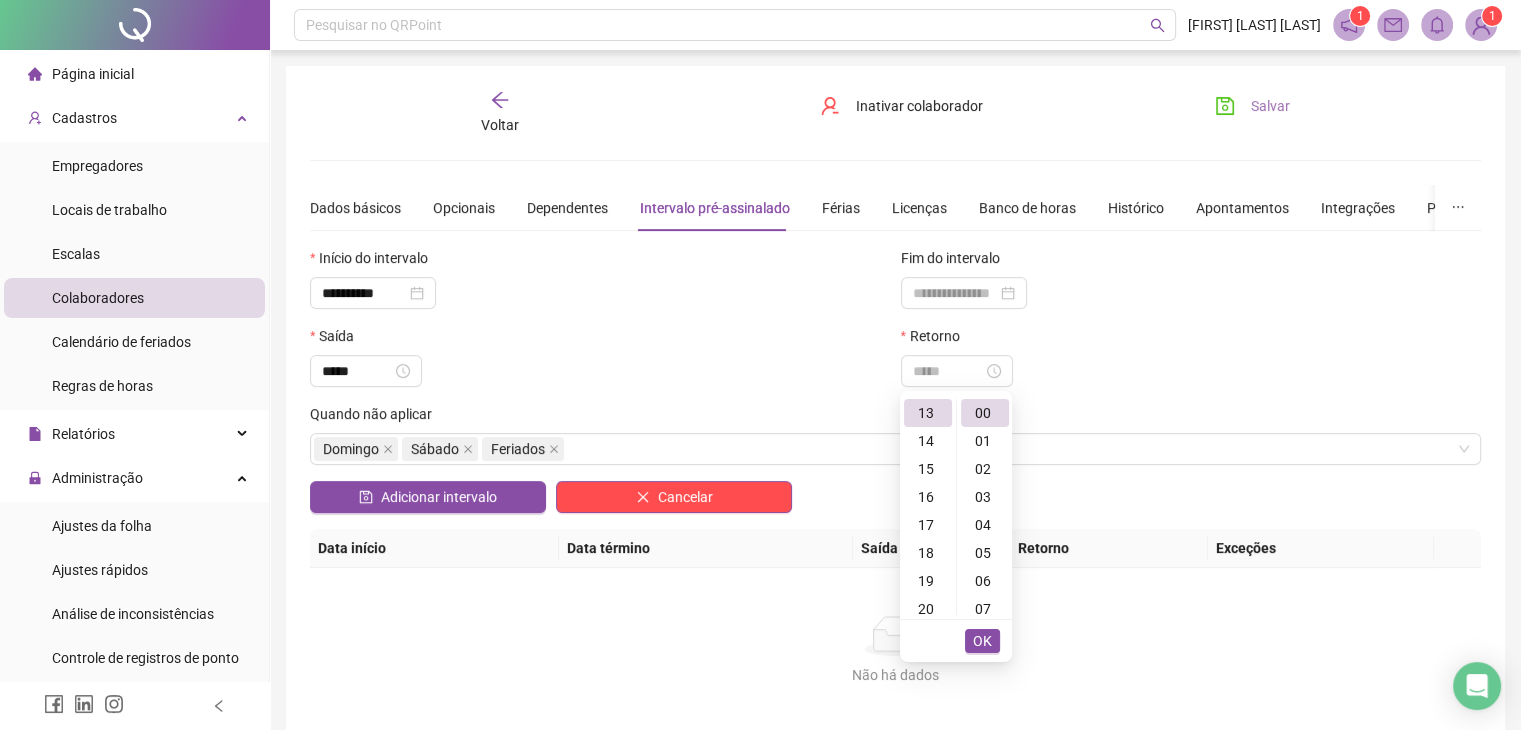 type on "*****" 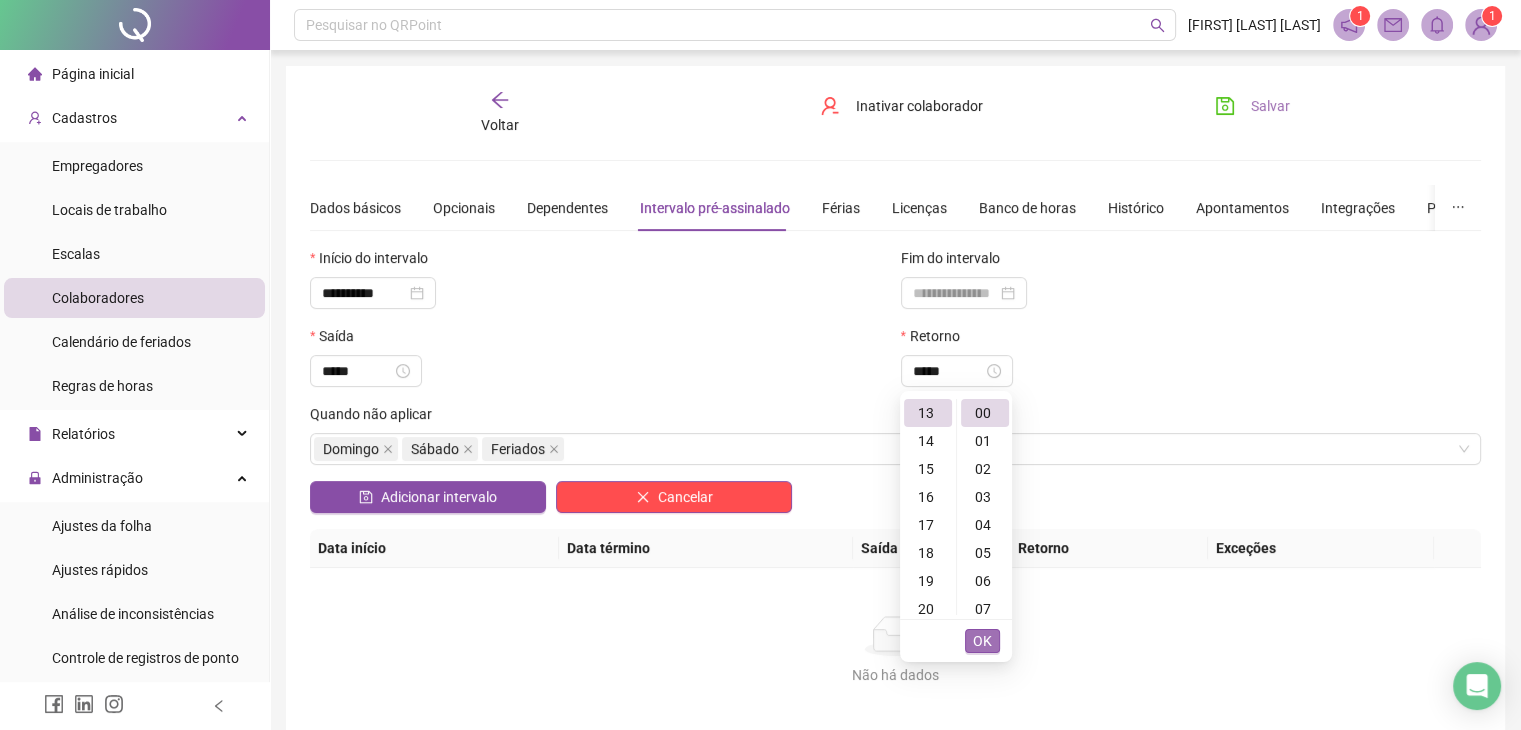 click on "OK" at bounding box center [982, 641] 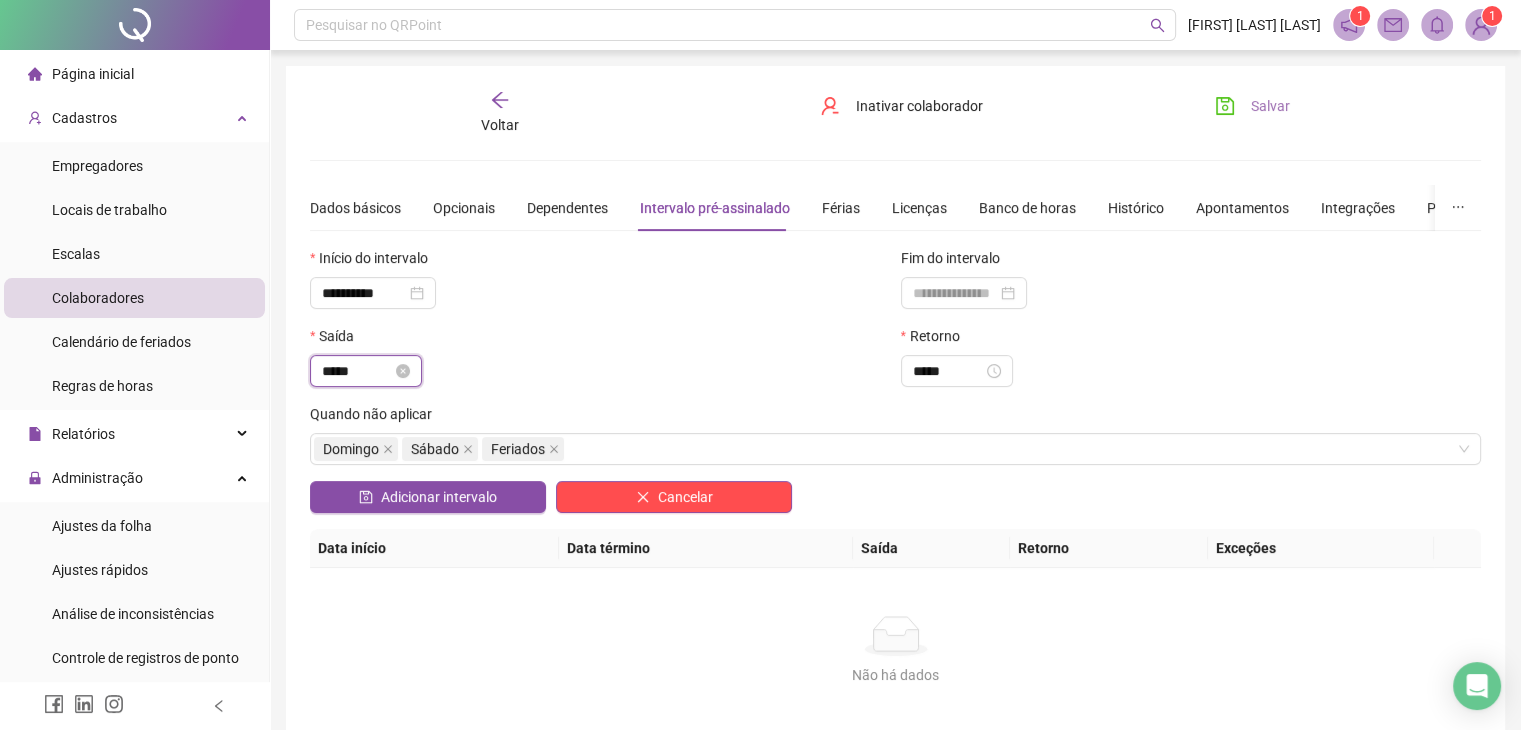 click on "*****" at bounding box center (357, 371) 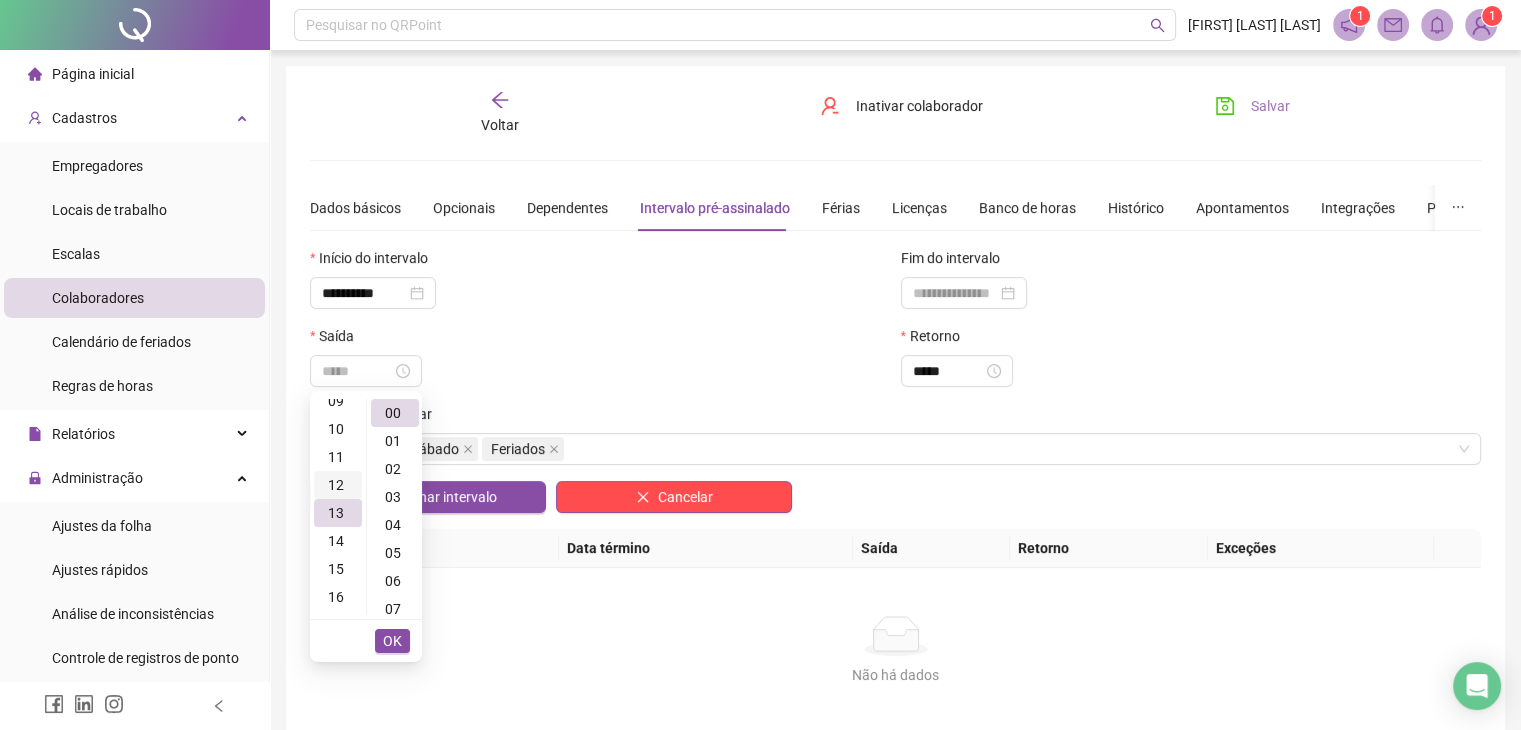 click on "12" at bounding box center [338, 485] 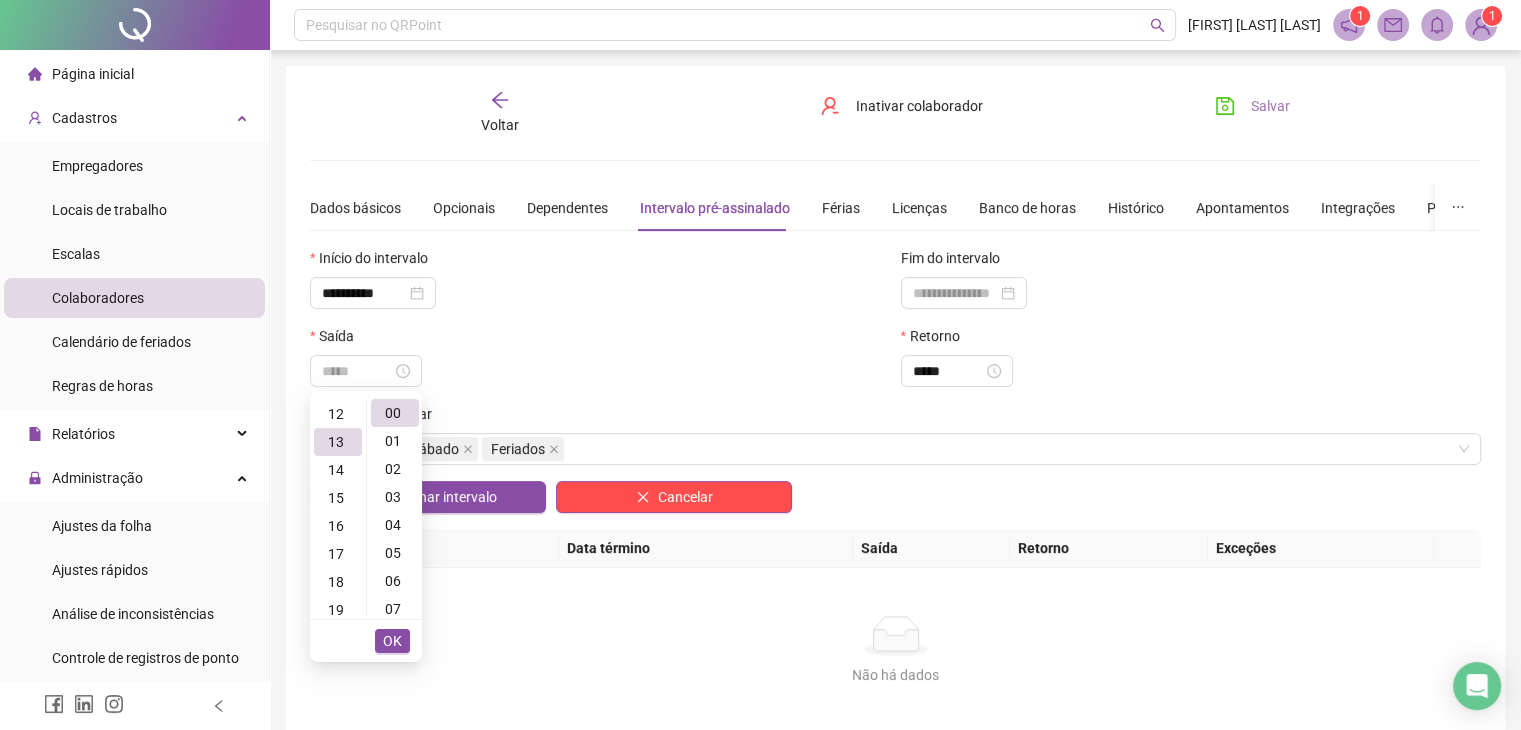 type on "*****" 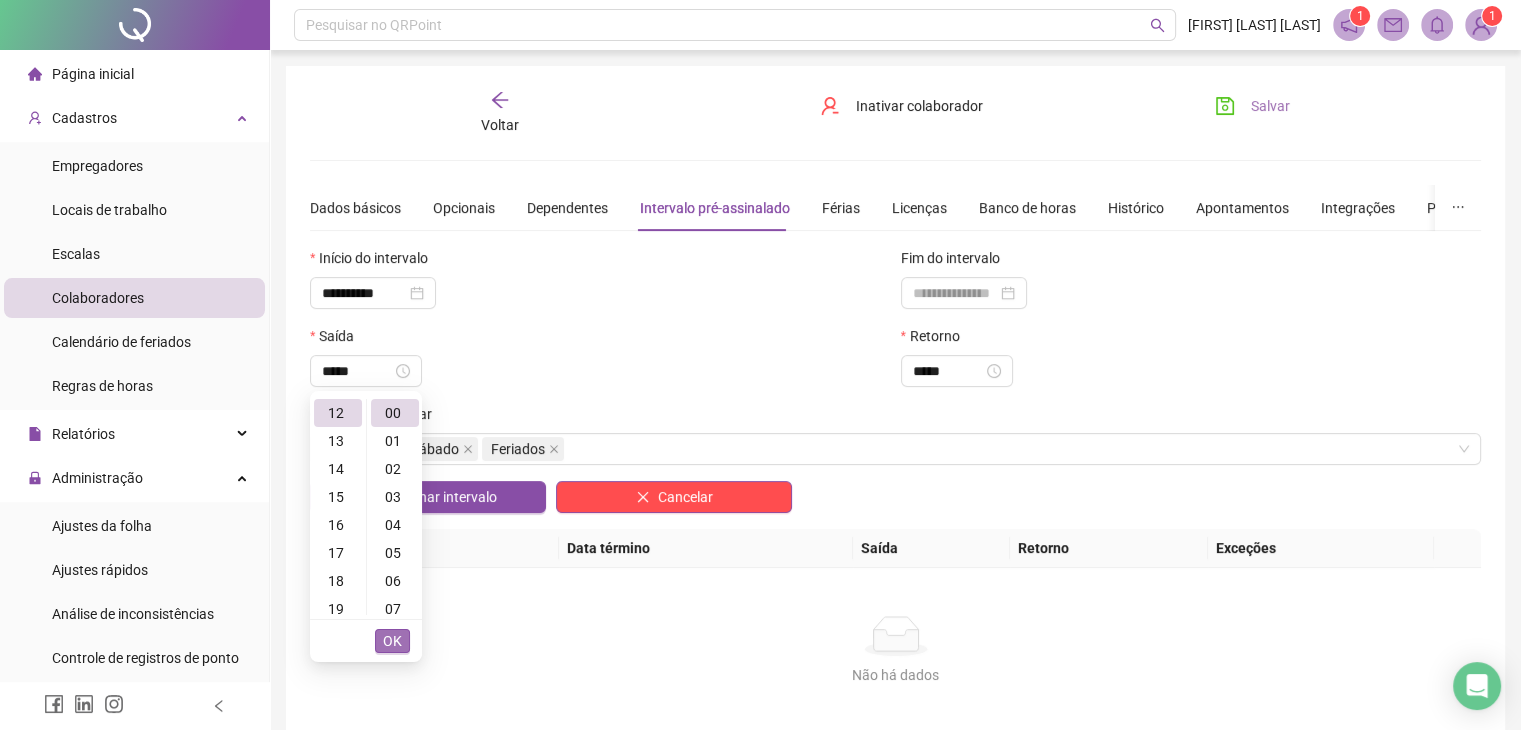click on "OK" at bounding box center (392, 641) 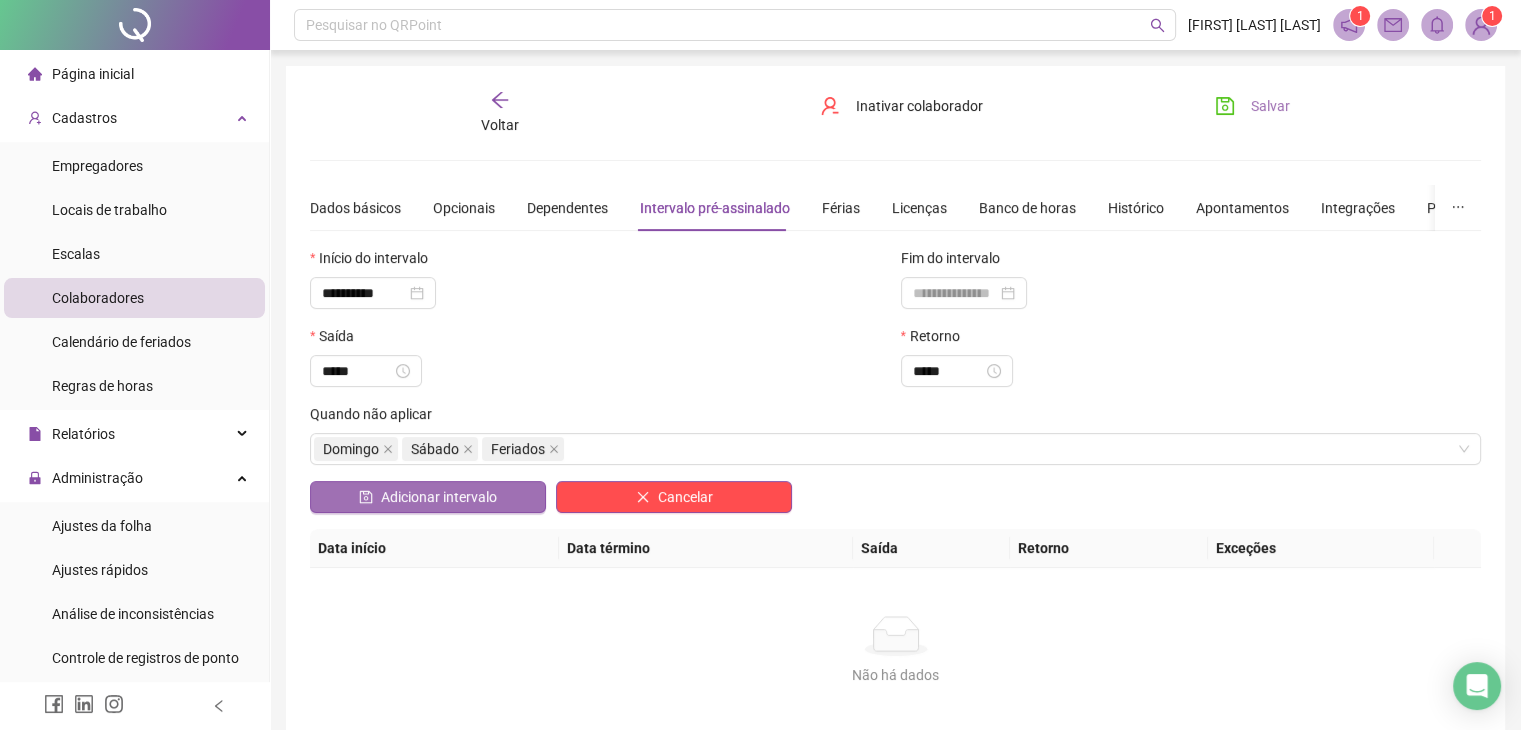 click on "Adicionar intervalo" at bounding box center [439, 497] 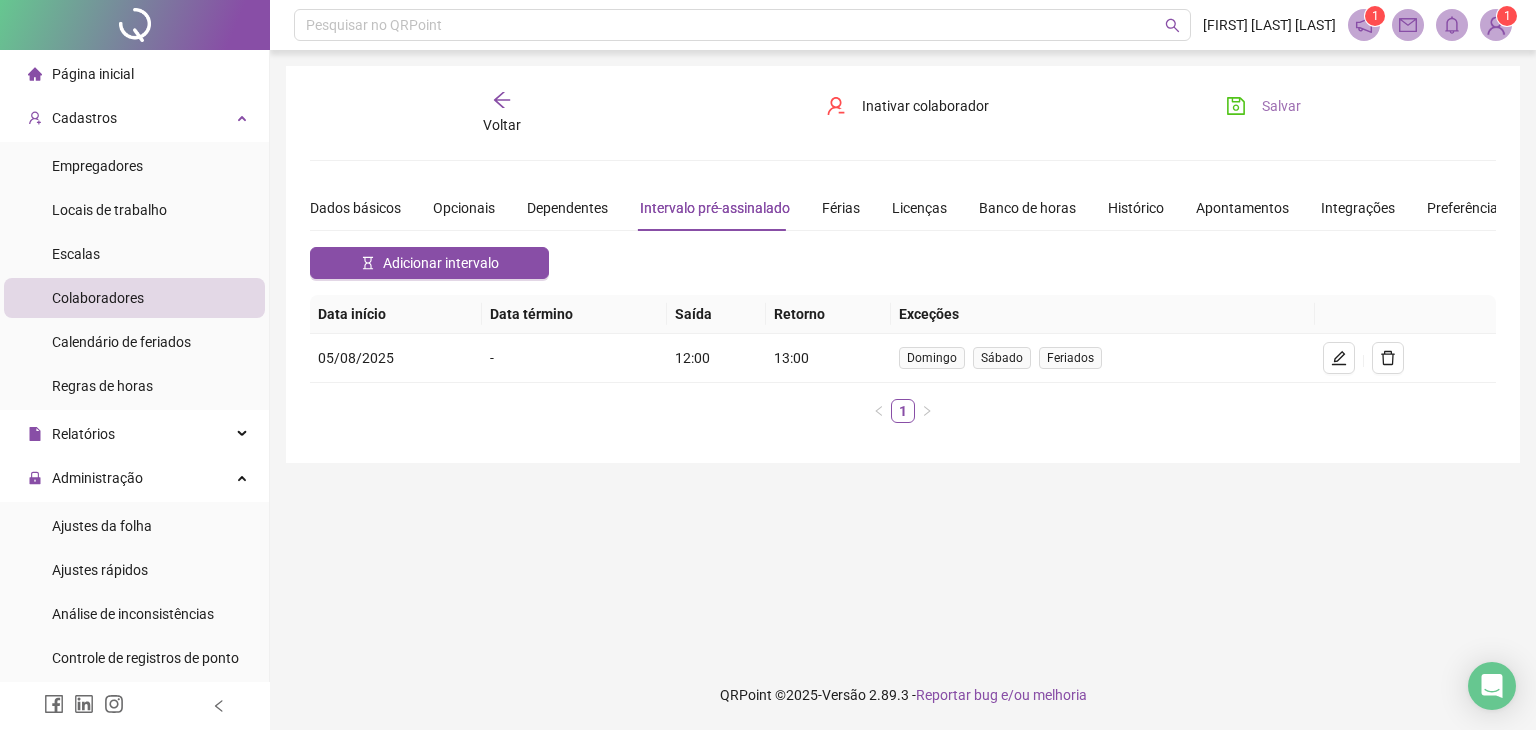 click on "Salvar" at bounding box center [1263, 106] 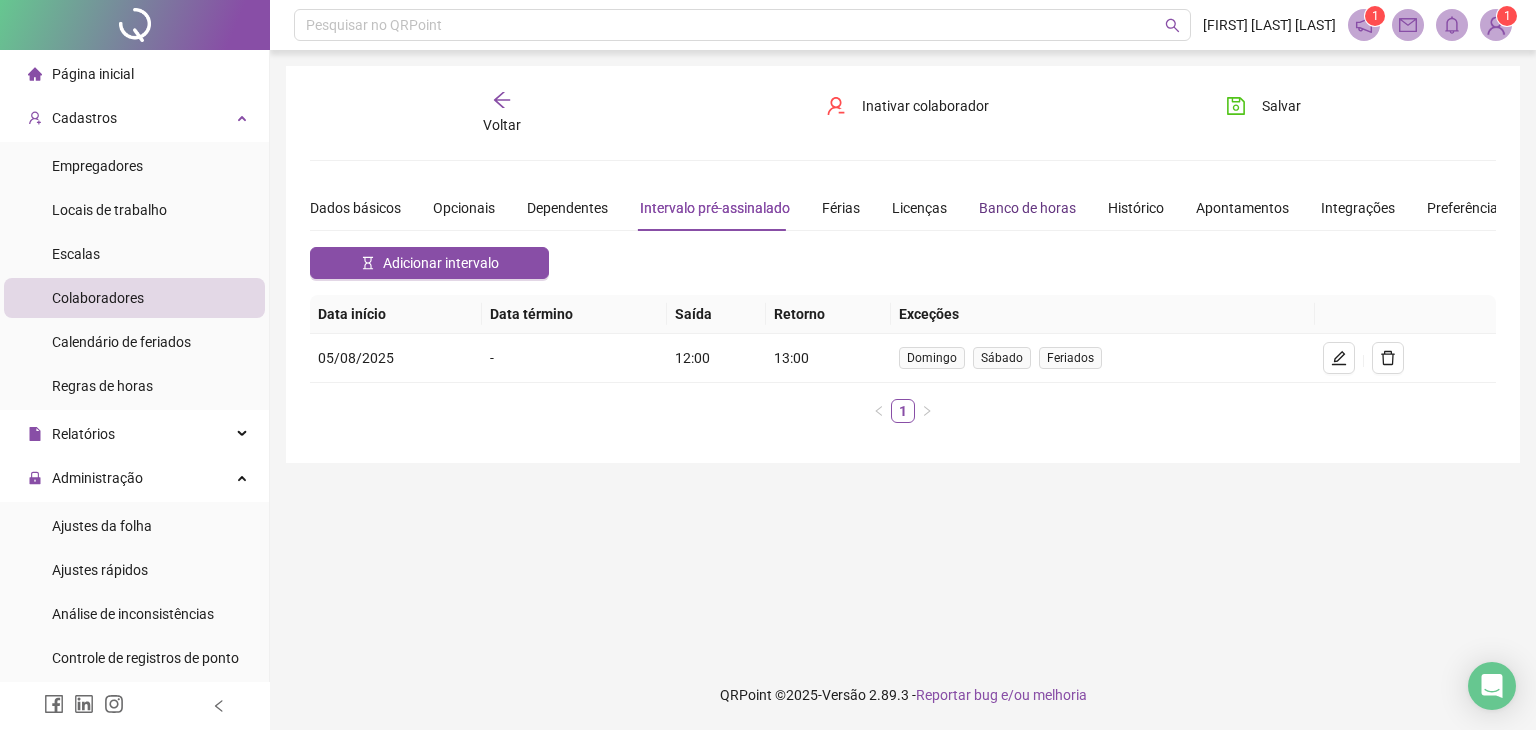 click on "Banco de horas" at bounding box center [1027, 208] 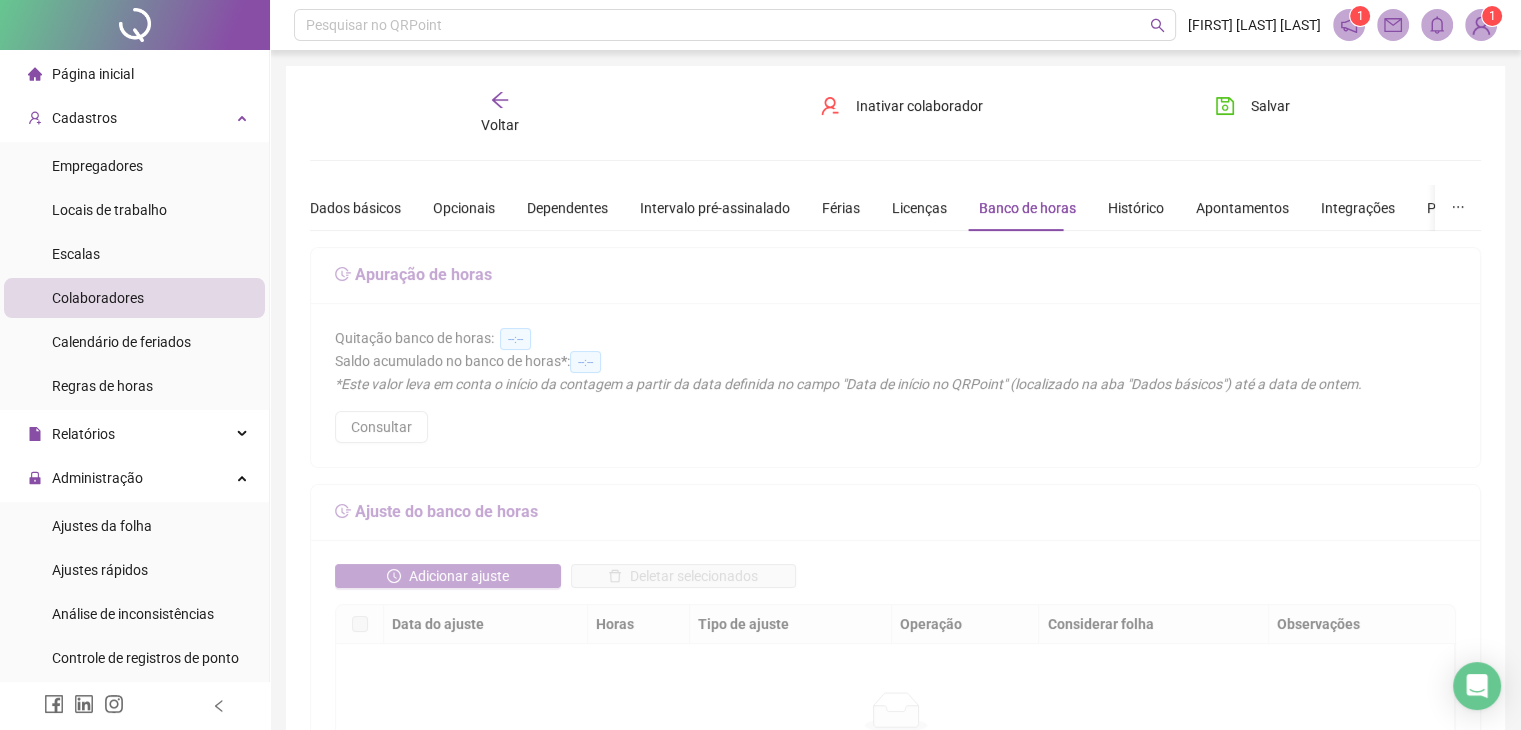 click on "Voltar" at bounding box center [500, 125] 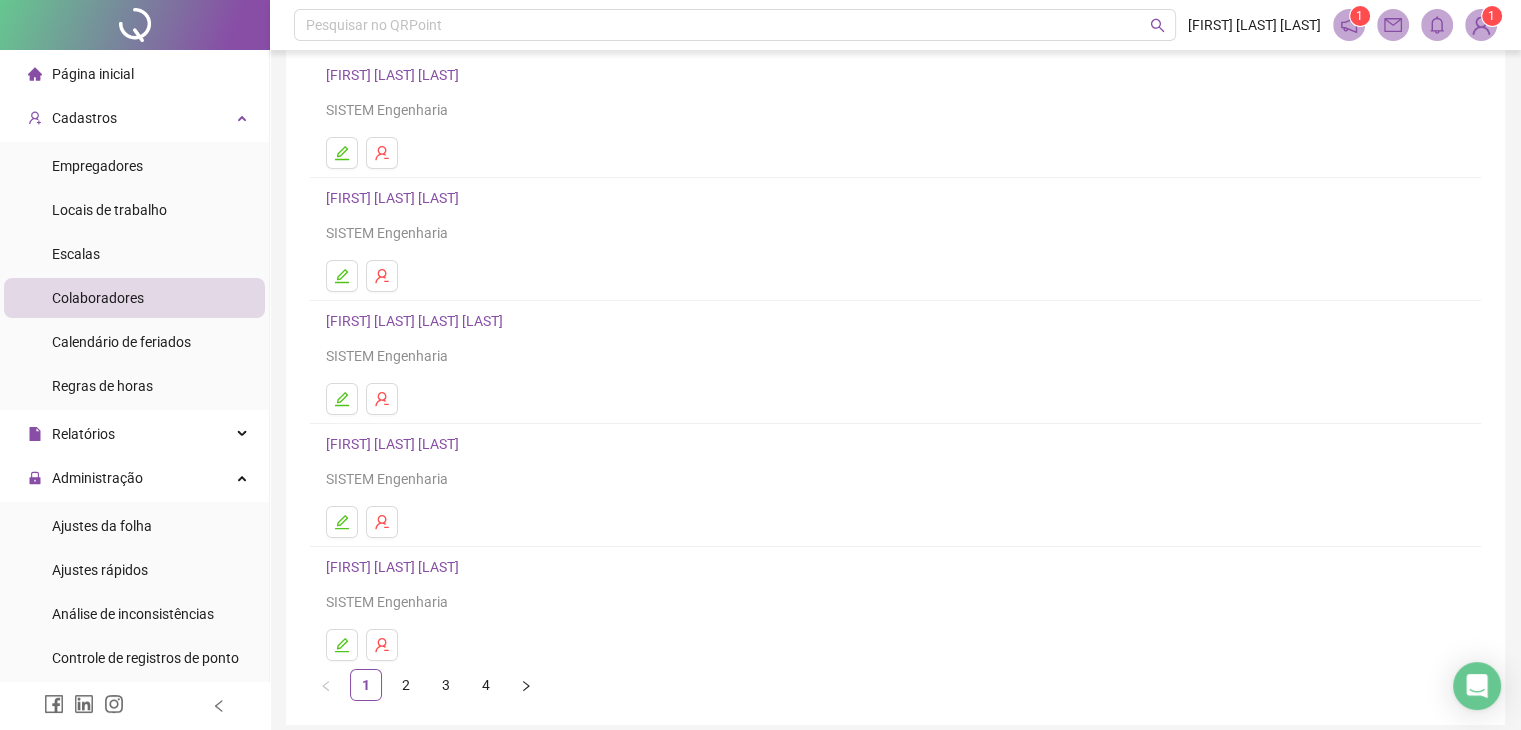 scroll, scrollTop: 236, scrollLeft: 0, axis: vertical 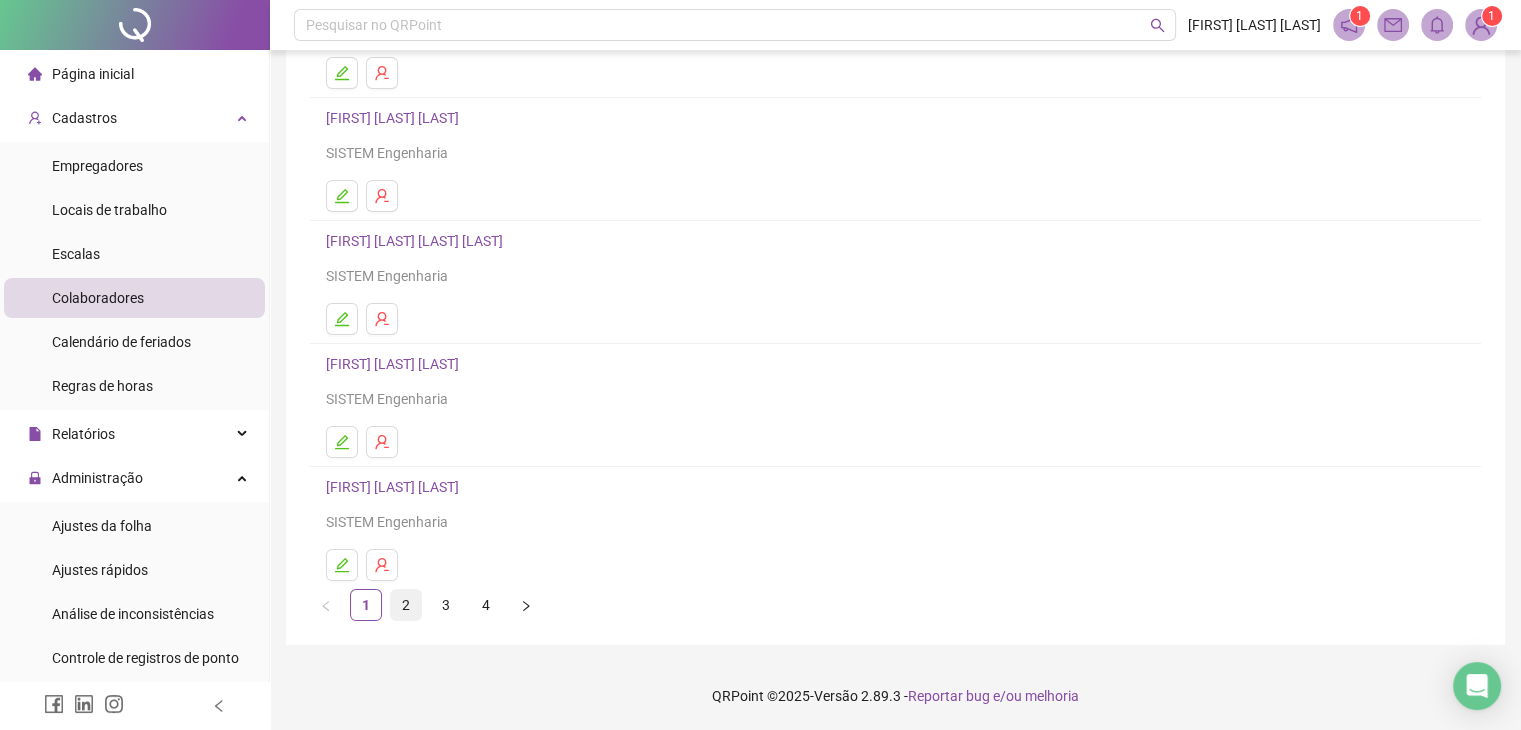 click on "2" at bounding box center (406, 605) 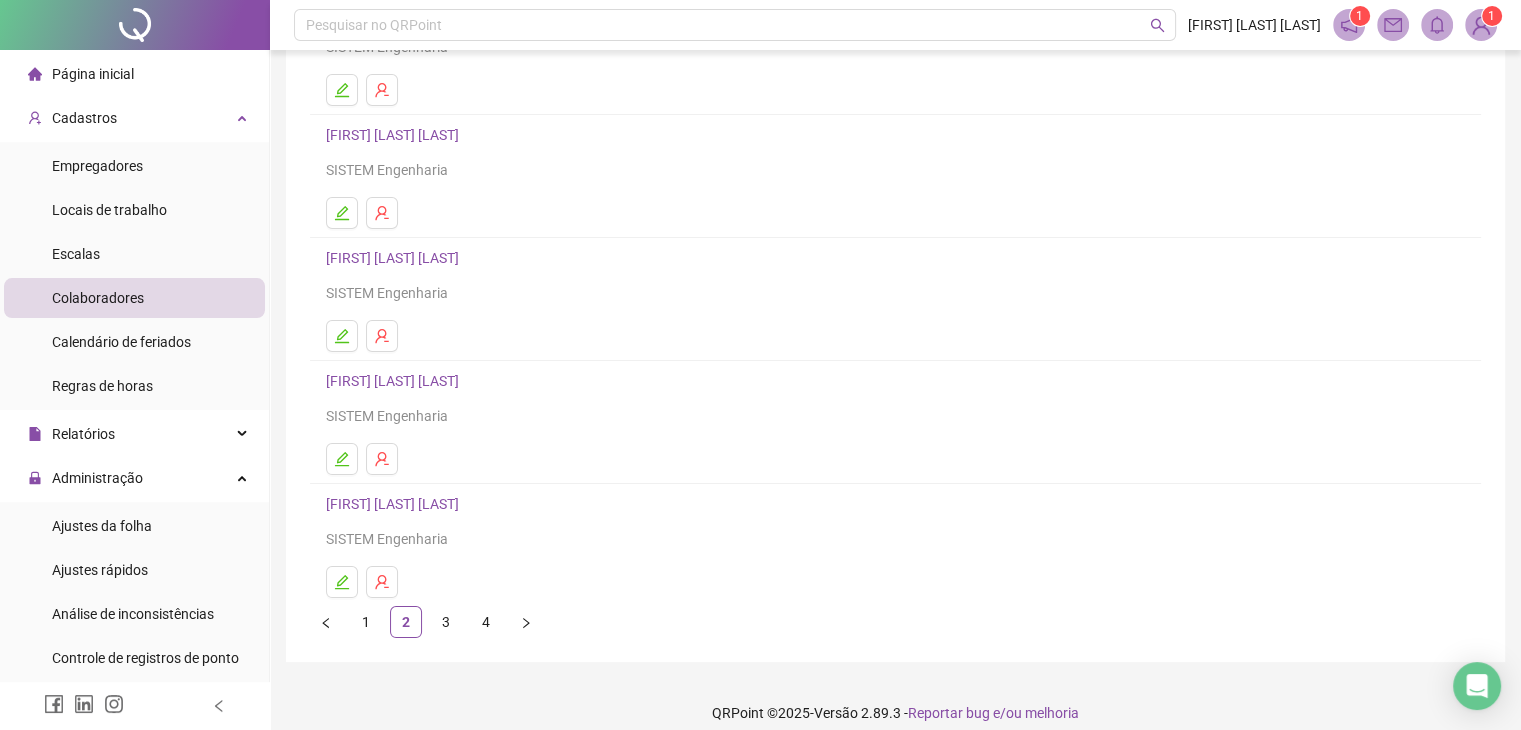 scroll, scrollTop: 236, scrollLeft: 0, axis: vertical 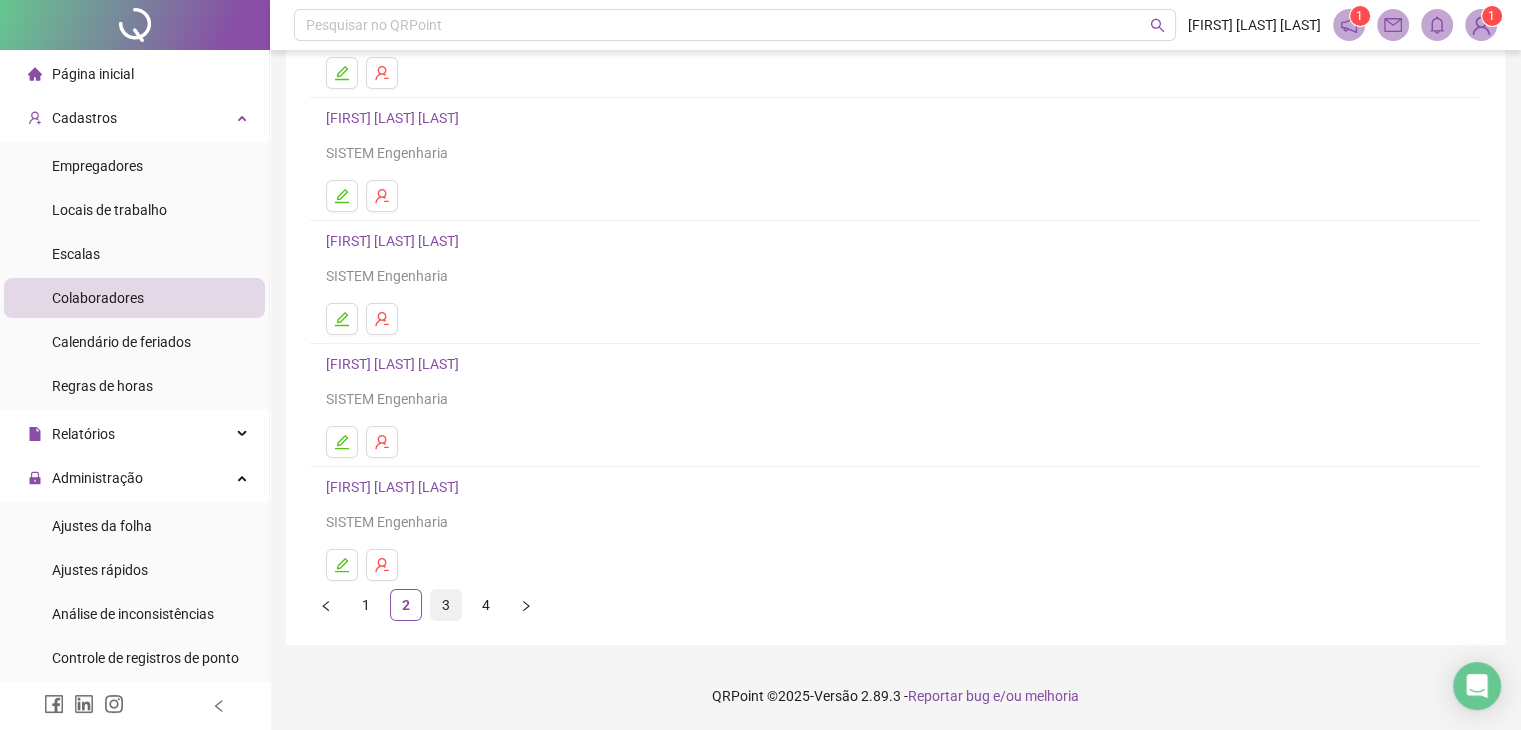 click on "3" at bounding box center [446, 605] 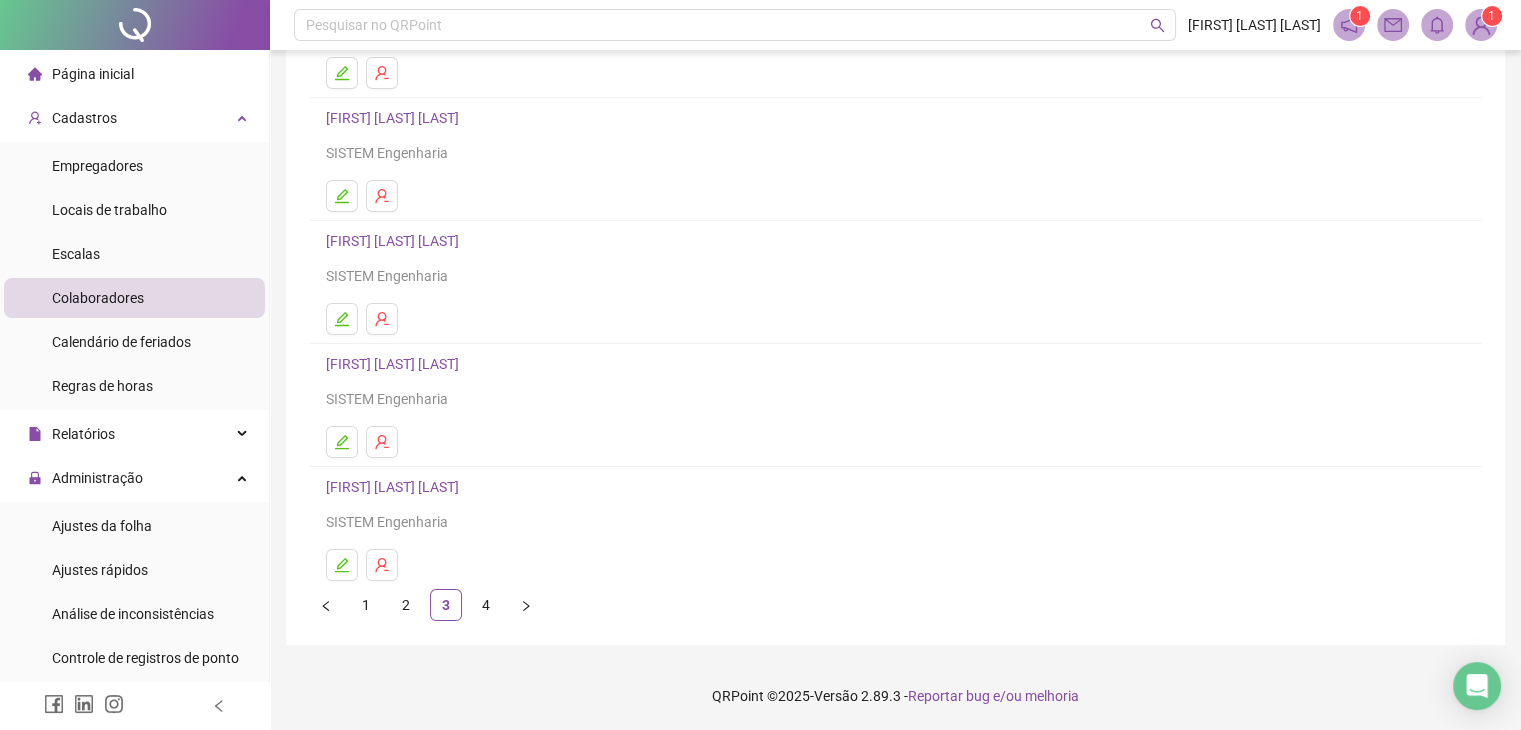 scroll, scrollTop: 236, scrollLeft: 0, axis: vertical 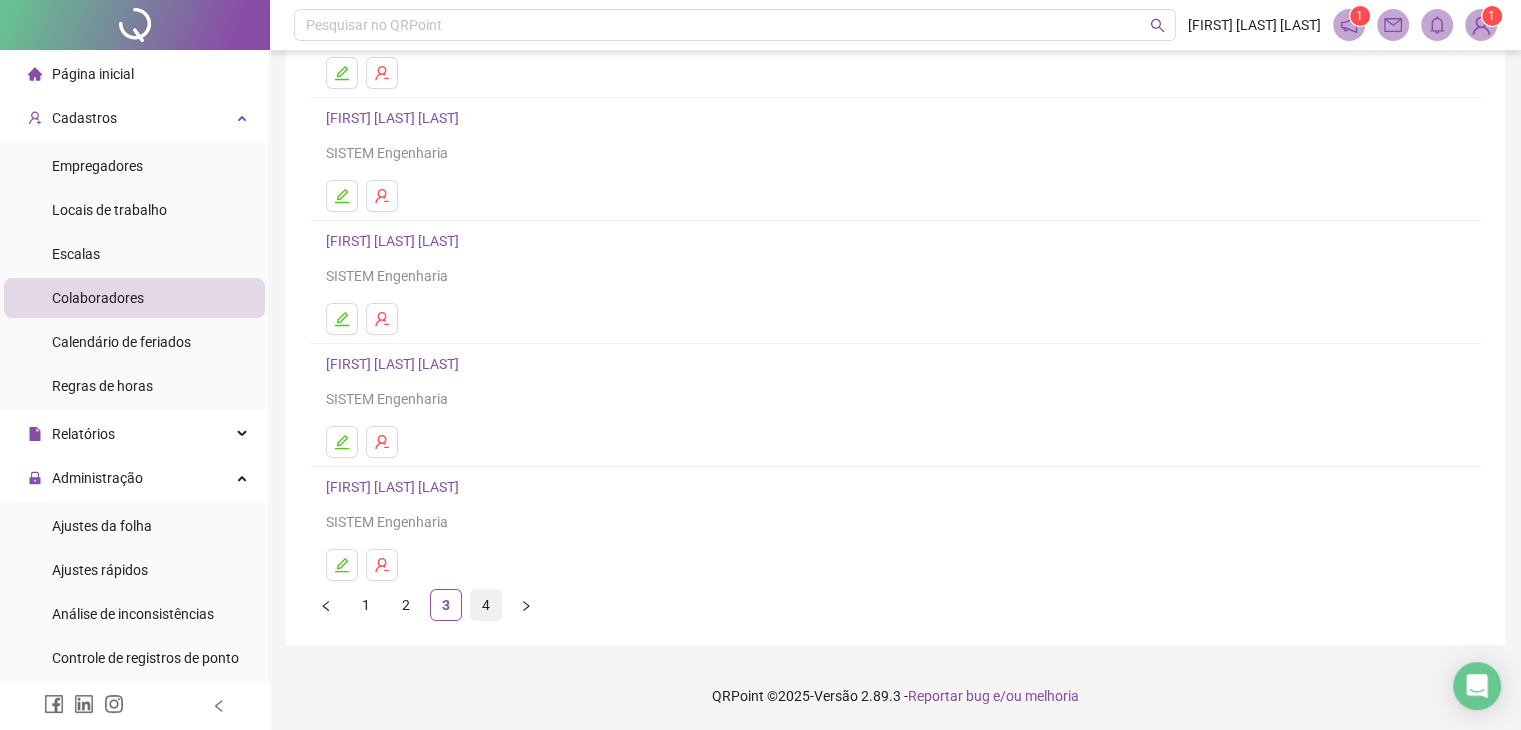 click on "4" at bounding box center [486, 605] 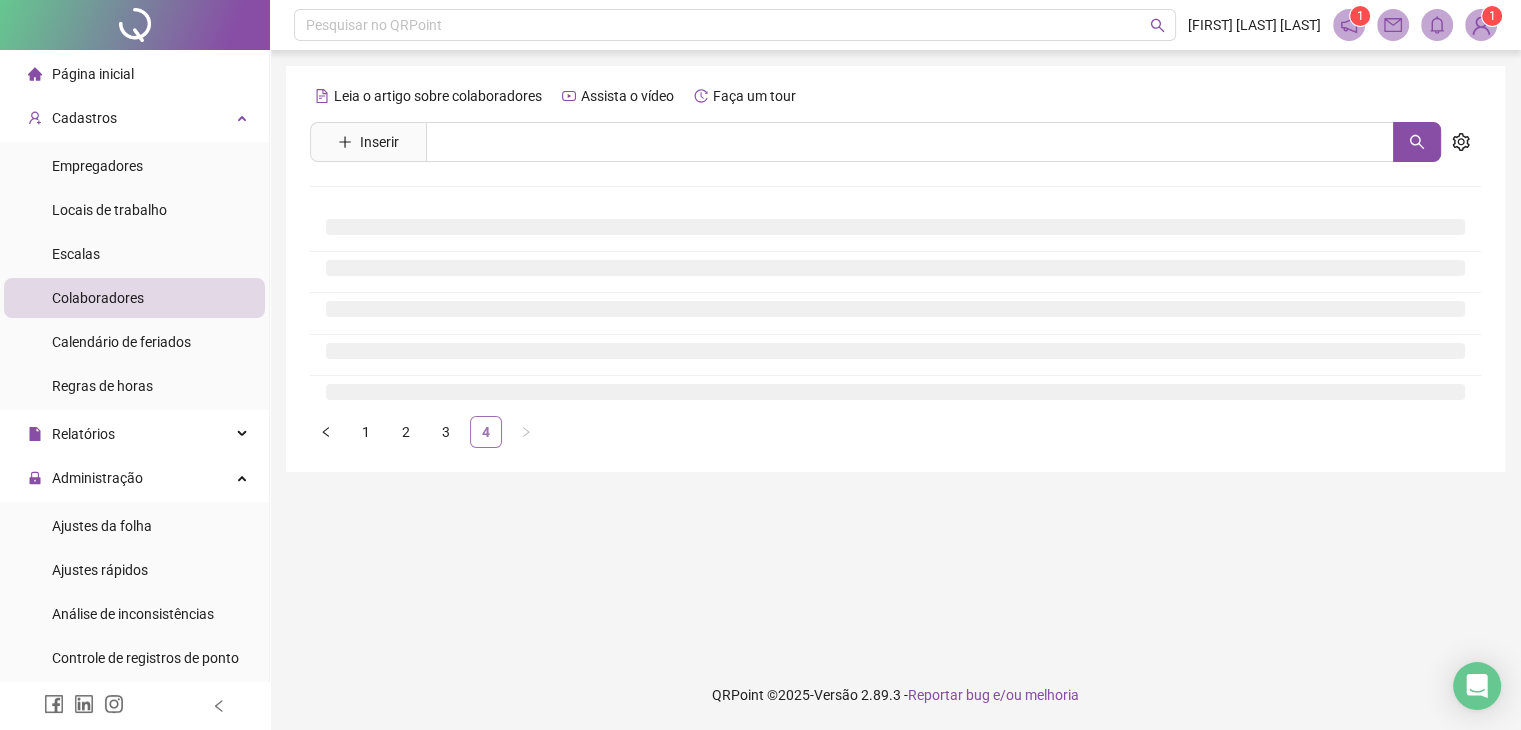 scroll, scrollTop: 0, scrollLeft: 0, axis: both 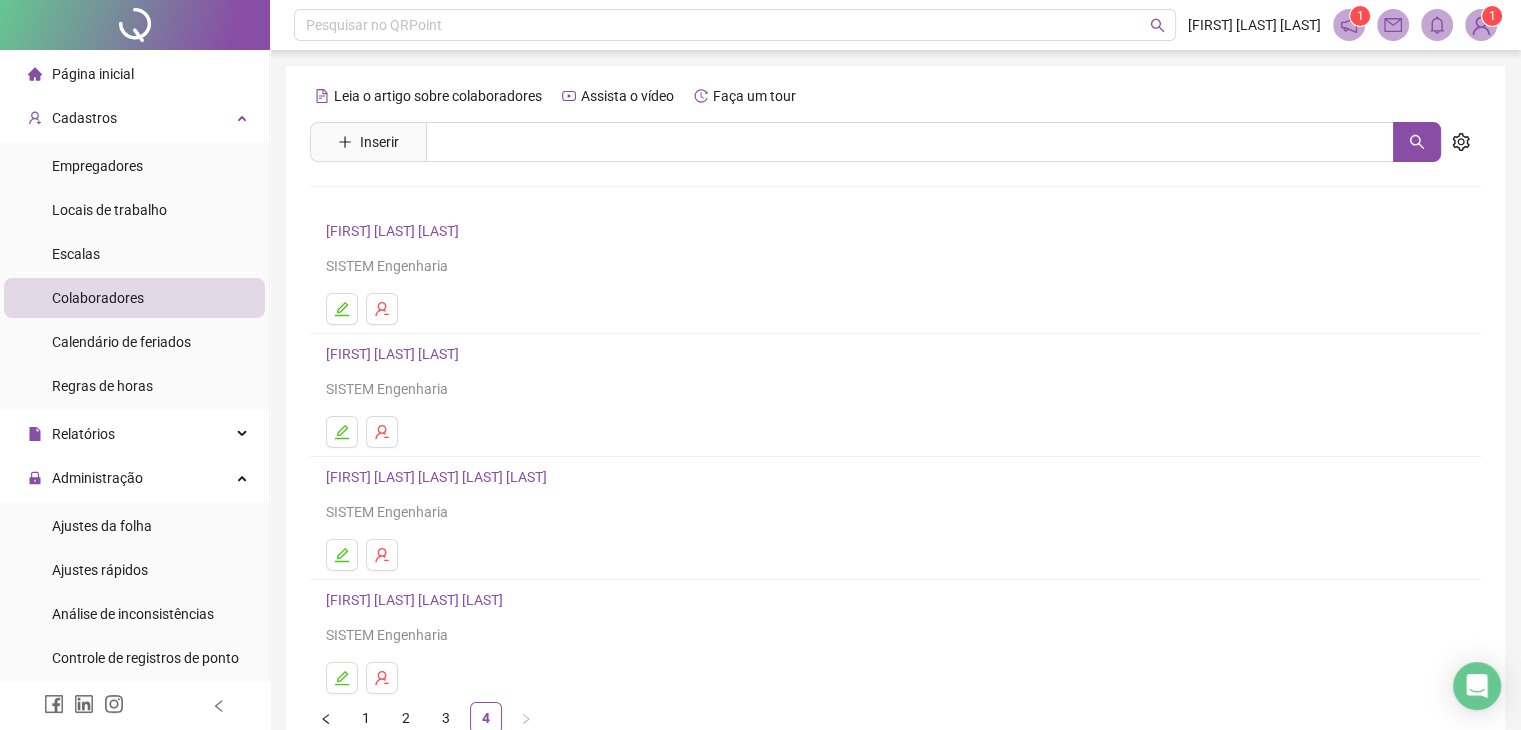 click on "[FIRST] [LAST] [LAST]" at bounding box center (395, 354) 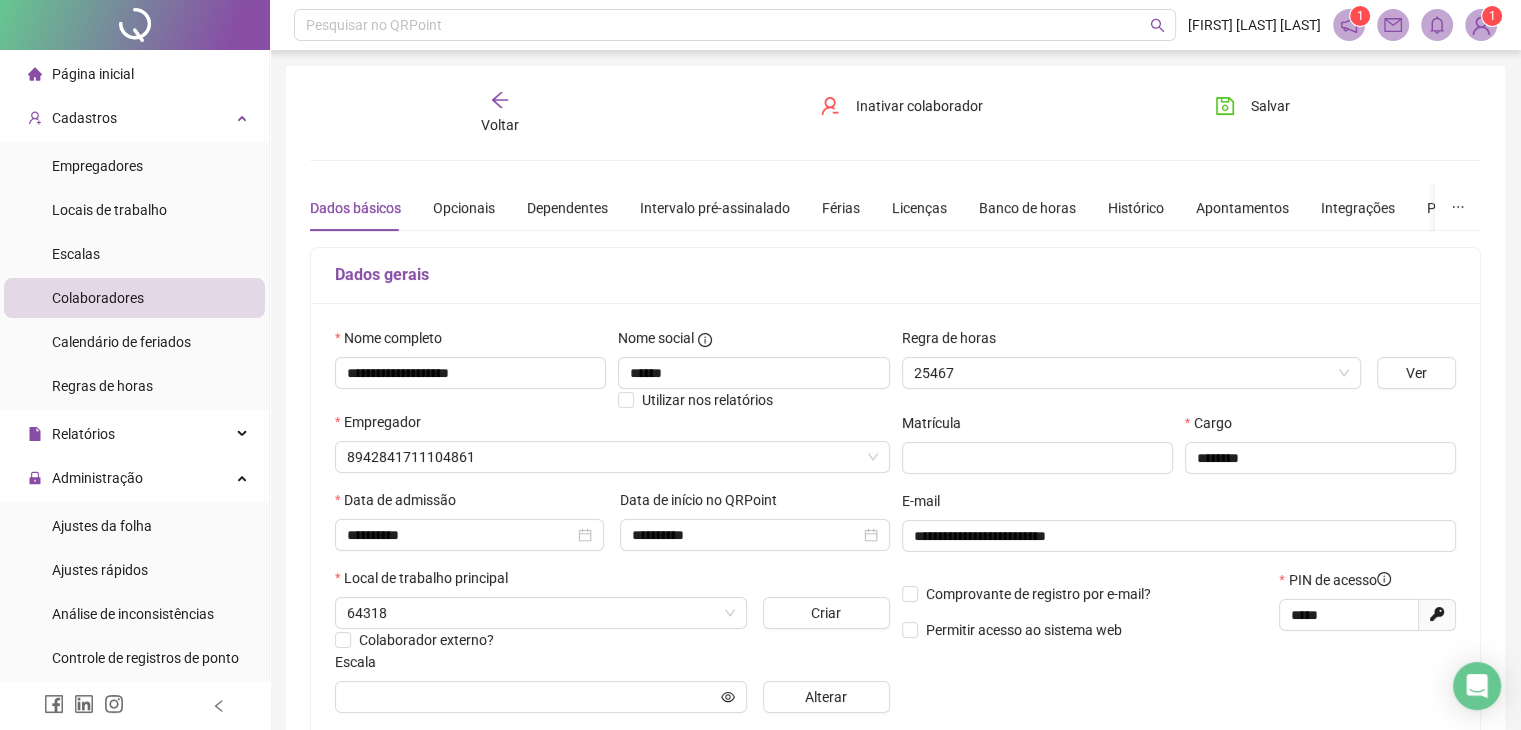type on "**********" 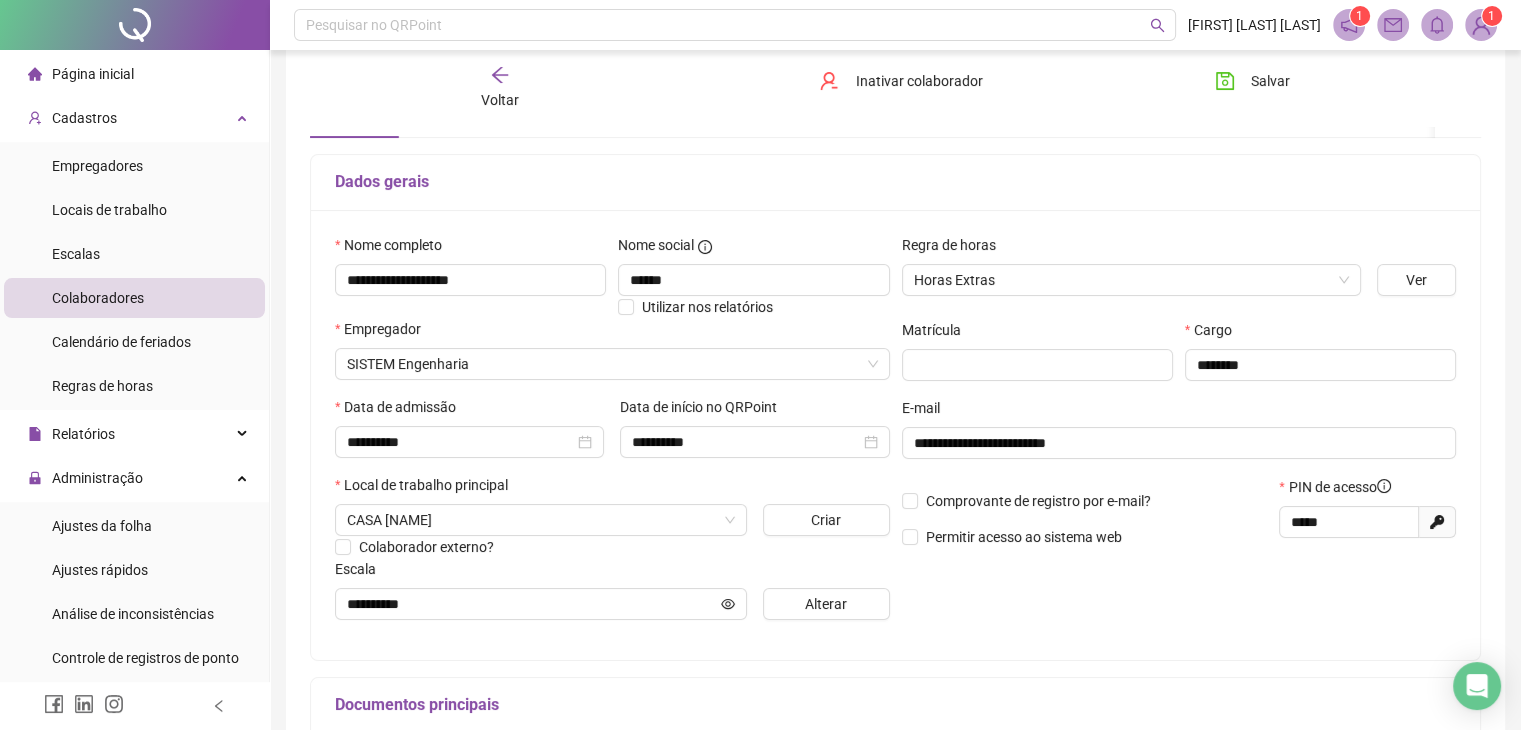 scroll, scrollTop: 200, scrollLeft: 0, axis: vertical 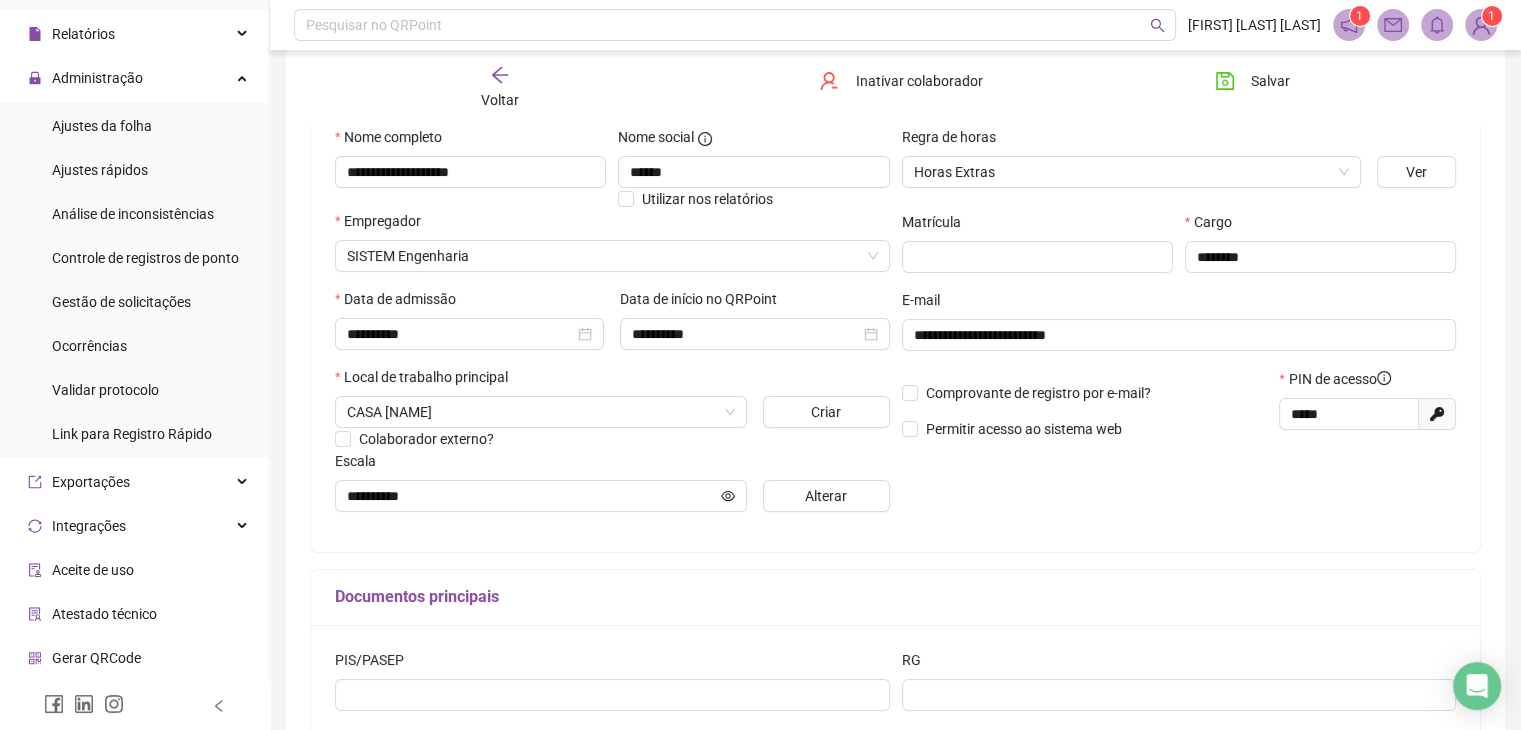 click on "Gerar QRCode" at bounding box center [96, 658] 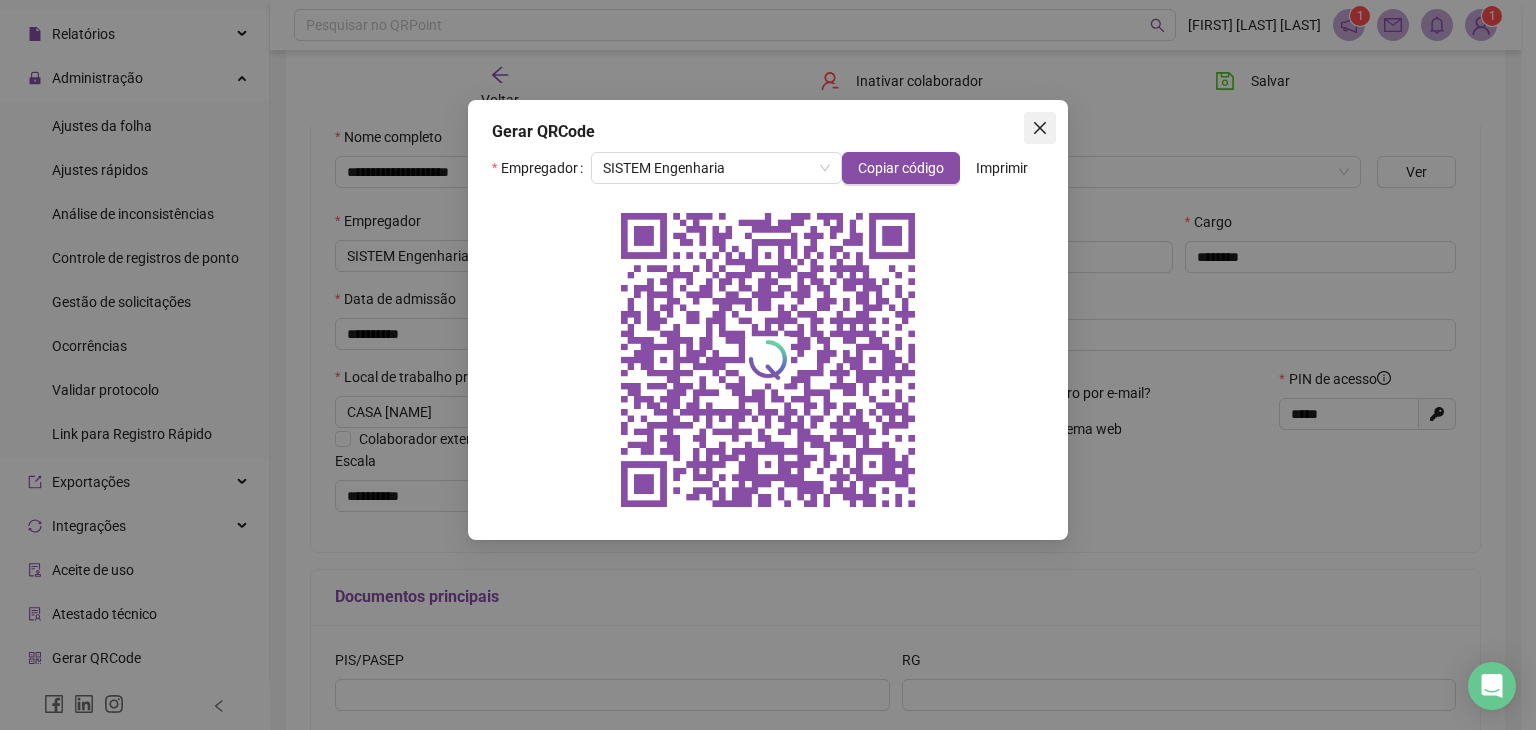 click at bounding box center (1040, 128) 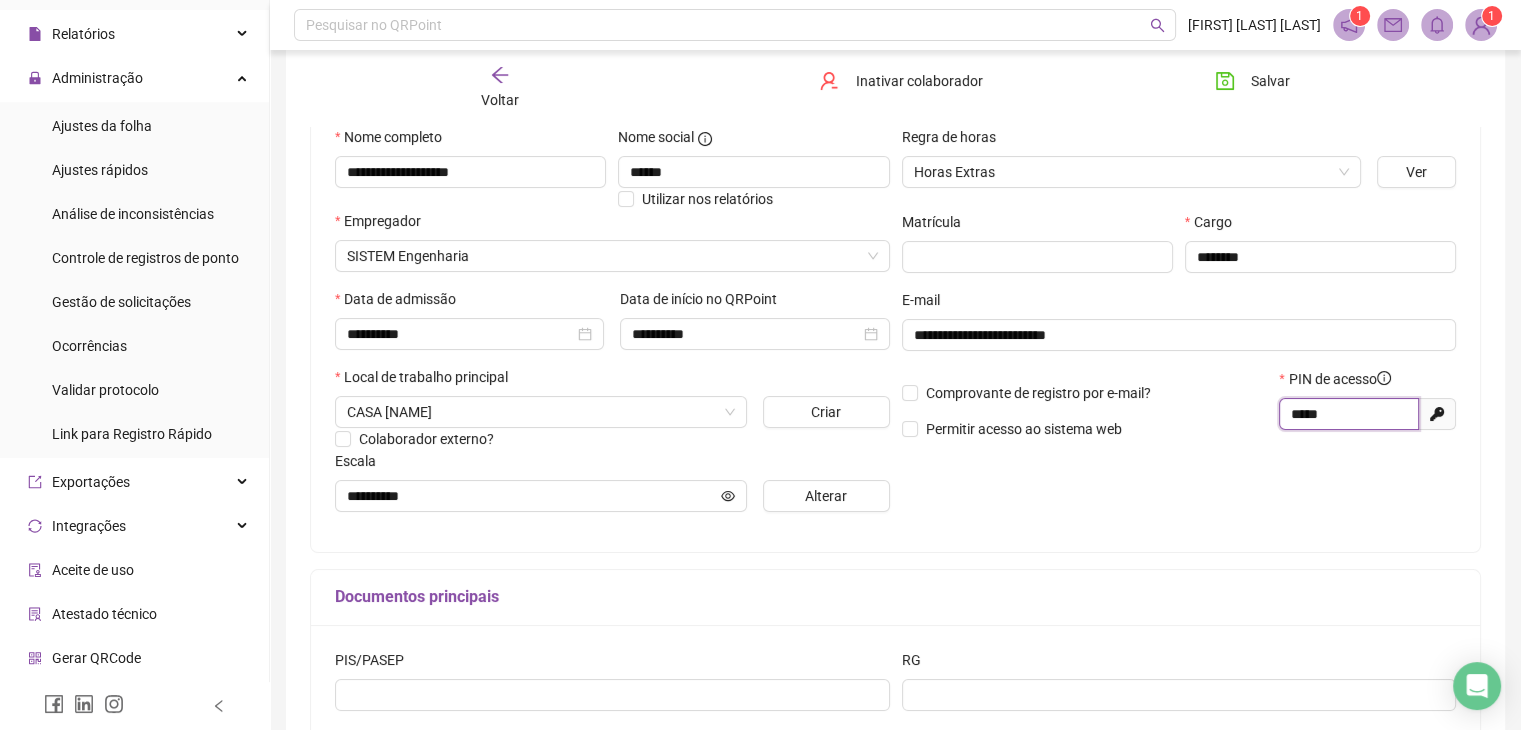 drag, startPoint x: 1334, startPoint y: 417, endPoint x: 1266, endPoint y: 419, distance: 68.0294 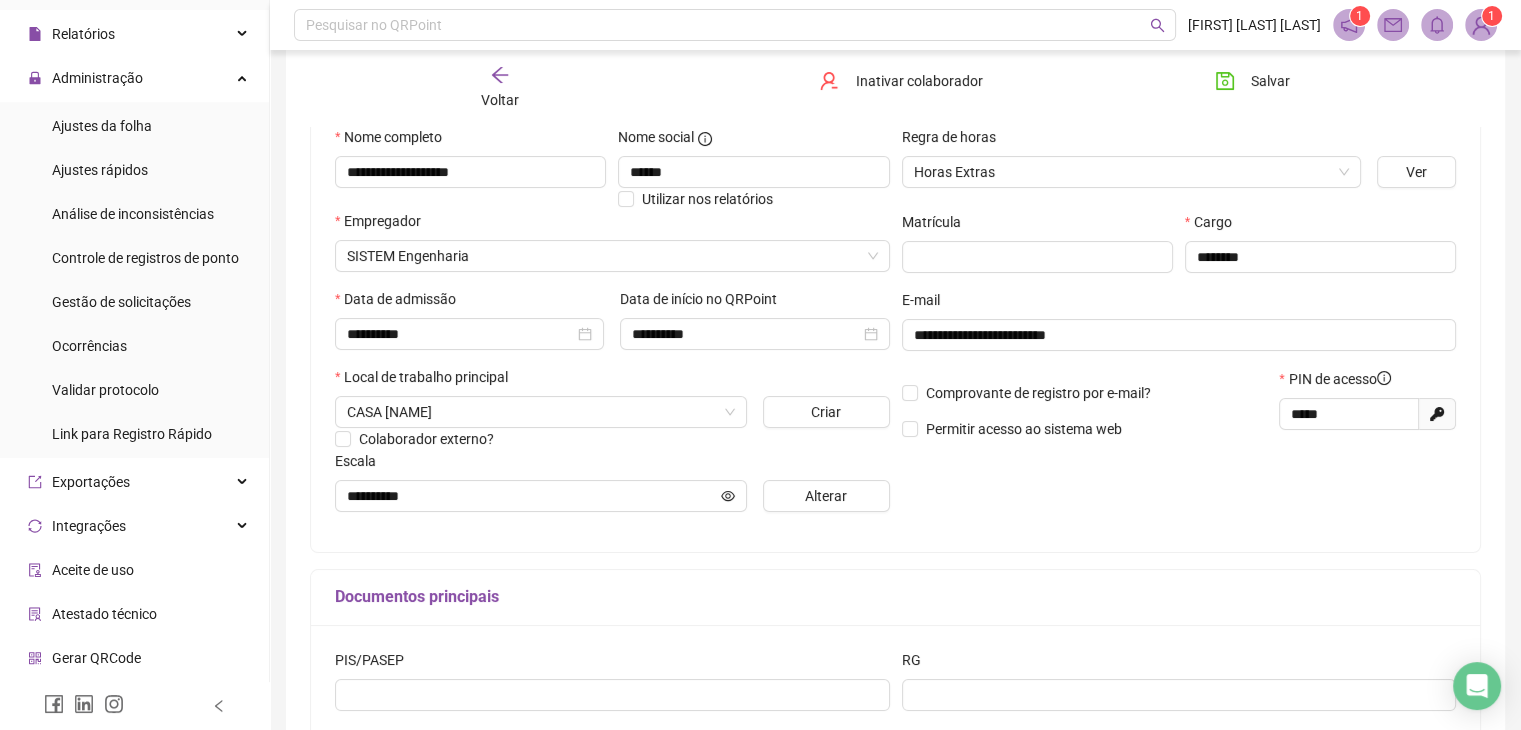 click on "**********" at bounding box center (1179, 327) 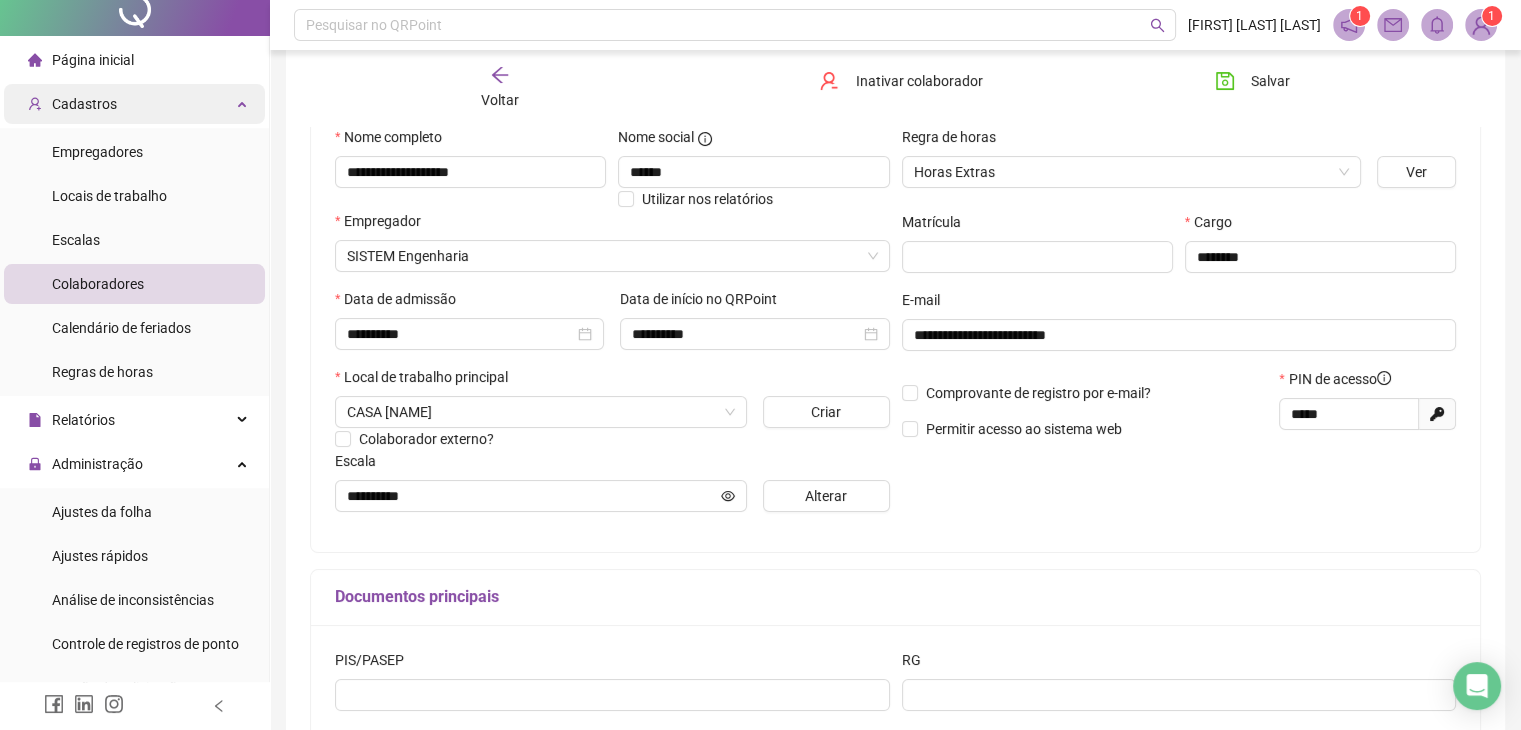 scroll, scrollTop: 0, scrollLeft: 0, axis: both 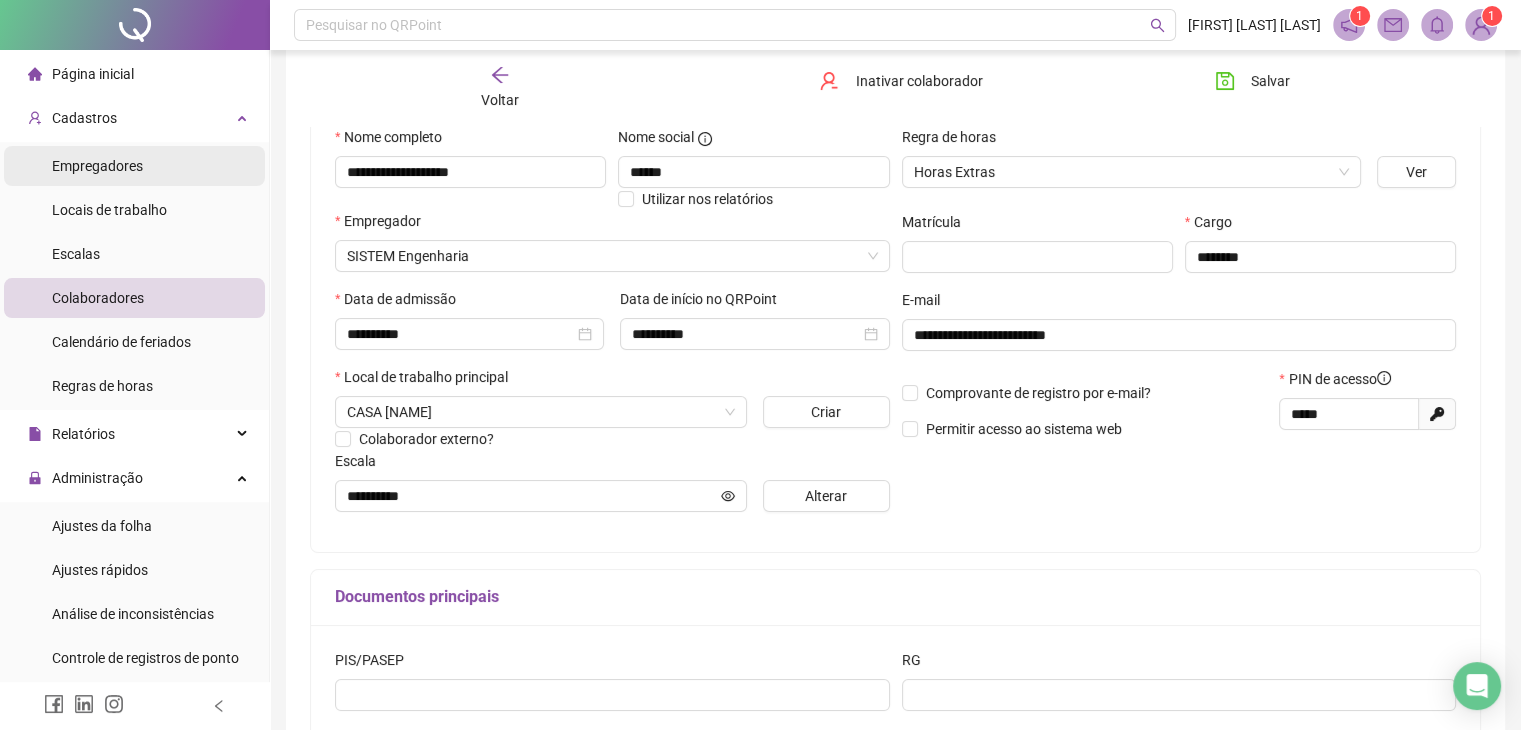 click on "Empregadores" at bounding box center [97, 166] 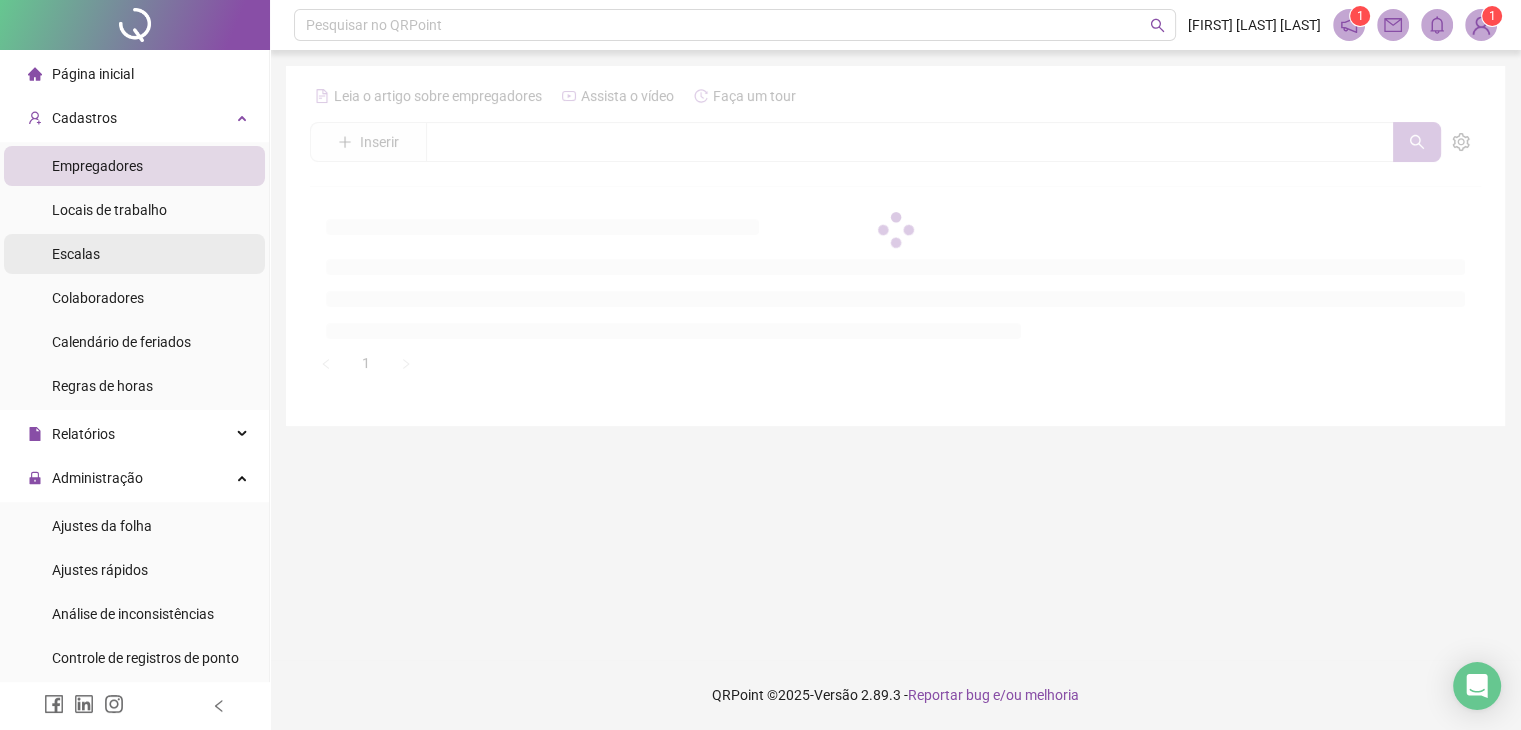 scroll, scrollTop: 0, scrollLeft: 0, axis: both 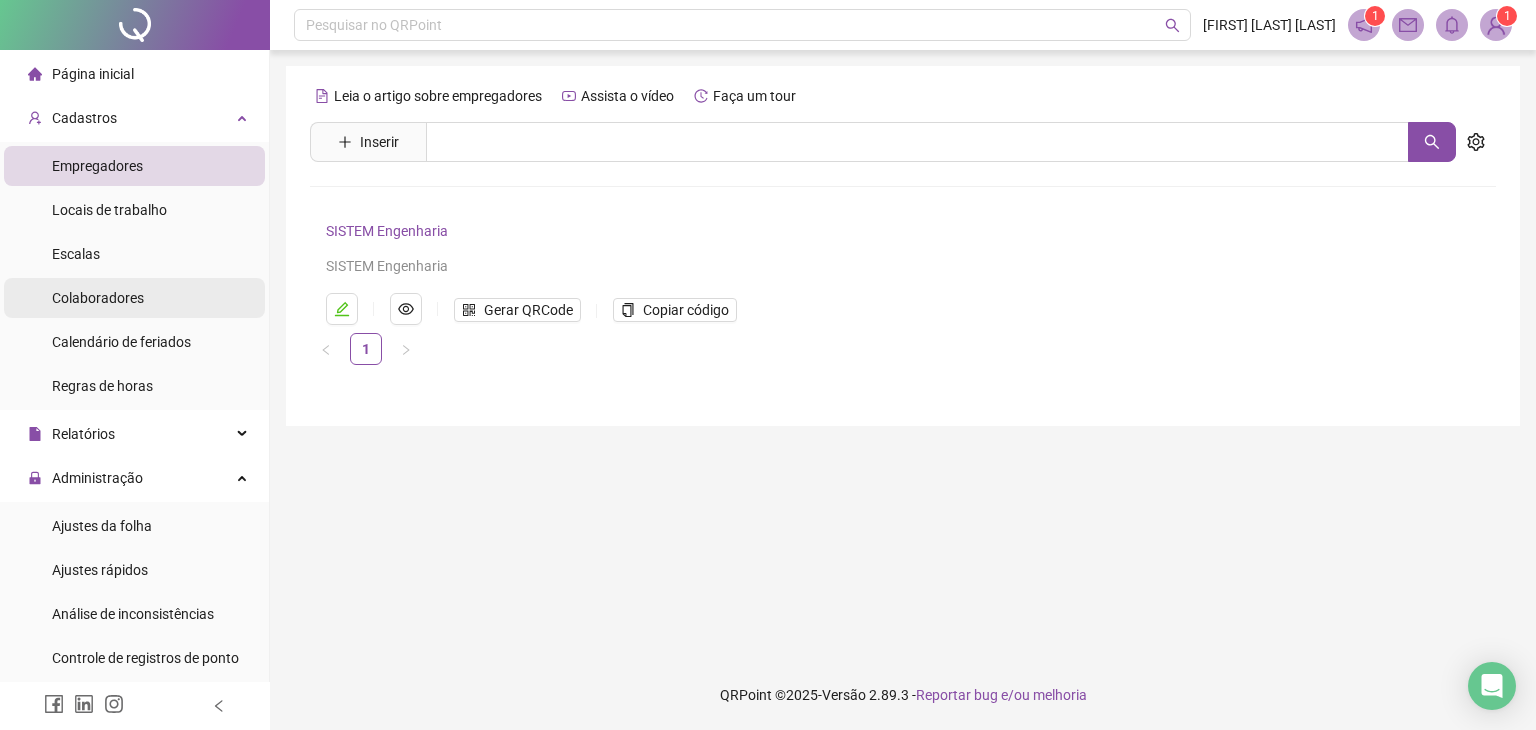 click on "Colaboradores" at bounding box center (98, 298) 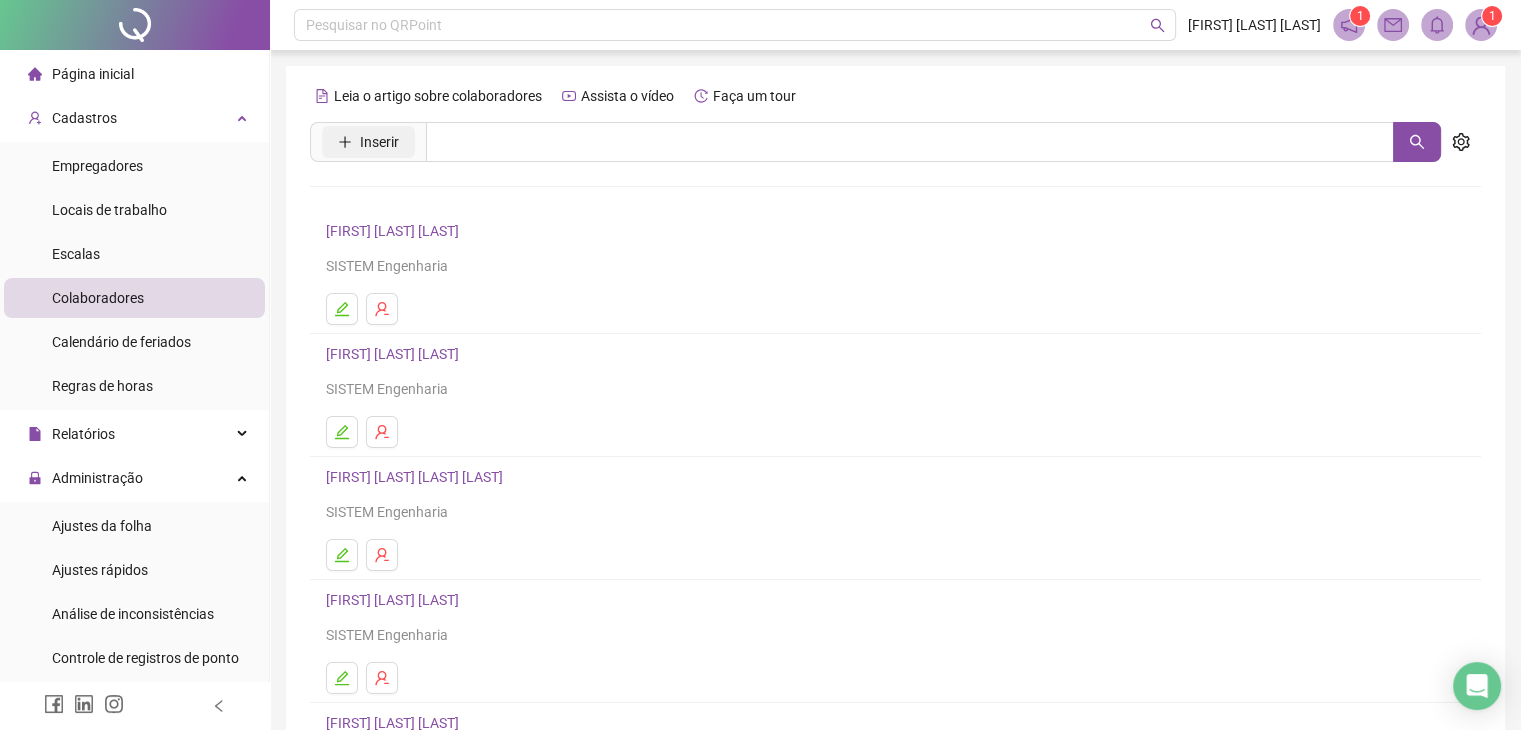 click on "Inserir" at bounding box center (368, 142) 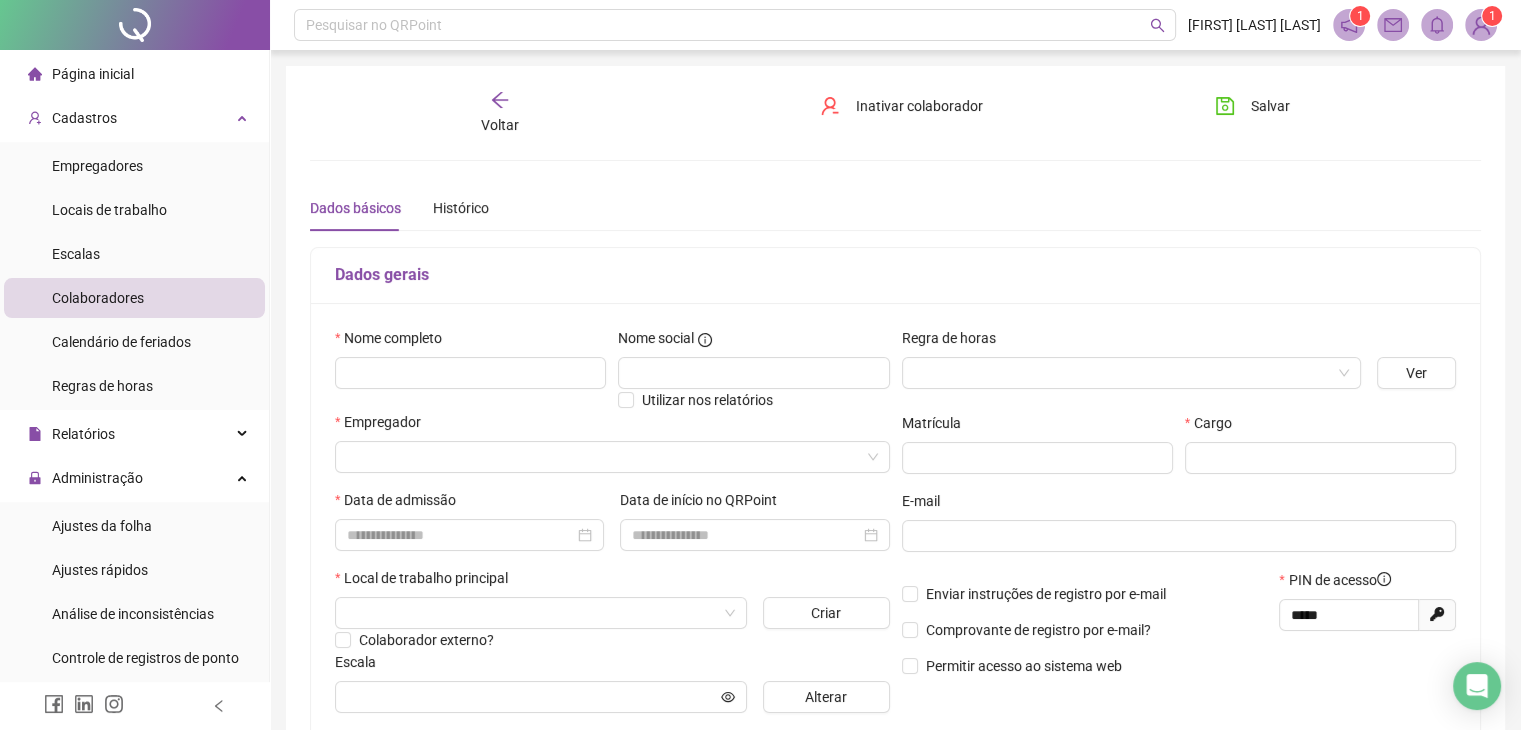 type on "*****" 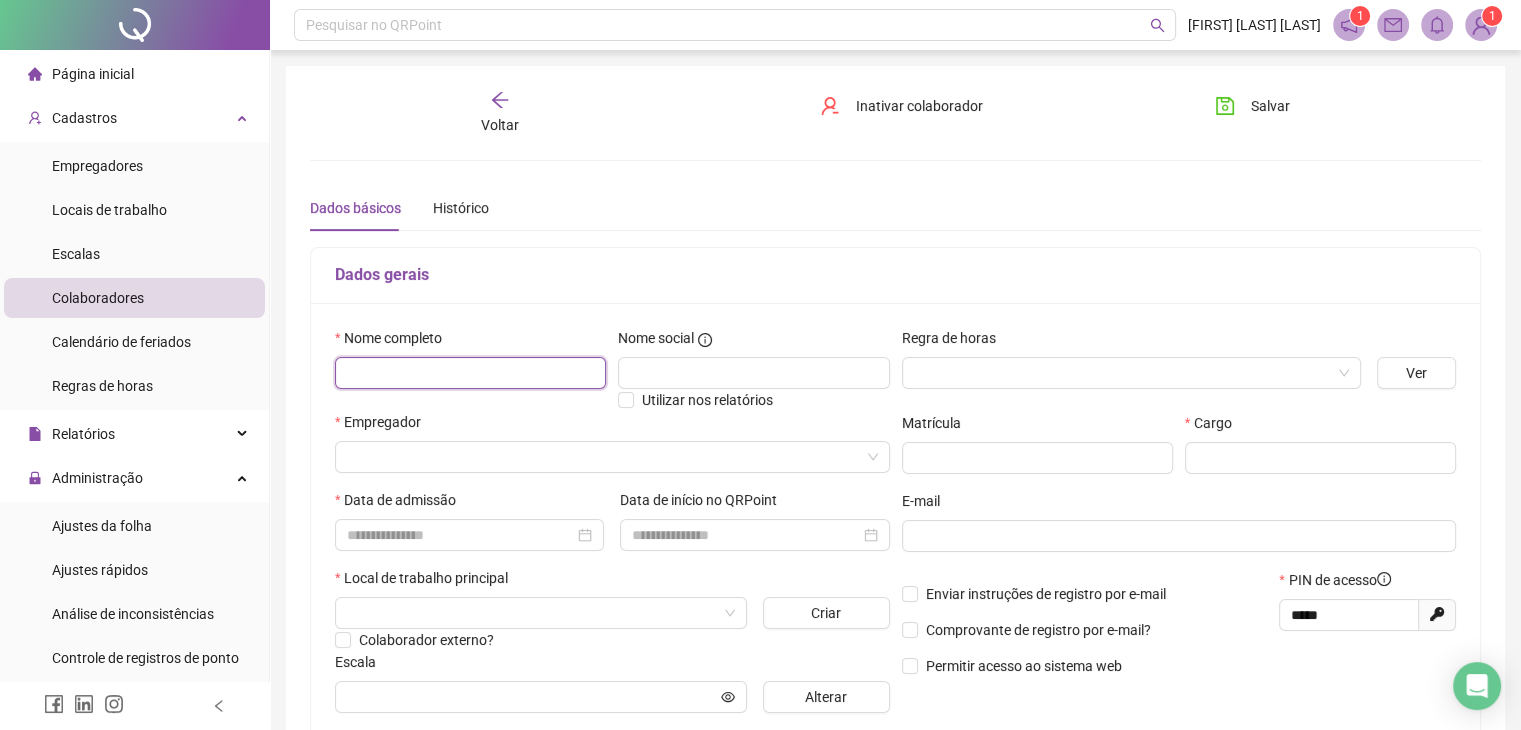 click at bounding box center [470, 373] 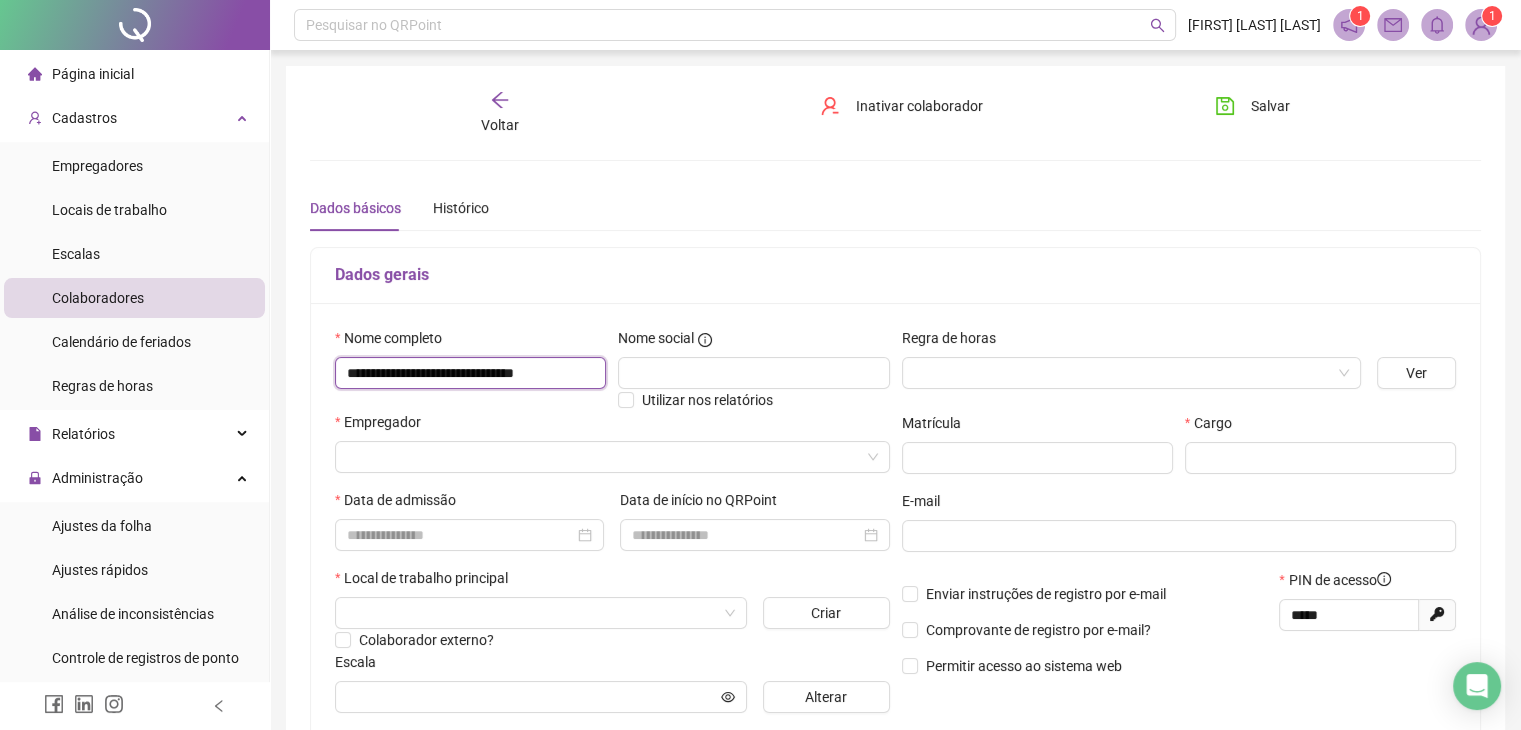 scroll, scrollTop: 0, scrollLeft: 6, axis: horizontal 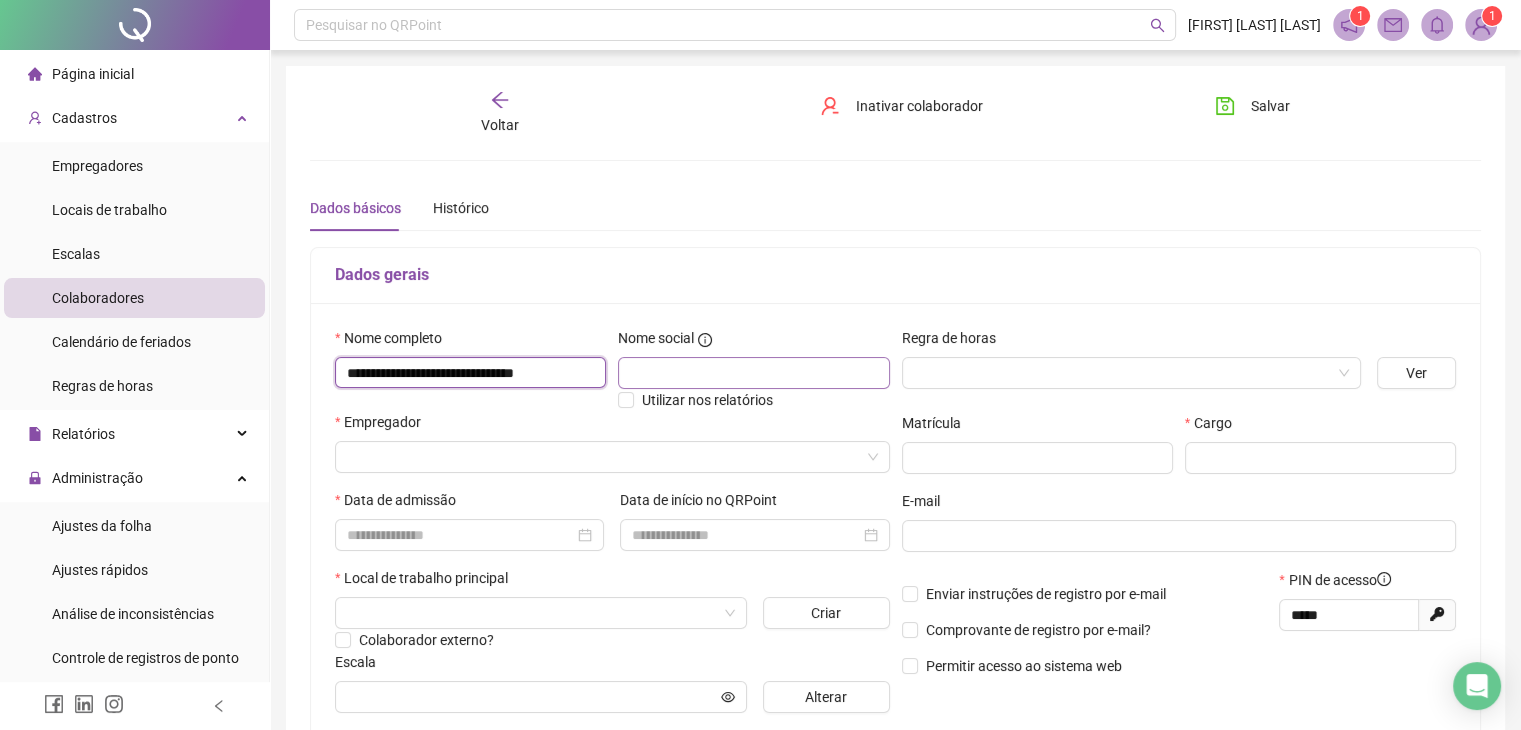type on "**********" 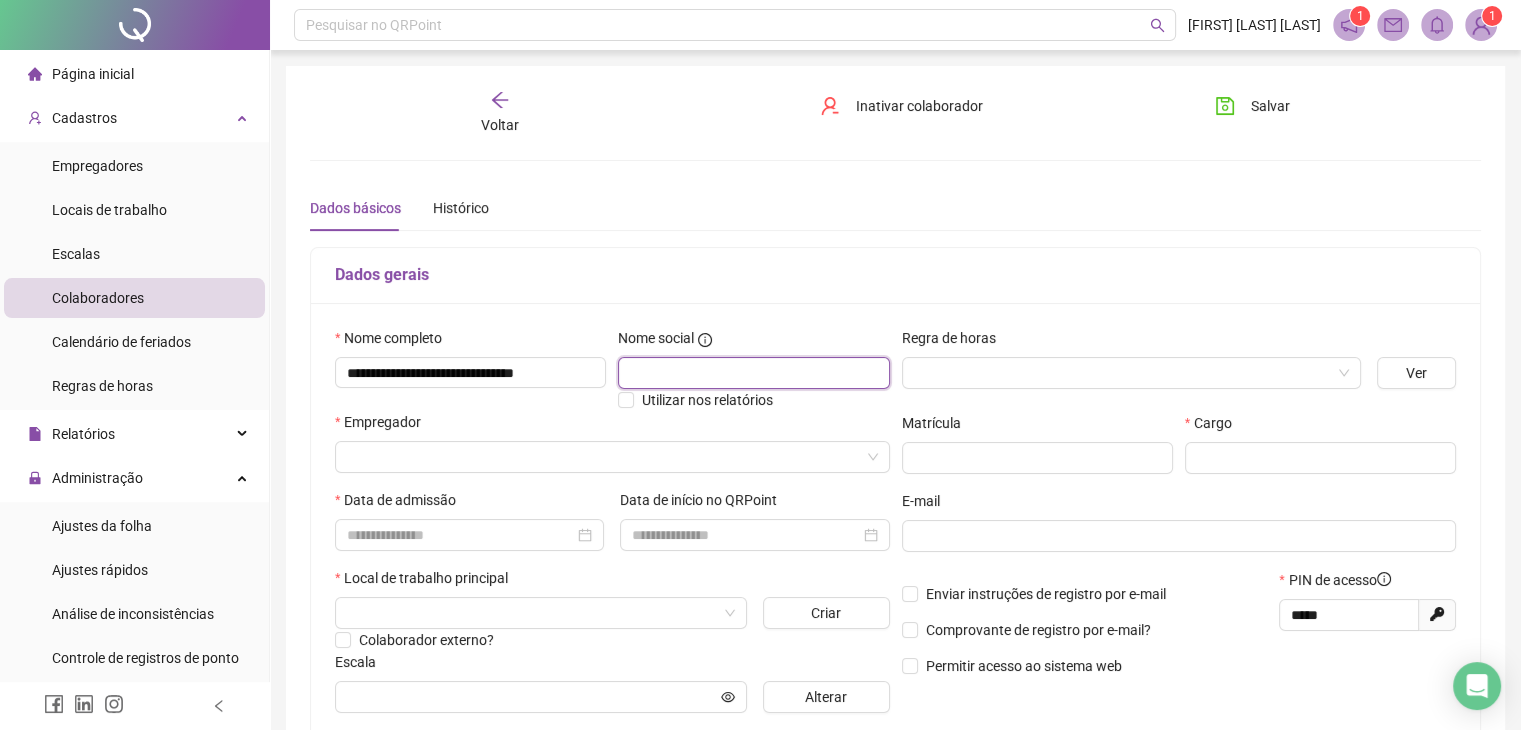 click at bounding box center (753, 373) 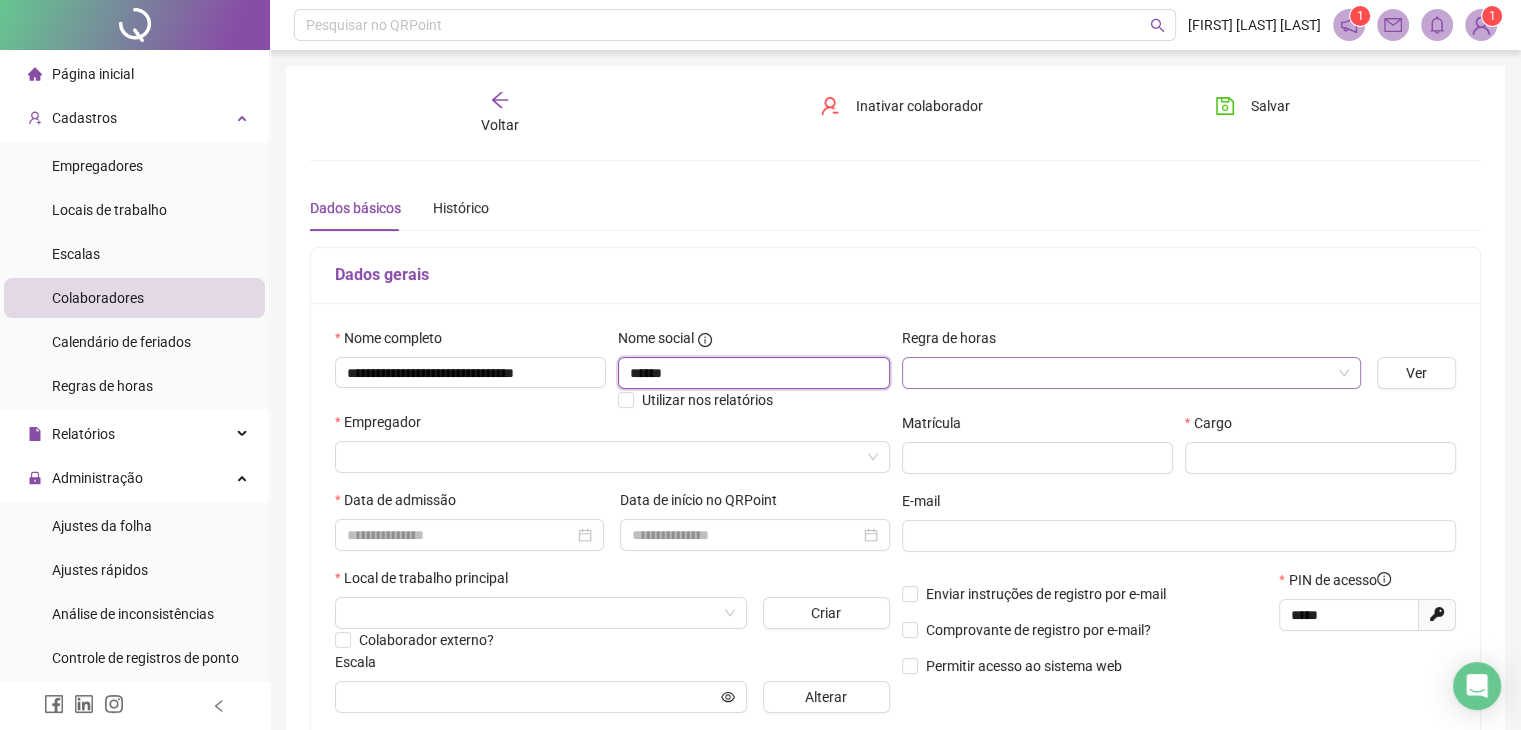 type on "******" 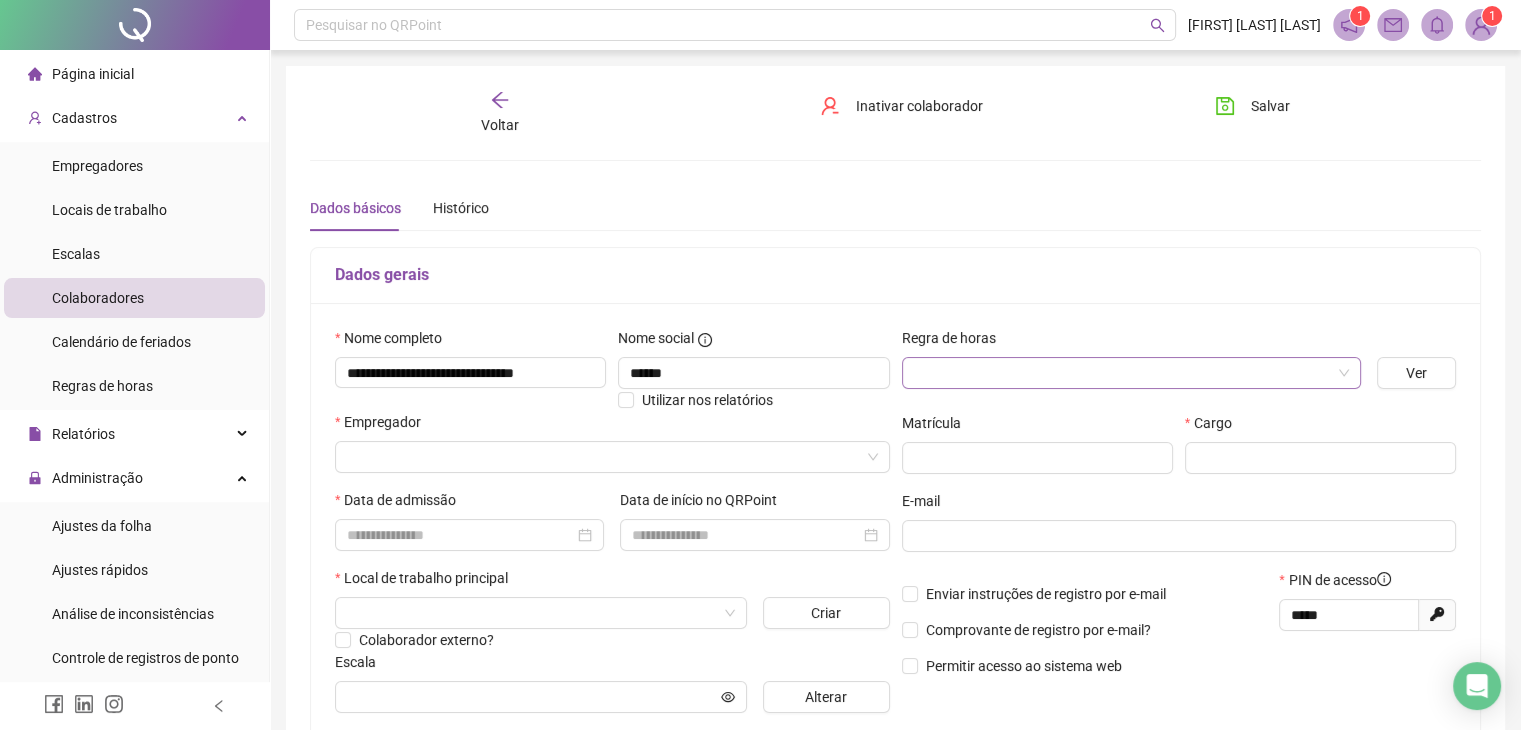 click at bounding box center [1122, 373] 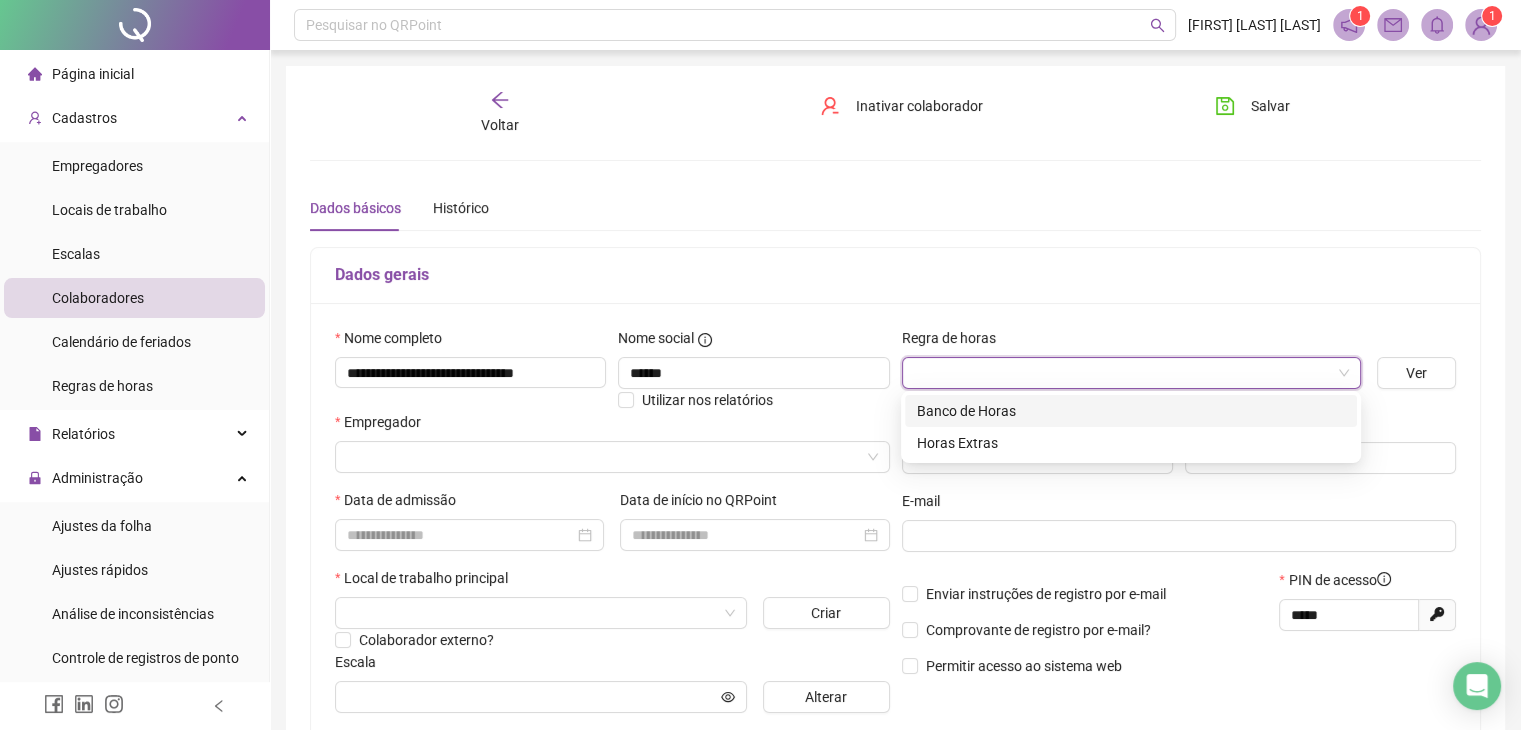 click on "Banco de Horas" at bounding box center [1131, 411] 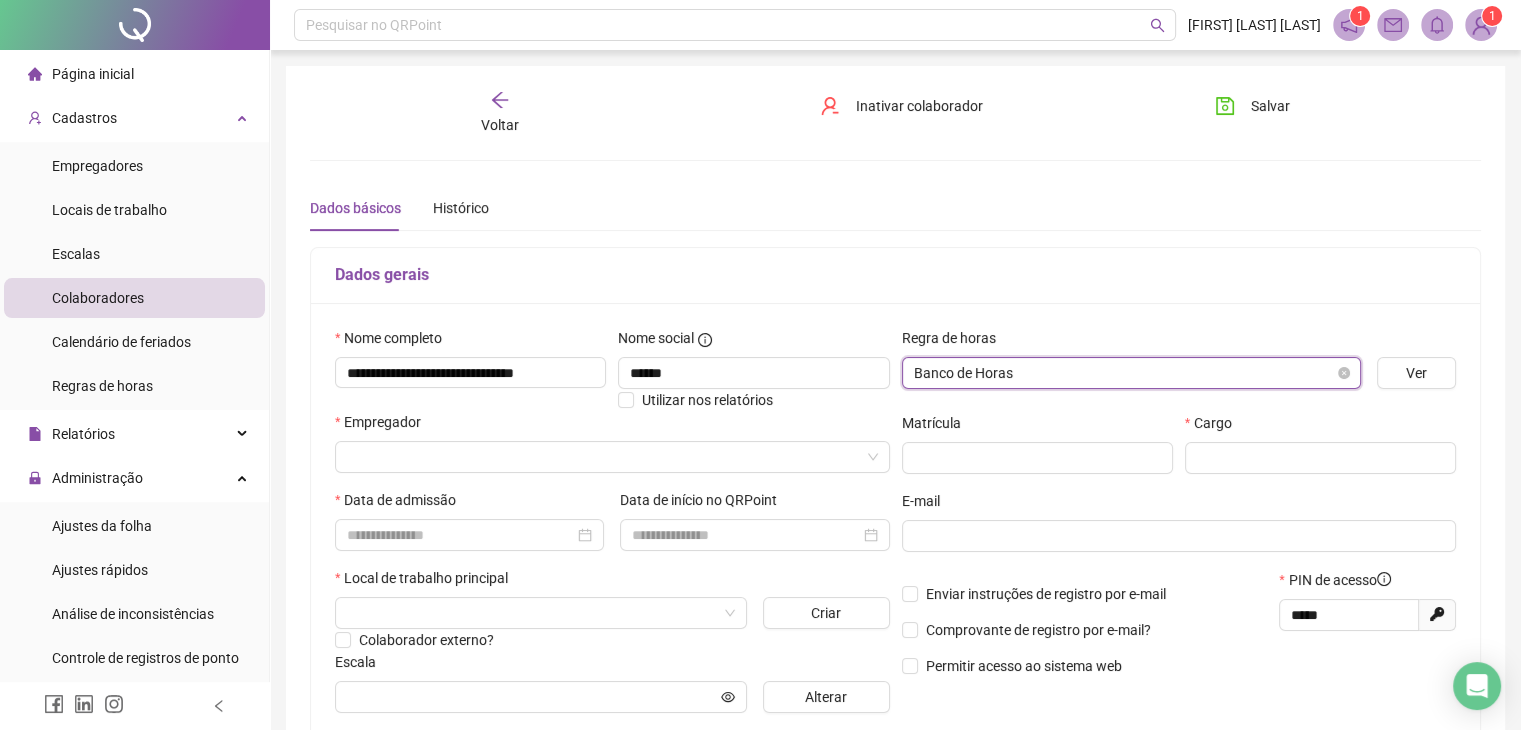 click on "Banco de Horas" at bounding box center (1131, 373) 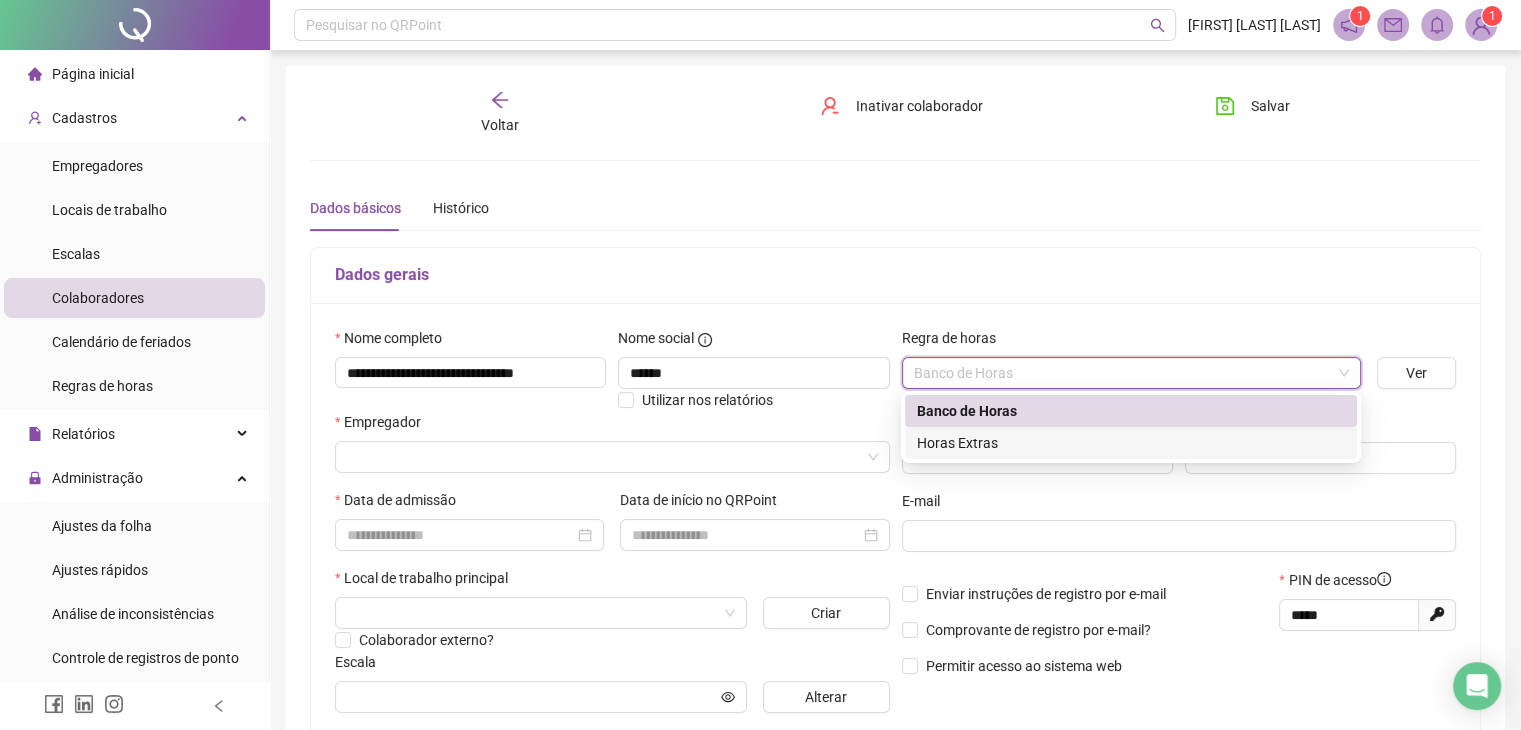 click on "Horas Extras" at bounding box center [1131, 443] 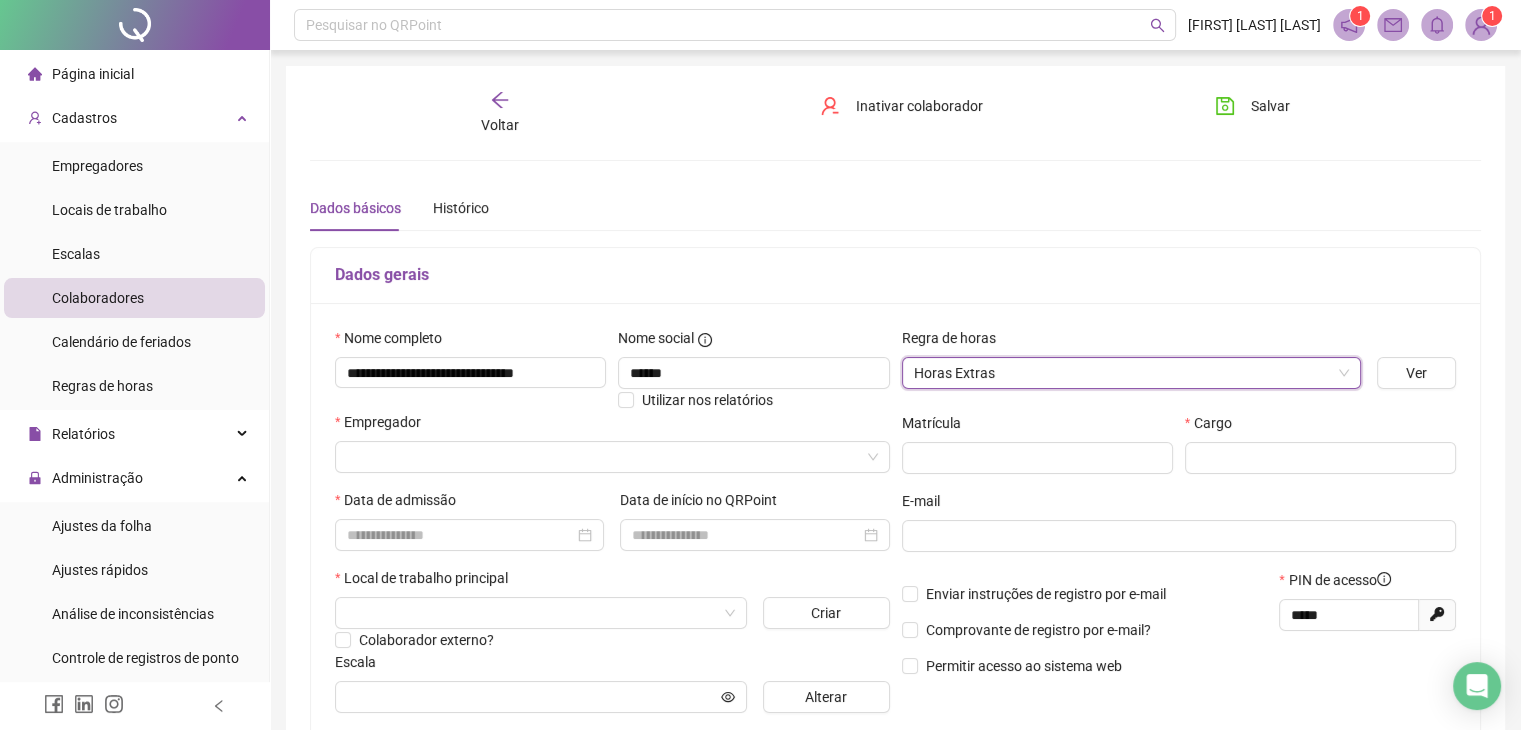 click on "**********" at bounding box center (895, 528) 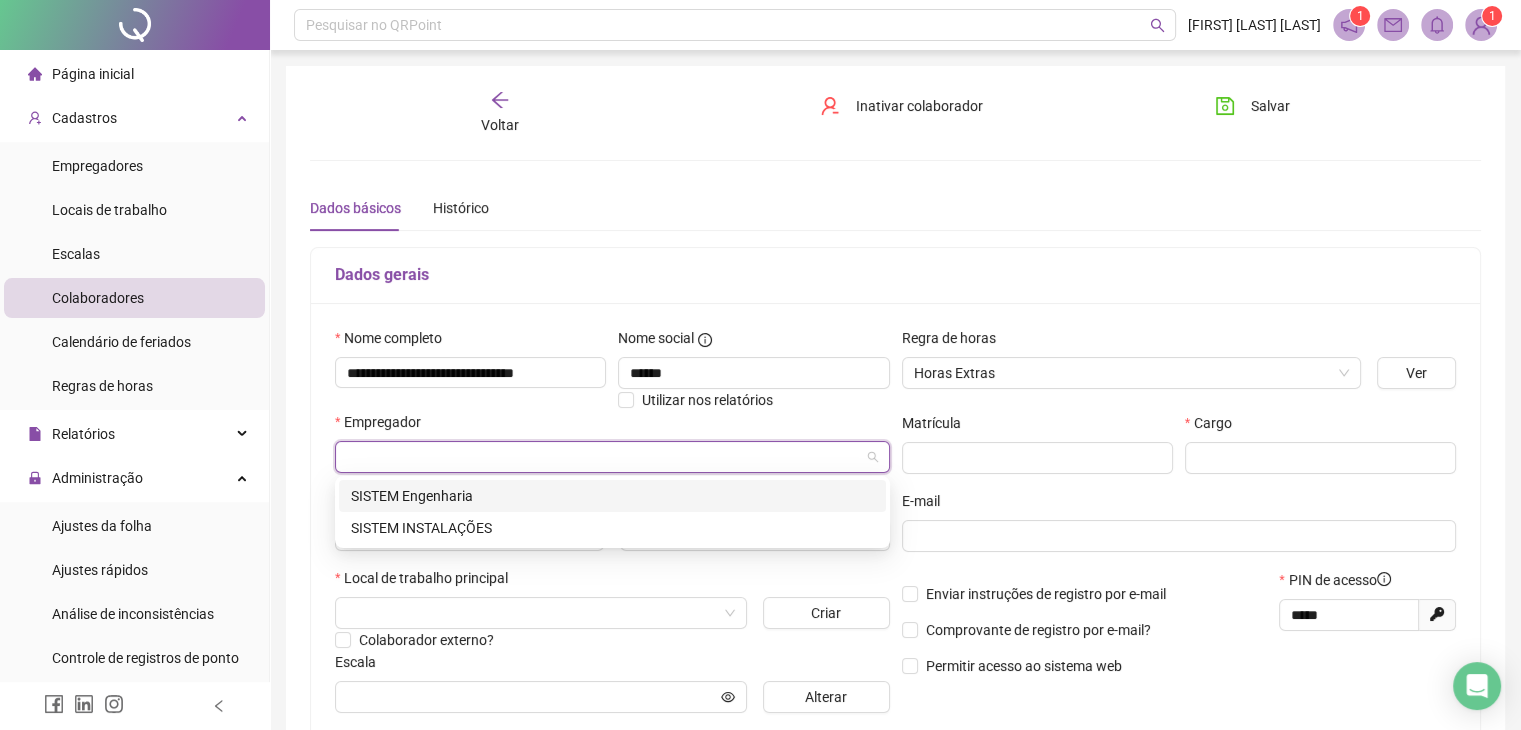 click at bounding box center (603, 457) 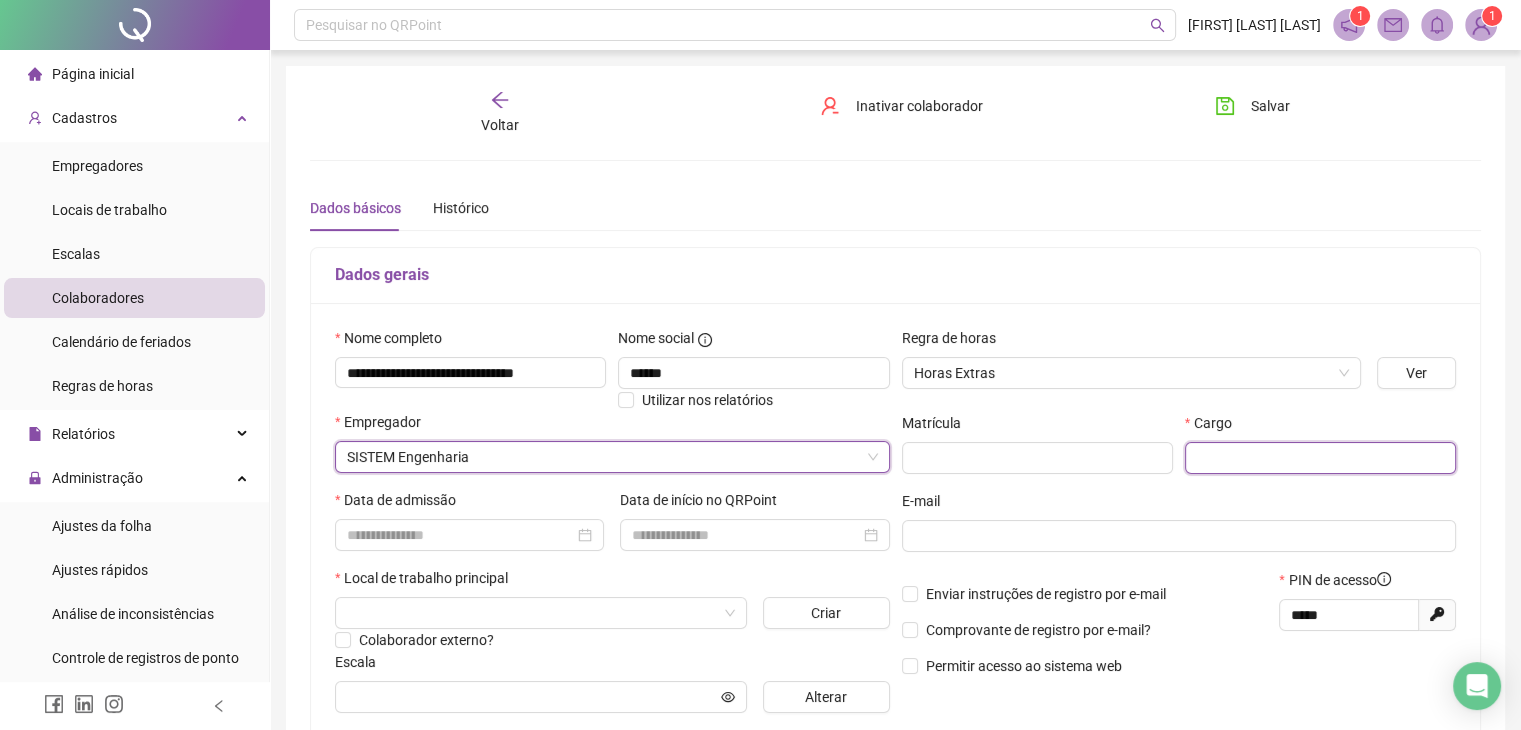 click at bounding box center (1320, 458) 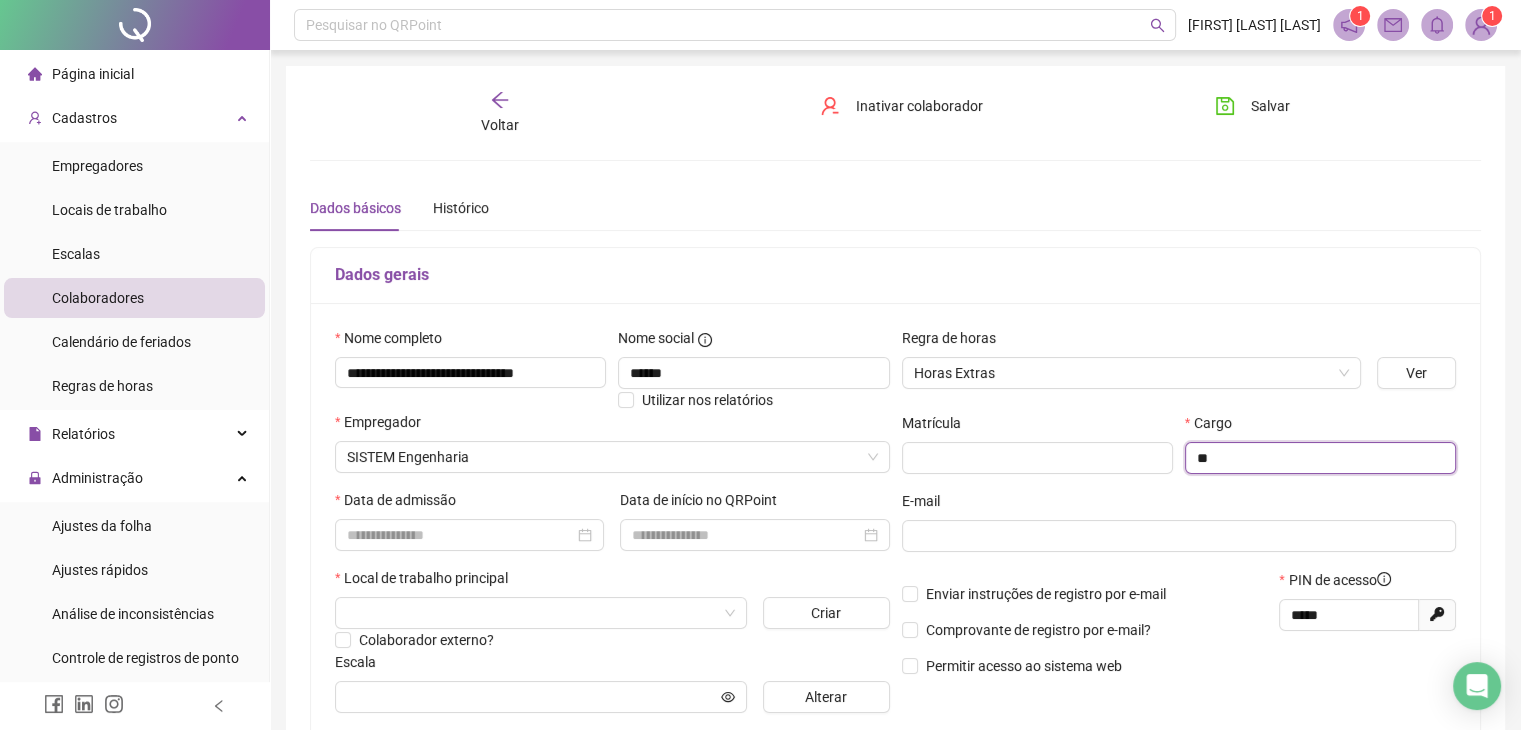 type on "*" 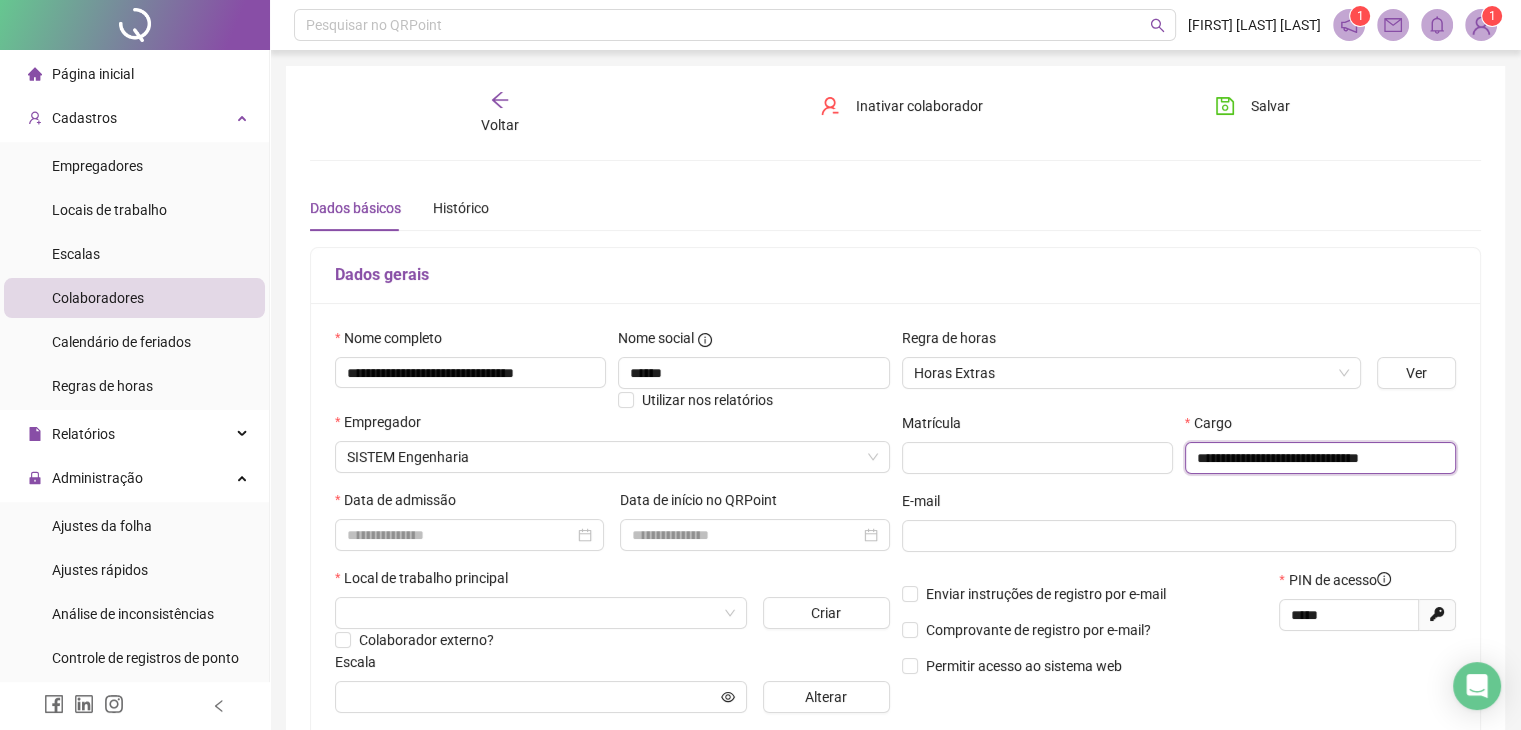 click on "**********" at bounding box center [1320, 458] 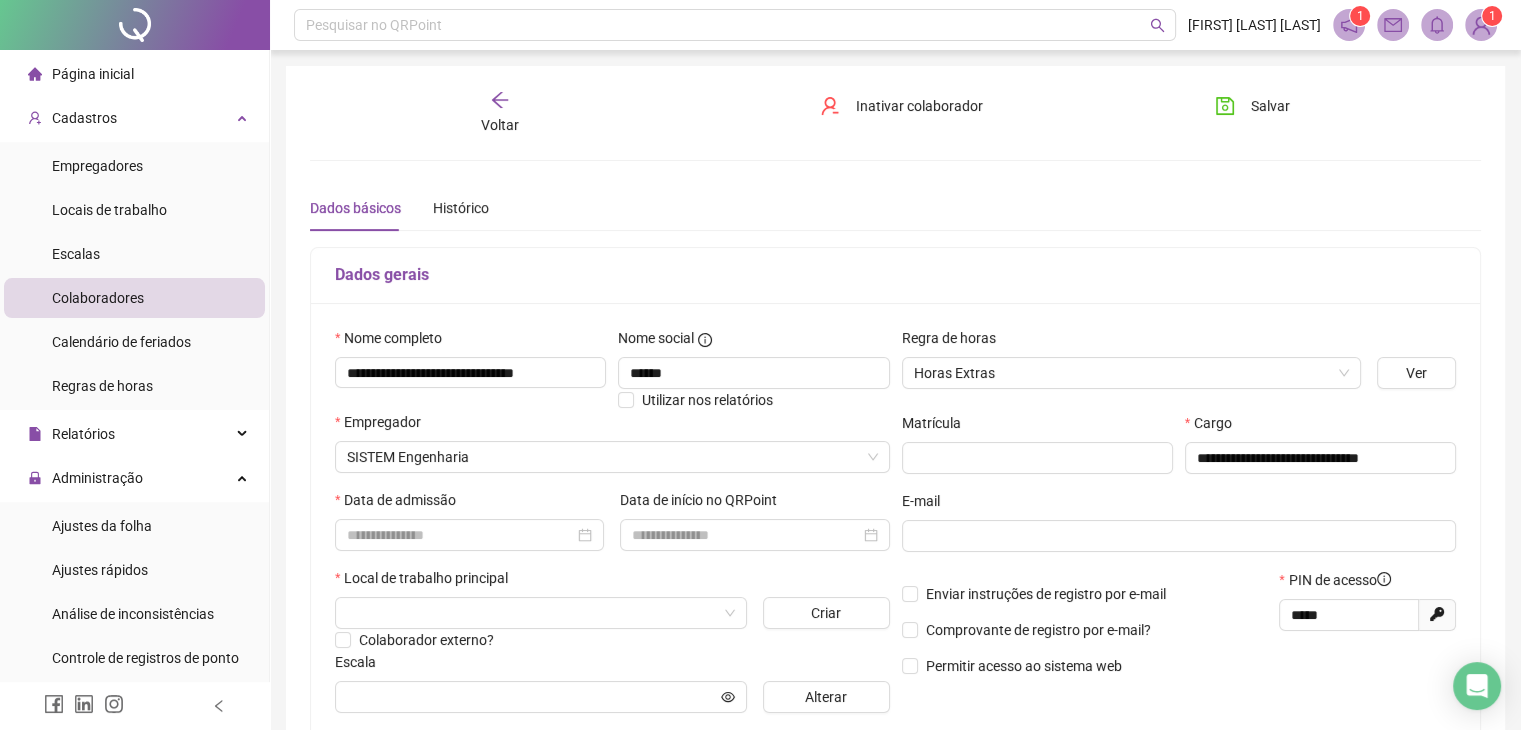 click on "E-mail" at bounding box center [1179, 505] 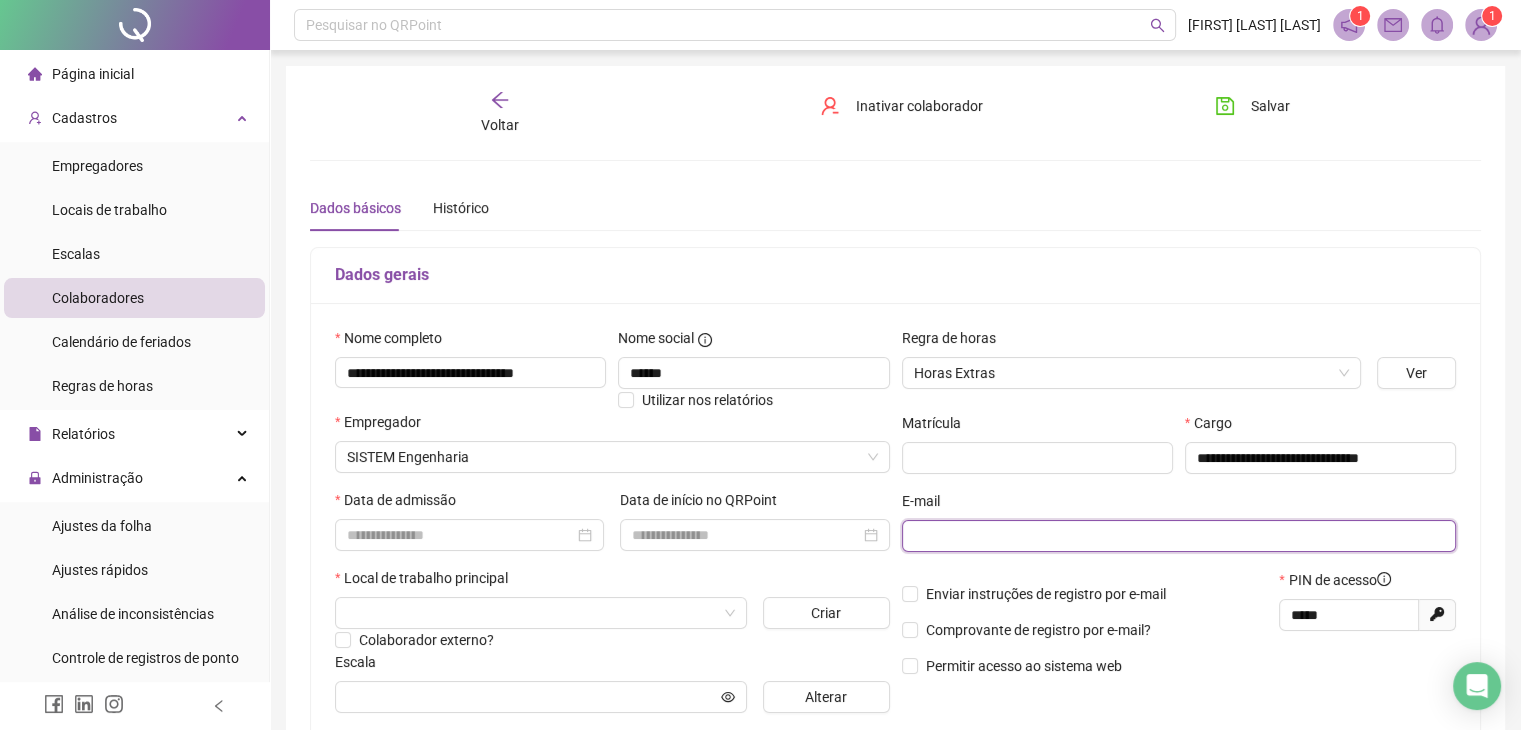 click at bounding box center [1177, 536] 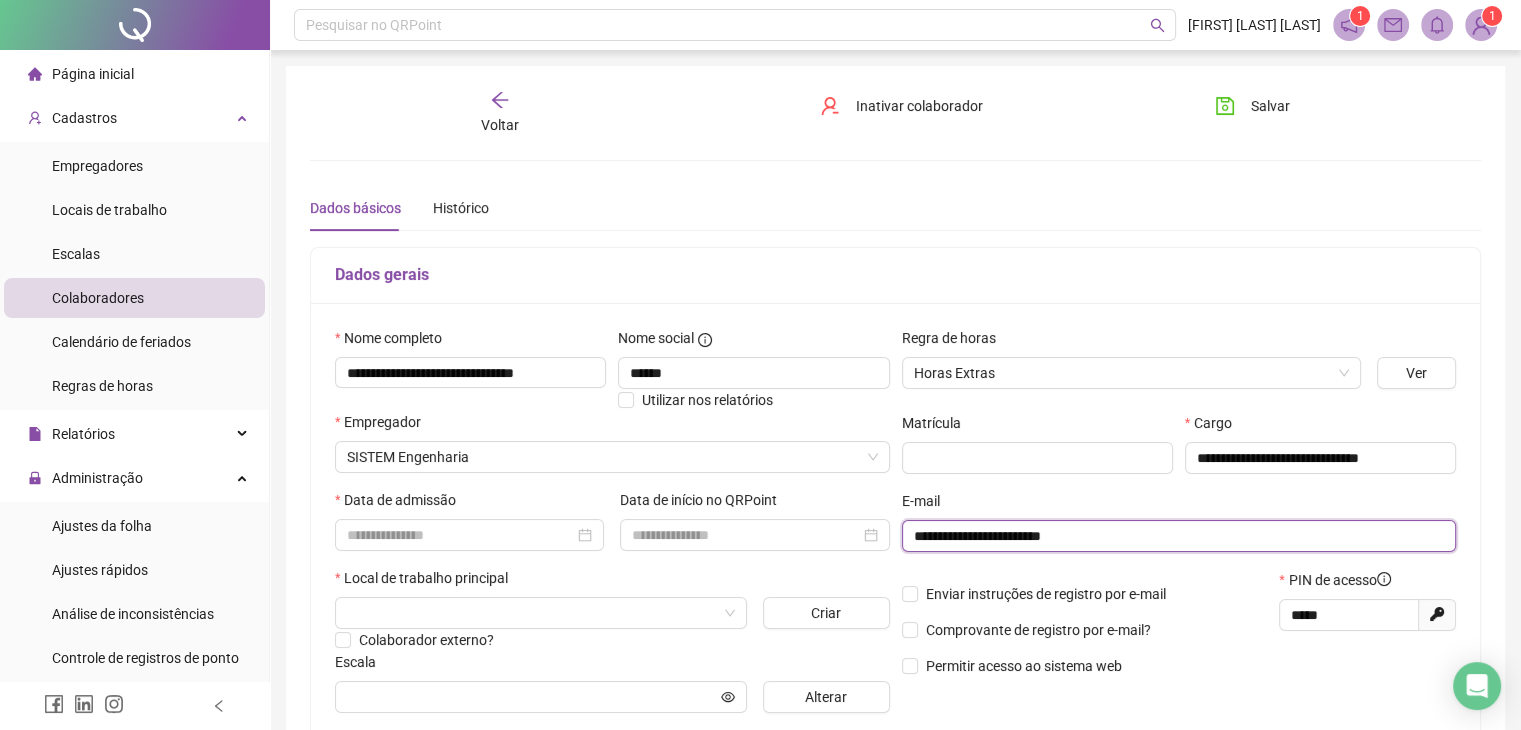 type on "**********" 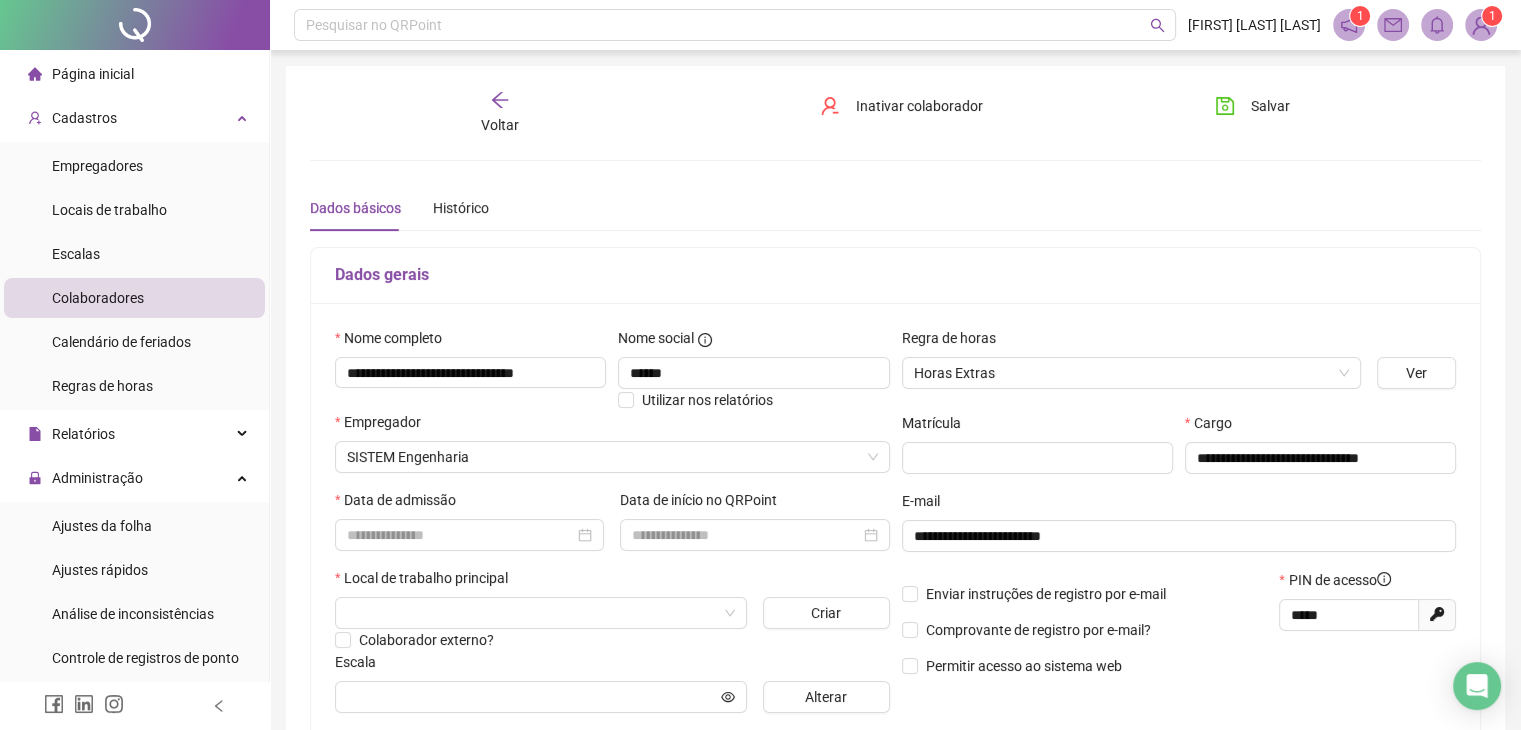 click on "Data de início no QRPoint" at bounding box center [754, 504] 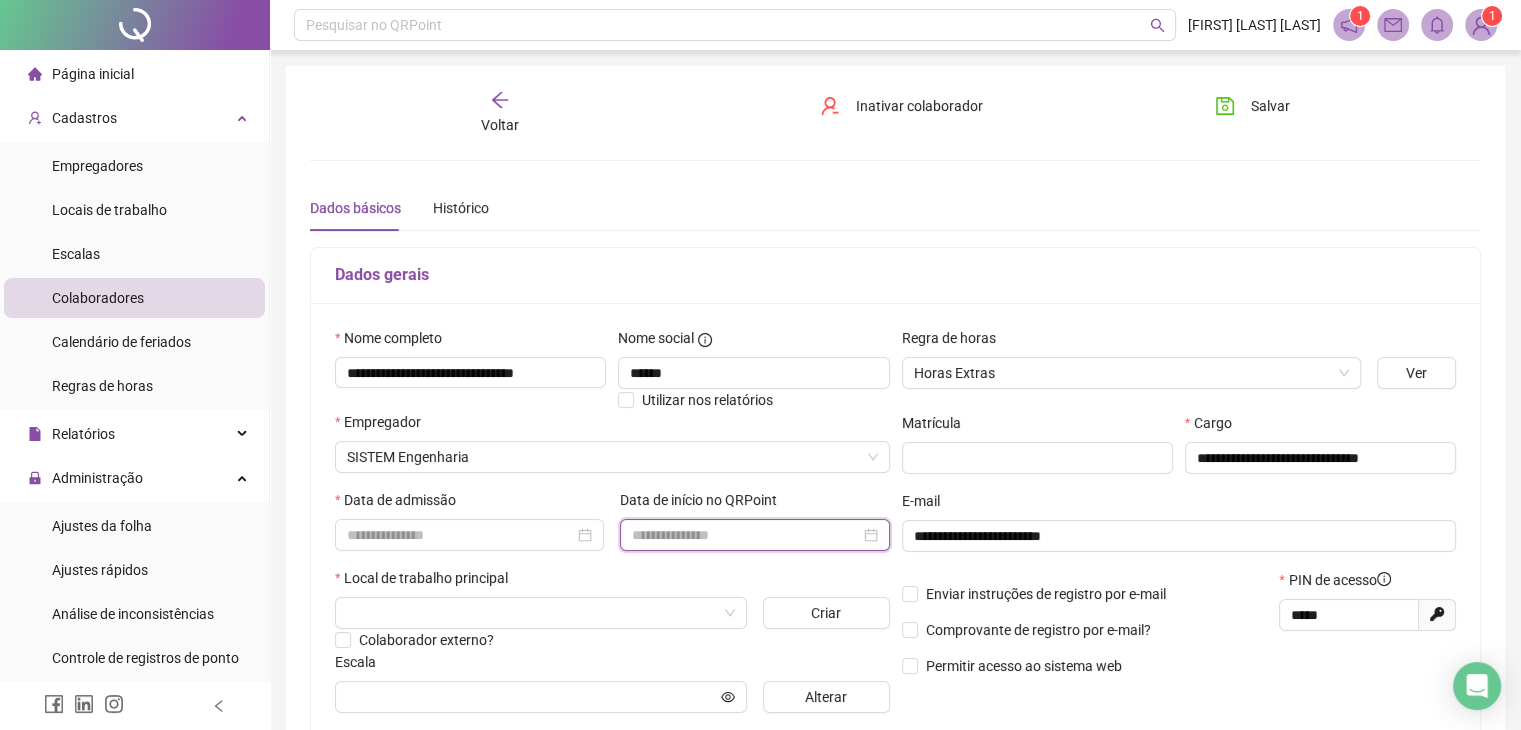 click at bounding box center [745, 535] 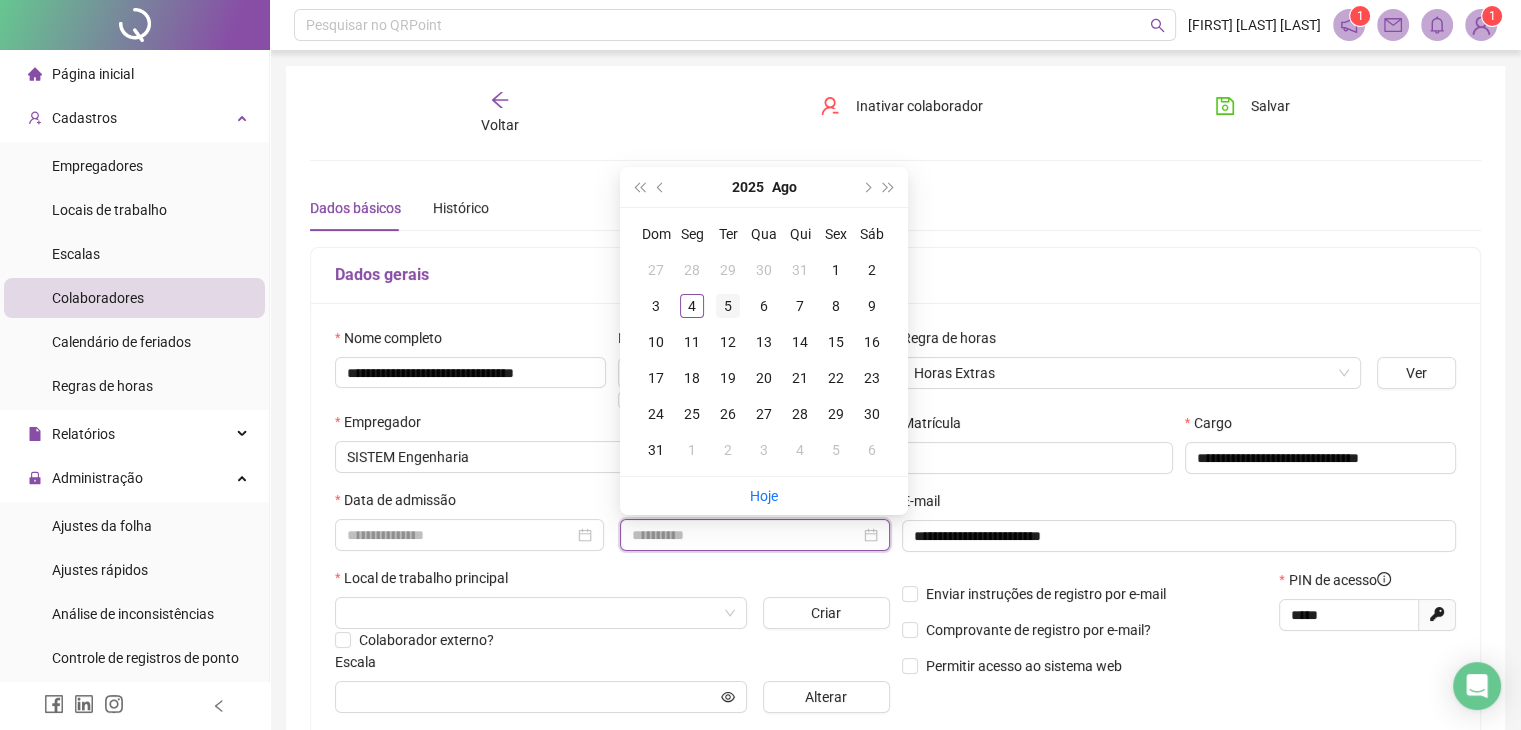 type on "**********" 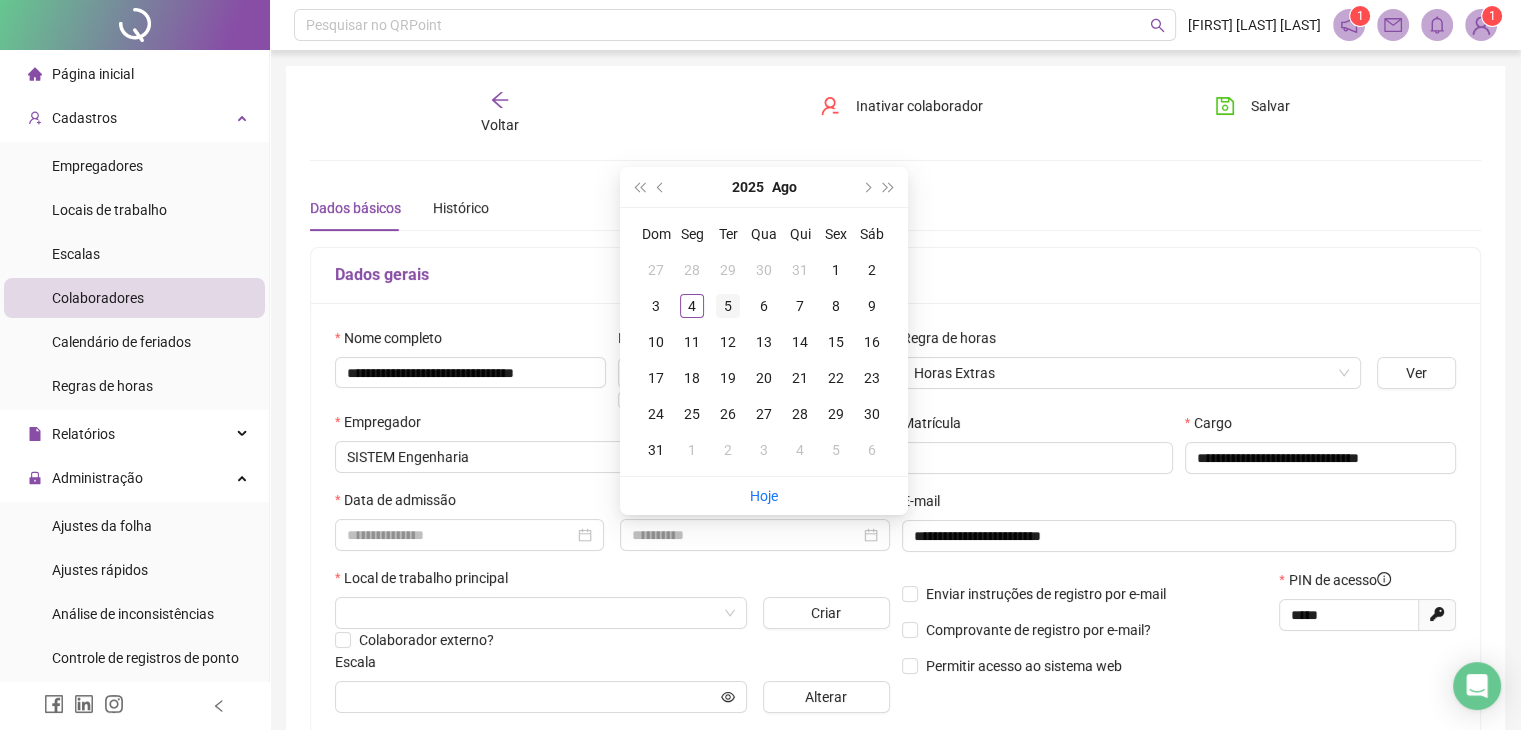 click on "5" at bounding box center (728, 306) 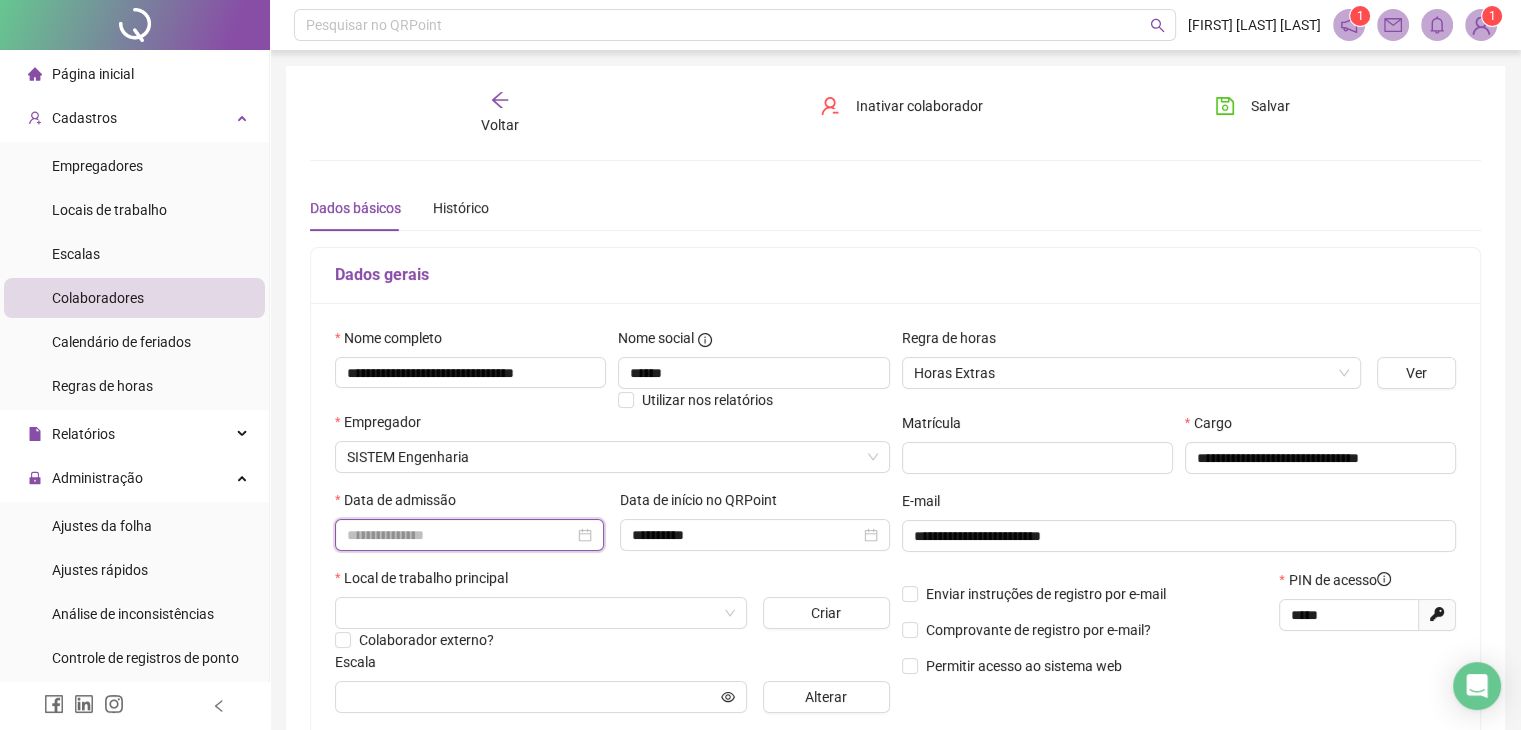 click at bounding box center (460, 535) 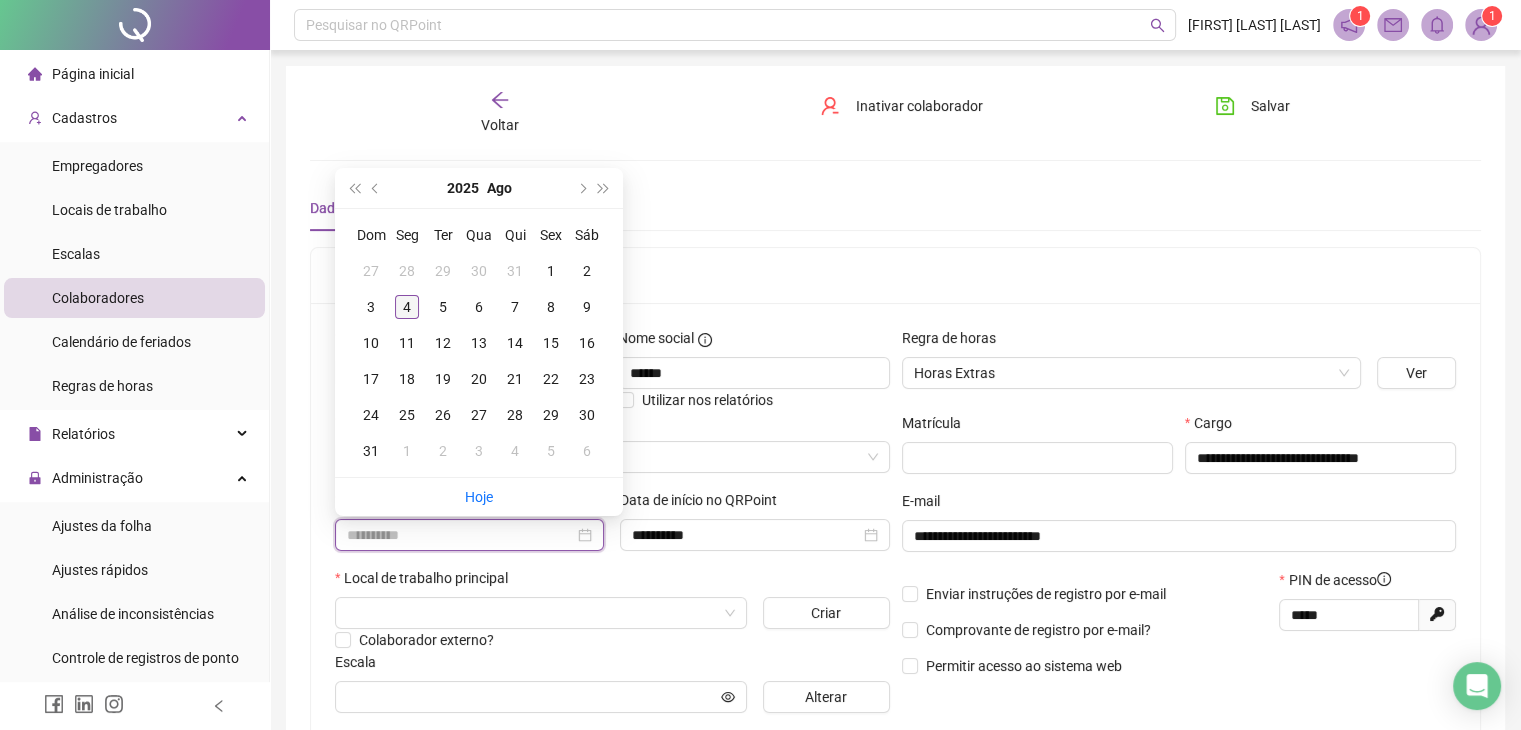 type on "**********" 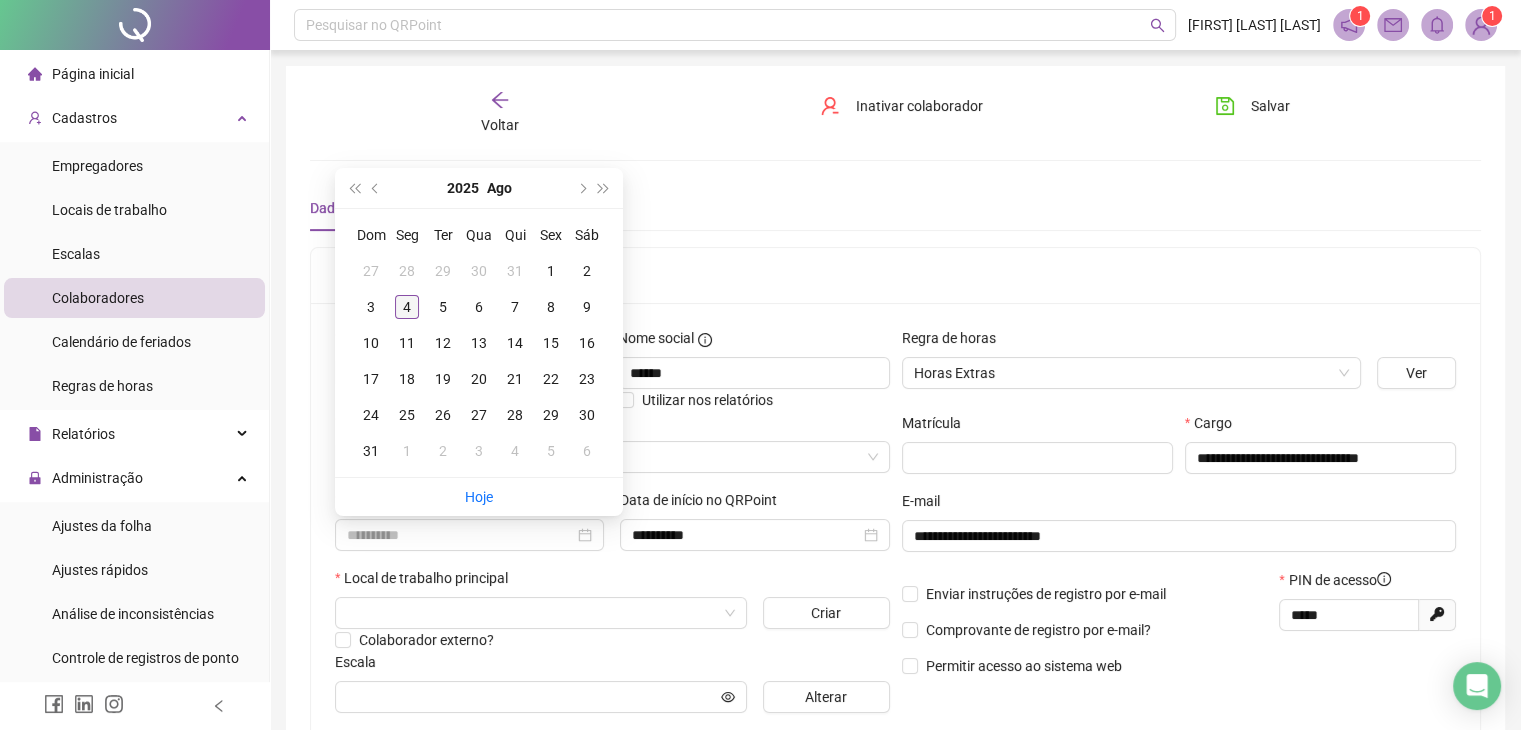 click on "4" at bounding box center (407, 307) 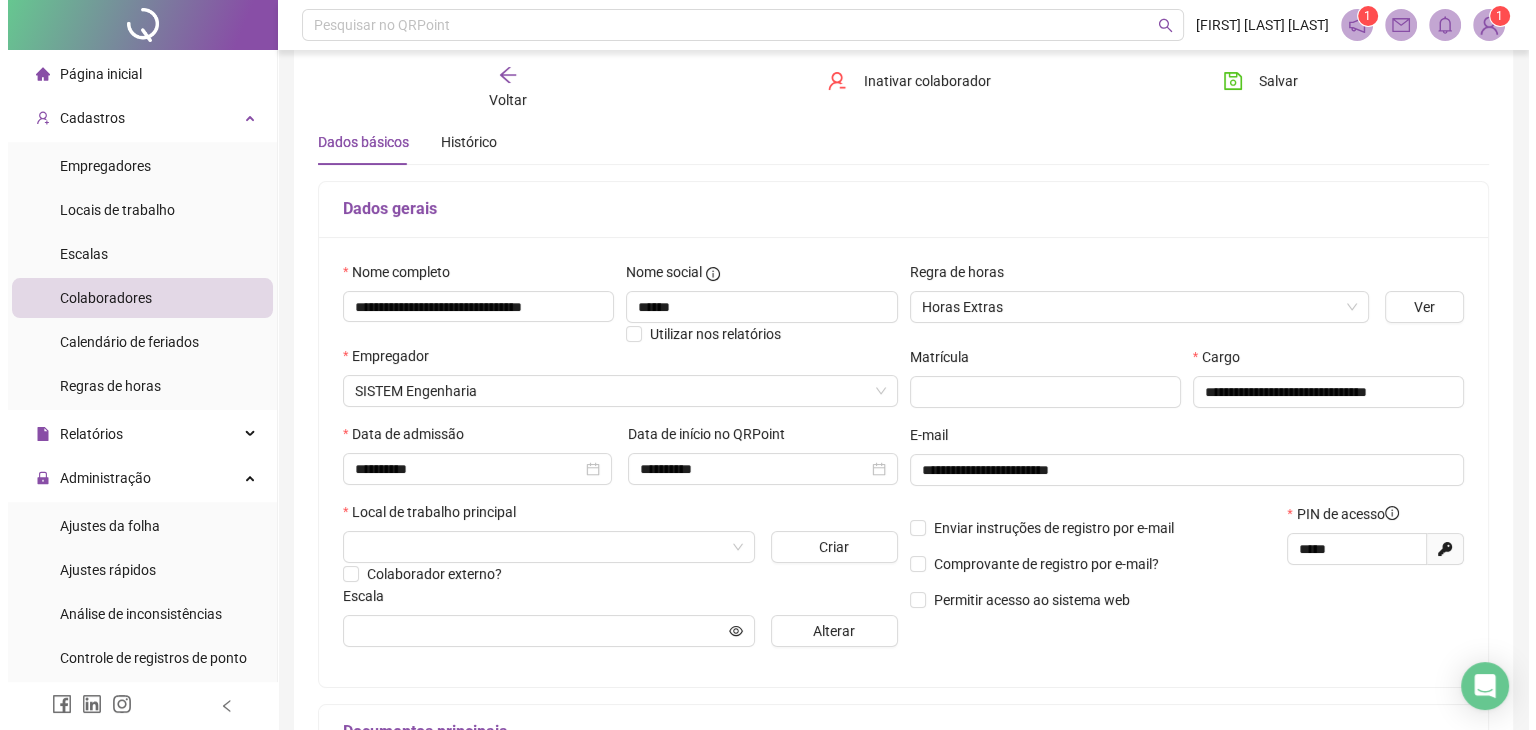scroll, scrollTop: 100, scrollLeft: 0, axis: vertical 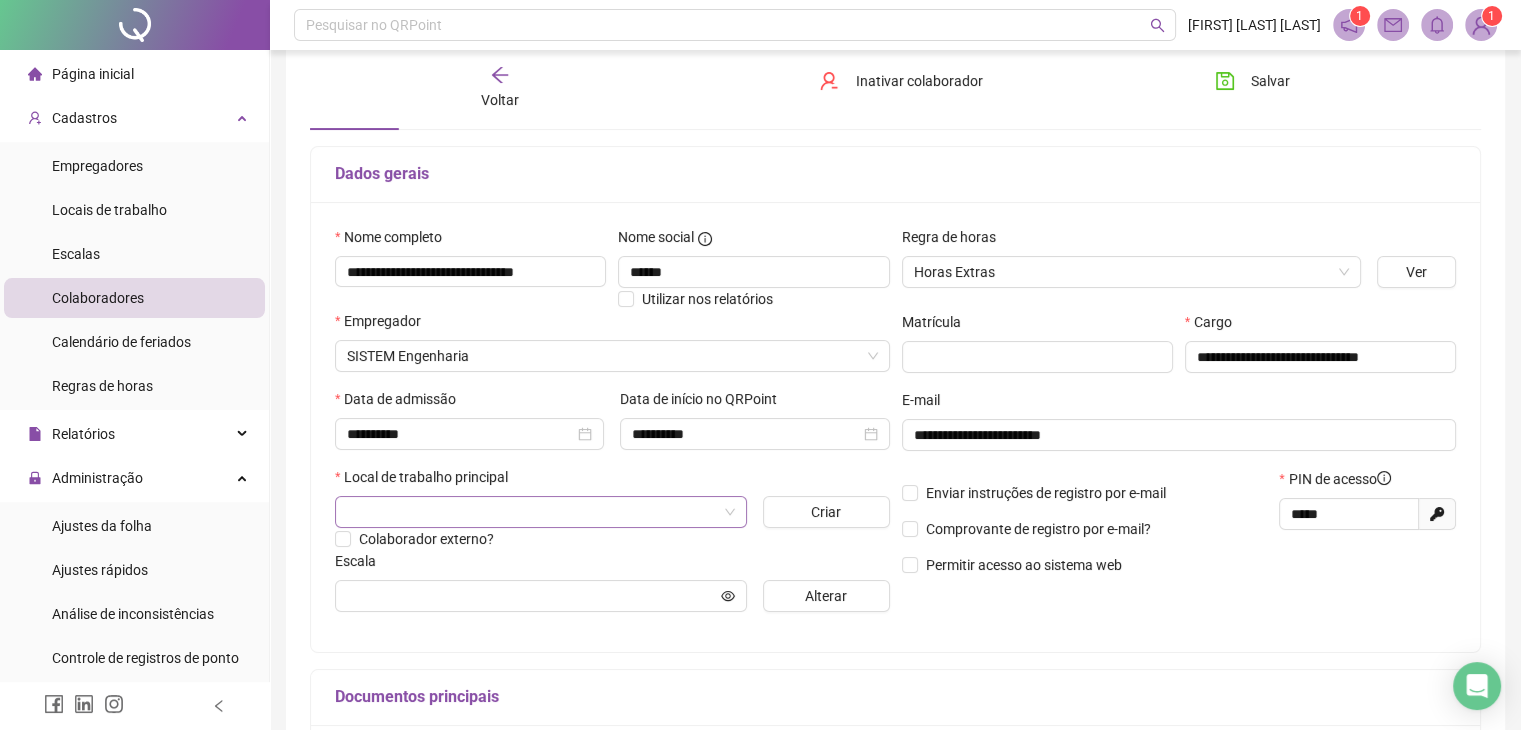 click at bounding box center [532, 512] 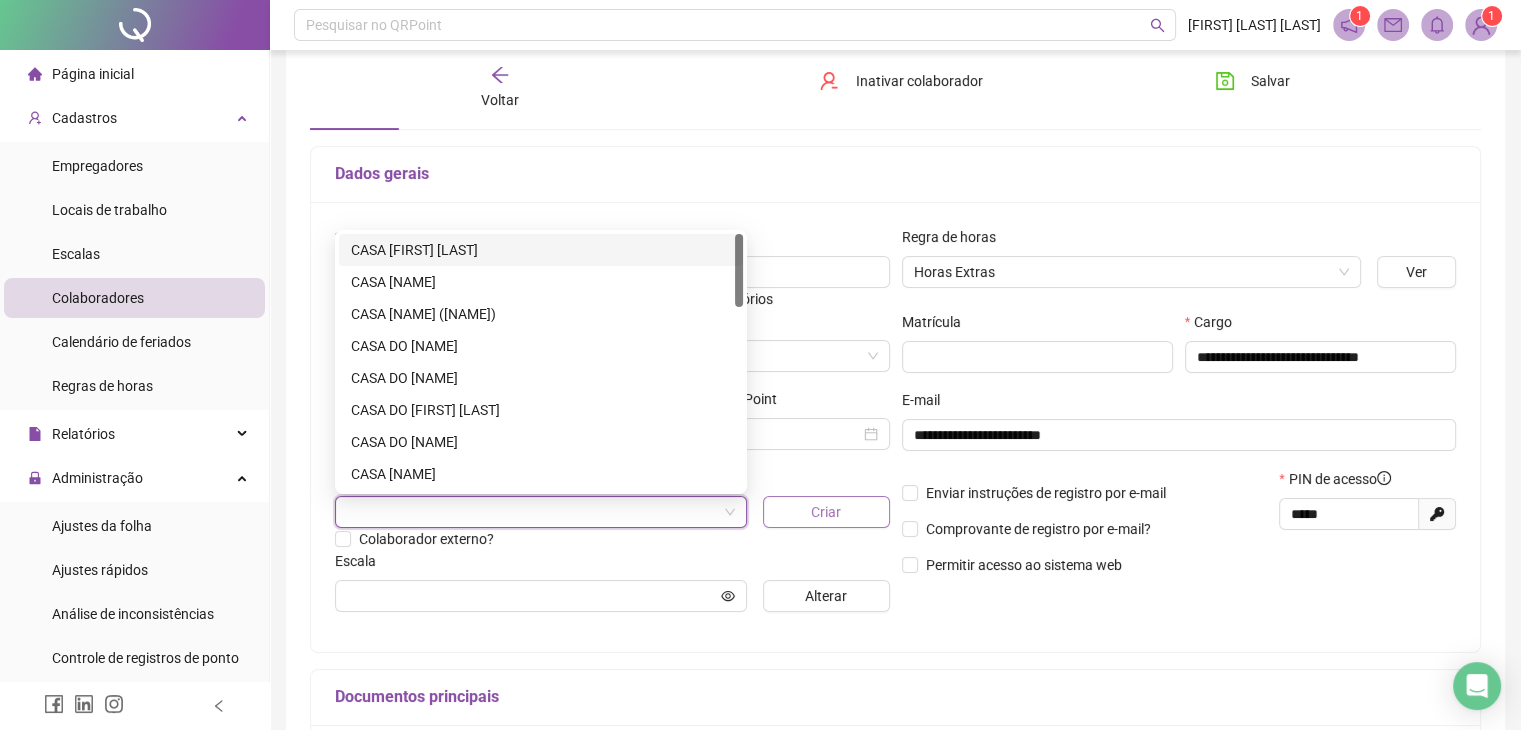 click on "Criar" at bounding box center [826, 512] 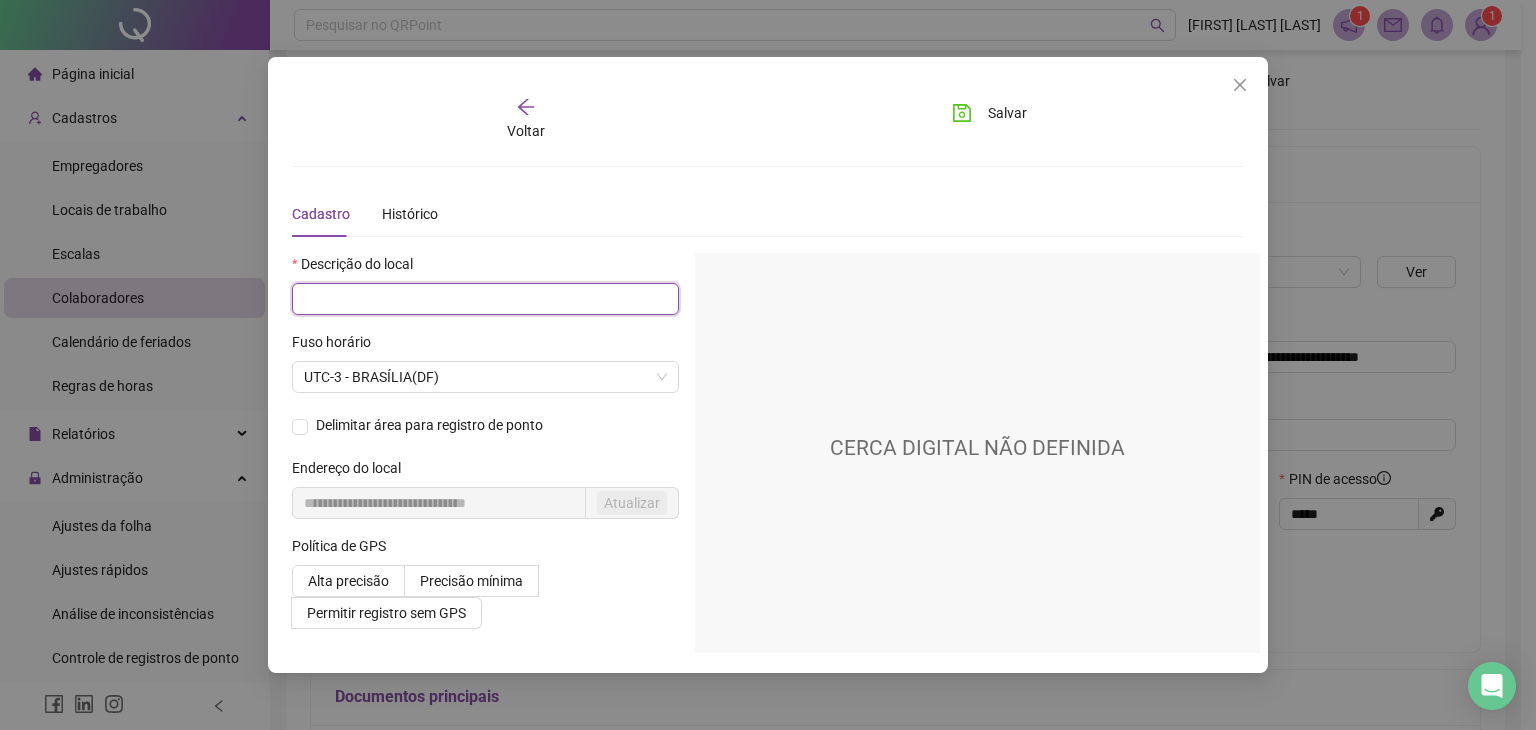 click at bounding box center (485, 299) 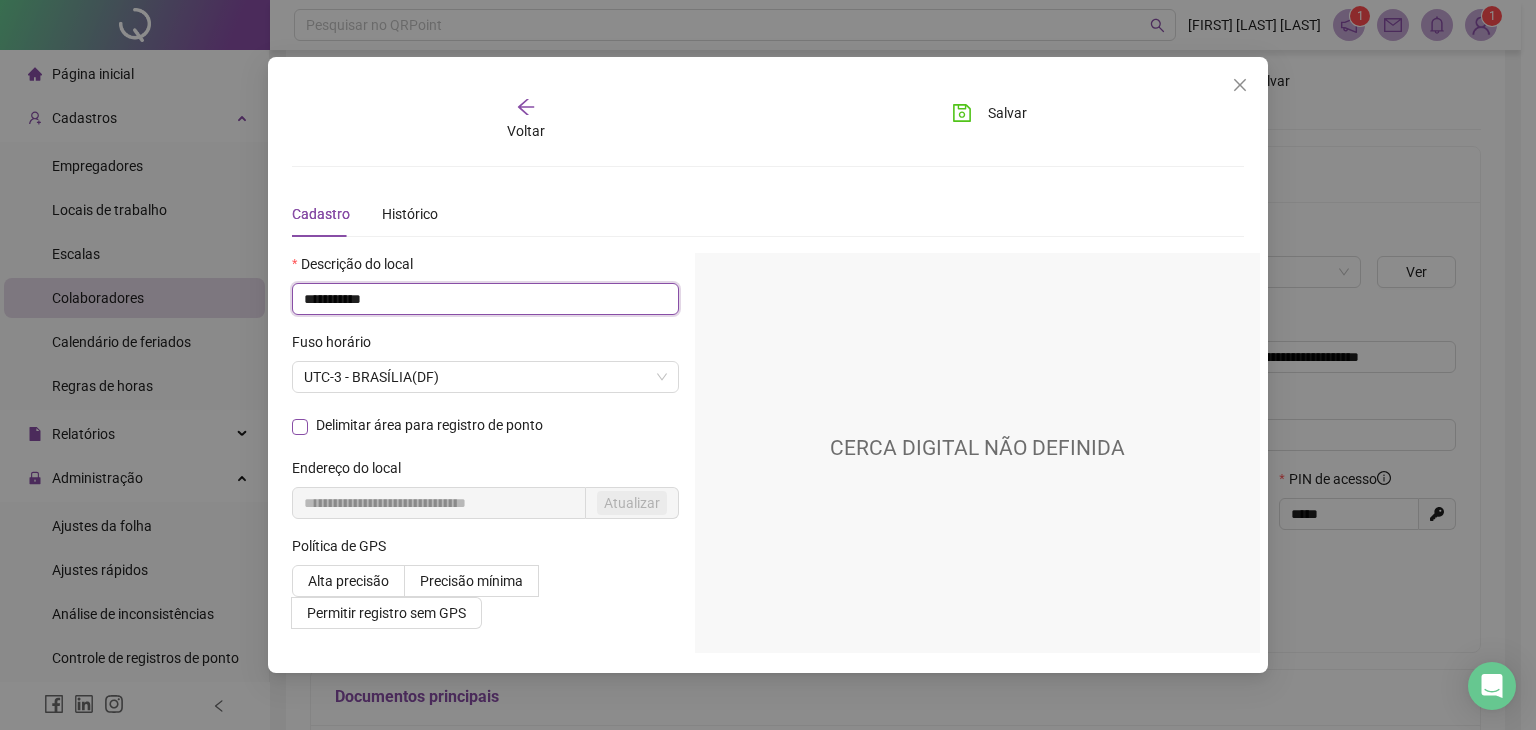 type on "**********" 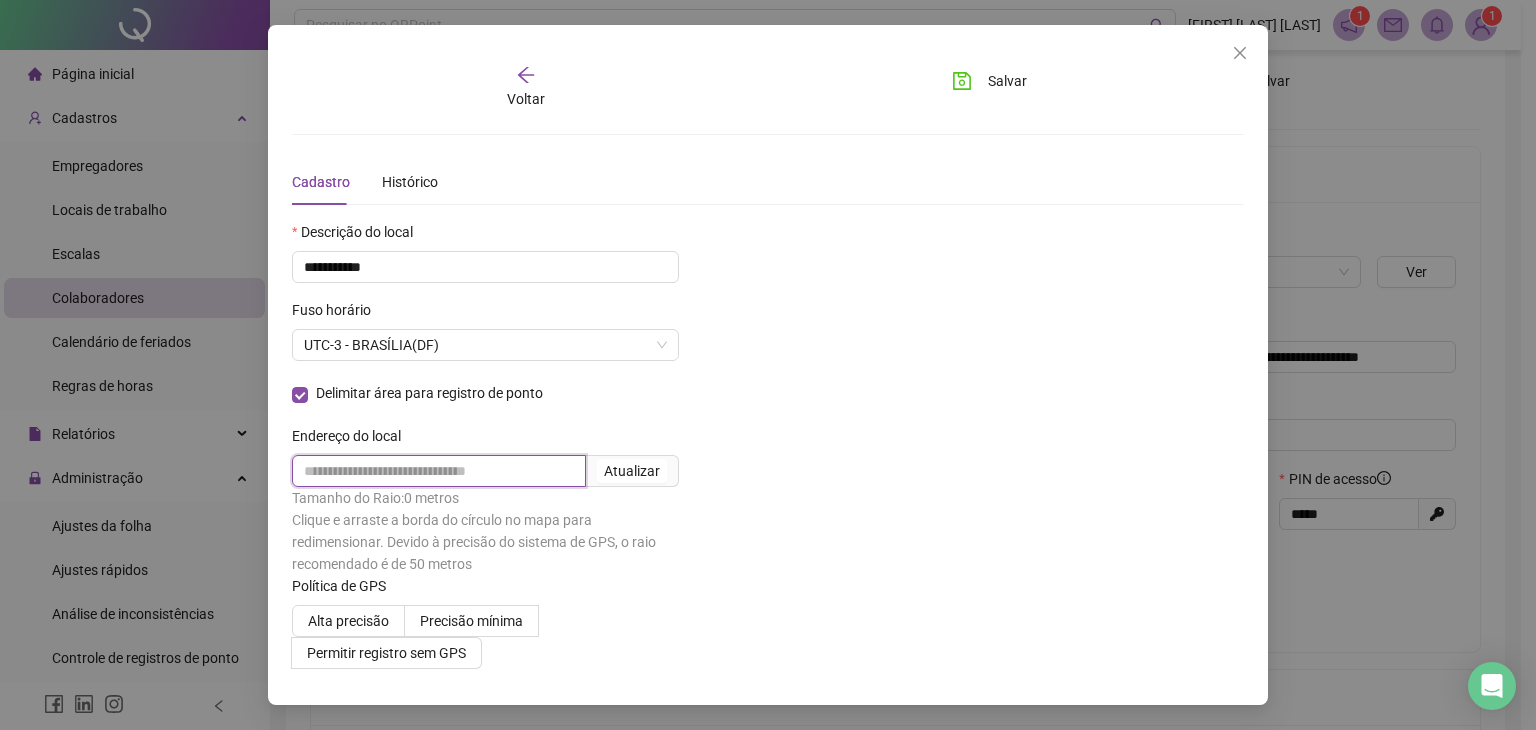 click at bounding box center [439, 471] 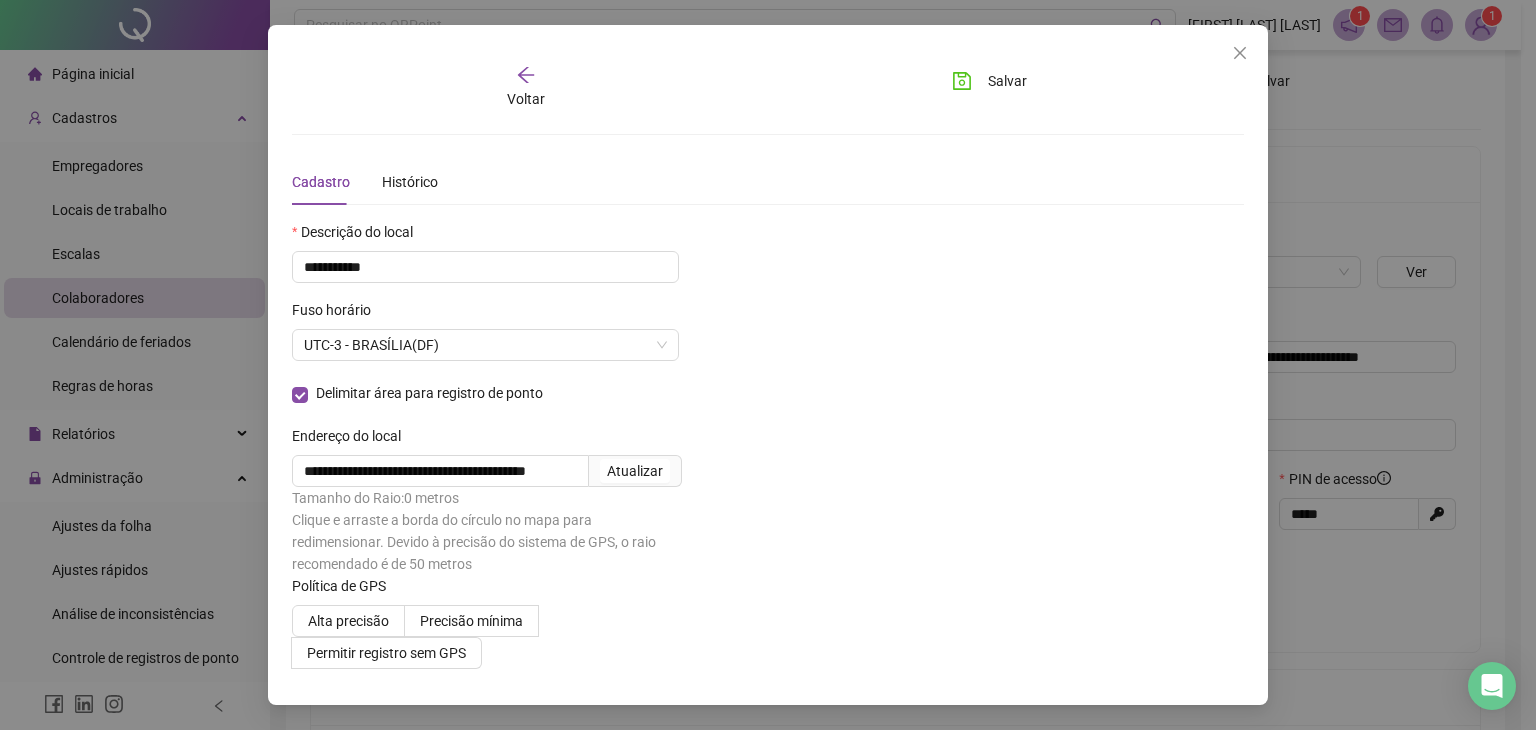 scroll, scrollTop: 0, scrollLeft: 0, axis: both 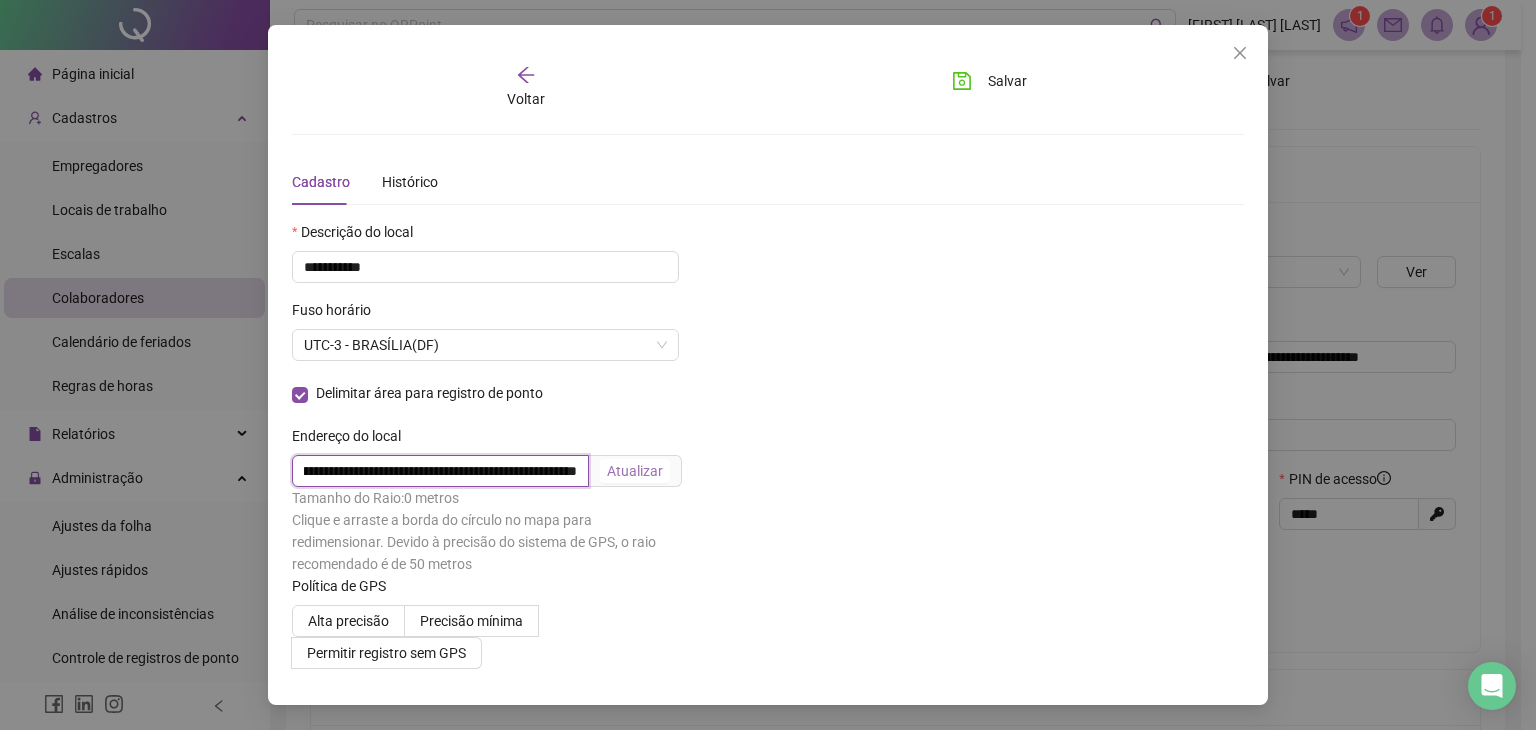 type on "**********" 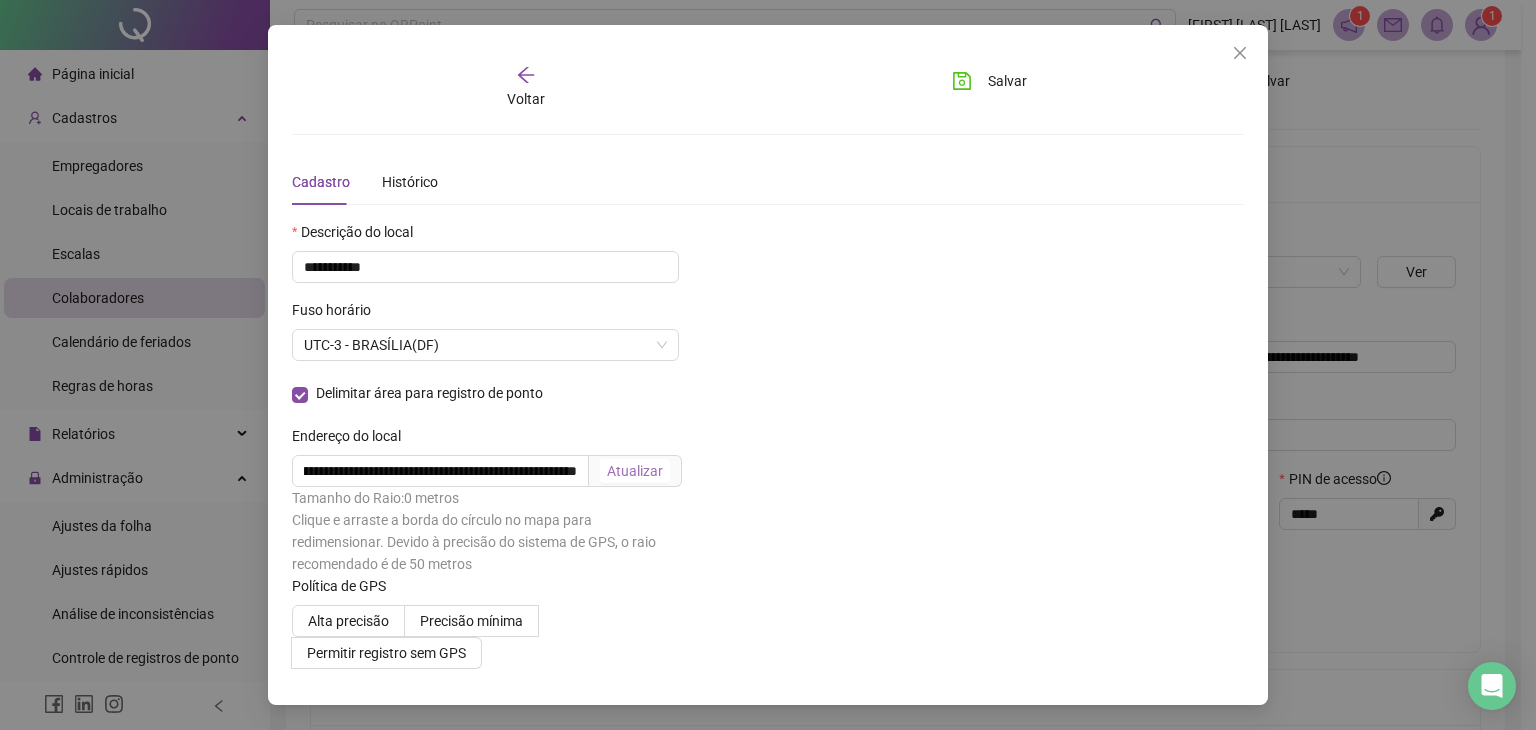 click on "Atualizar" at bounding box center [635, 471] 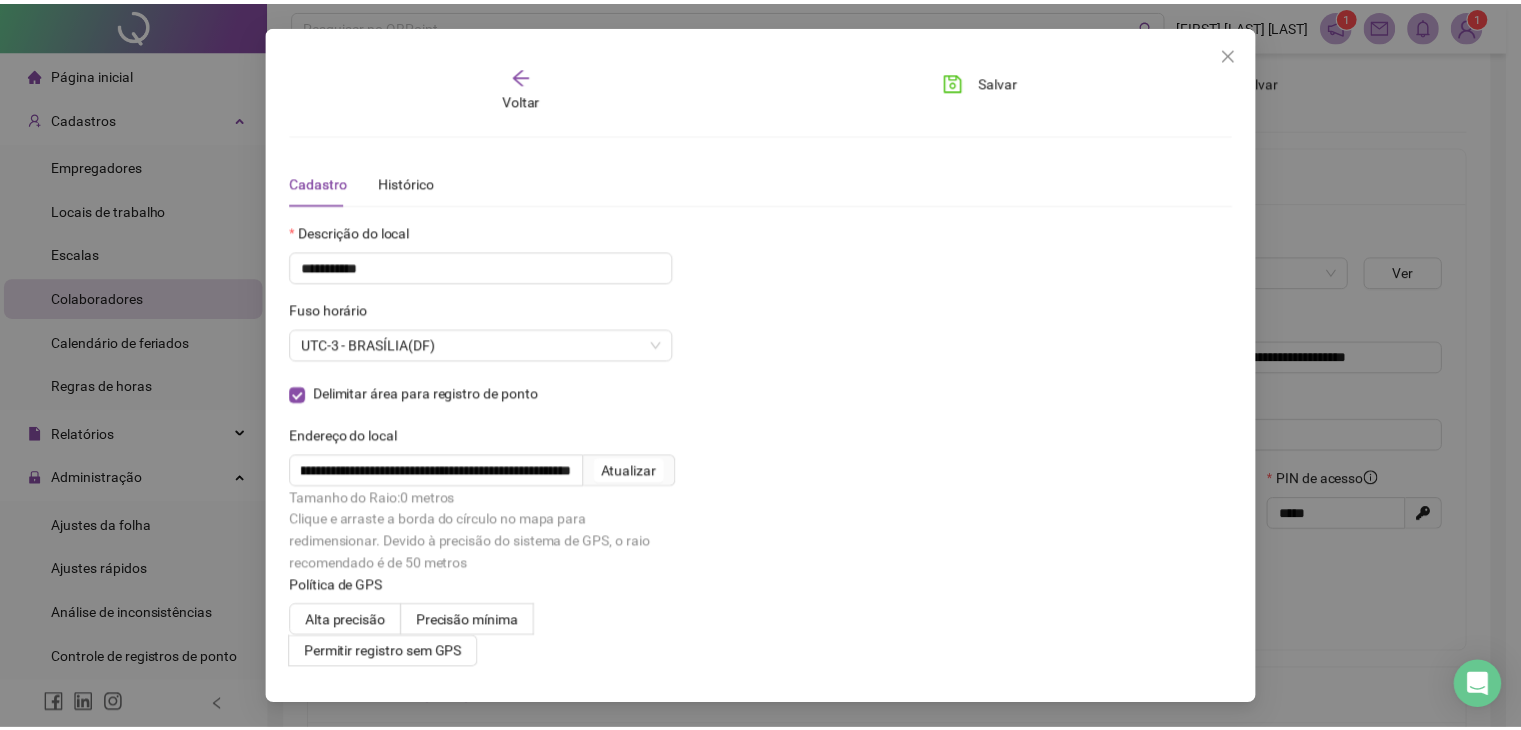 scroll, scrollTop: 0, scrollLeft: 0, axis: both 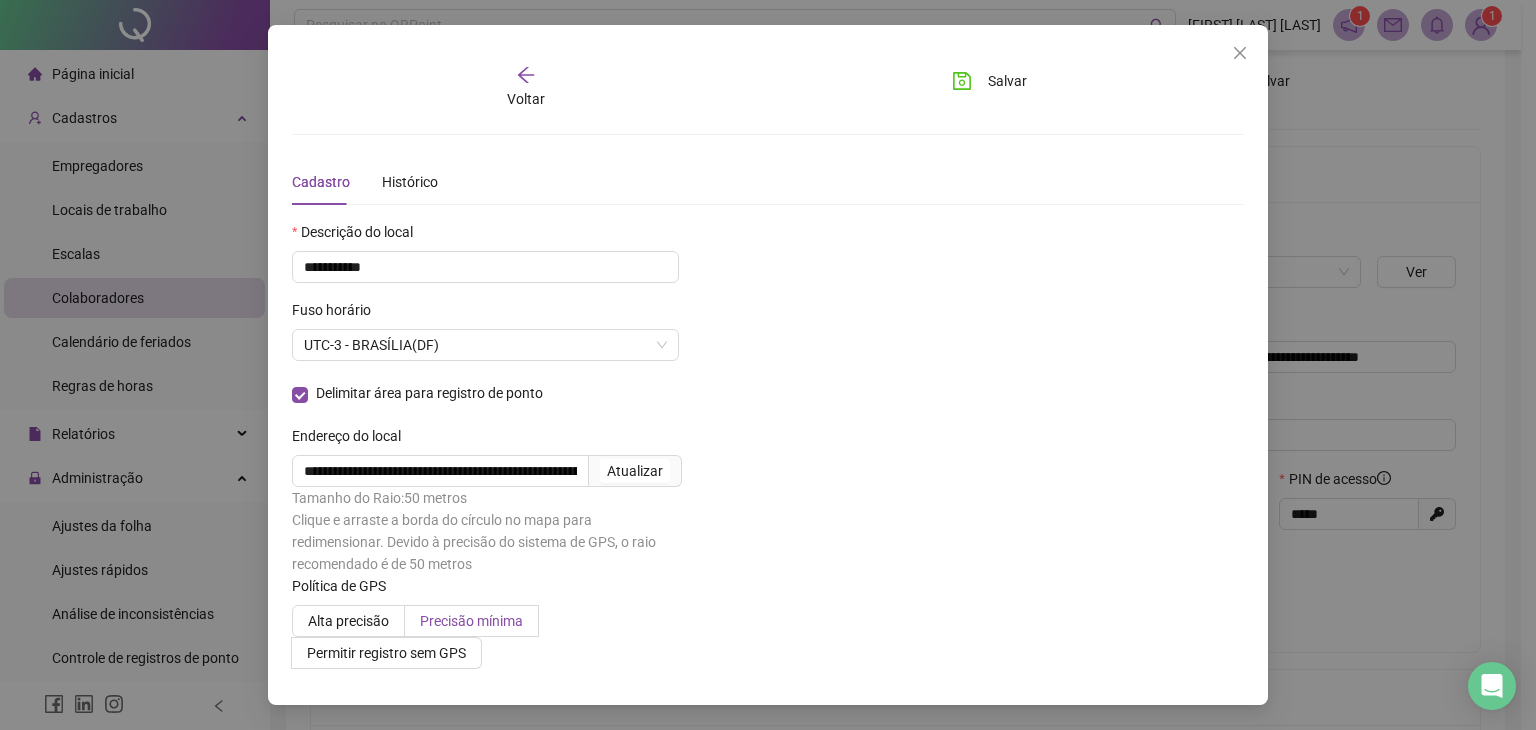 click on "Precisão mínima" at bounding box center (471, 621) 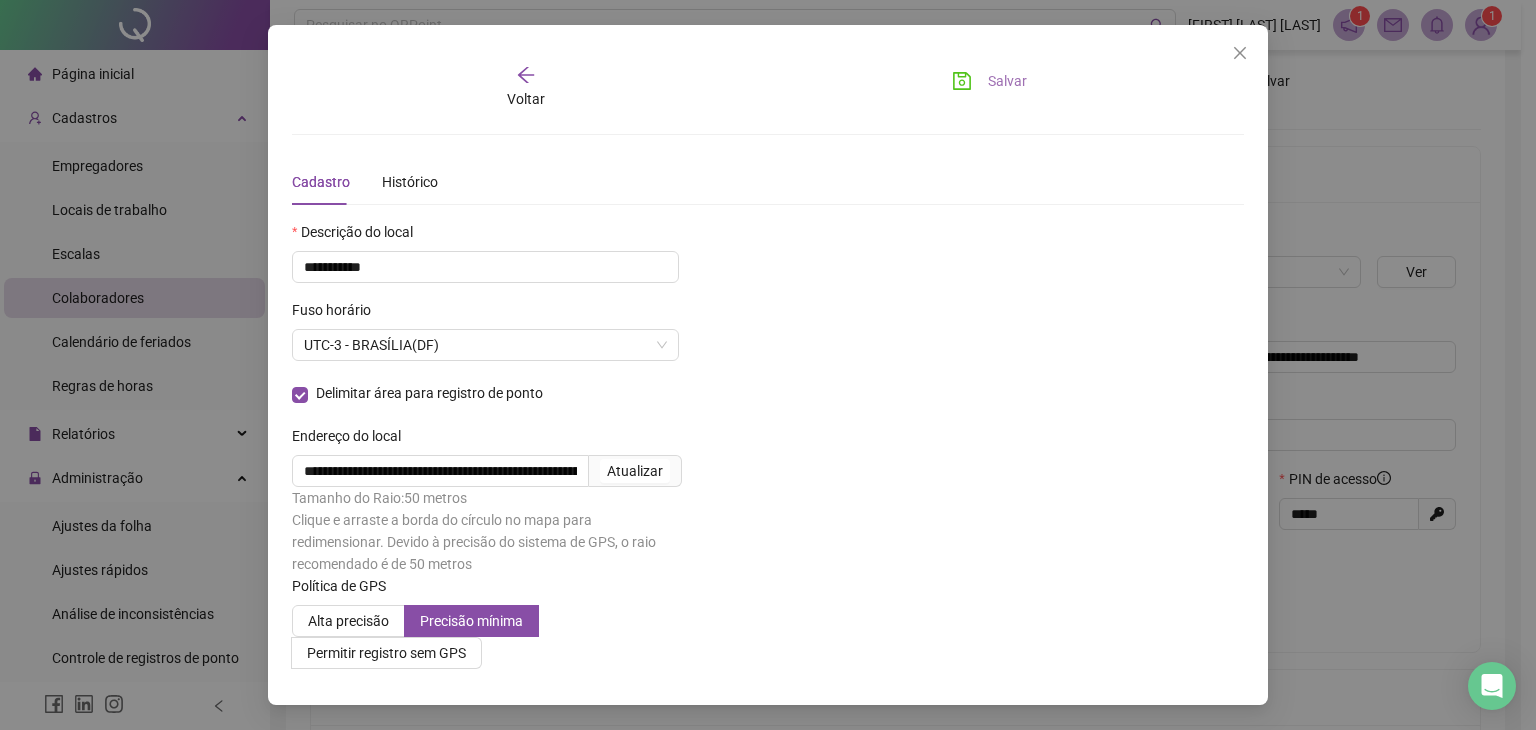 click 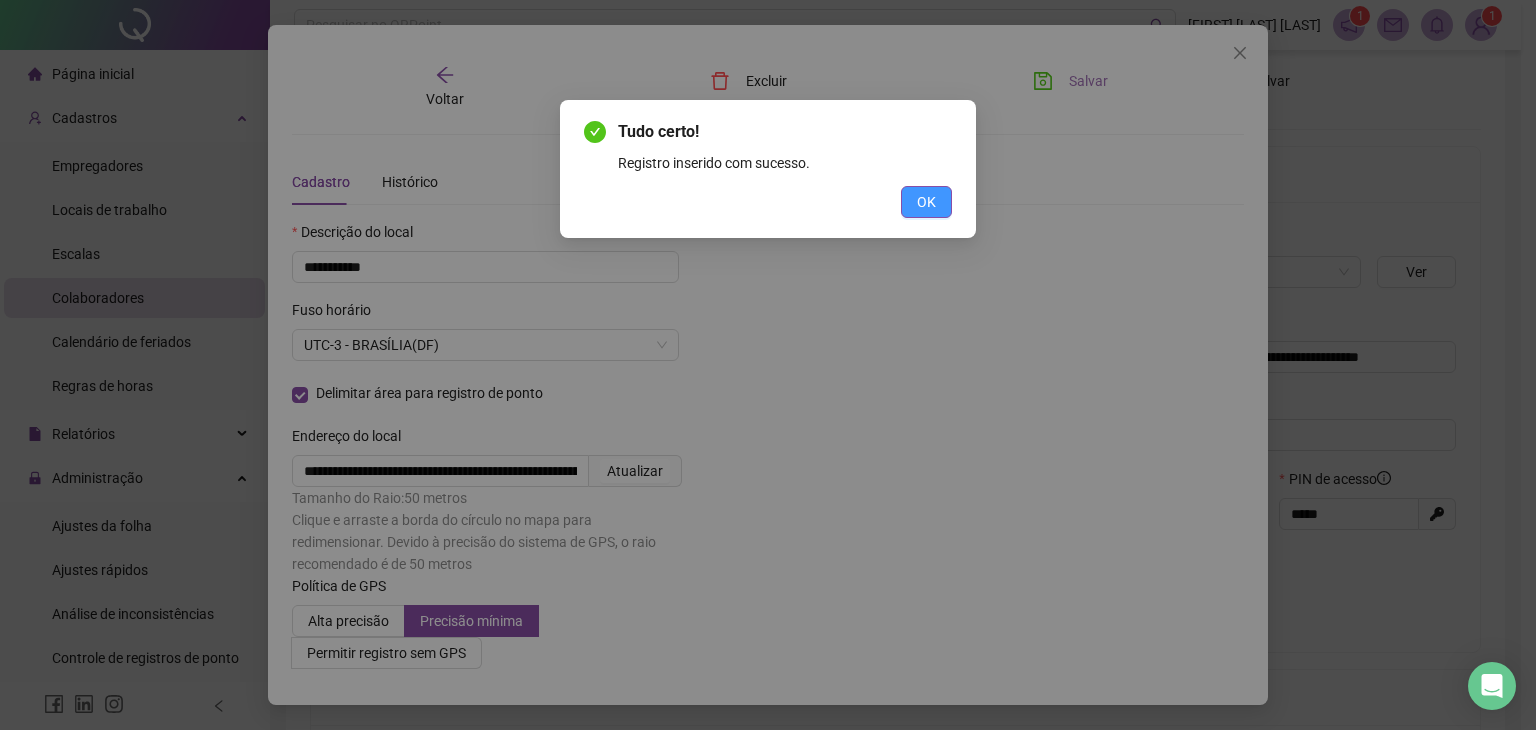 click on "OK" at bounding box center (926, 202) 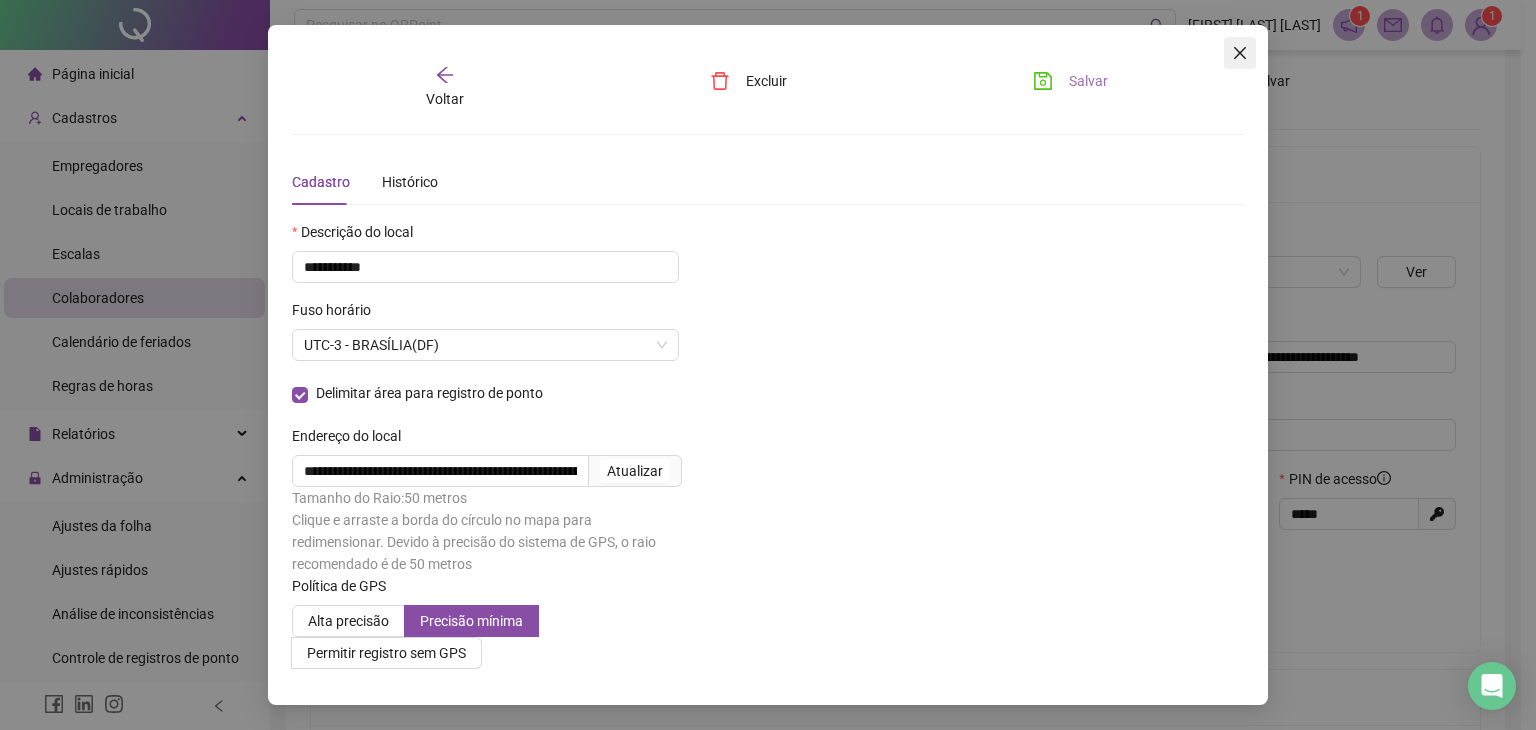 click 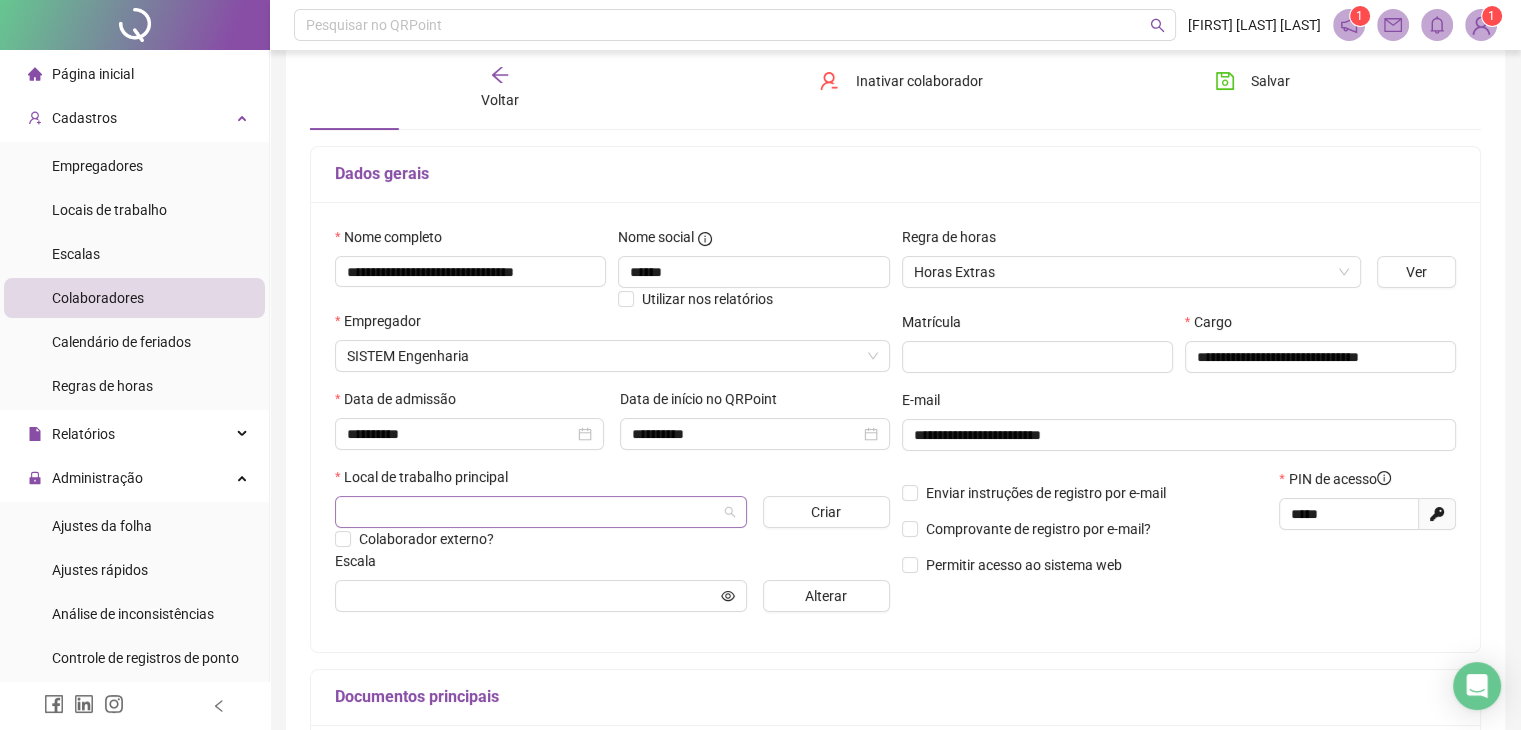click at bounding box center (532, 512) 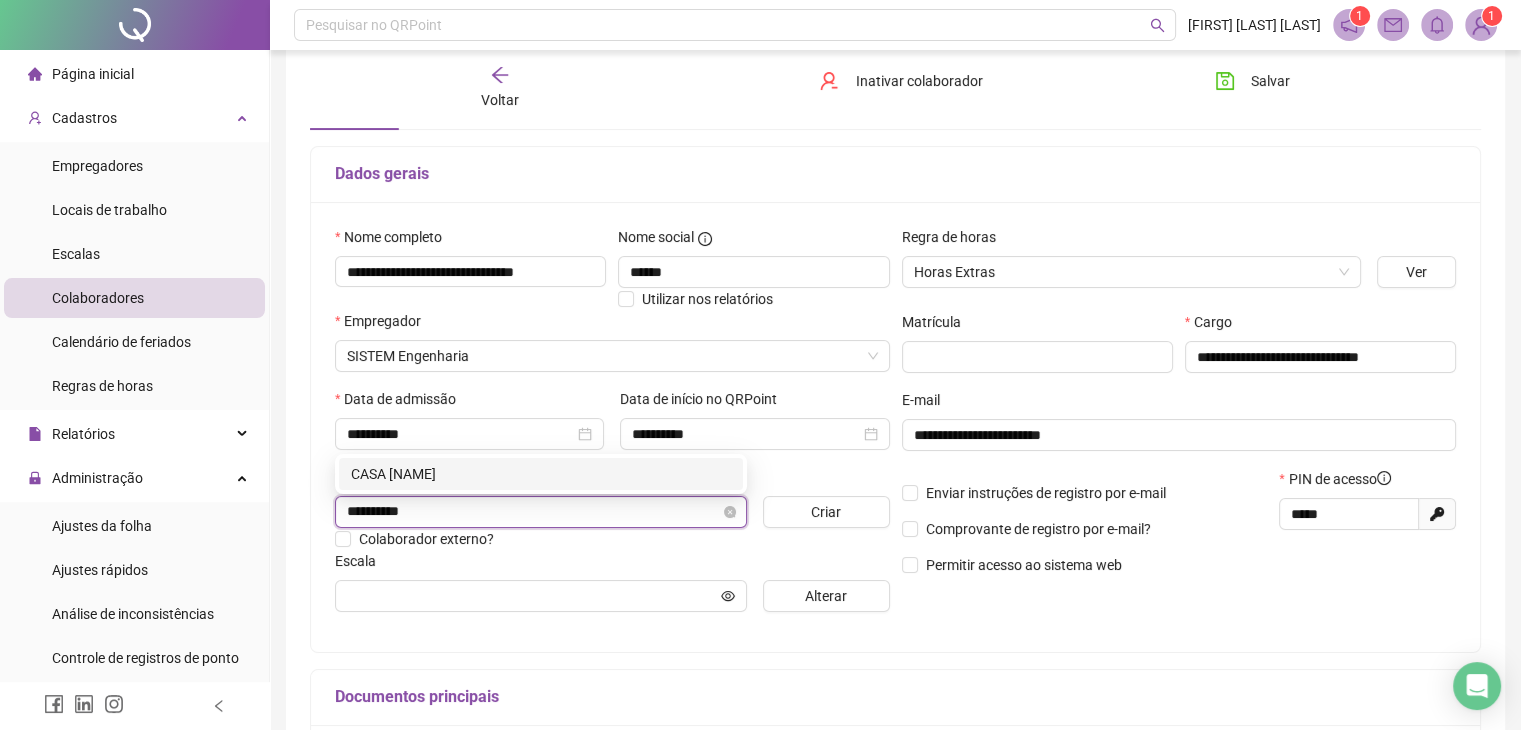 type on "**********" 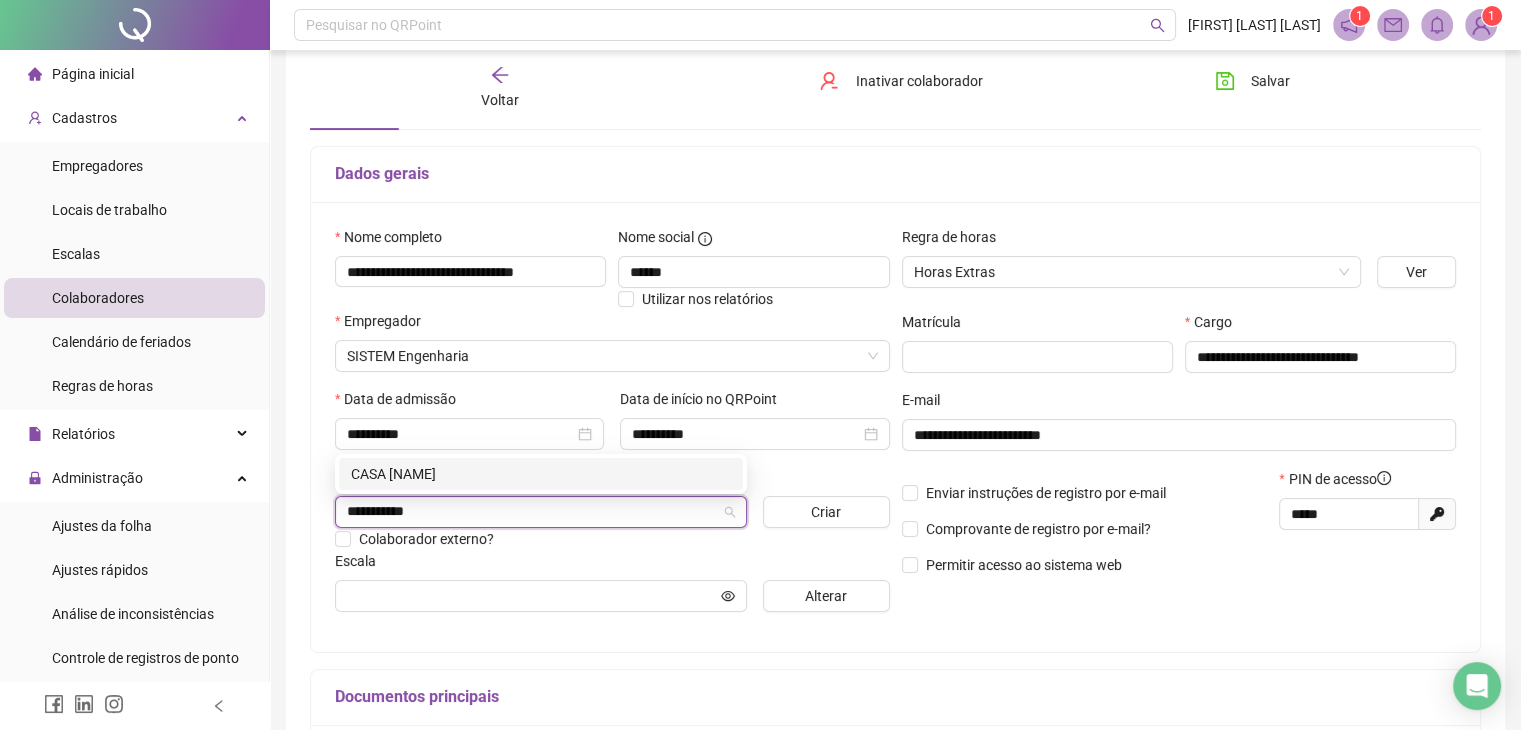 click on "CASA [NAME]" at bounding box center (541, 474) 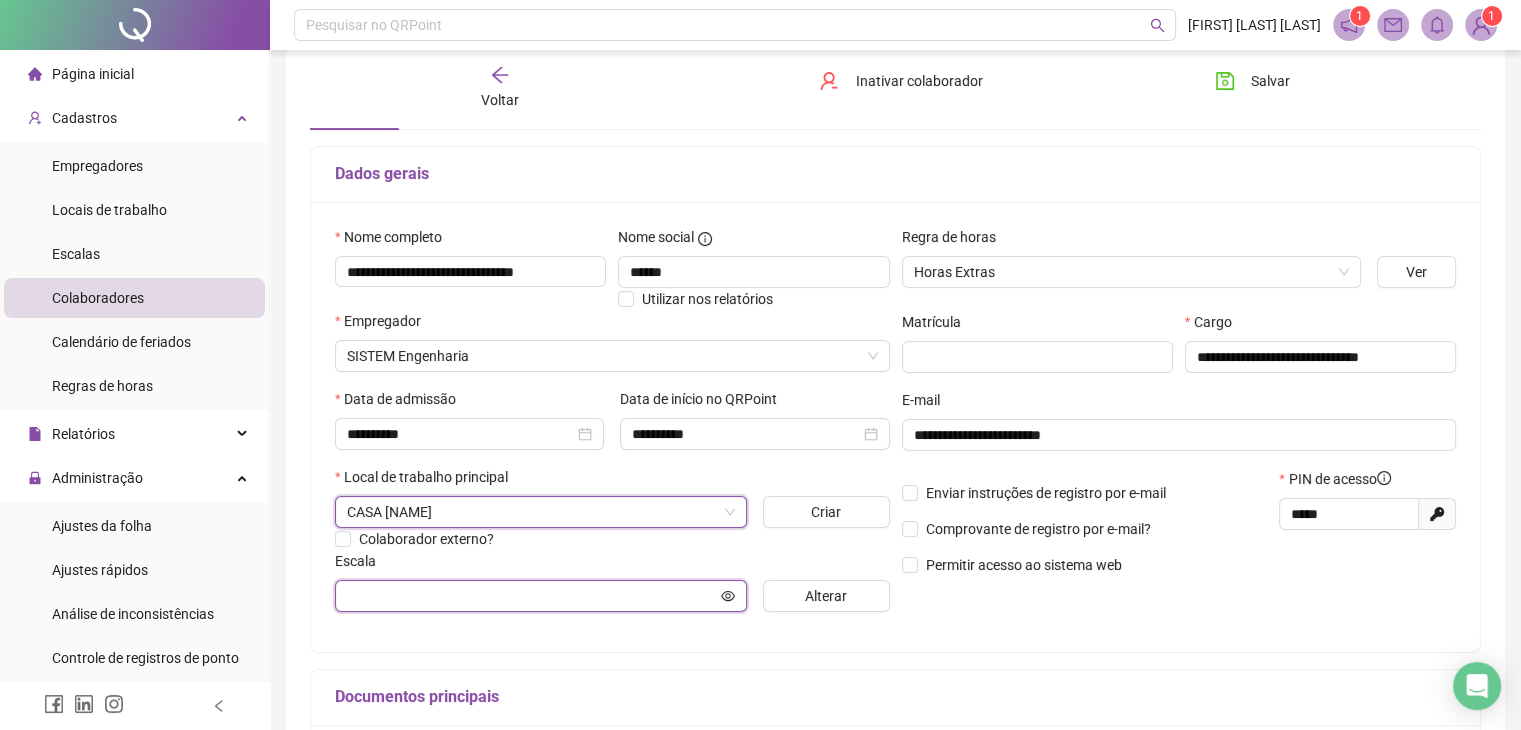click at bounding box center (532, 596) 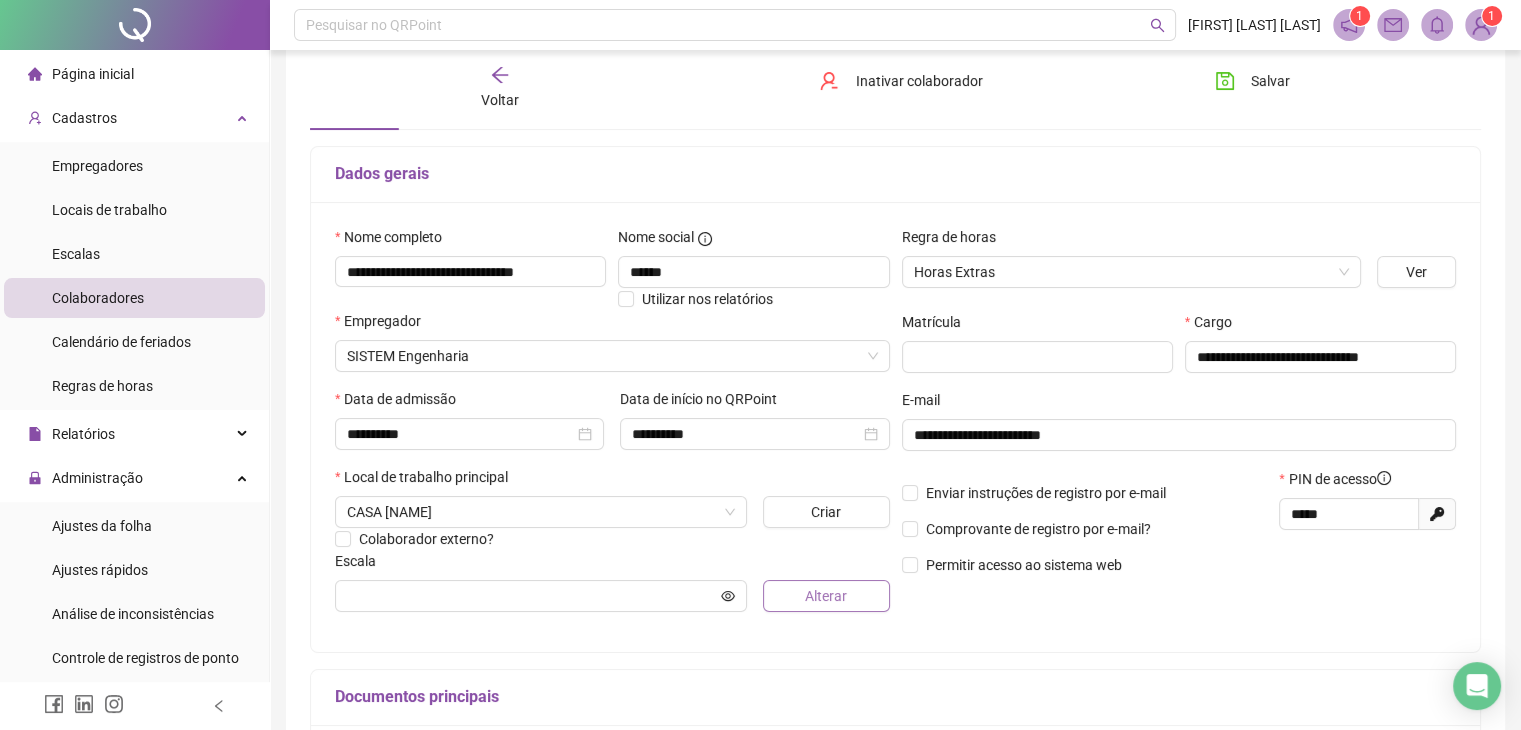 click on "Alterar" at bounding box center [826, 596] 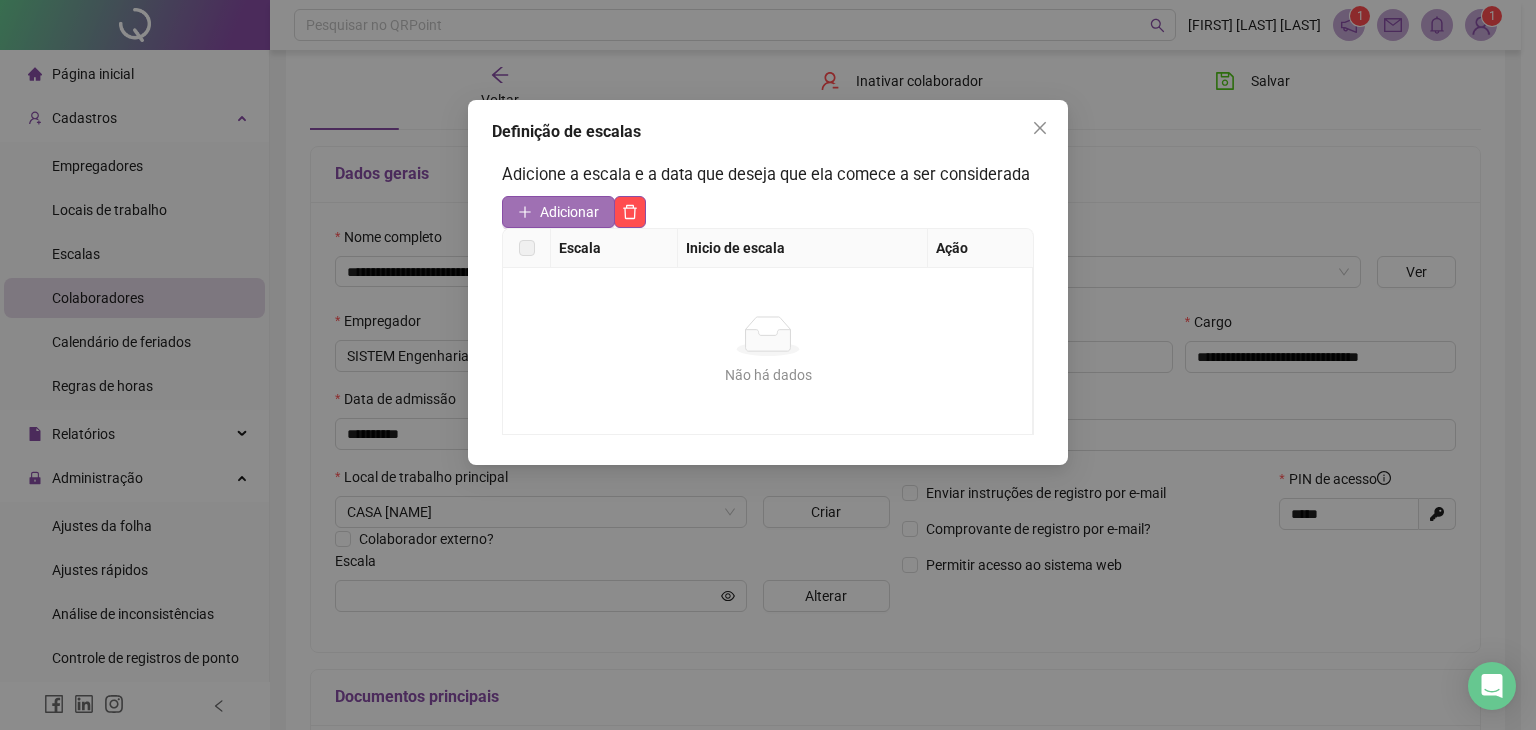 click on "Adicionar" at bounding box center [558, 212] 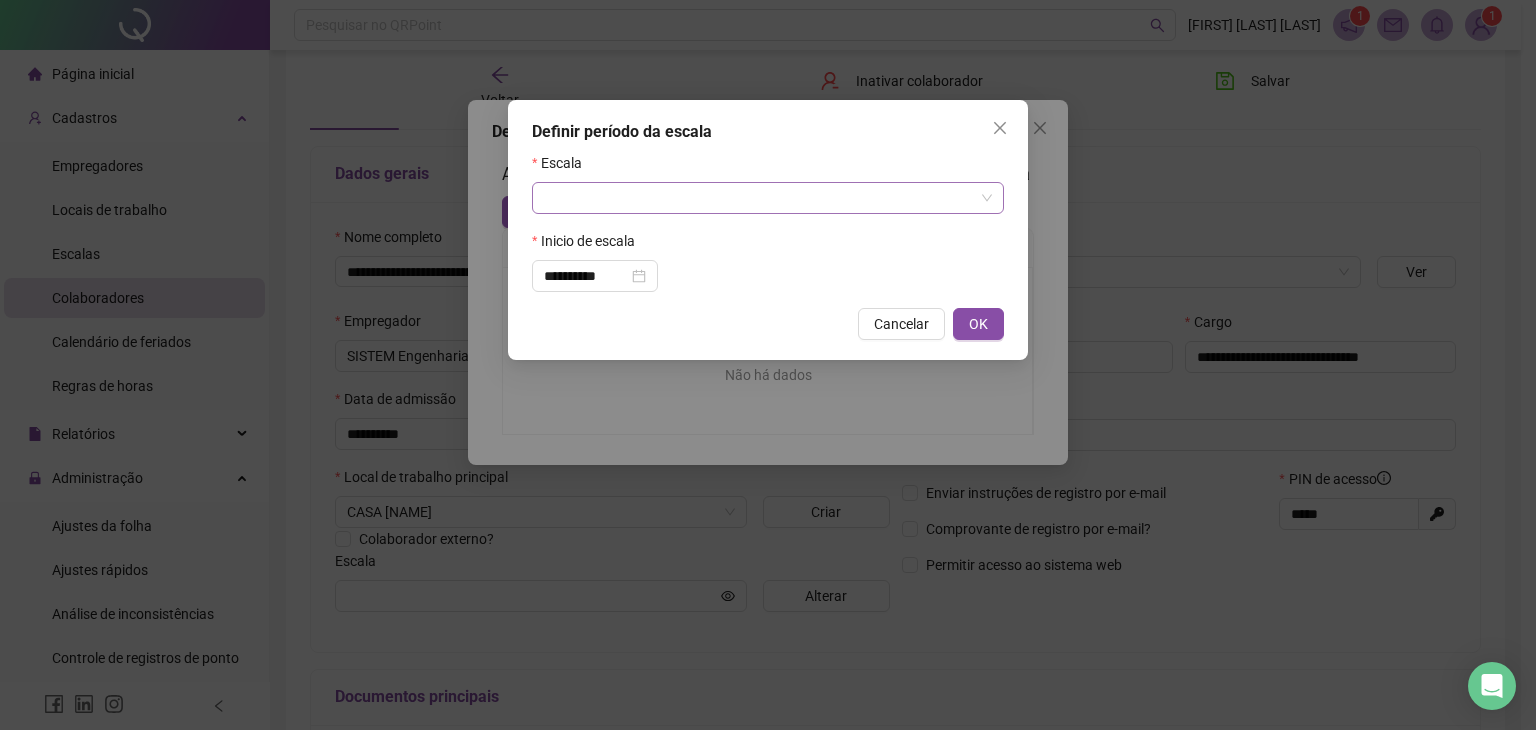 click at bounding box center [759, 198] 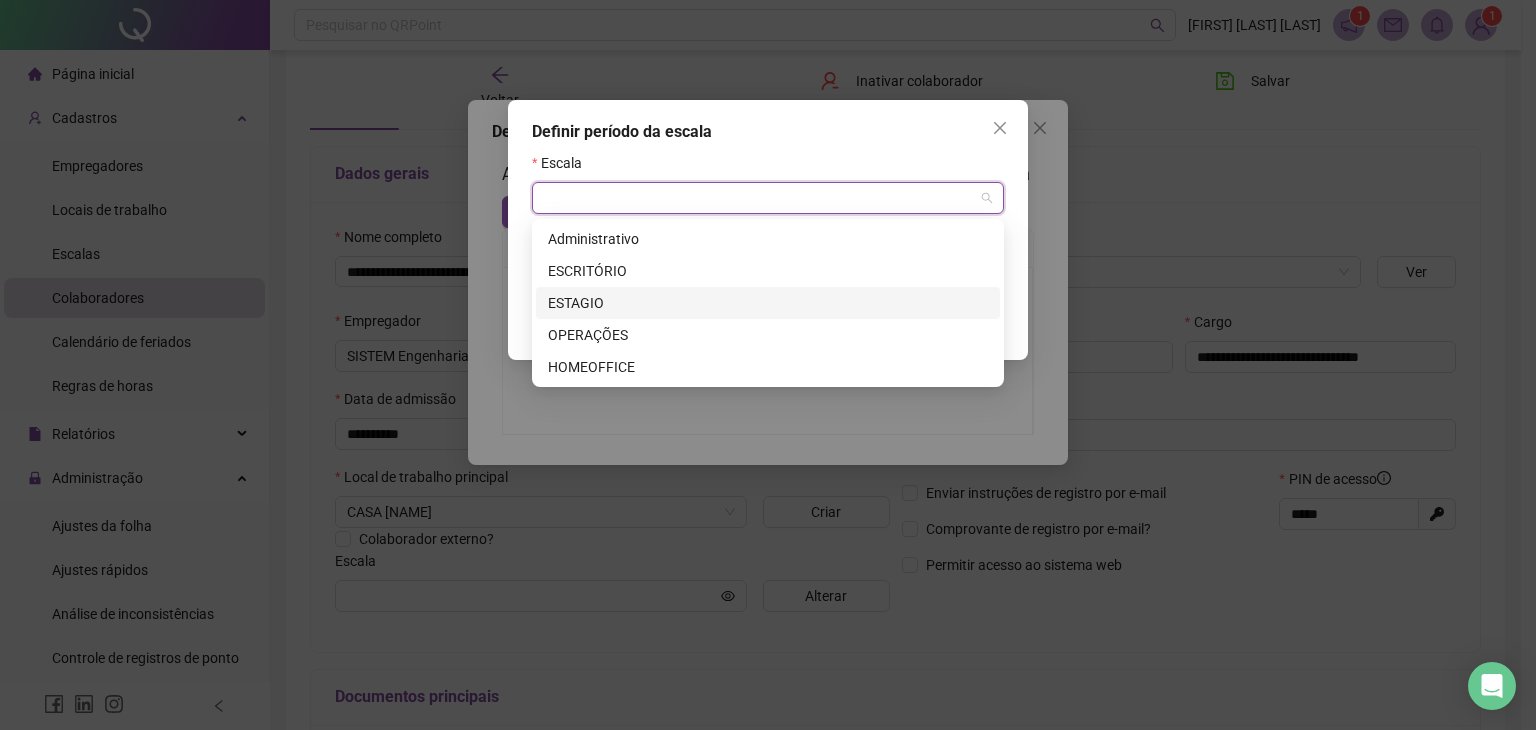 click on "ESTAGIO" at bounding box center (768, 303) 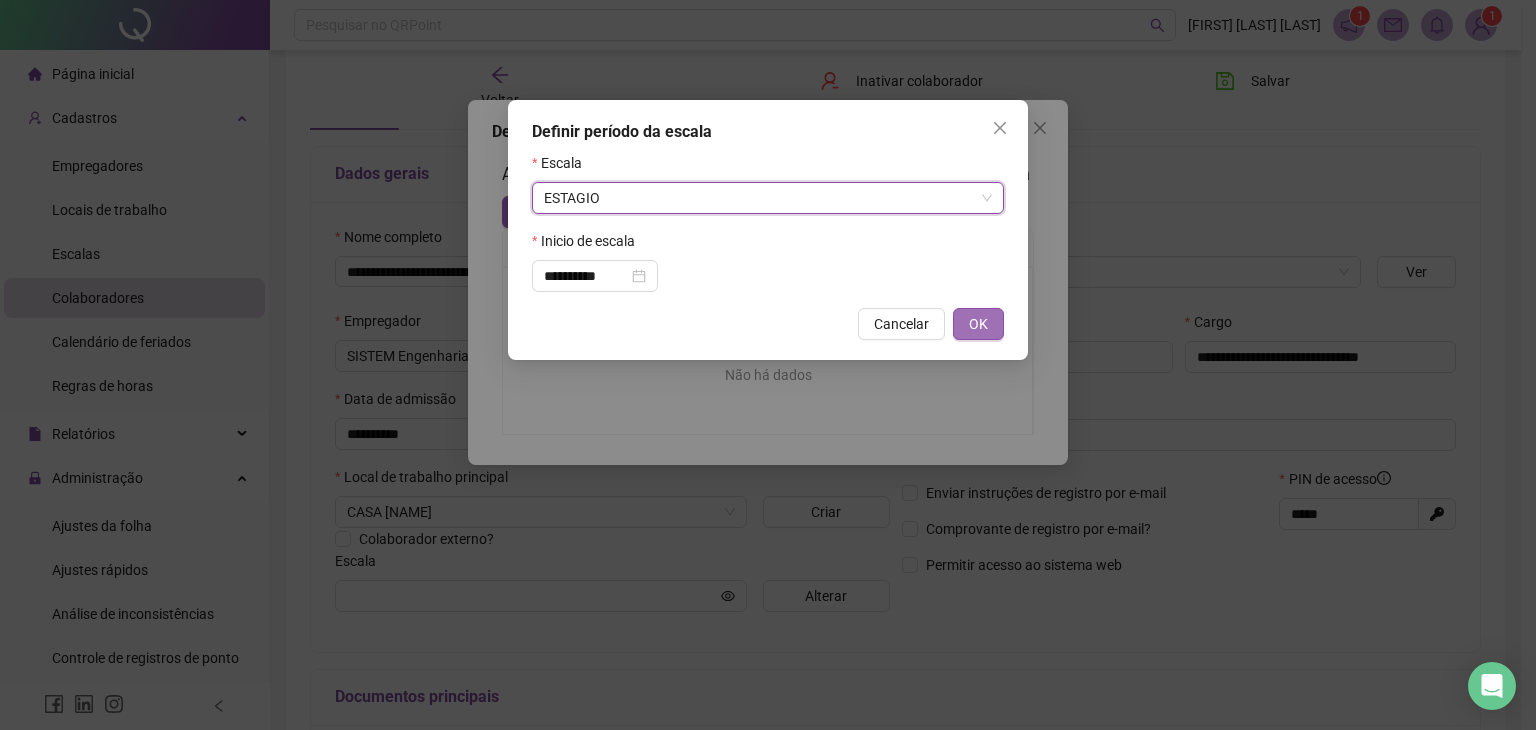 click on "OK" at bounding box center (978, 324) 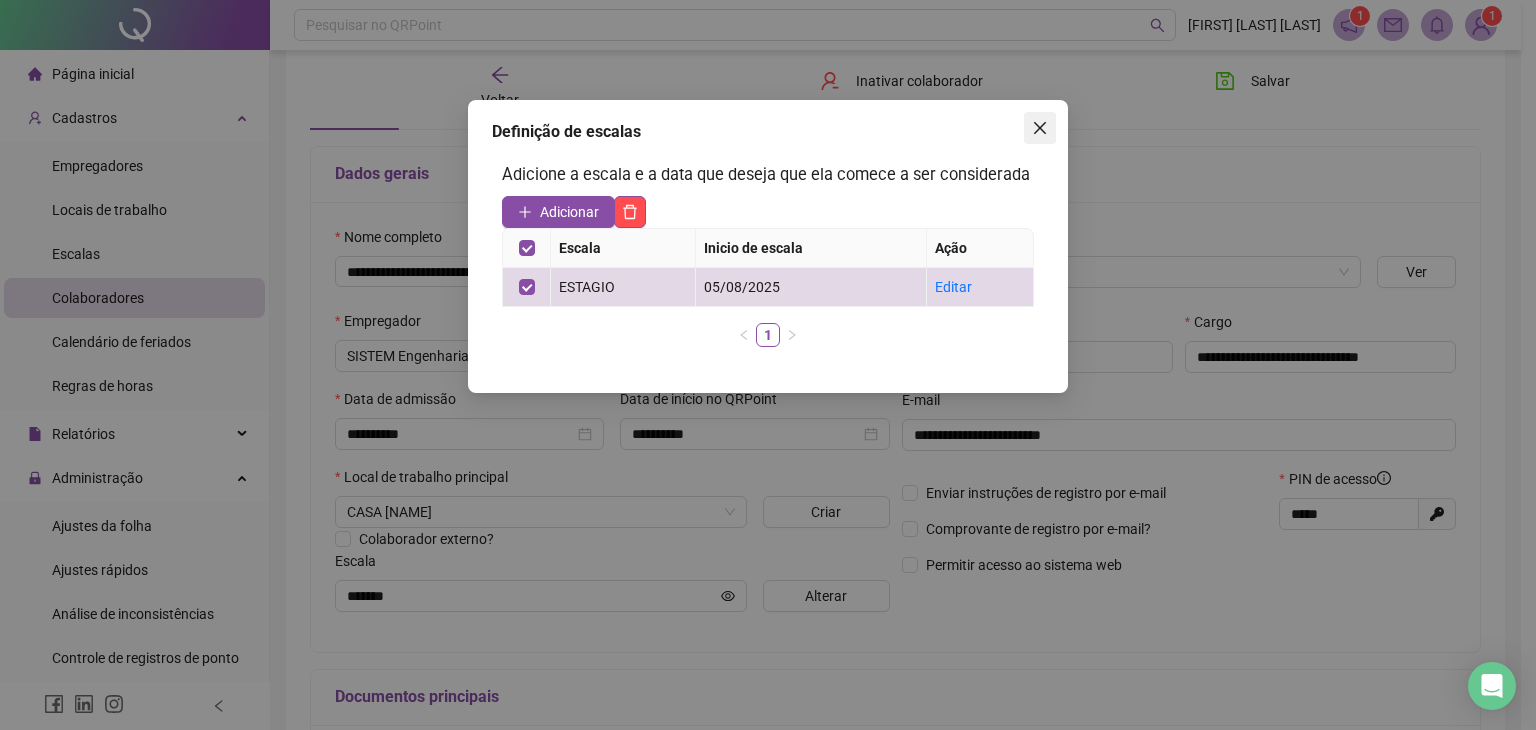 click 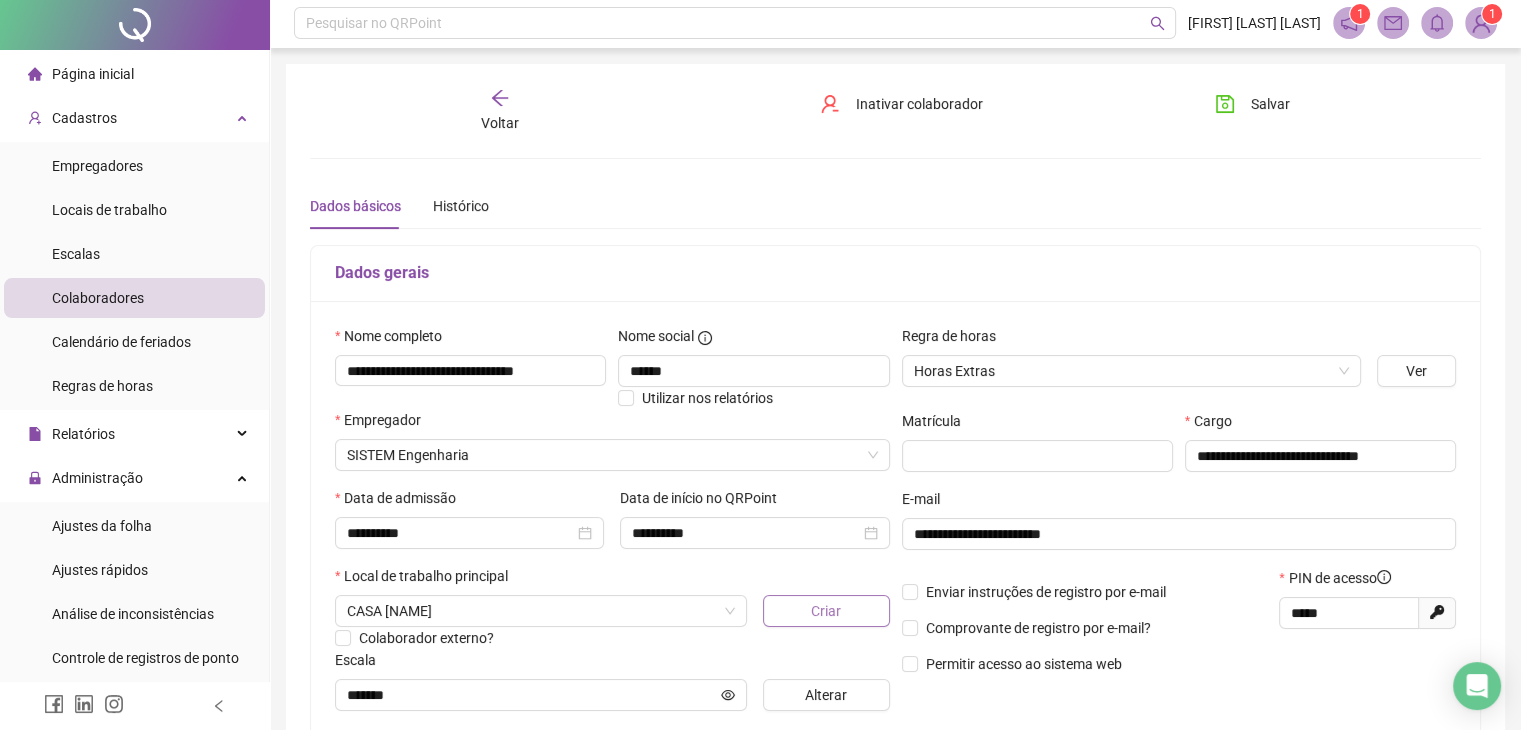 scroll, scrollTop: 0, scrollLeft: 0, axis: both 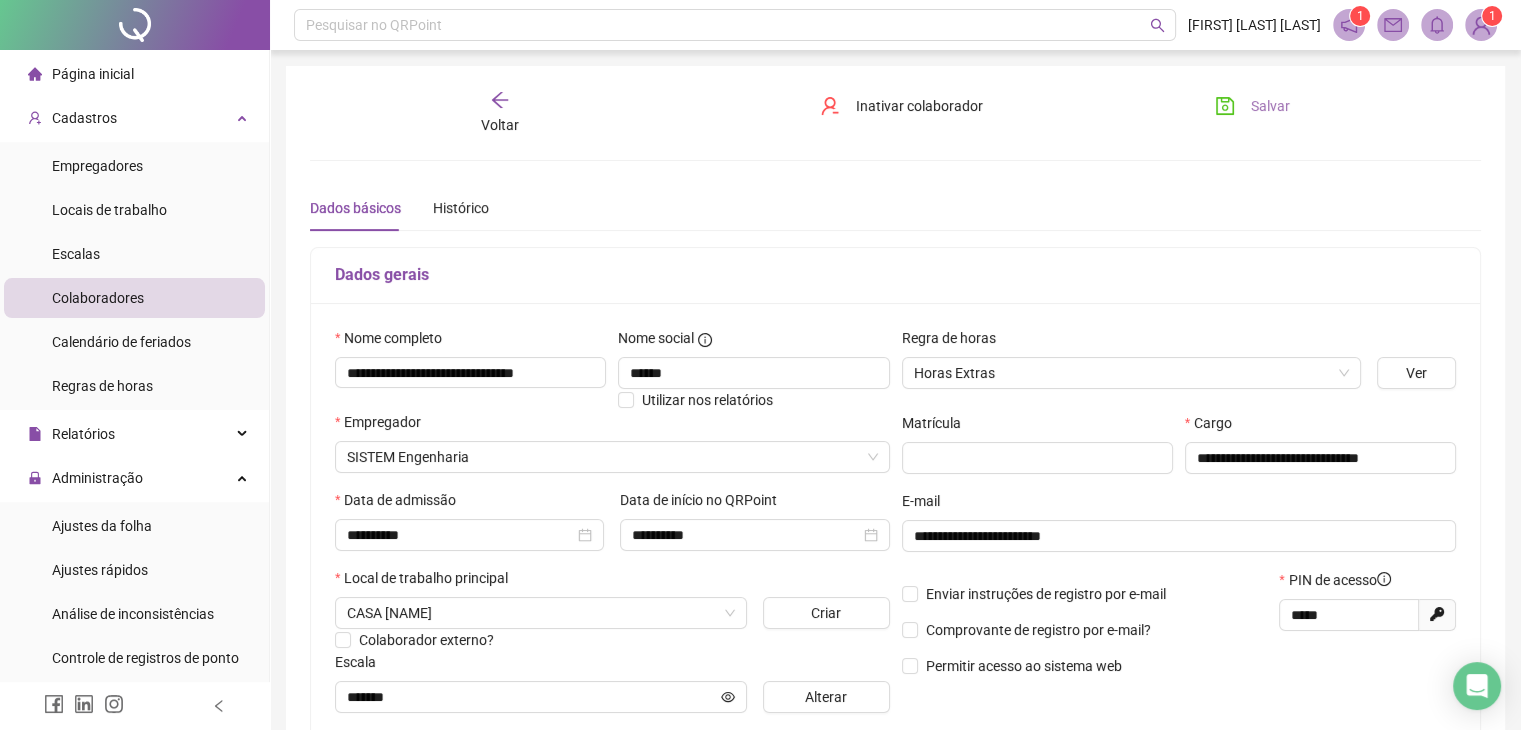 click on "Salvar" at bounding box center (1270, 106) 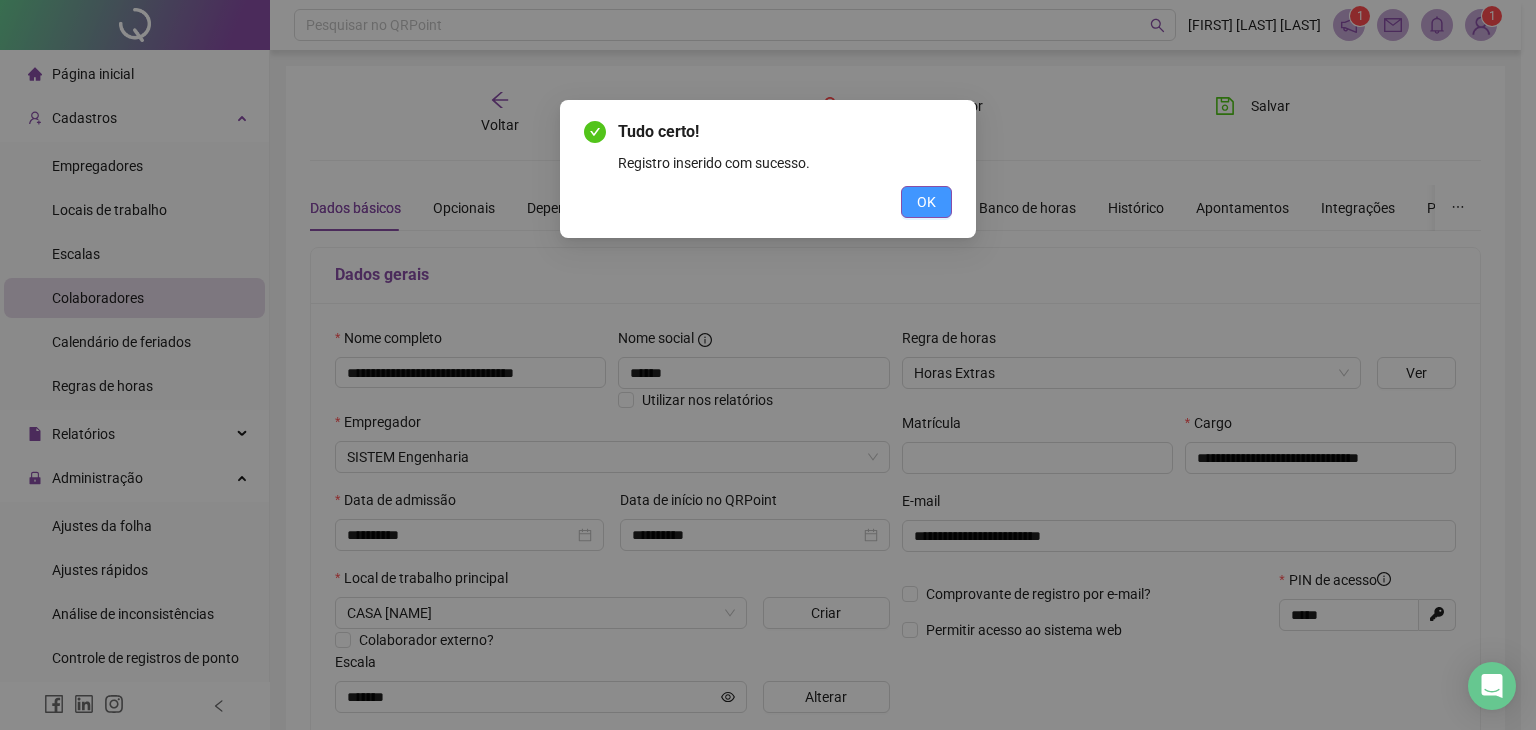 click on "OK" at bounding box center (926, 202) 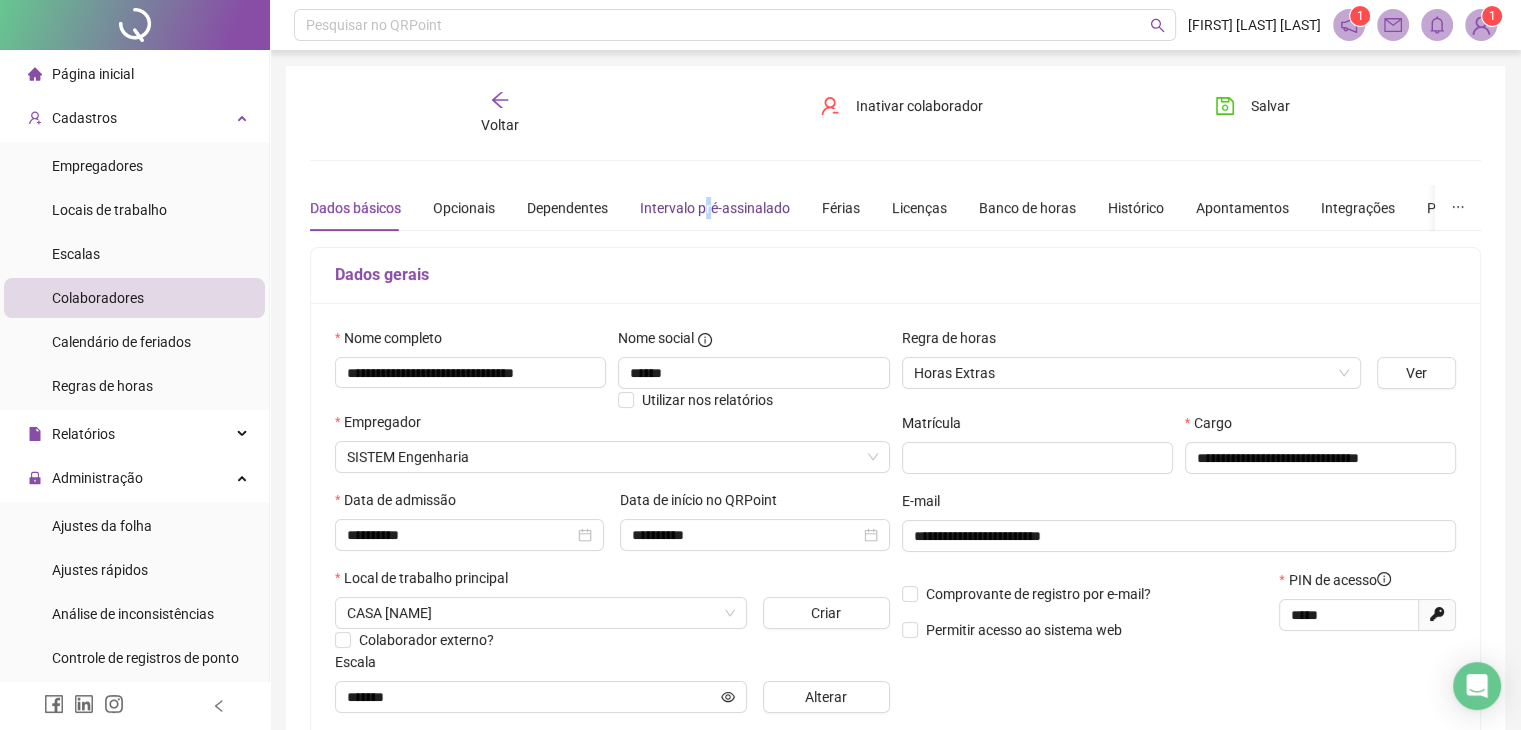 click on "Intervalo pré-assinalado" at bounding box center [715, 208] 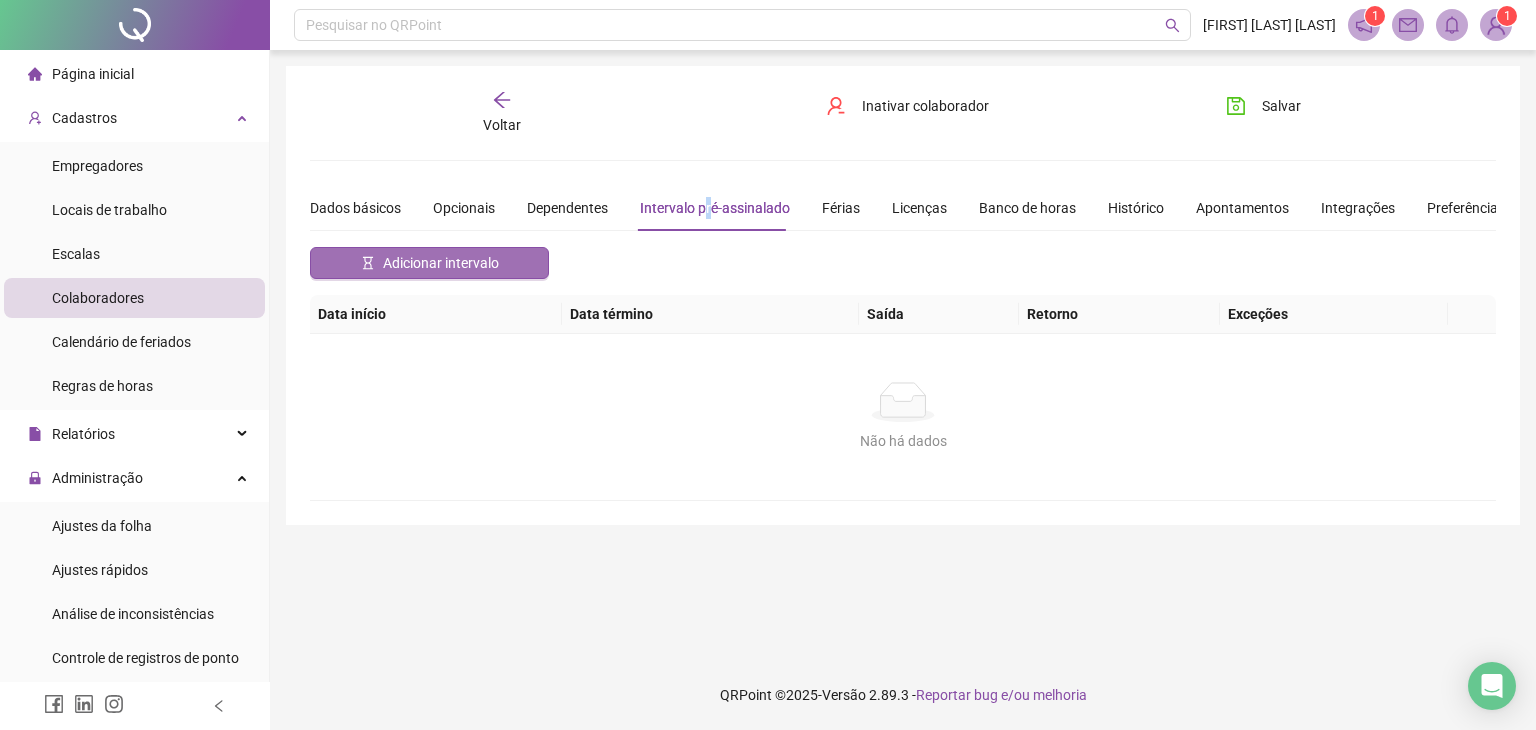 click on "Adicionar intervalo" at bounding box center [429, 263] 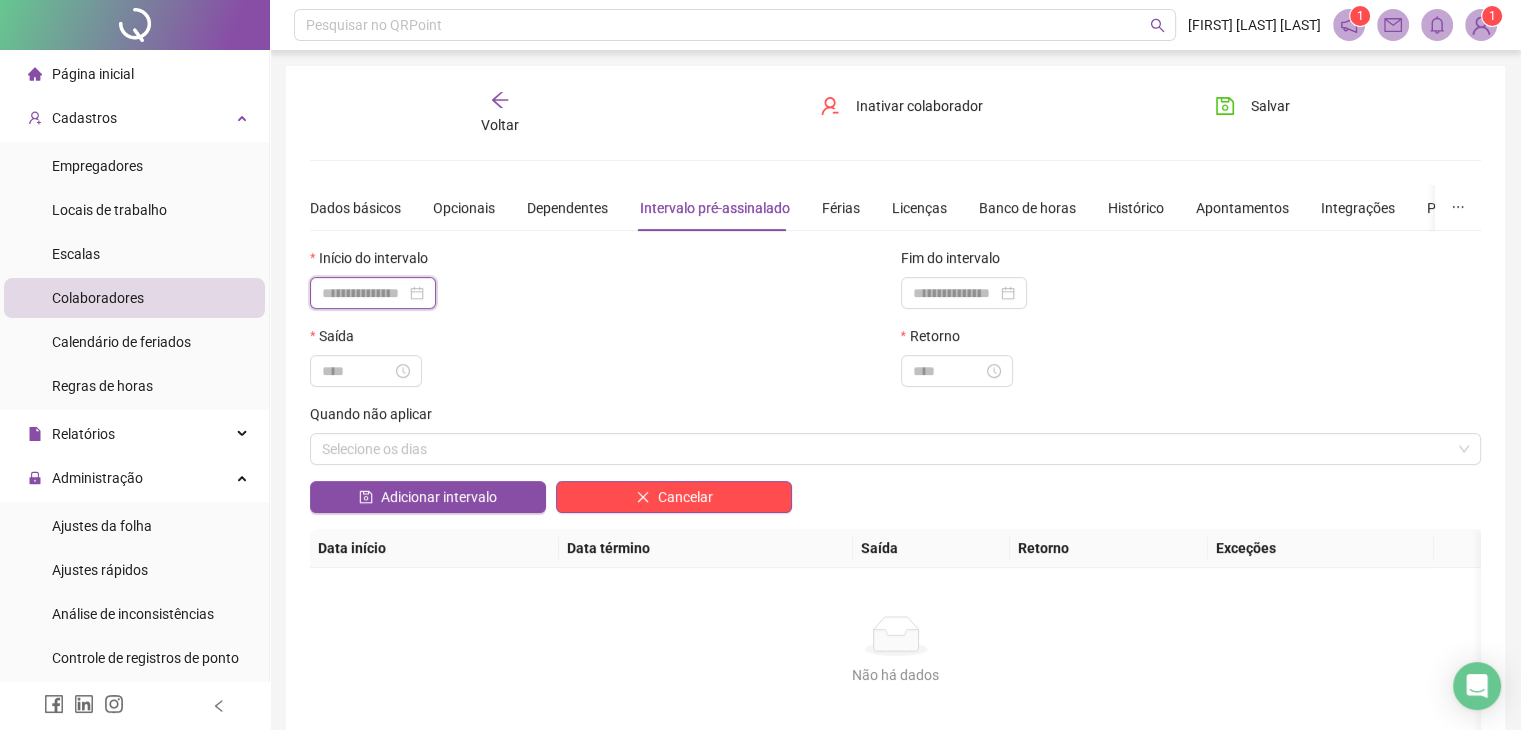 click at bounding box center (364, 293) 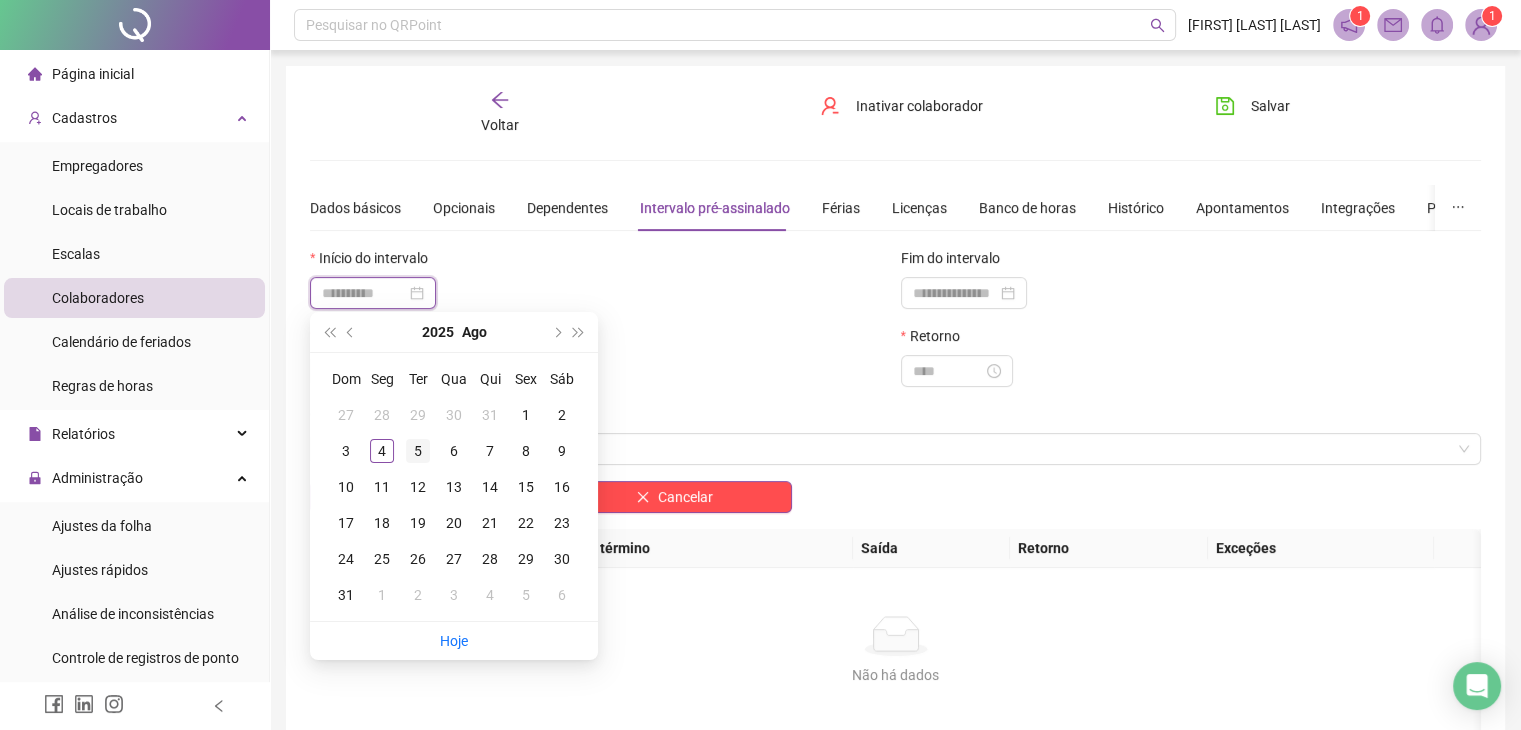 type on "**********" 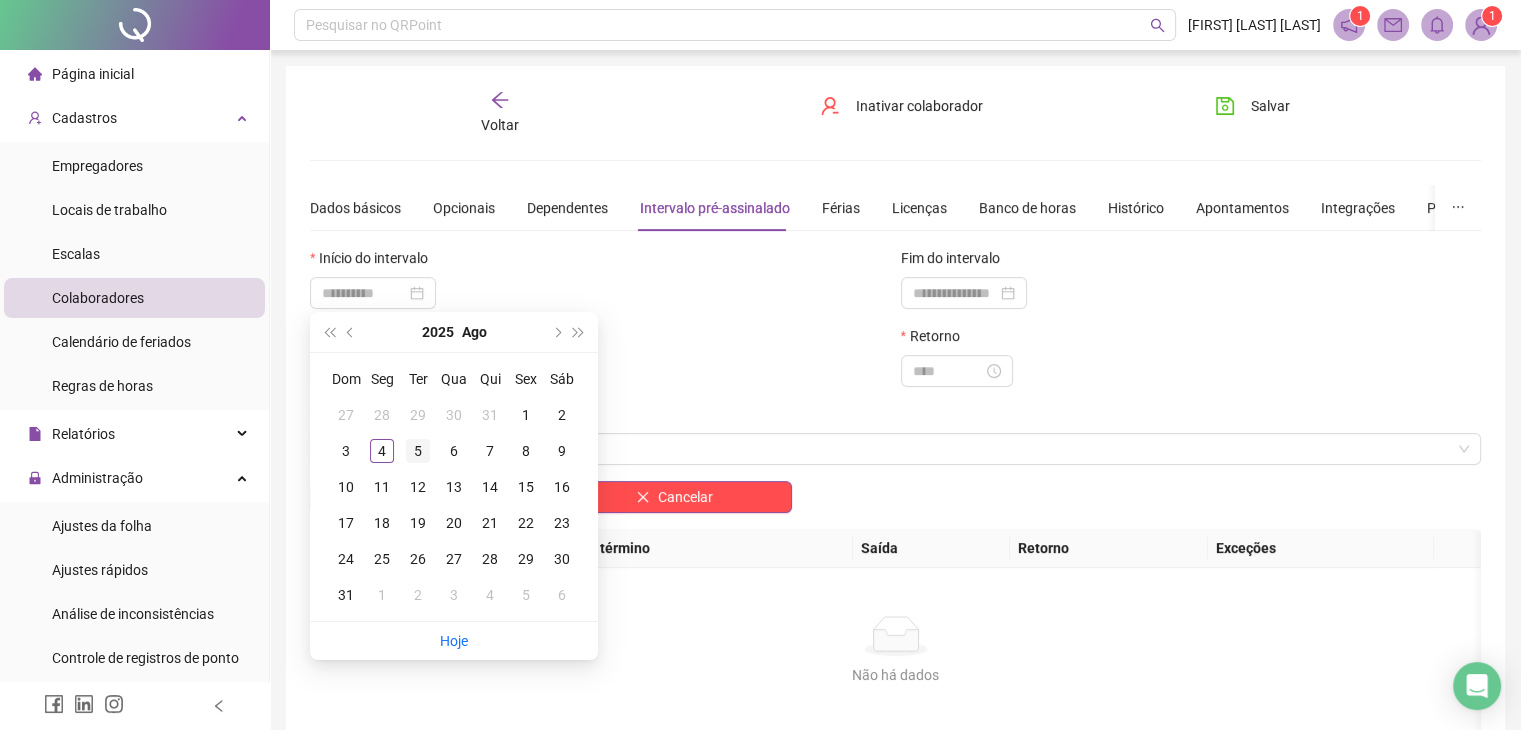 click on "5" at bounding box center (418, 451) 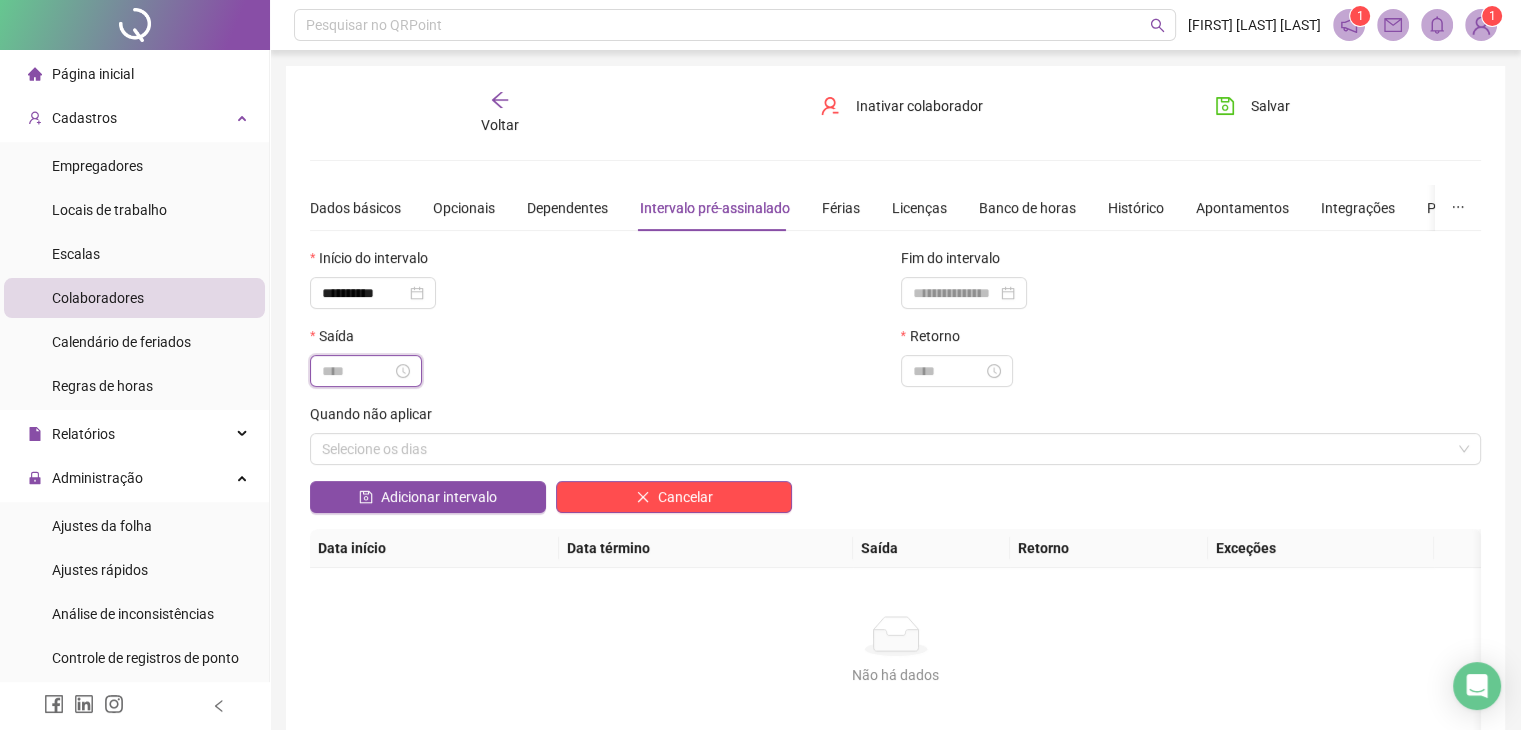 click at bounding box center [357, 371] 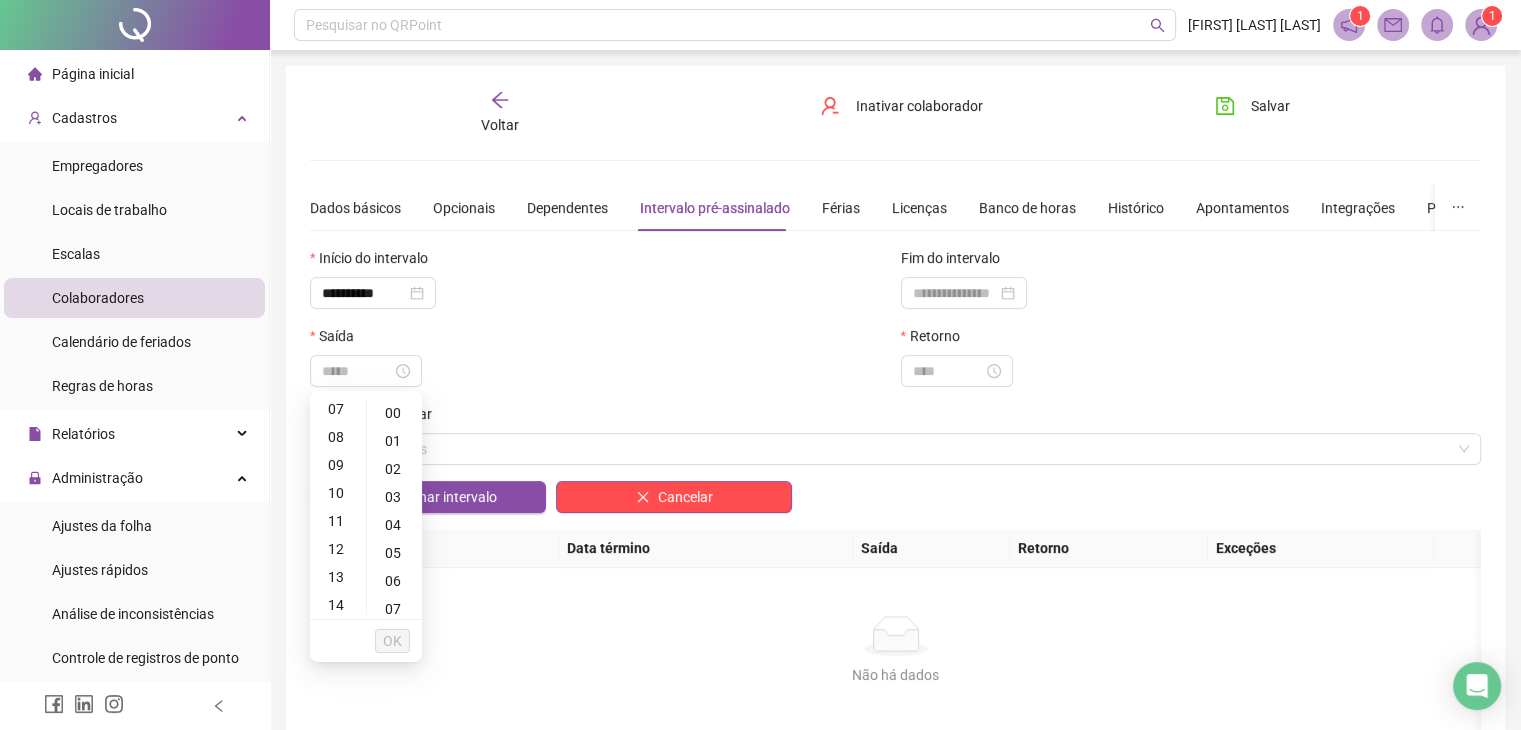 click on "13" at bounding box center (338, 577) 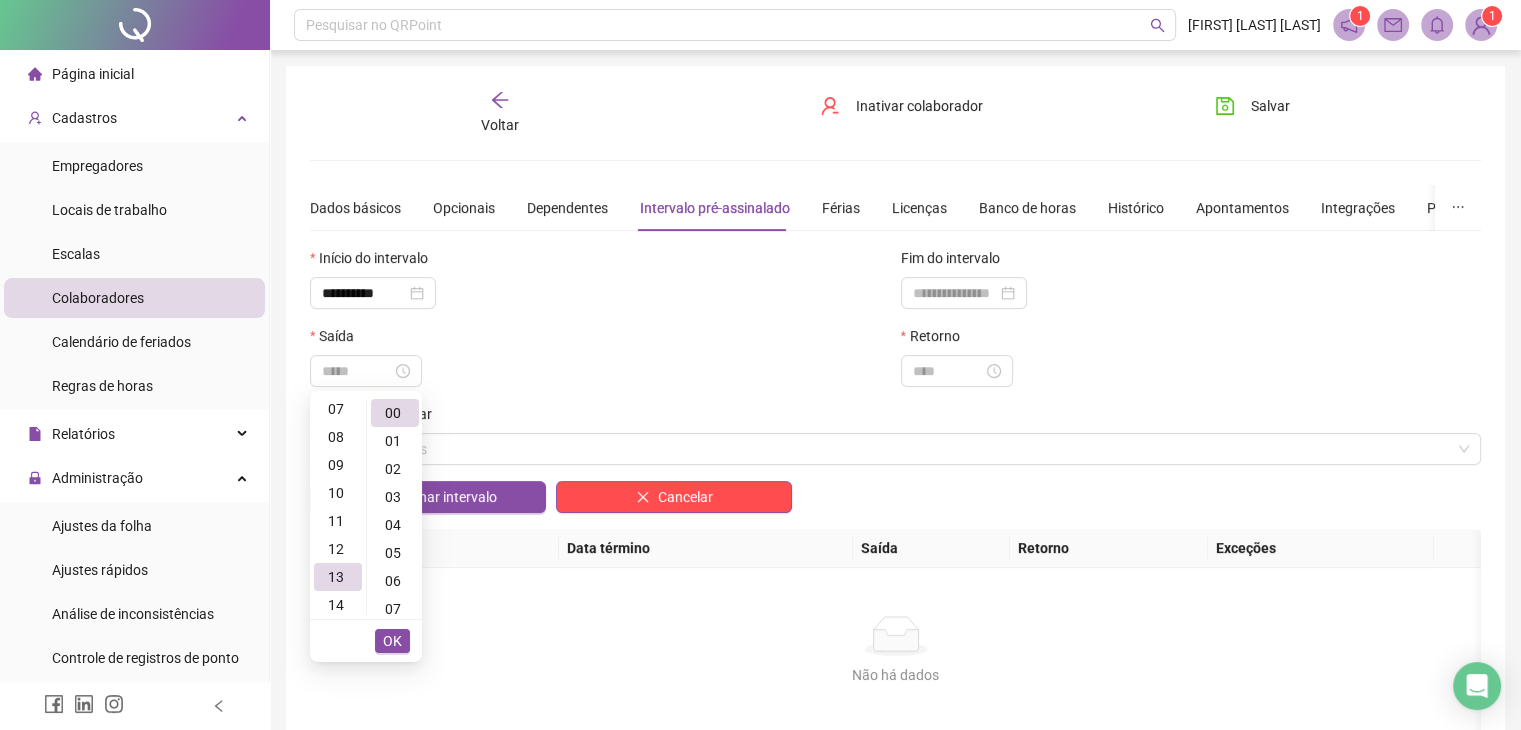 scroll, scrollTop: 364, scrollLeft: 0, axis: vertical 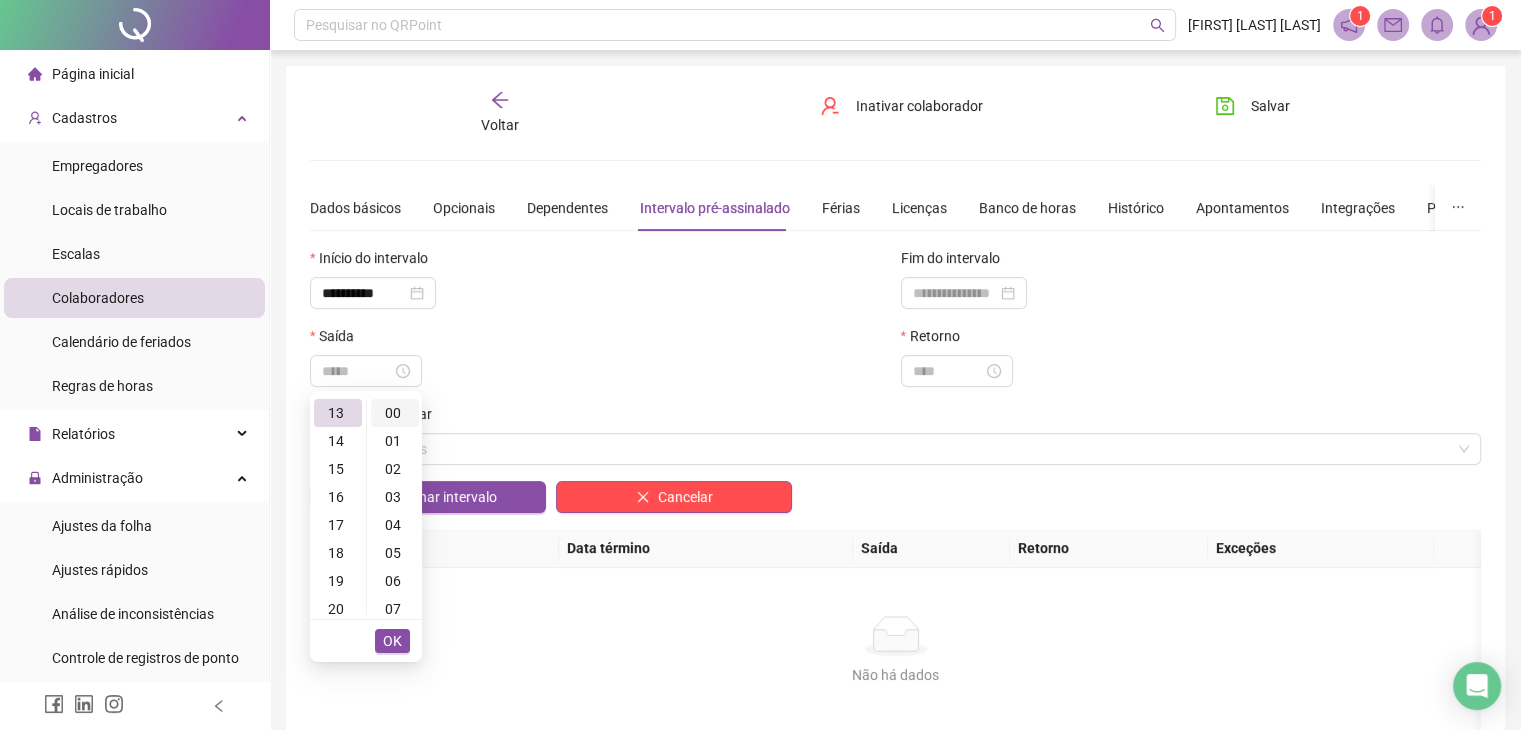 type on "*****" 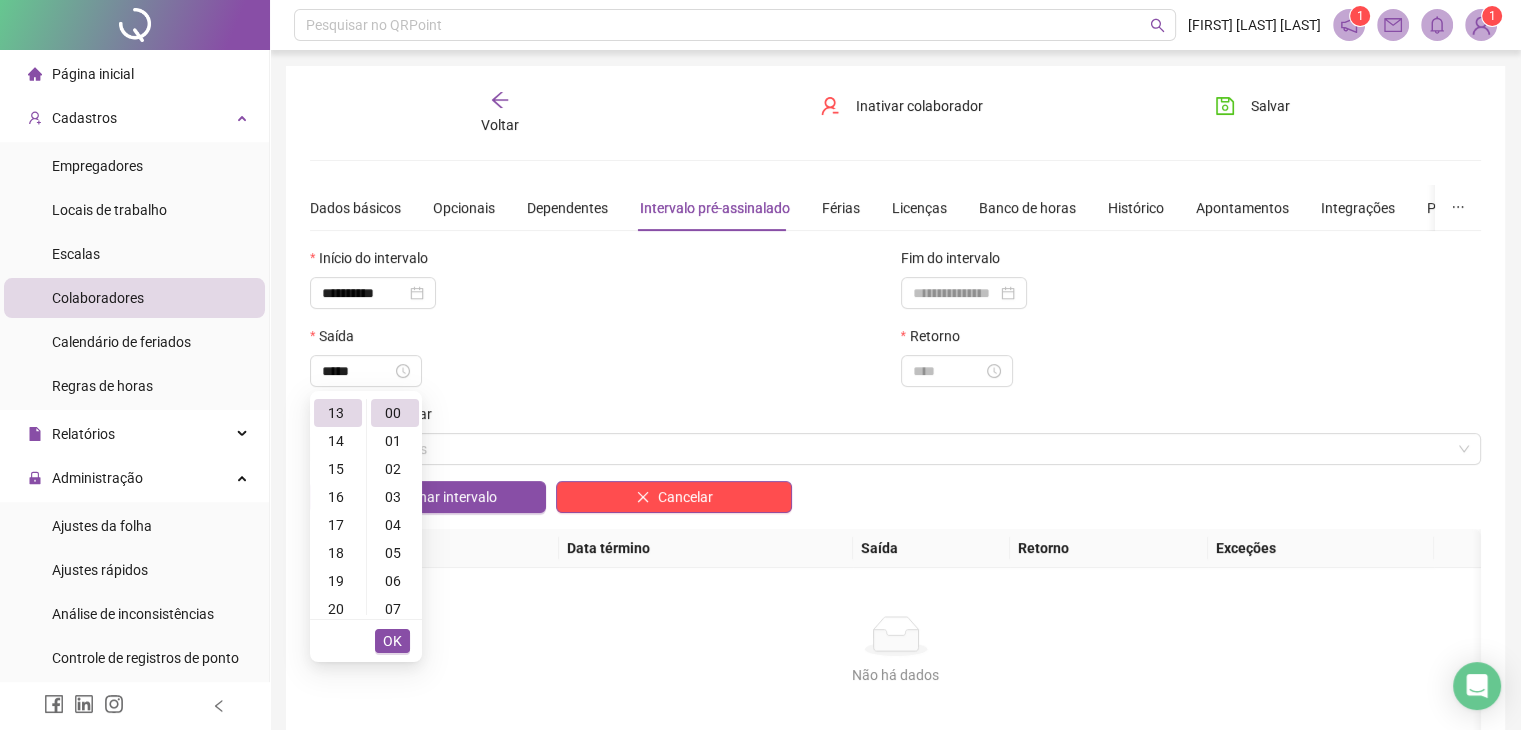 drag, startPoint x: 526, startPoint y: 379, endPoint x: 956, endPoint y: 337, distance: 432.0463 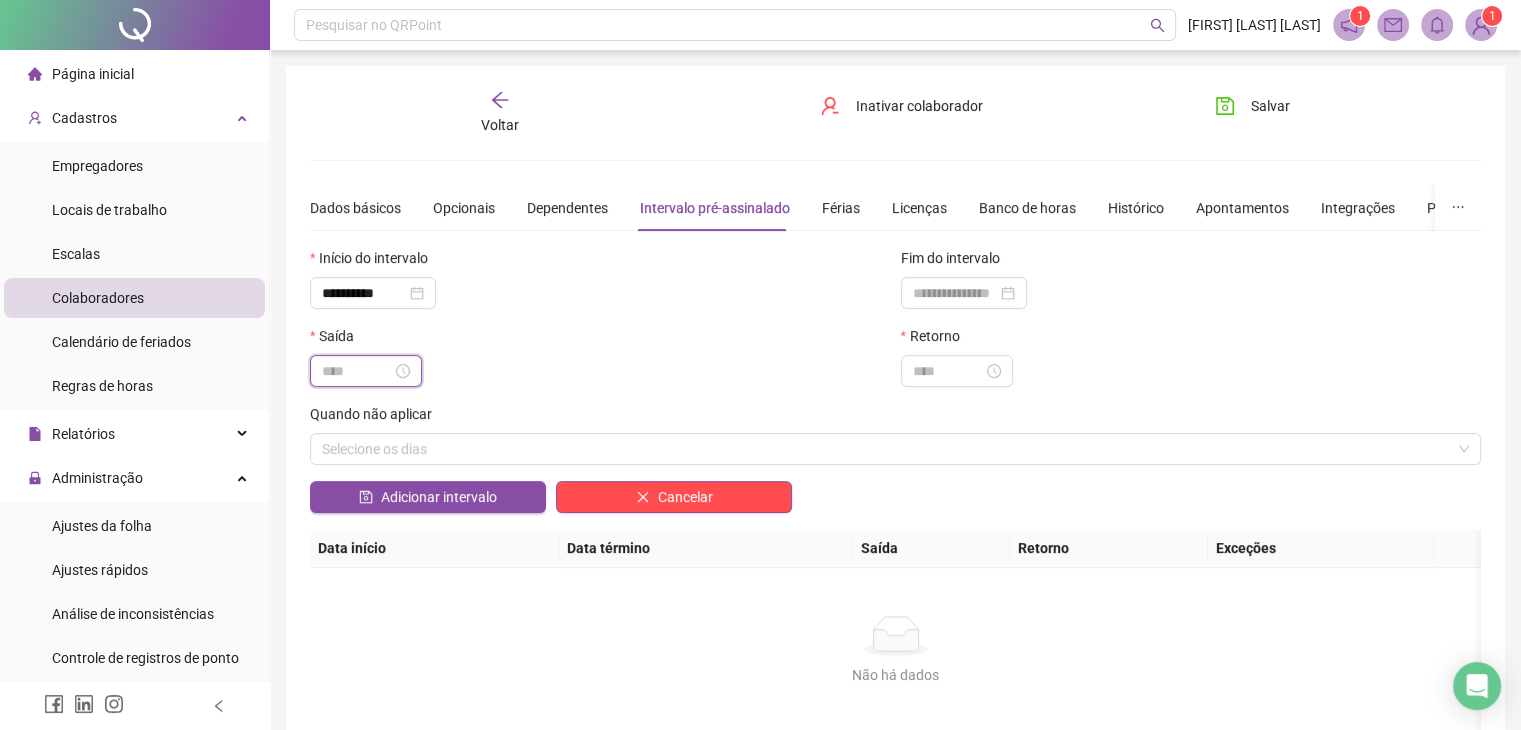 click at bounding box center (357, 371) 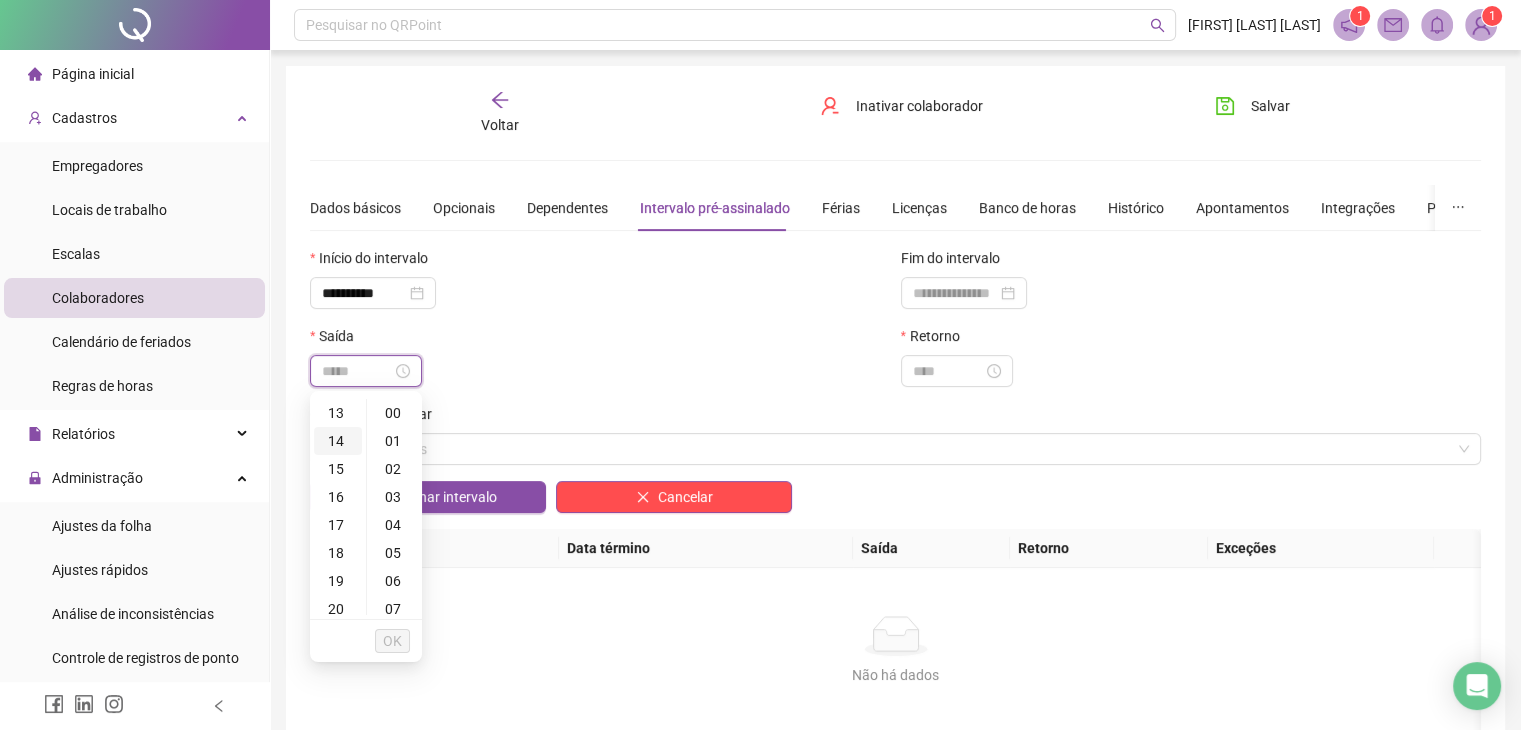 scroll, scrollTop: 164, scrollLeft: 0, axis: vertical 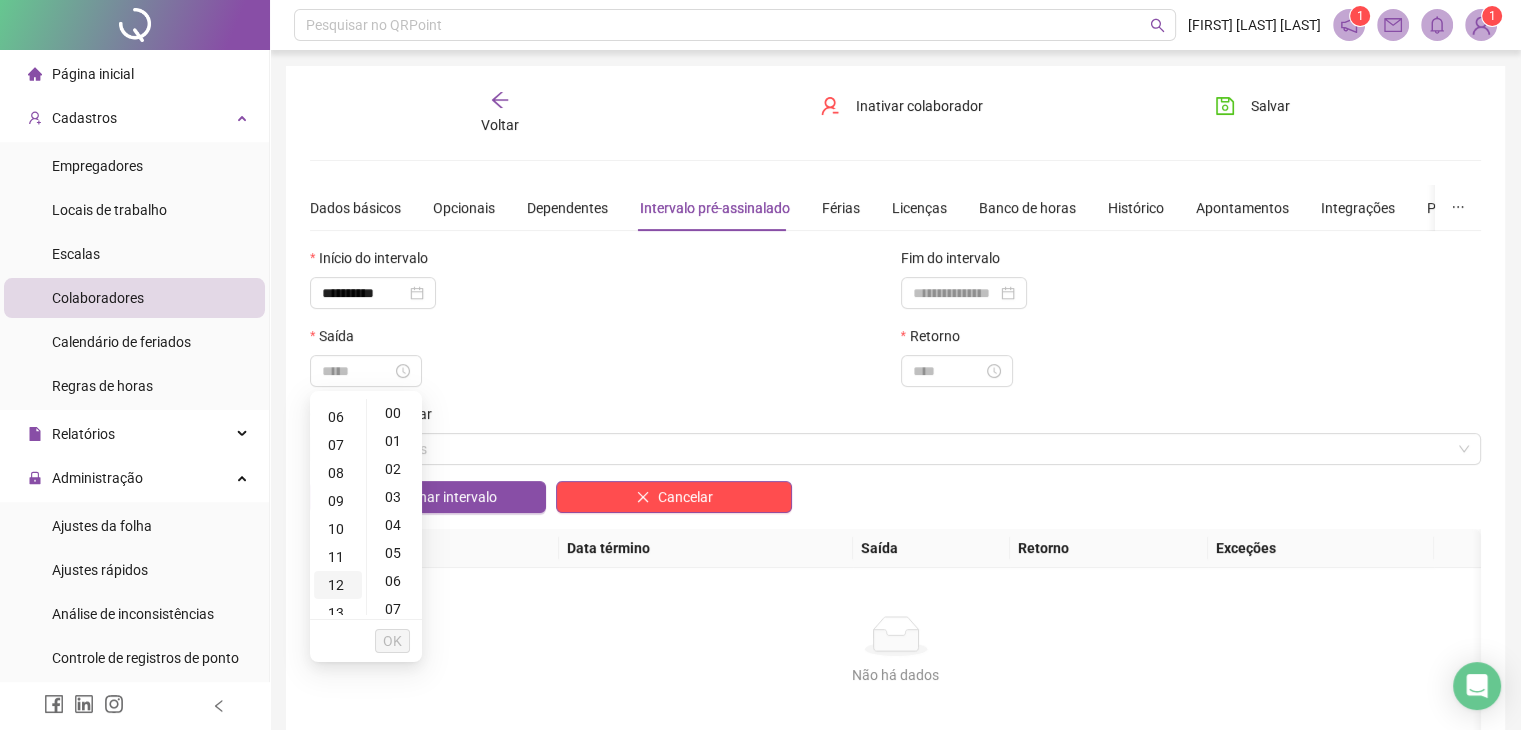 click on "12" at bounding box center [338, 585] 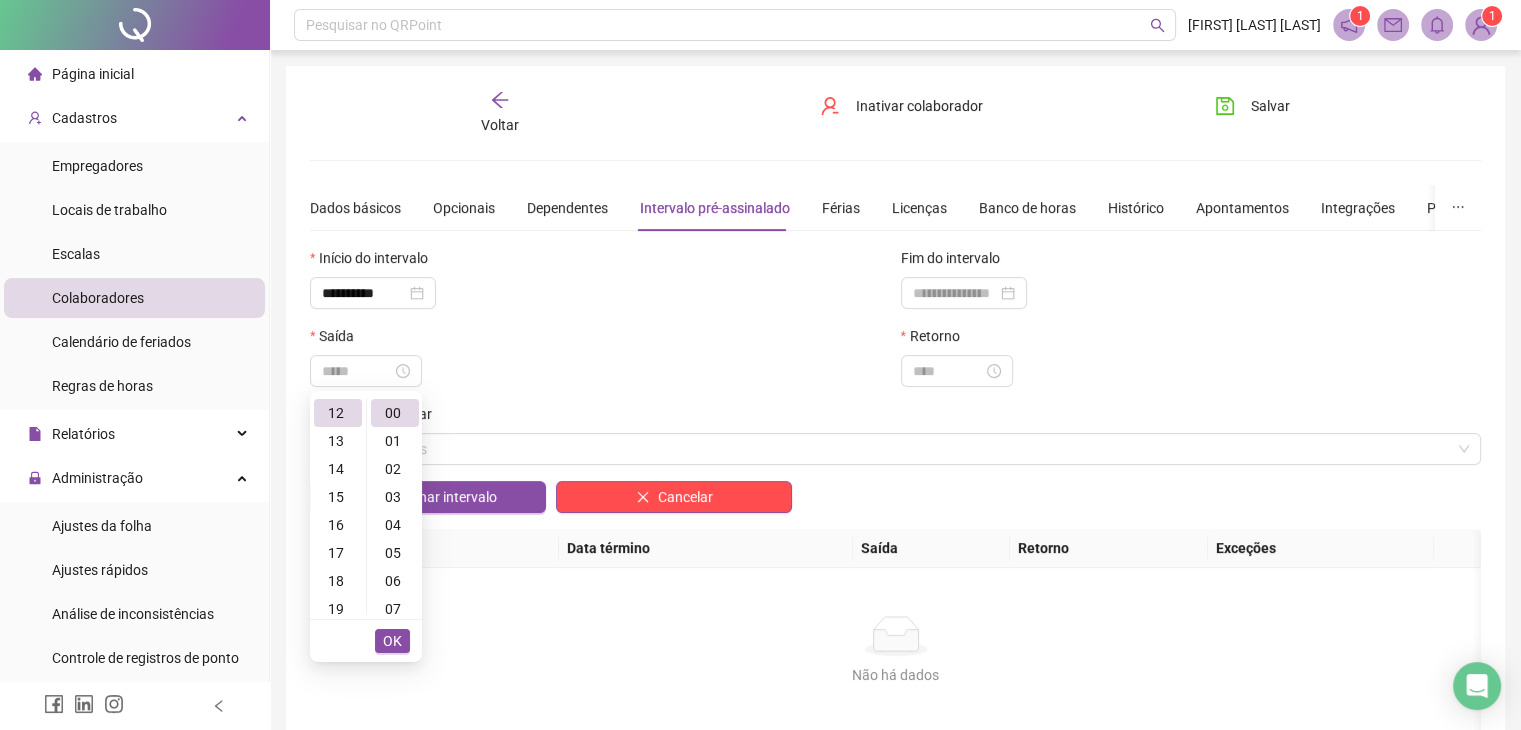 type on "*****" 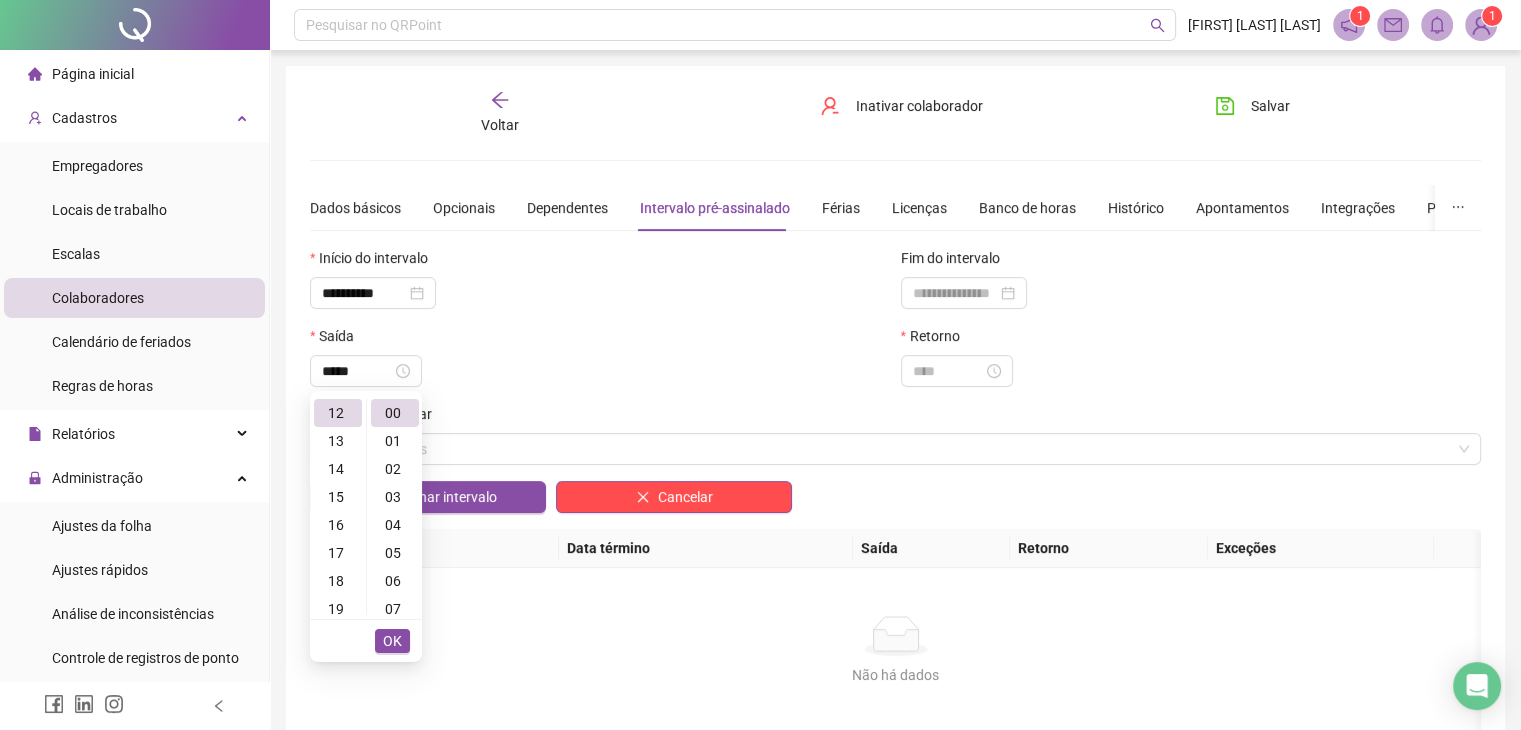 scroll, scrollTop: 336, scrollLeft: 0, axis: vertical 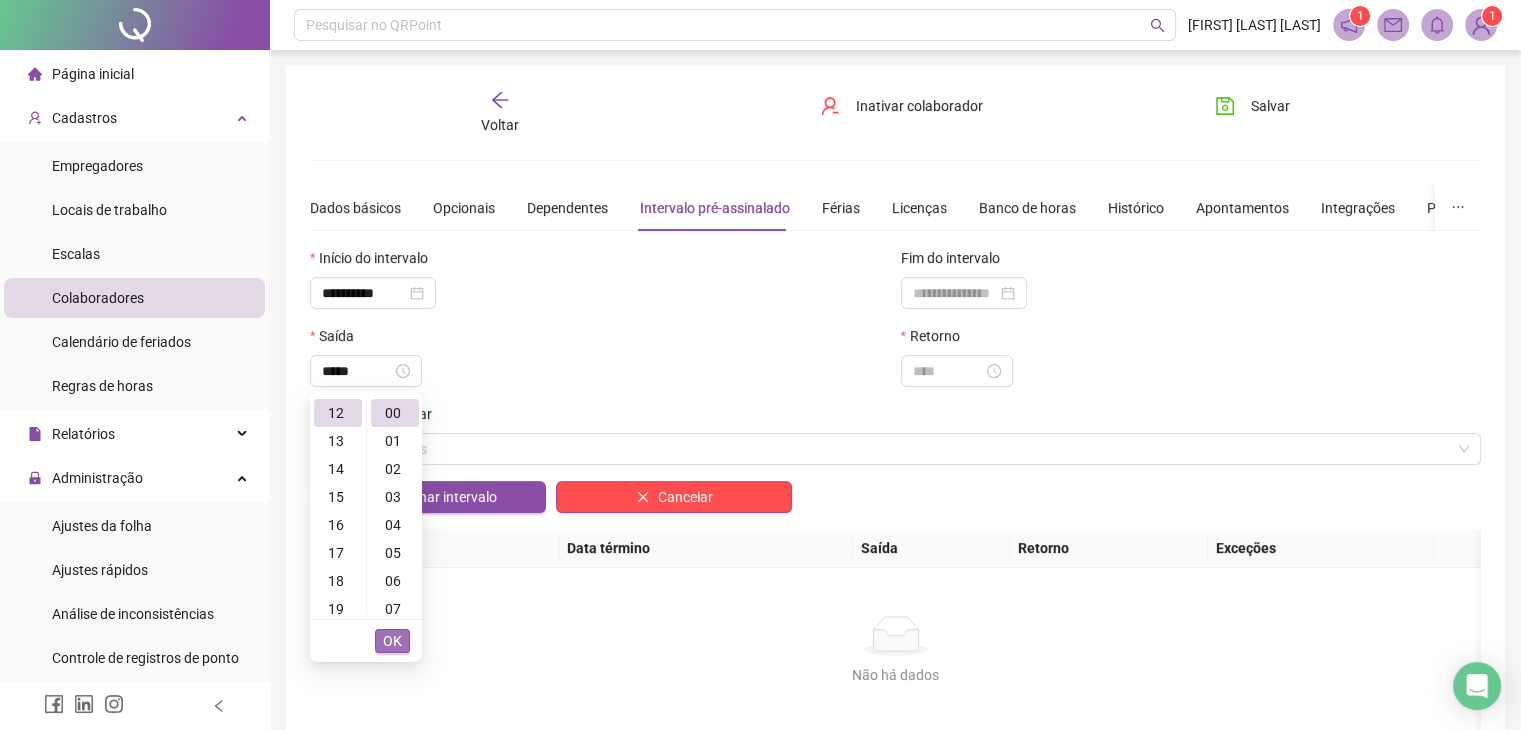 click on "OK" at bounding box center (392, 641) 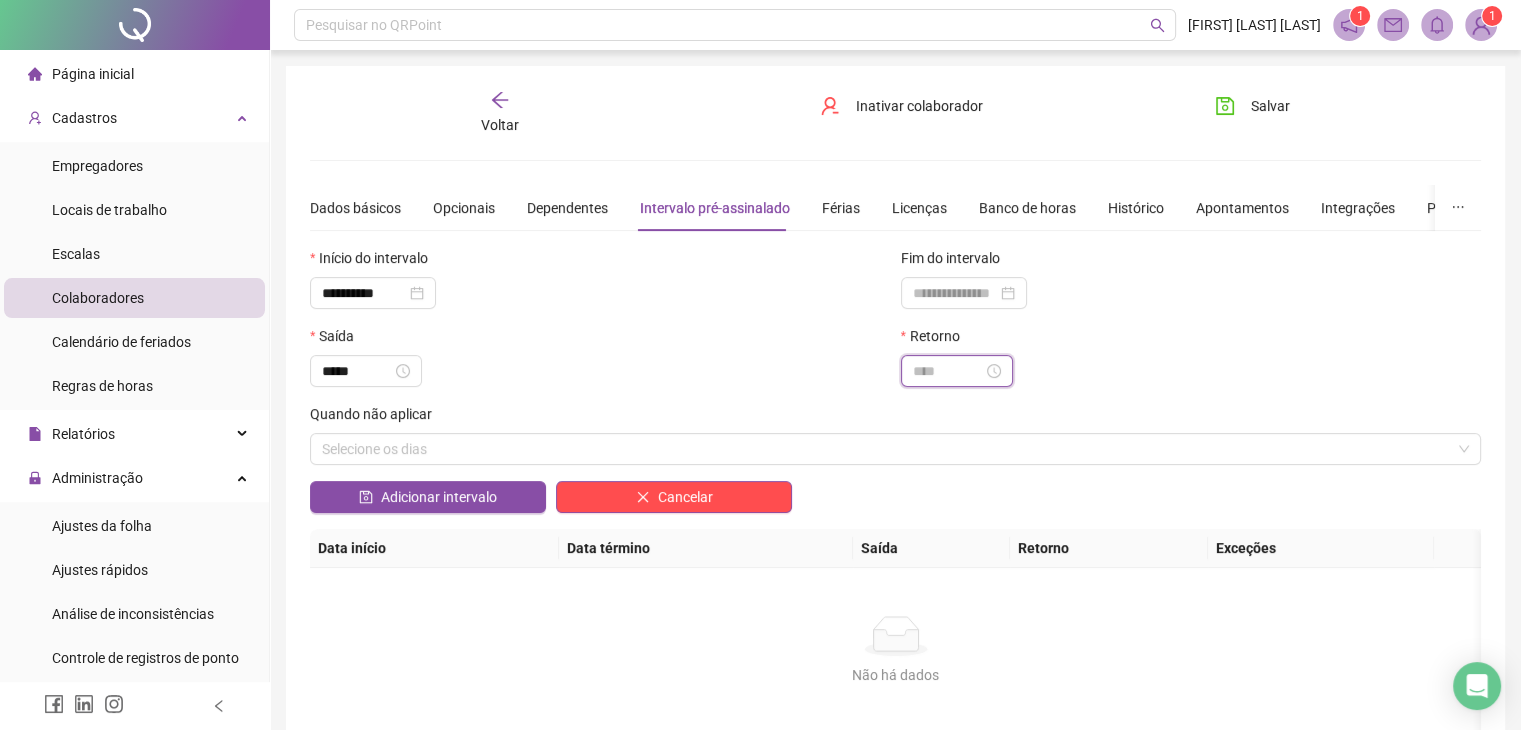click at bounding box center (948, 371) 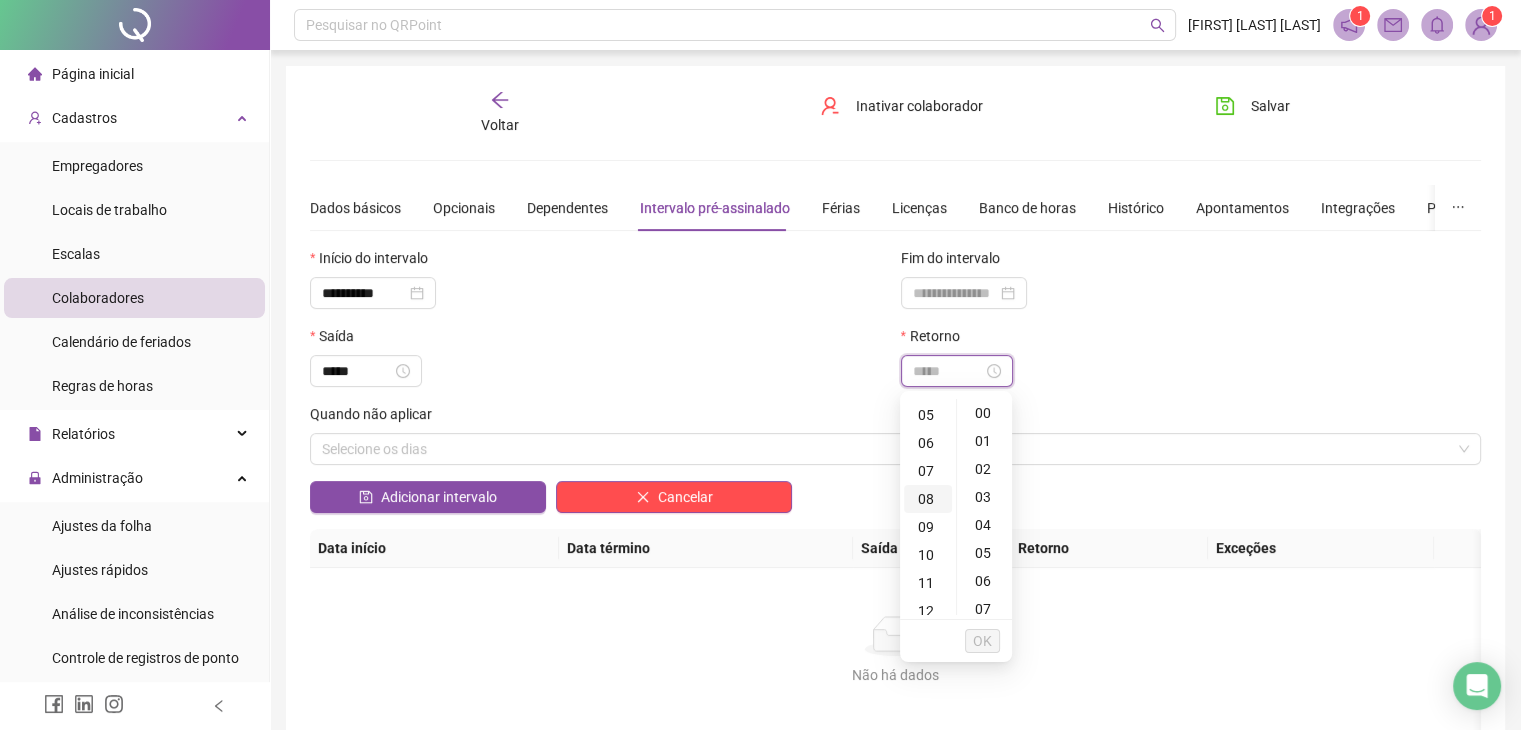 scroll, scrollTop: 200, scrollLeft: 0, axis: vertical 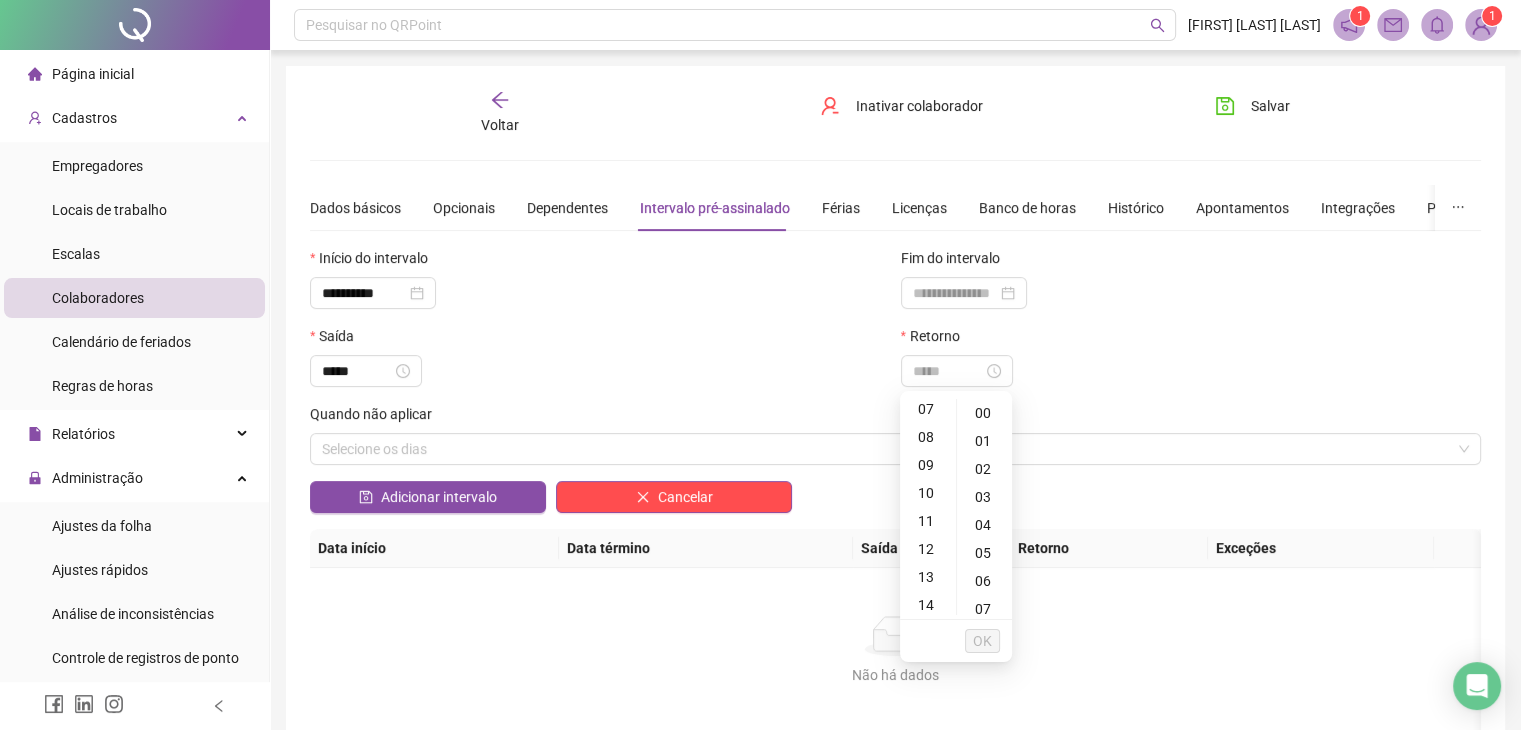 click on "13" at bounding box center [928, 577] 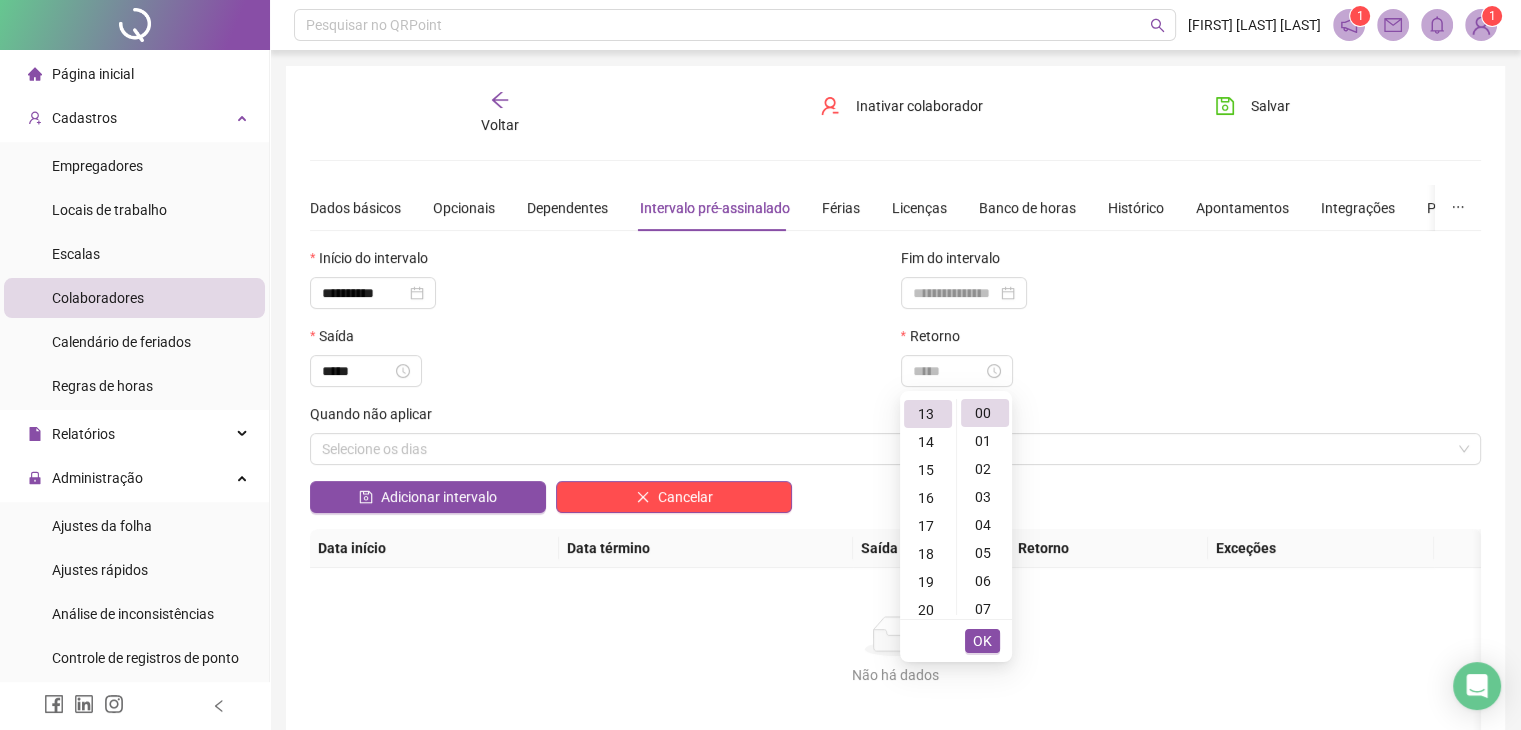 type on "*****" 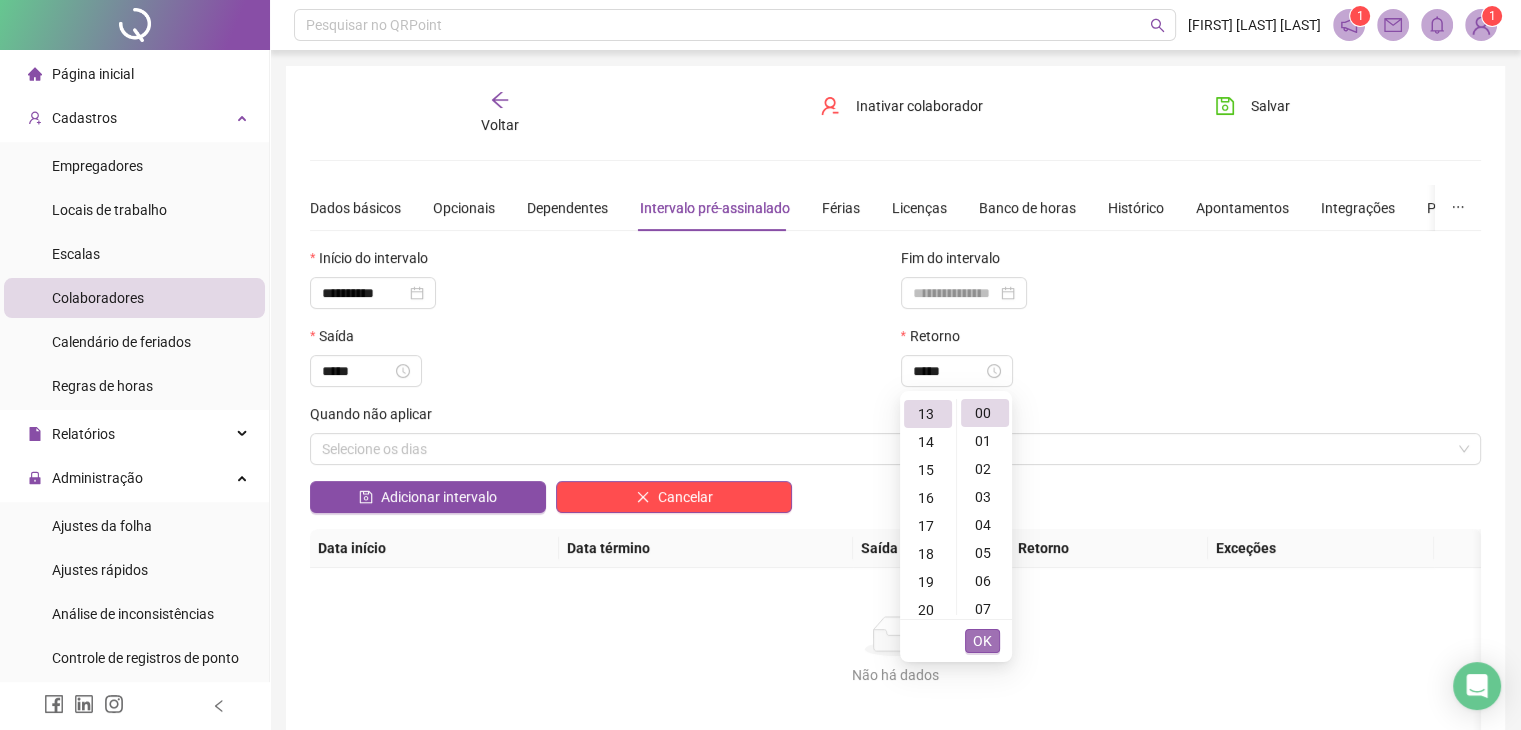 scroll, scrollTop: 364, scrollLeft: 0, axis: vertical 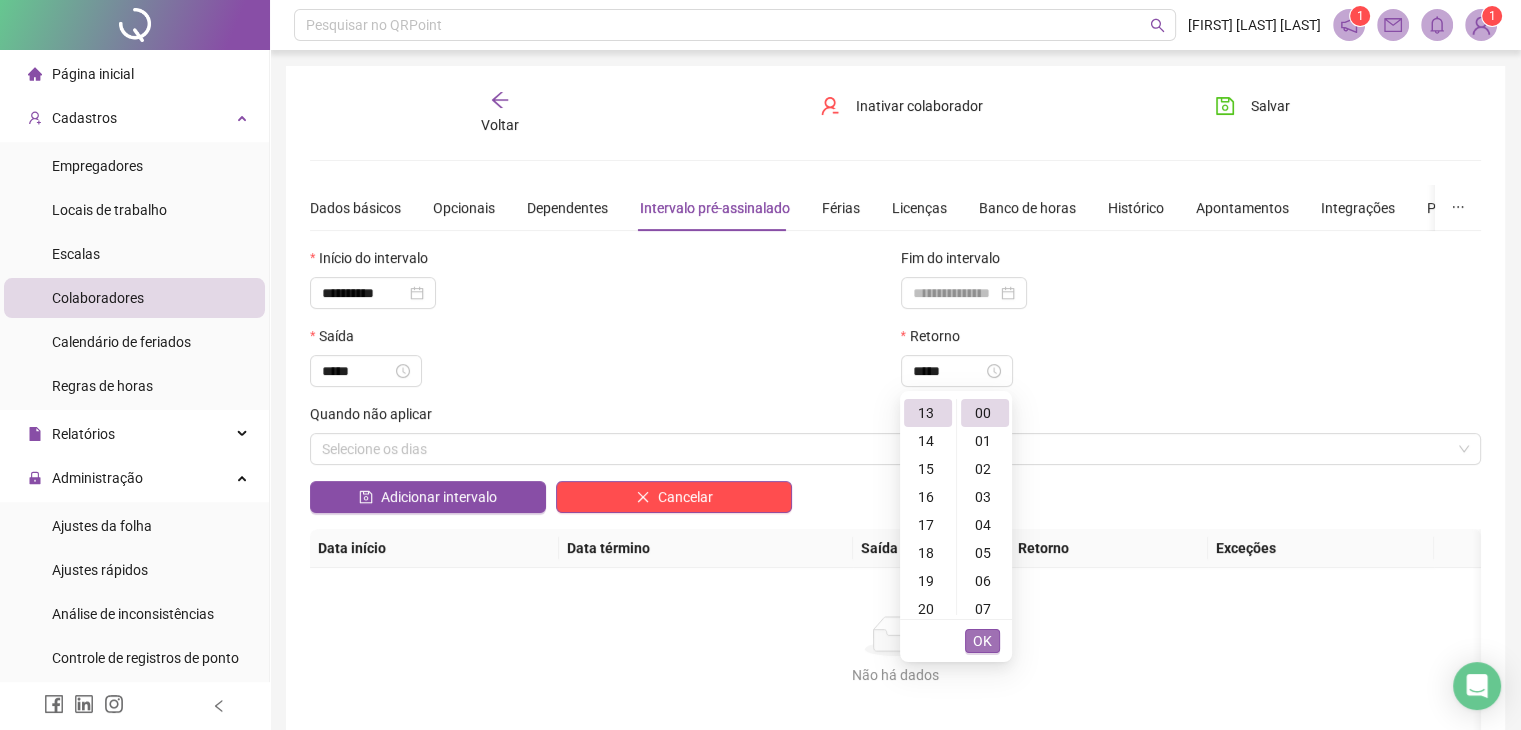 click on "OK" at bounding box center (982, 641) 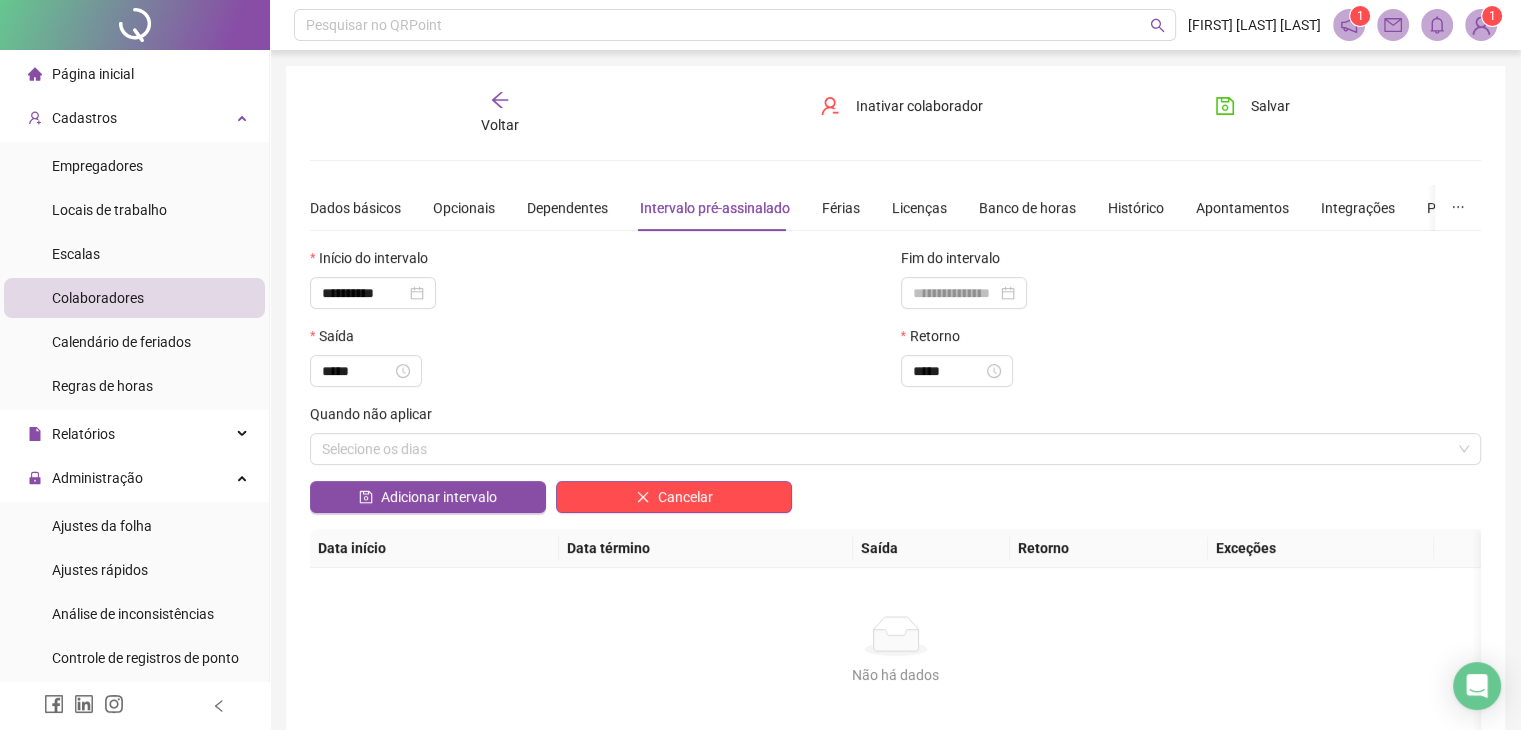 click on "*****" at bounding box center (600, 371) 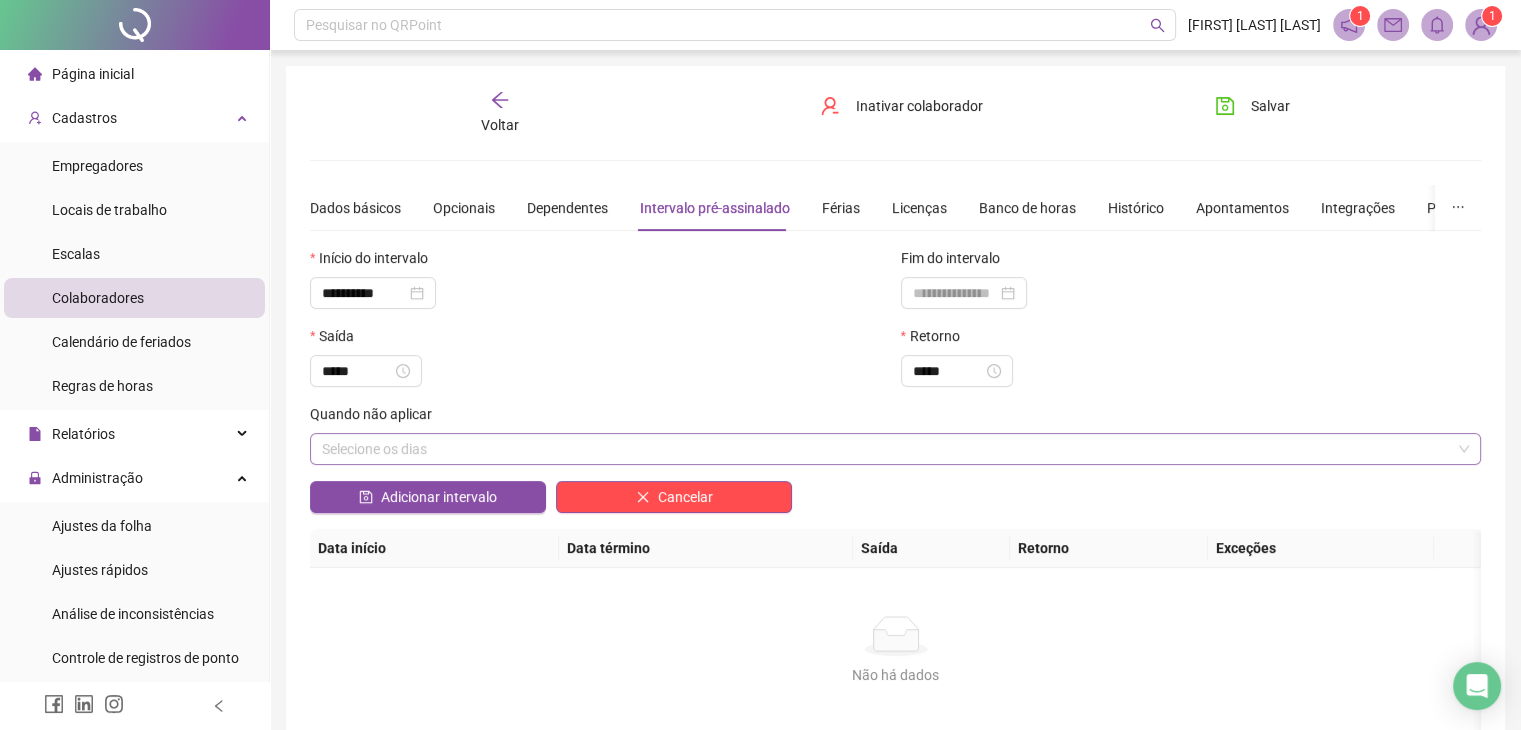 click on "Selecione os dias" at bounding box center [895, 449] 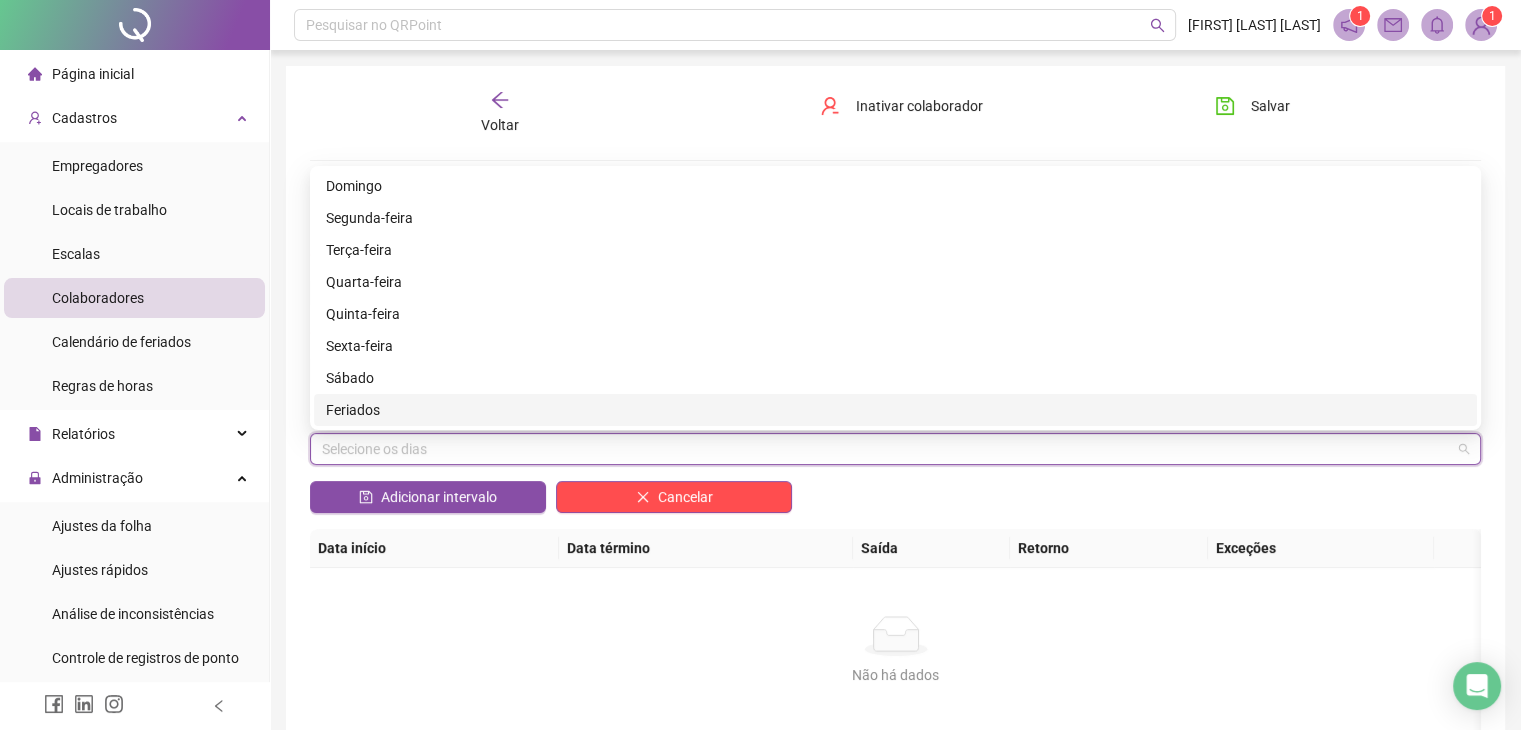 click on "Feriados" at bounding box center (895, 410) 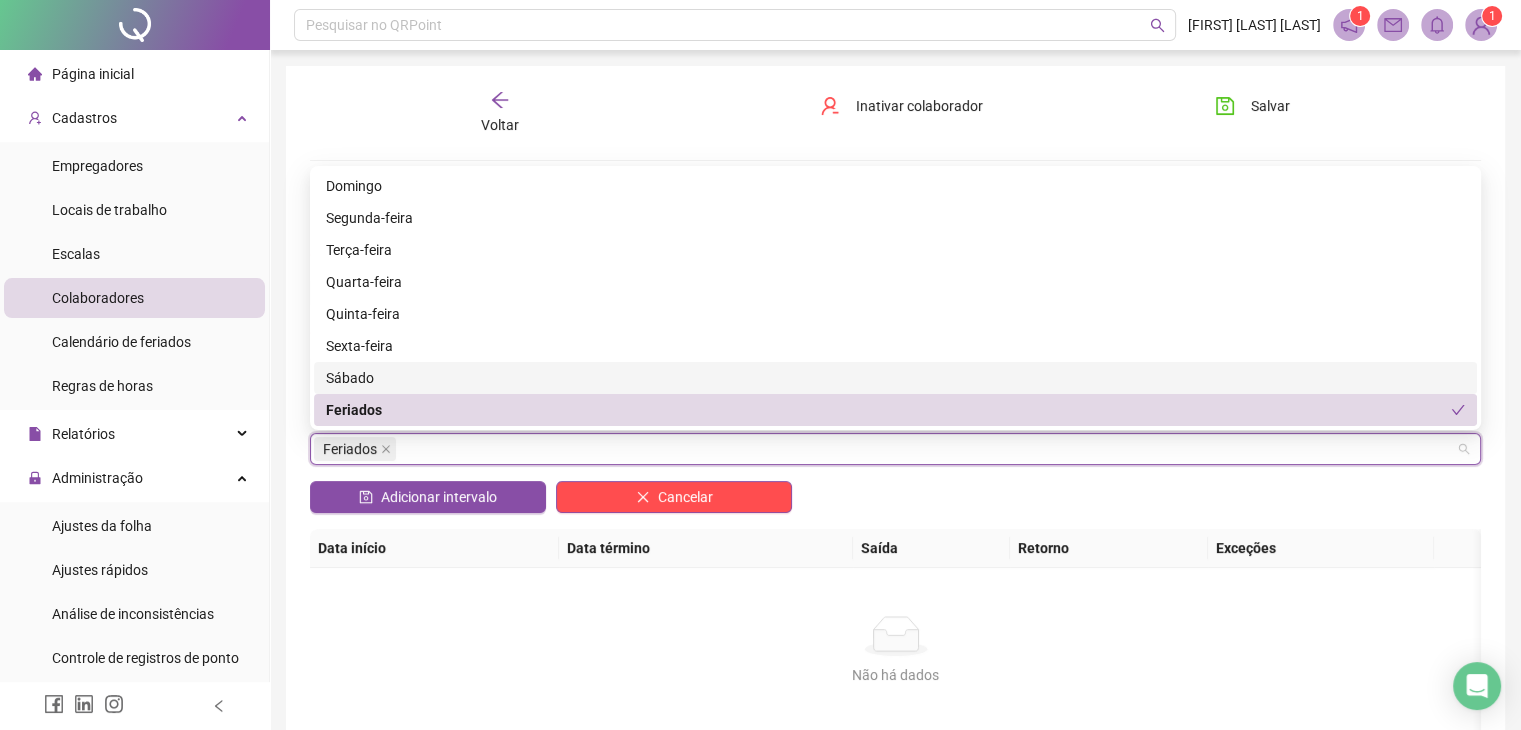 click on "Sábado" at bounding box center (895, 378) 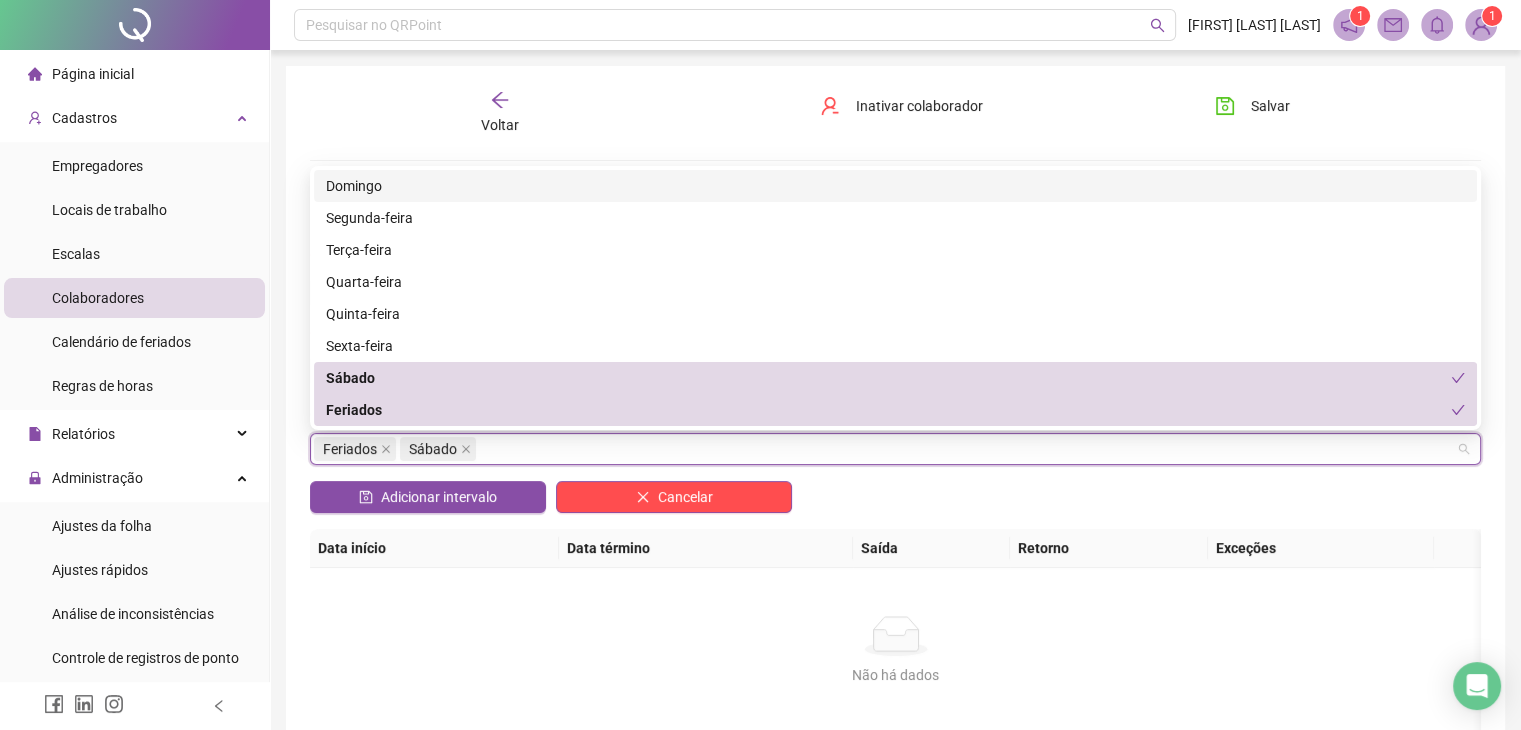 click on "Domingo" at bounding box center [895, 186] 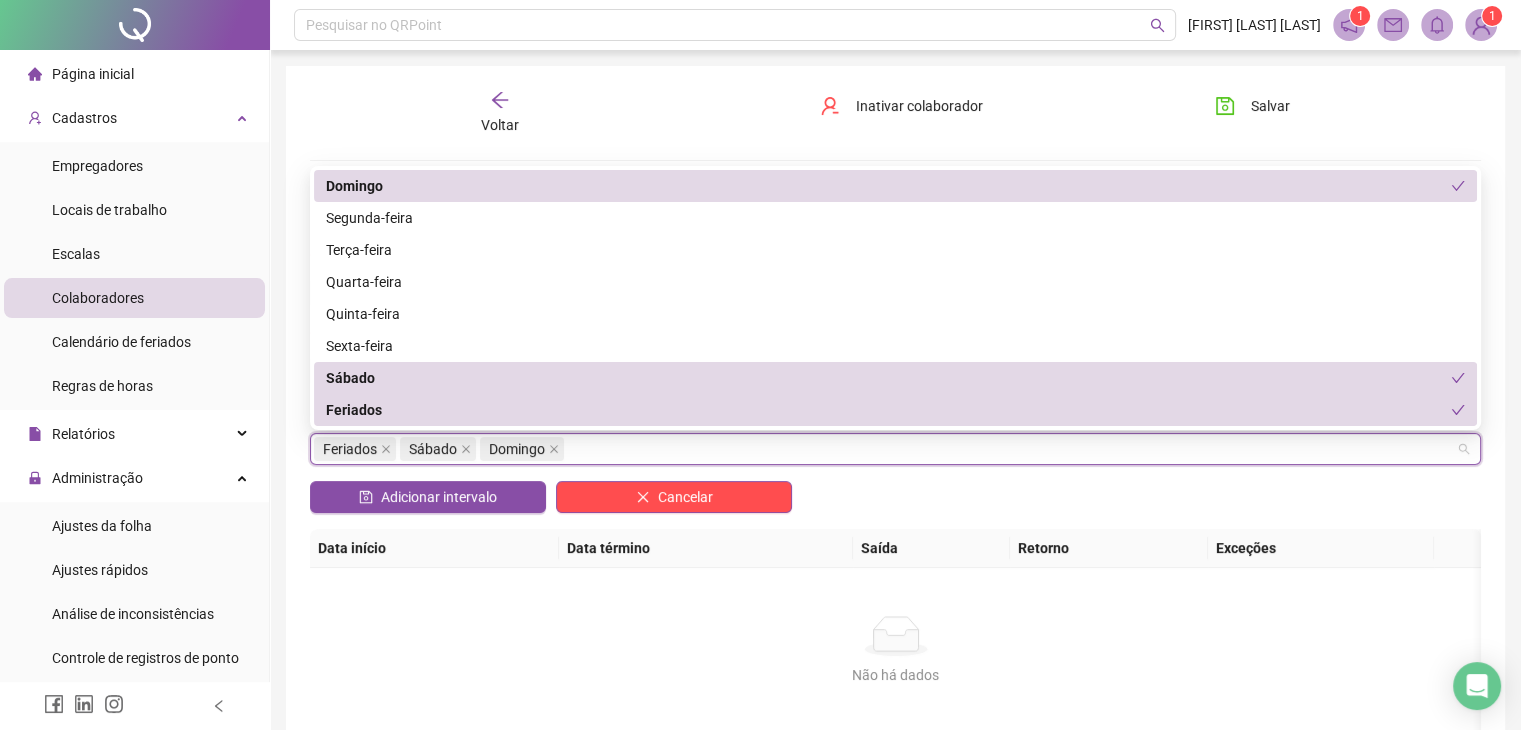 click on "Voltar Inativar colaborador Salvar" at bounding box center (895, 113) 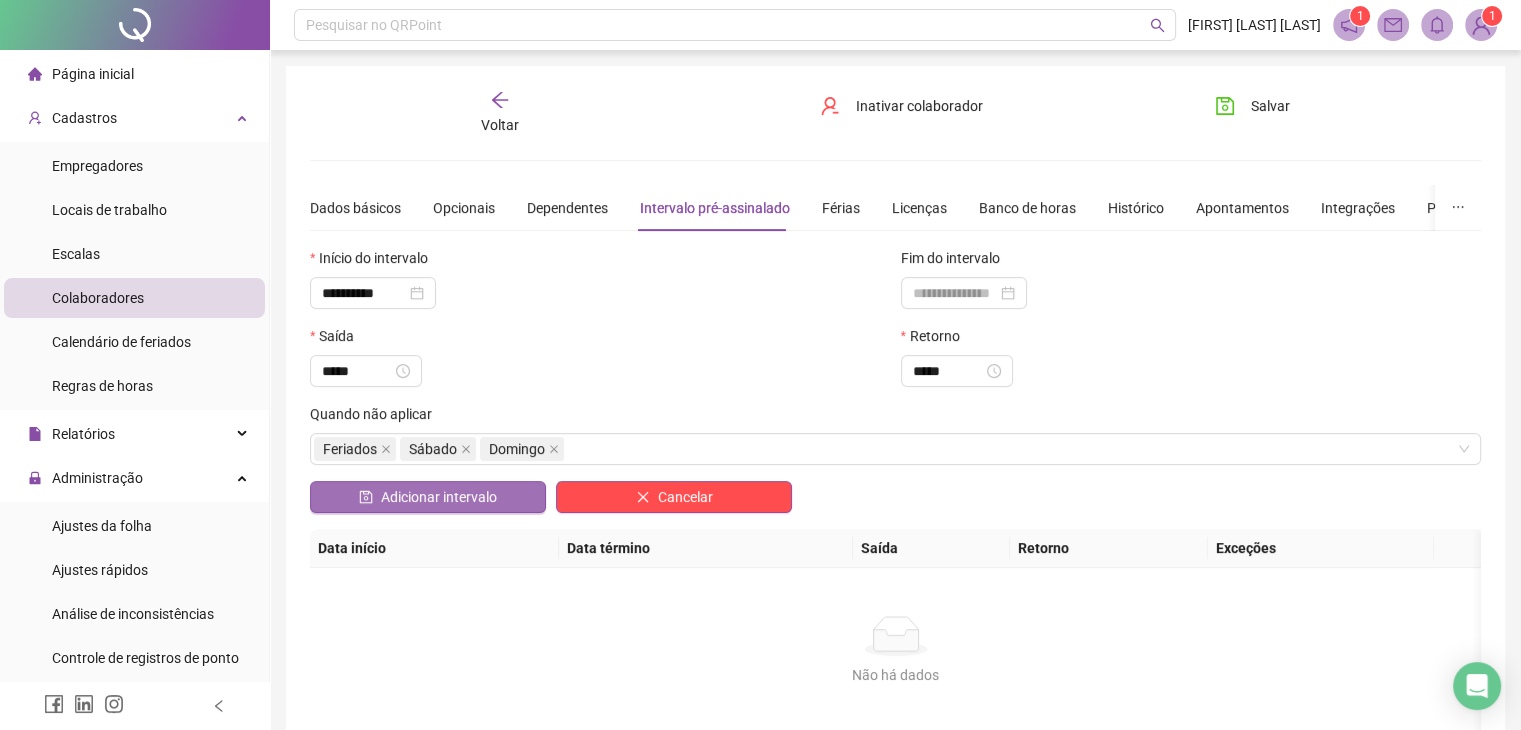 click on "Adicionar intervalo" at bounding box center (439, 497) 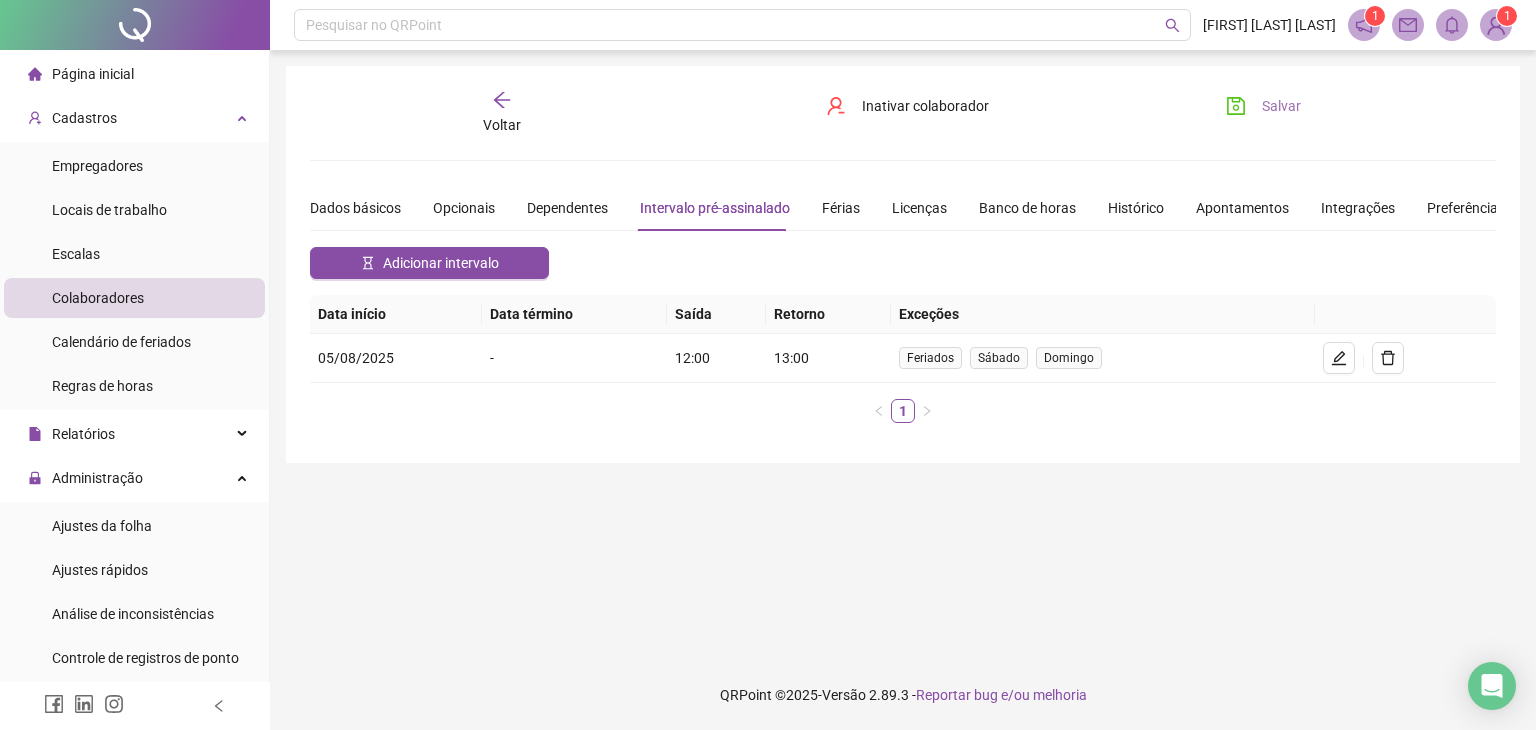 click 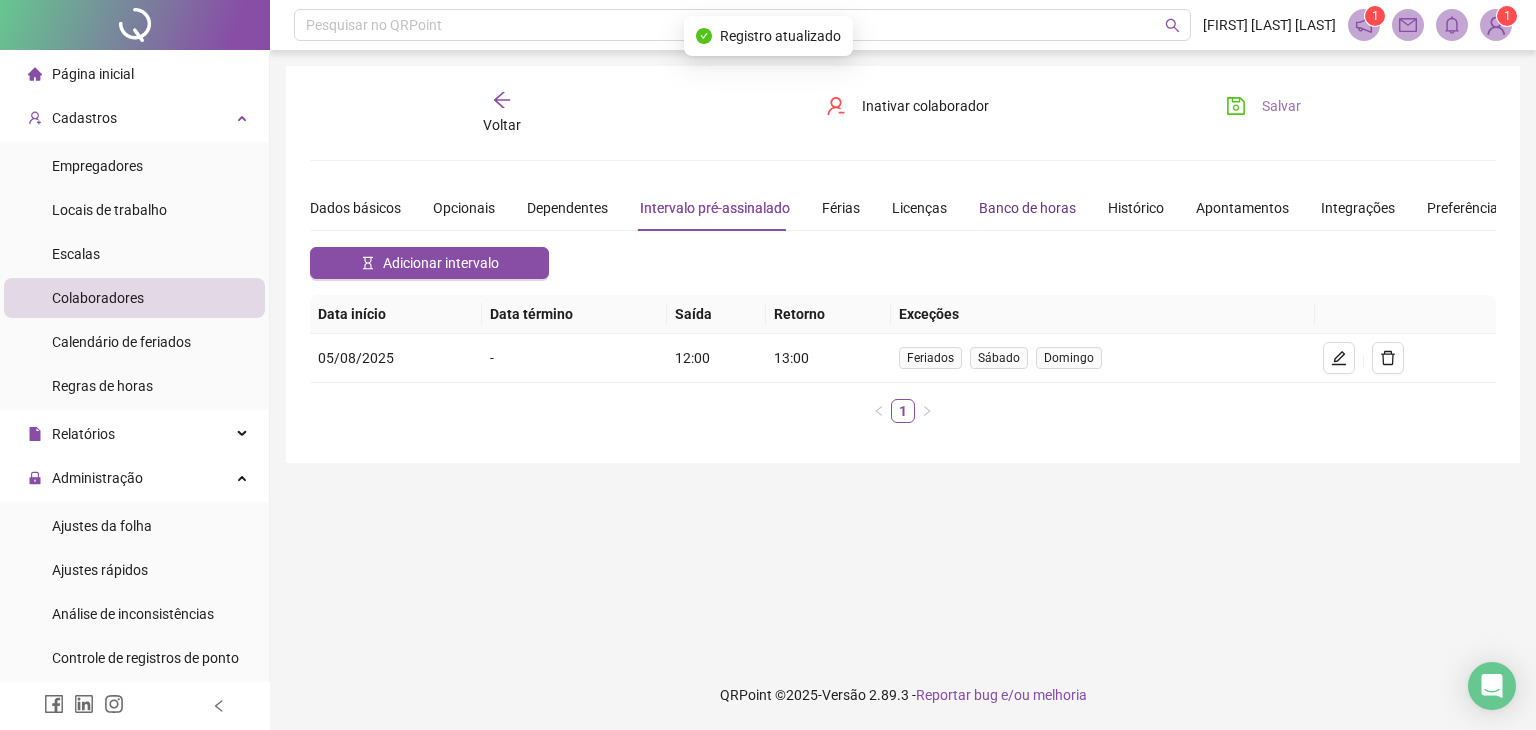 click on "Banco de horas" at bounding box center [1027, 208] 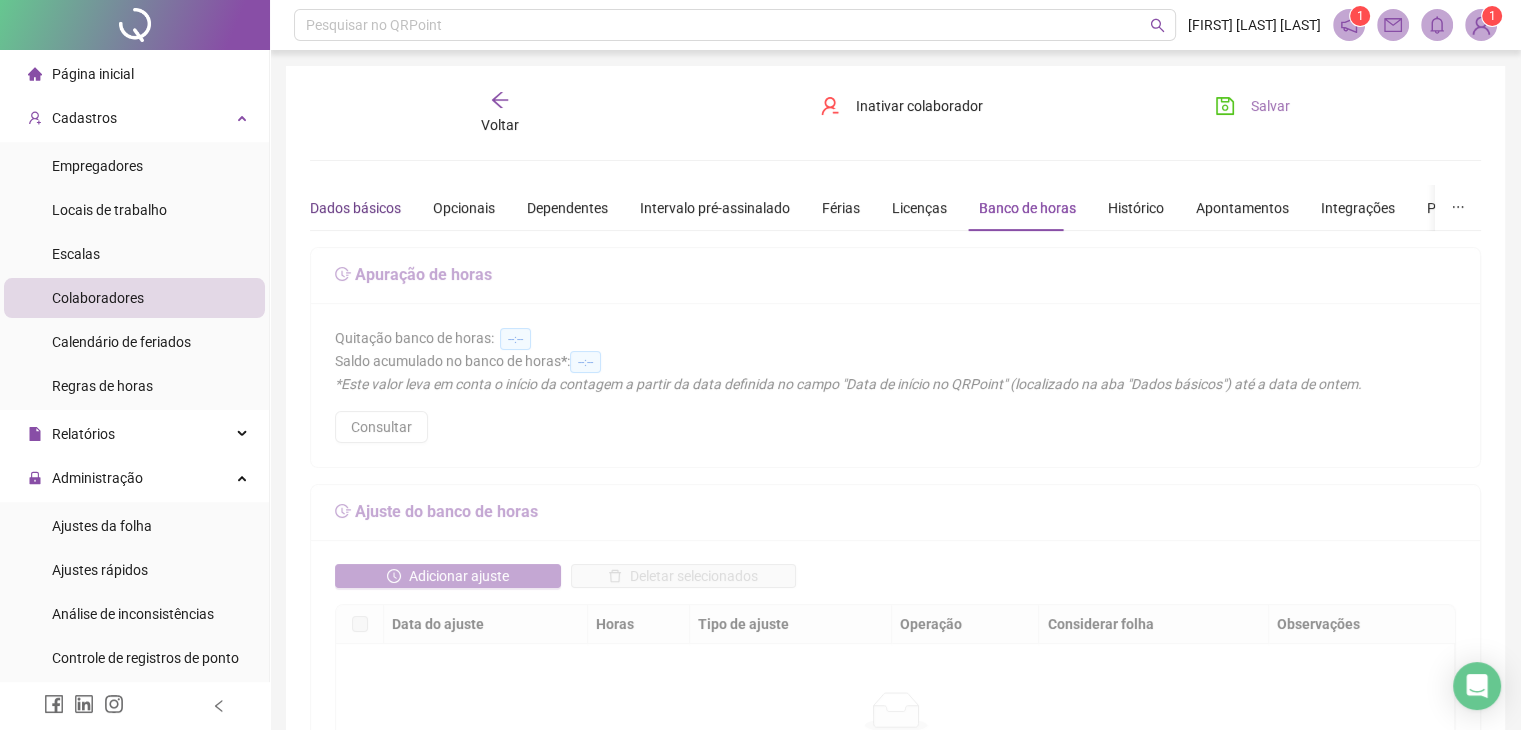 click on "Dados básicos" at bounding box center (355, 208) 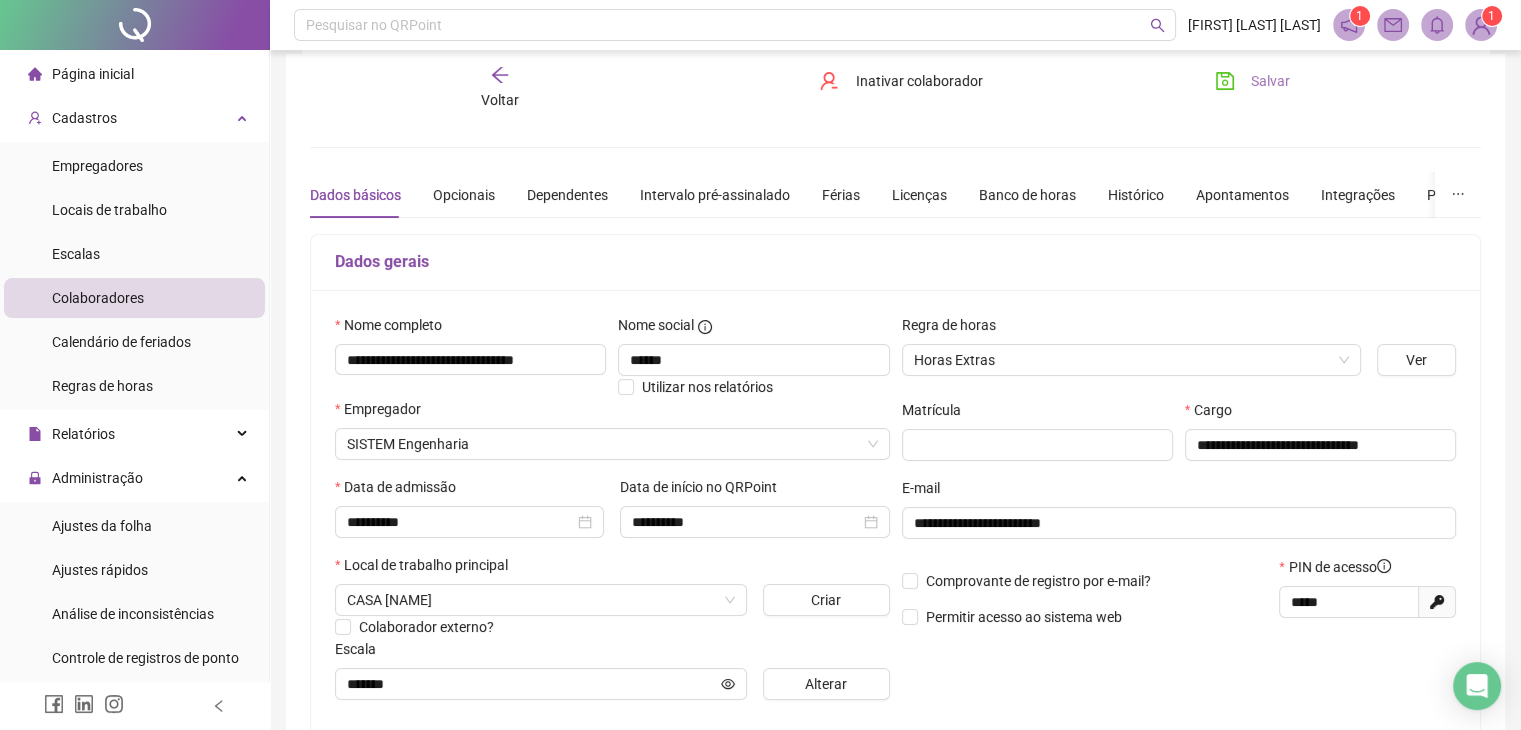 scroll, scrollTop: 0, scrollLeft: 0, axis: both 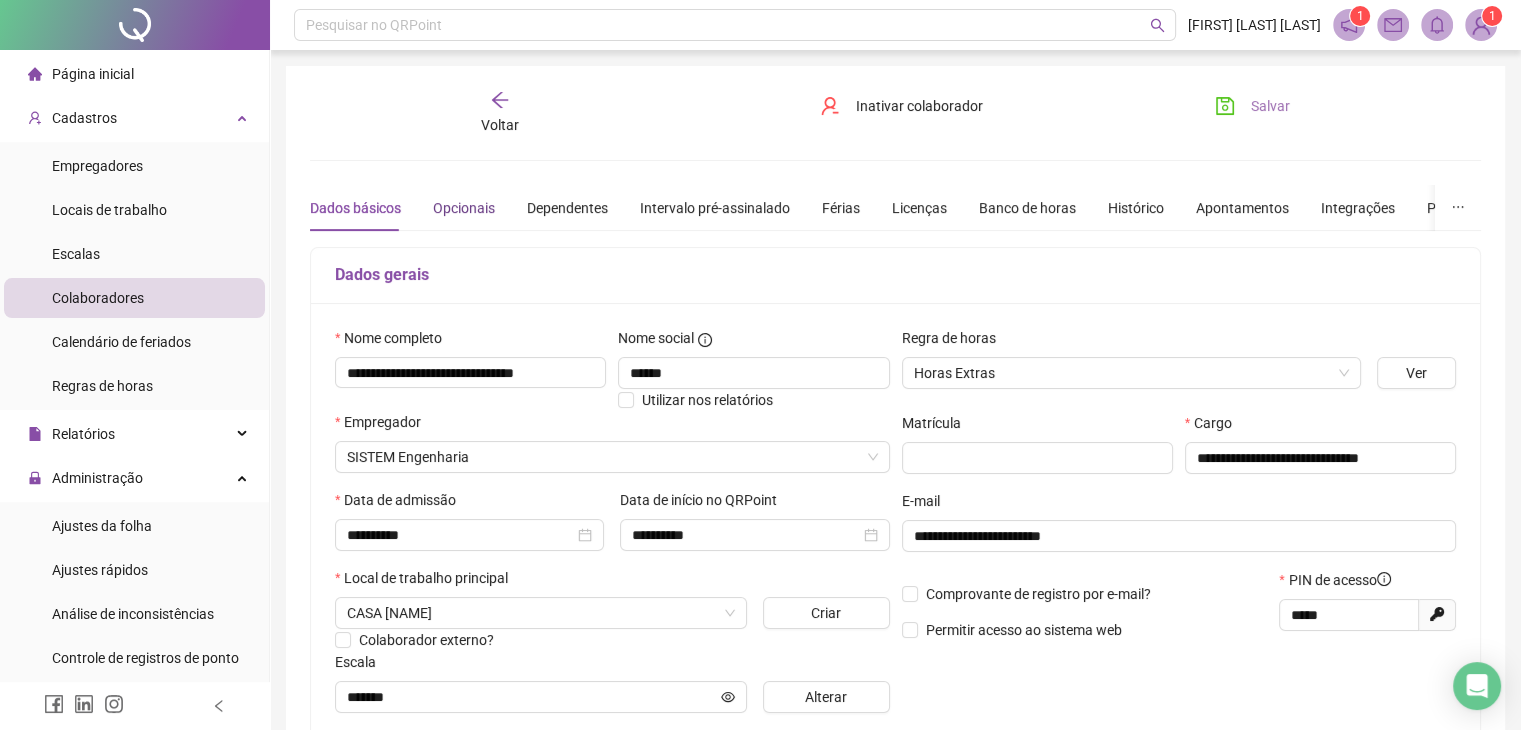 click on "Opcionais" at bounding box center [464, 208] 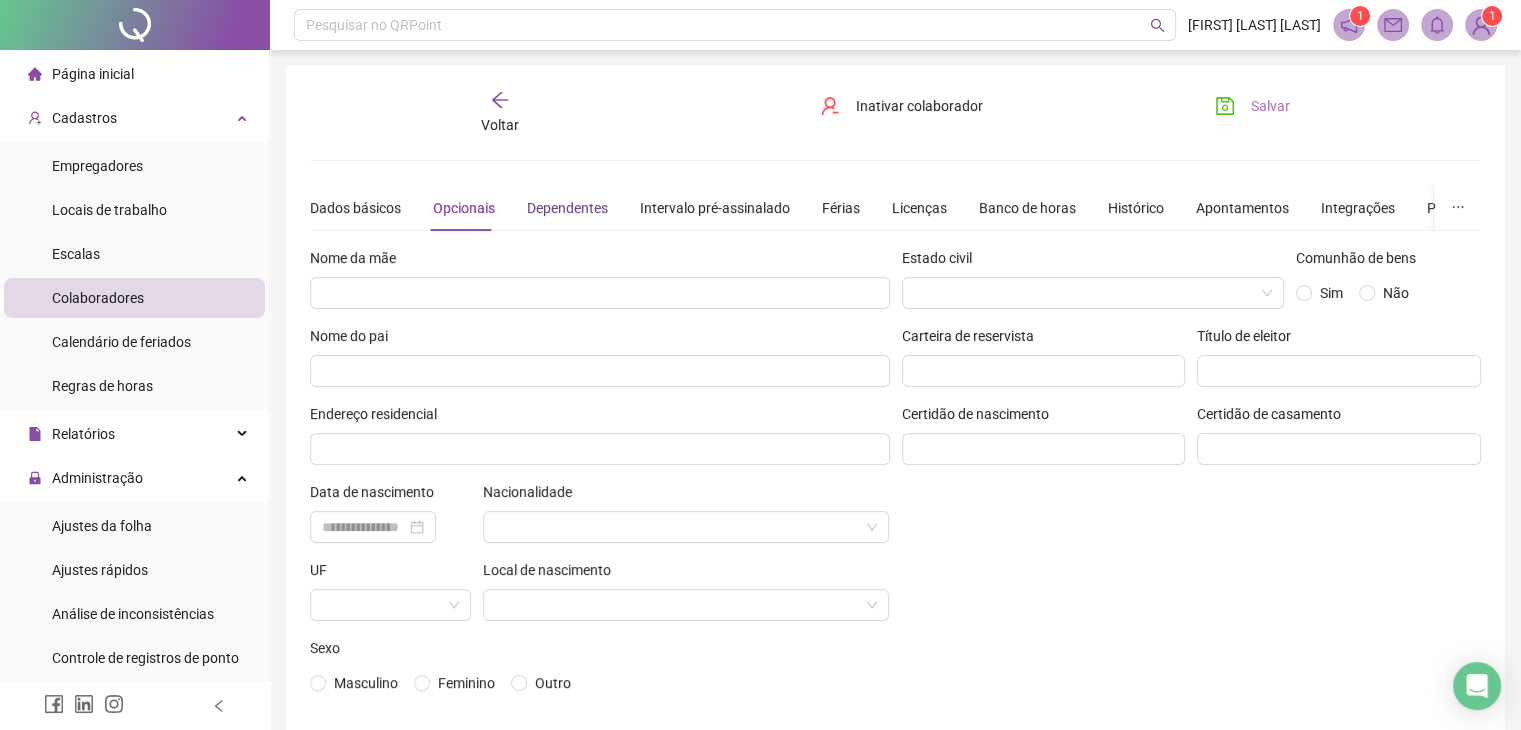 click on "Dependentes" at bounding box center [567, 208] 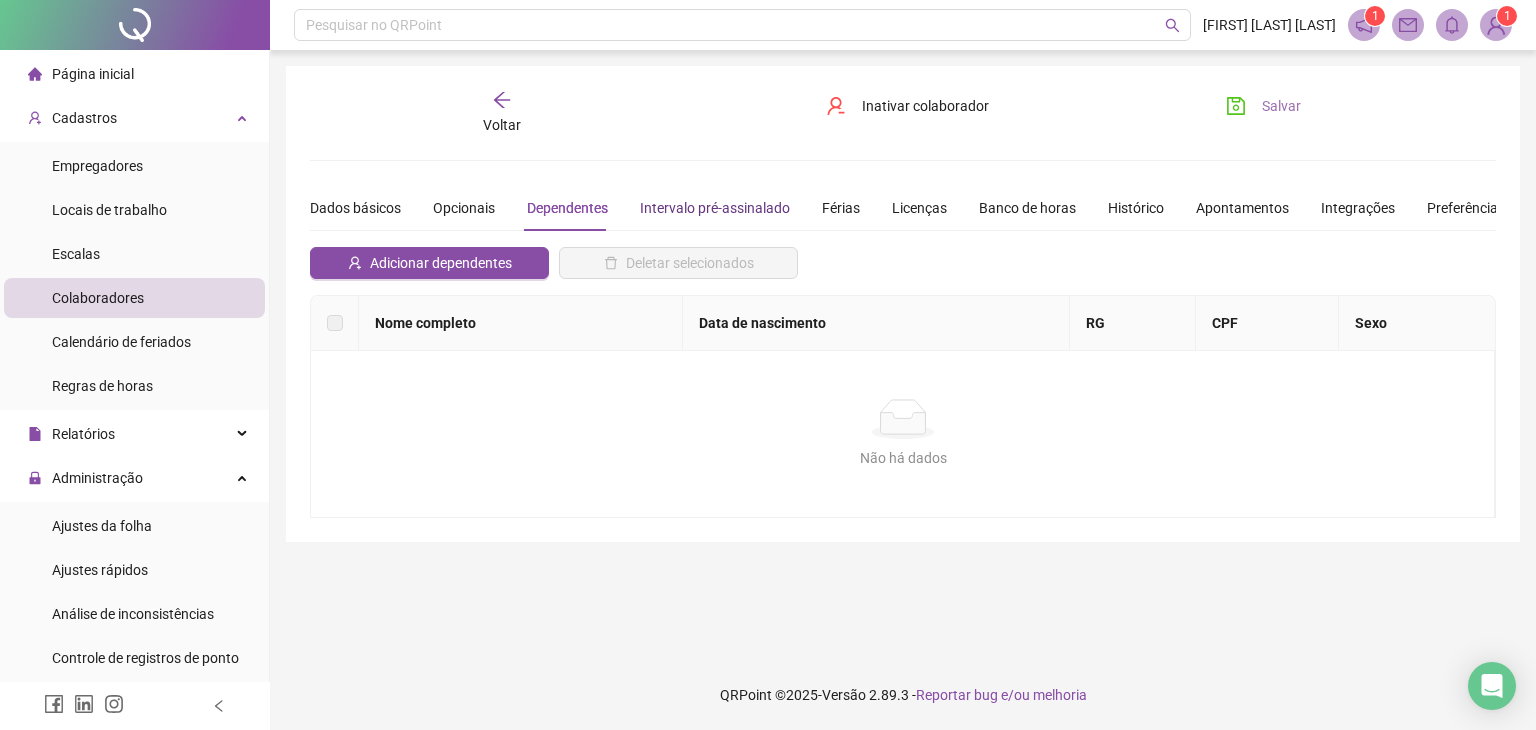 click on "Intervalo pré-assinalado" at bounding box center [715, 208] 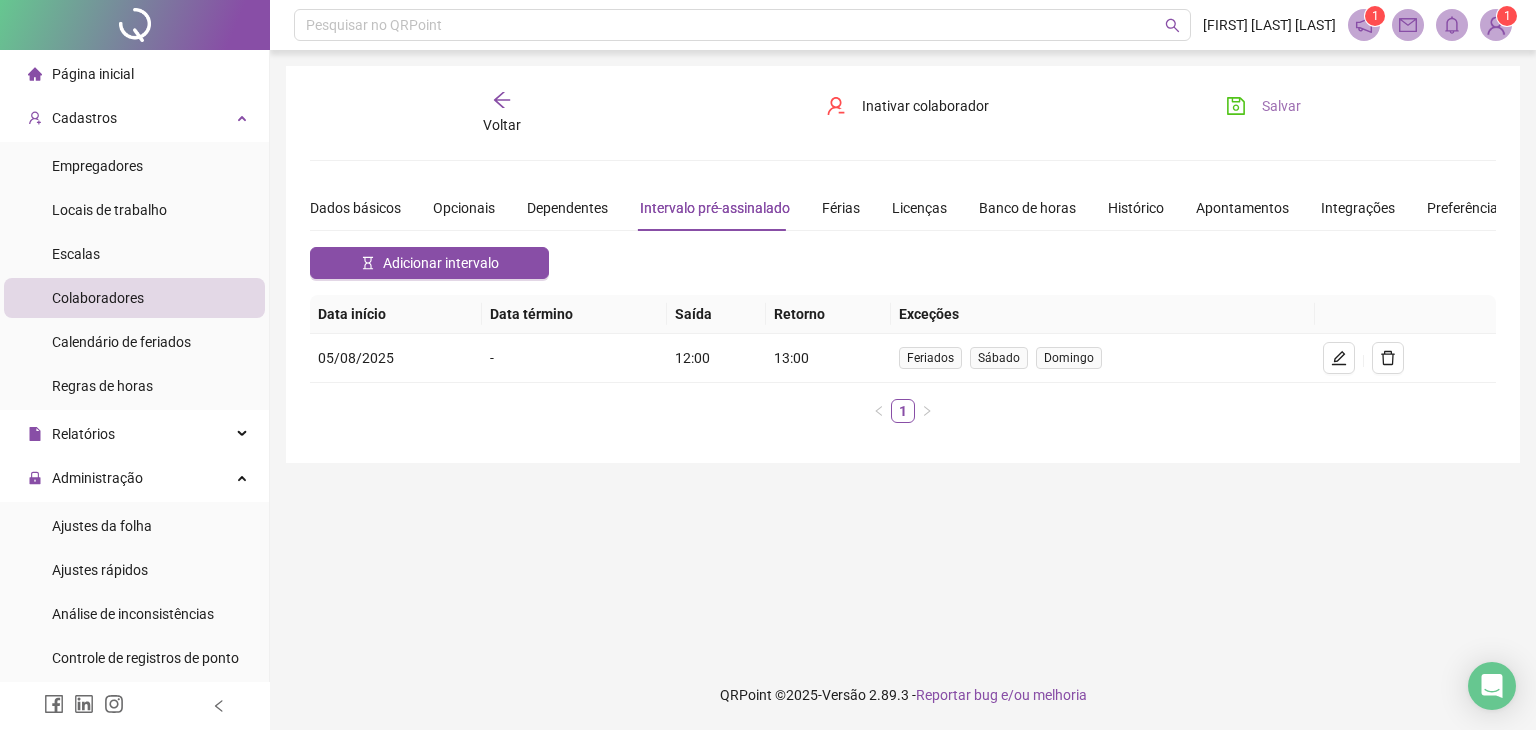 click on "Dados básicos Opcionais Dependentes Intervalo pré-assinalado Férias Licenças Banco de horas Histórico Apontamentos Integrações Preferências" at bounding box center (907, 208) 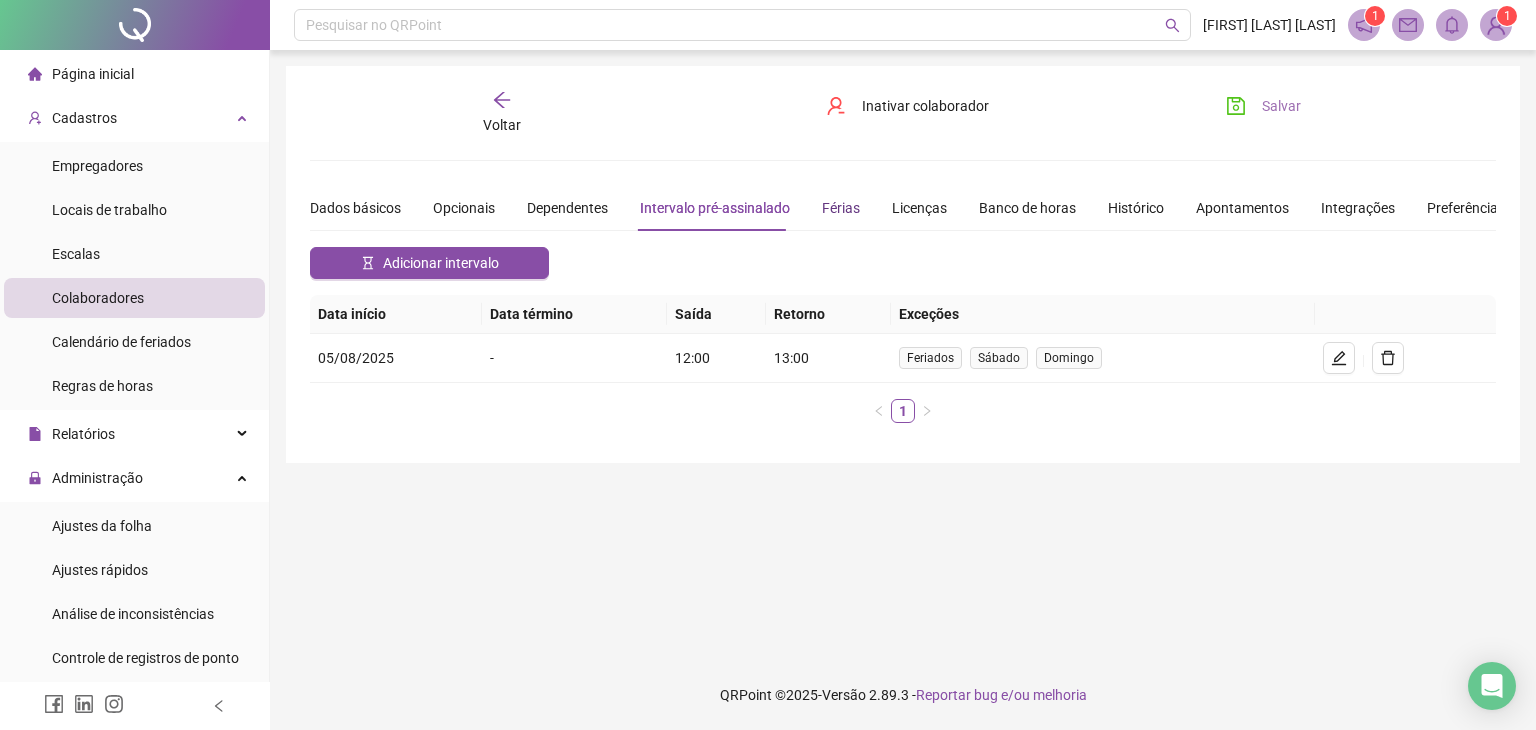 click on "Férias" at bounding box center [841, 208] 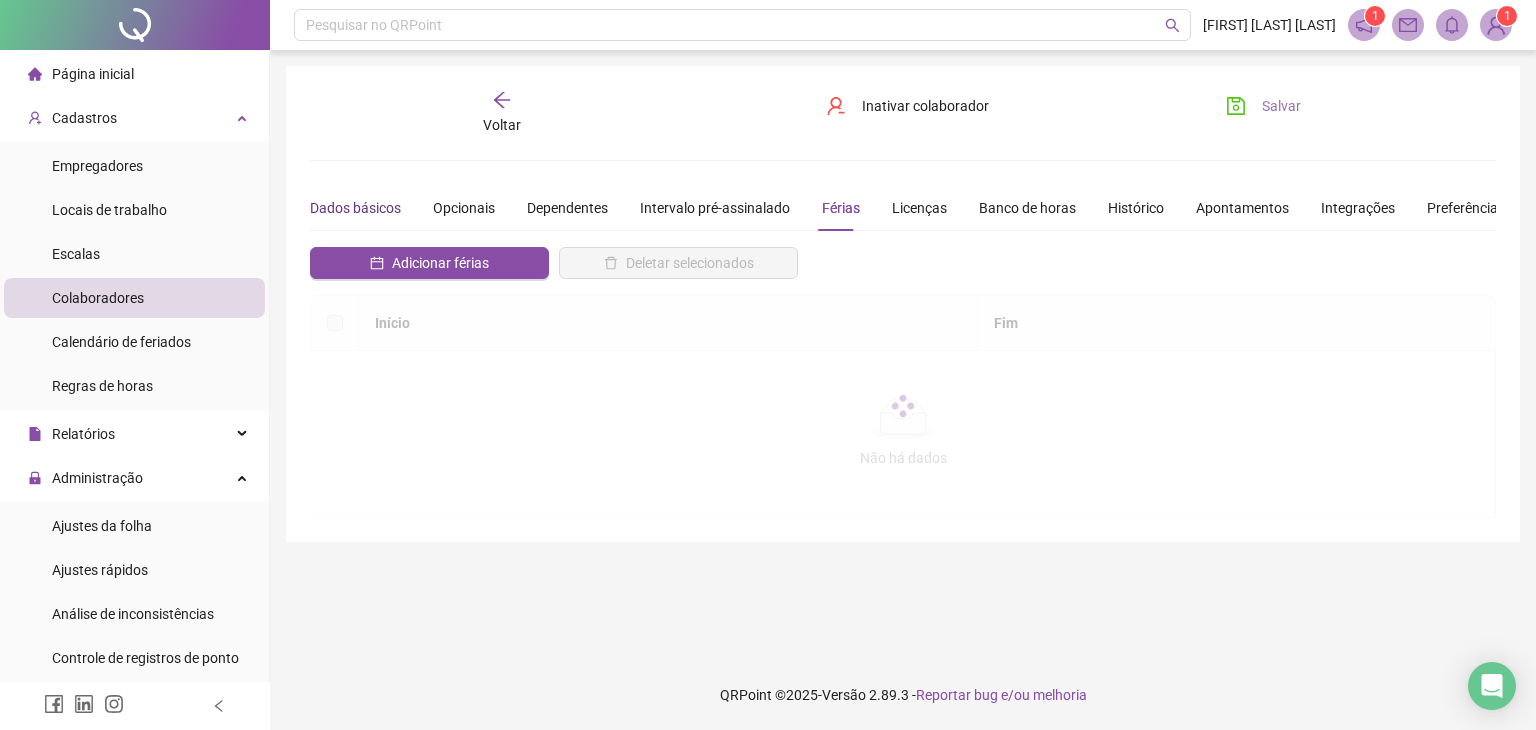 click on "Dados básicos" at bounding box center (355, 208) 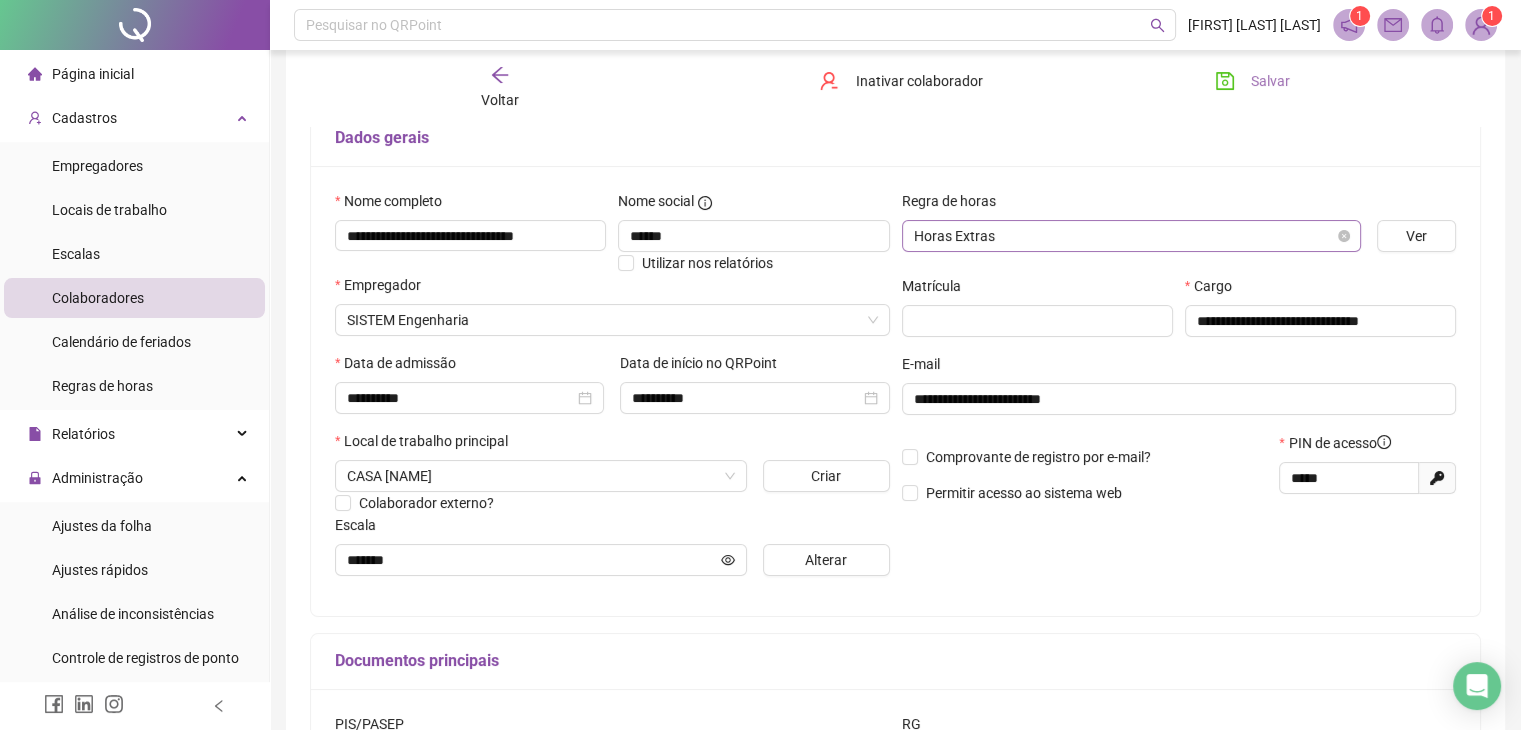 scroll, scrollTop: 0, scrollLeft: 0, axis: both 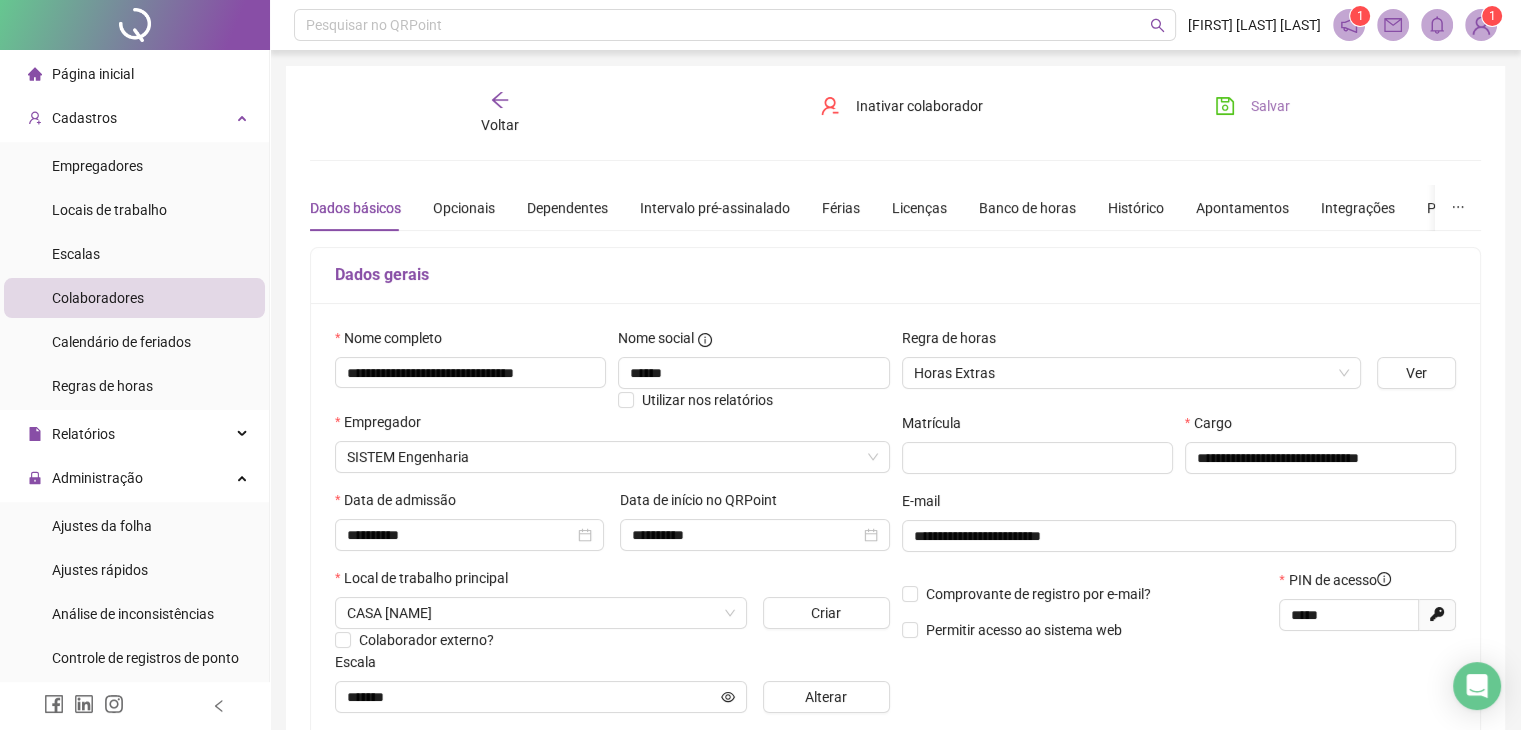 click on "Salvar" at bounding box center (1270, 106) 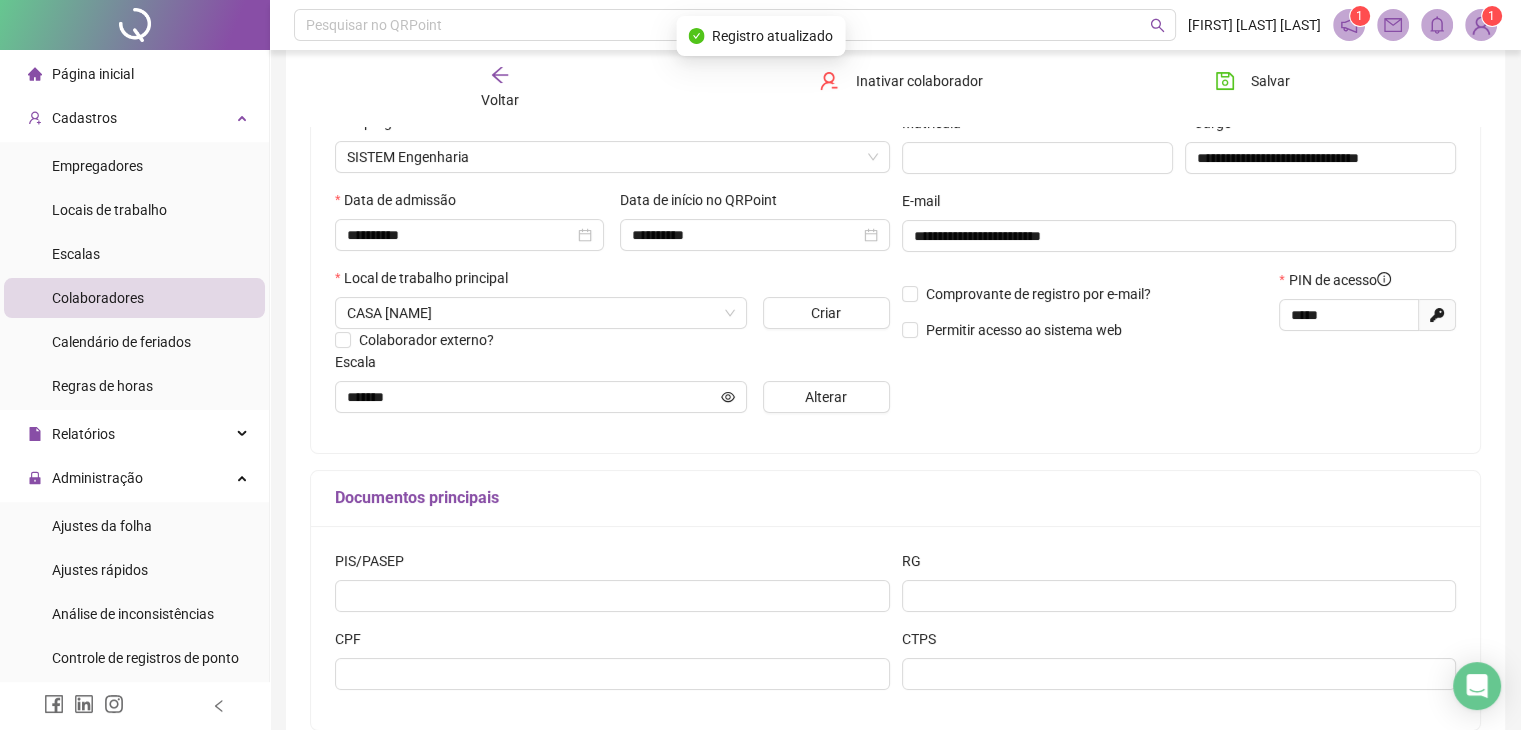 scroll, scrollTop: 300, scrollLeft: 0, axis: vertical 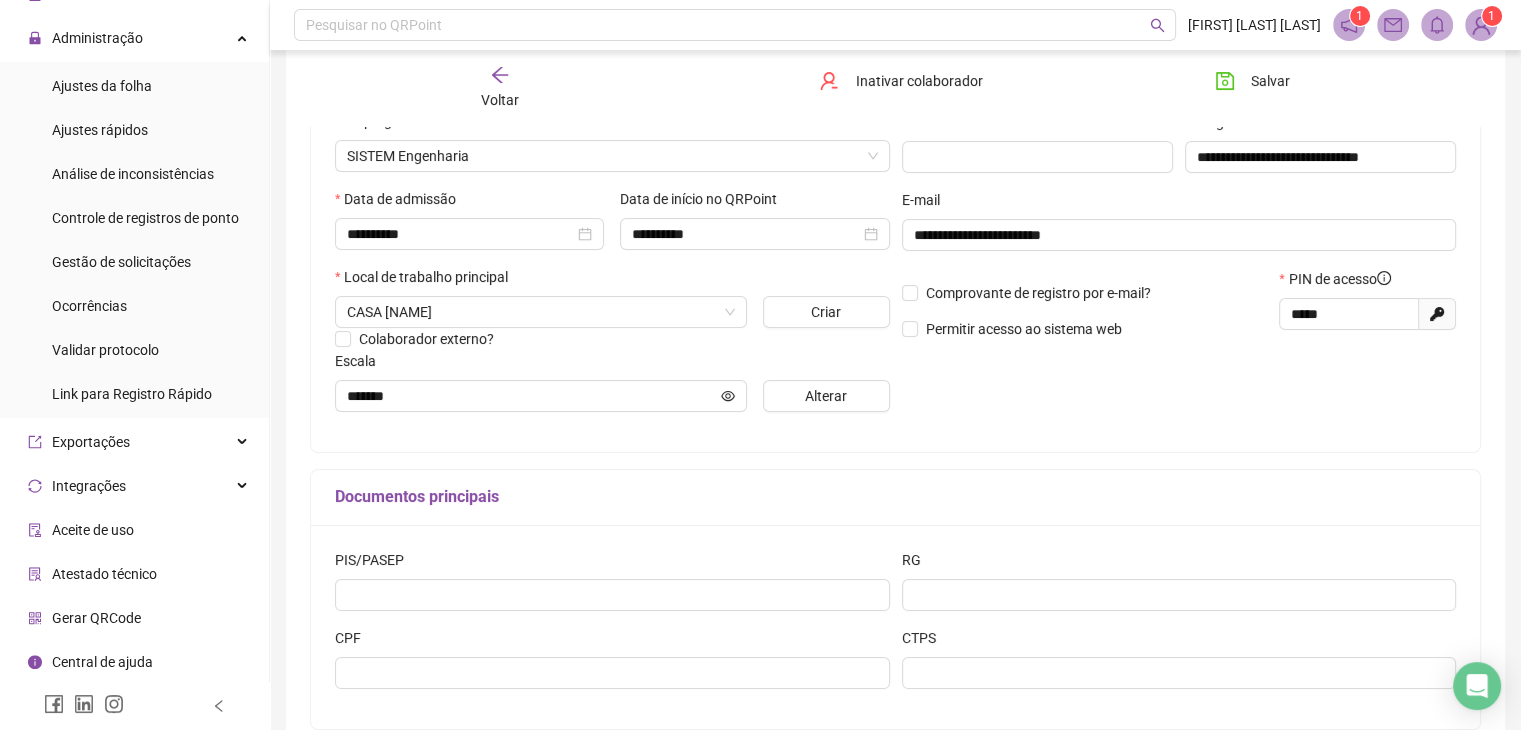 click on "Gerar QRCode" at bounding box center [96, 618] 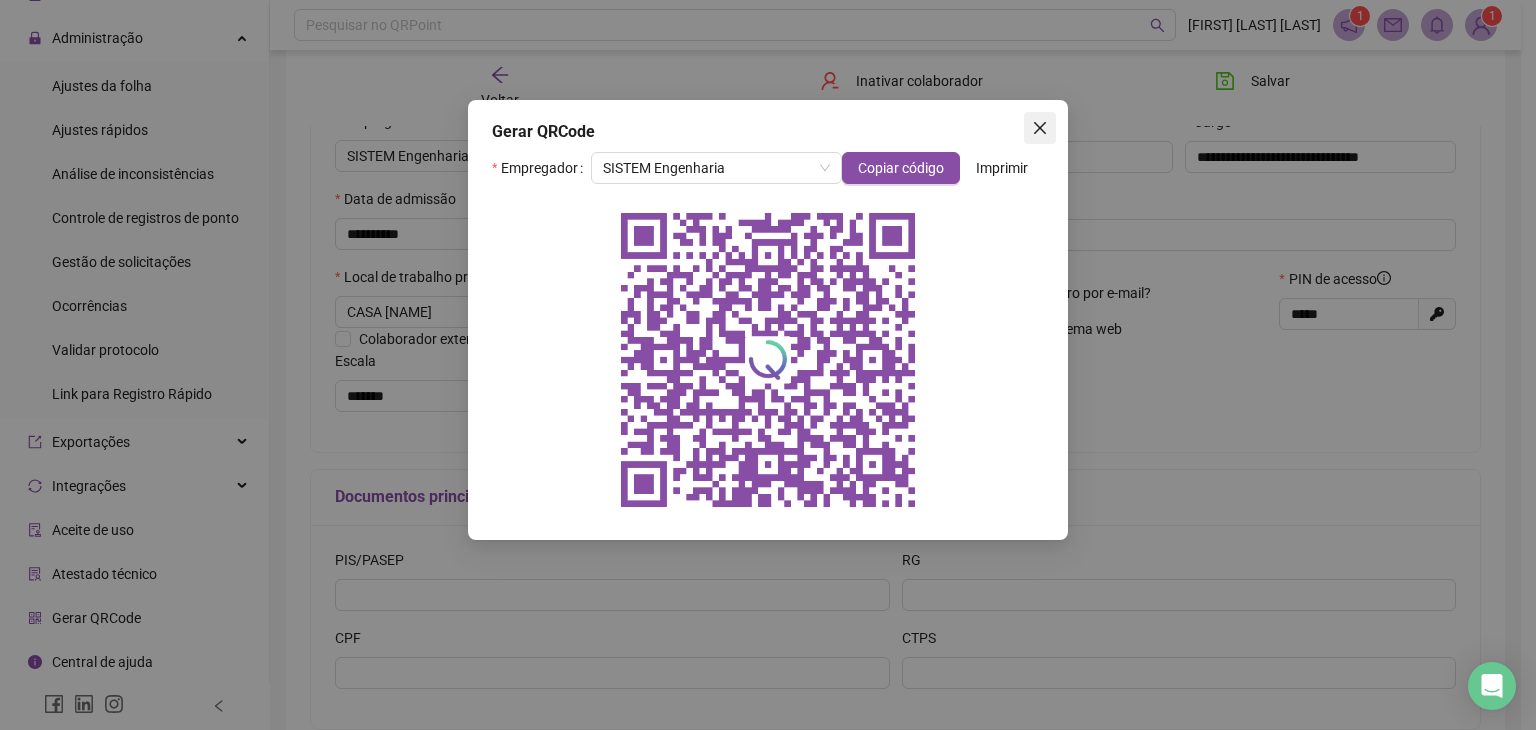 click at bounding box center (1040, 128) 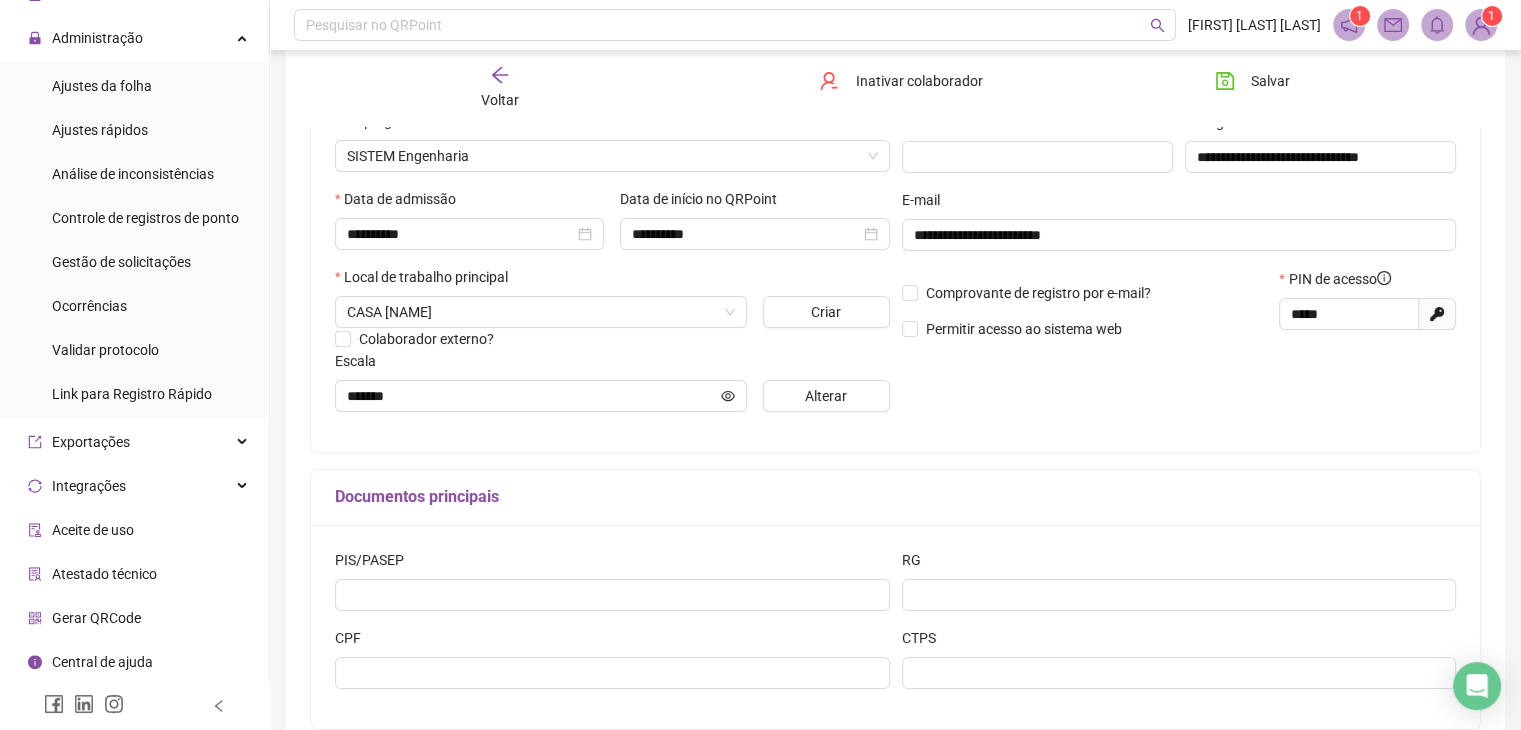 click on "**********" at bounding box center (895, 227) 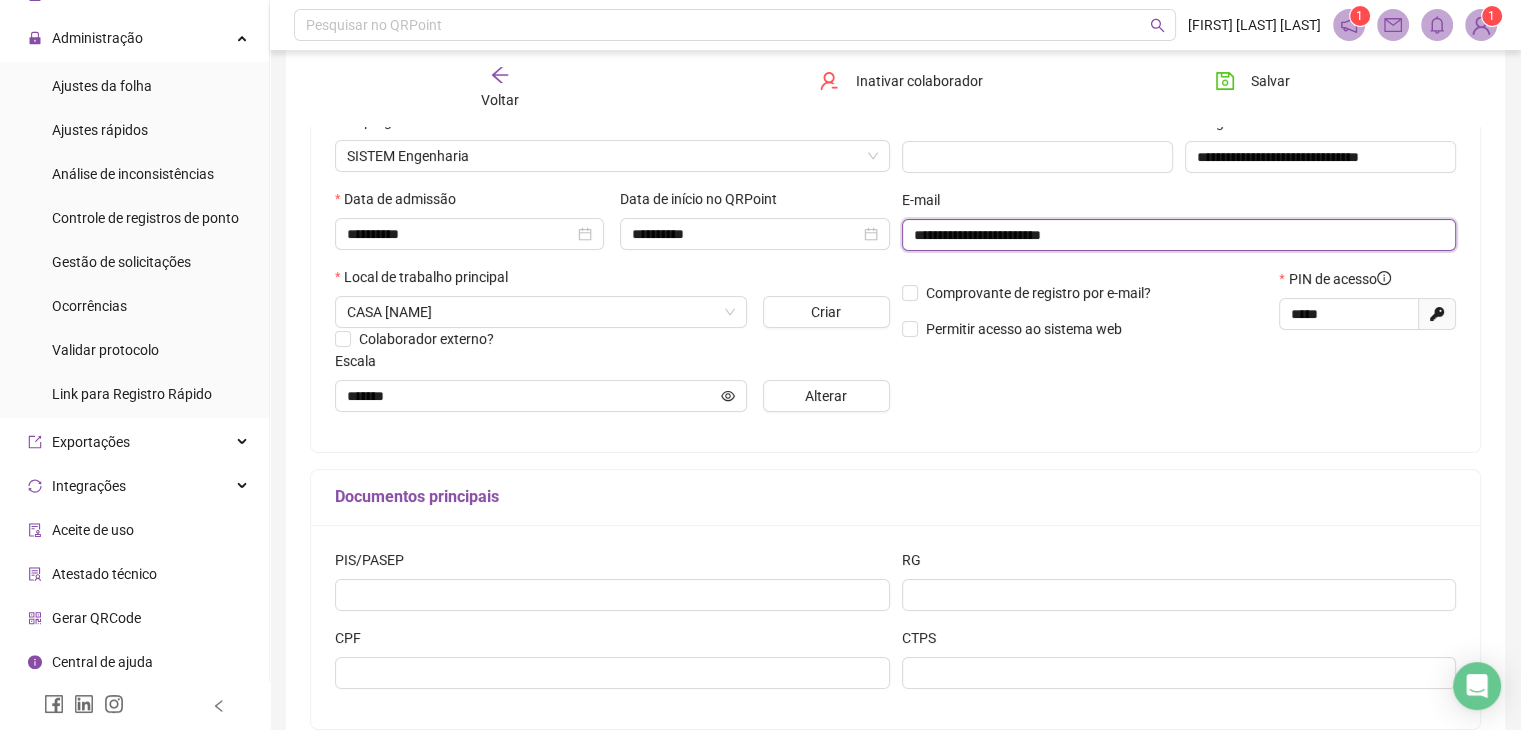 drag, startPoint x: 1086, startPoint y: 240, endPoint x: 889, endPoint y: 245, distance: 197.06345 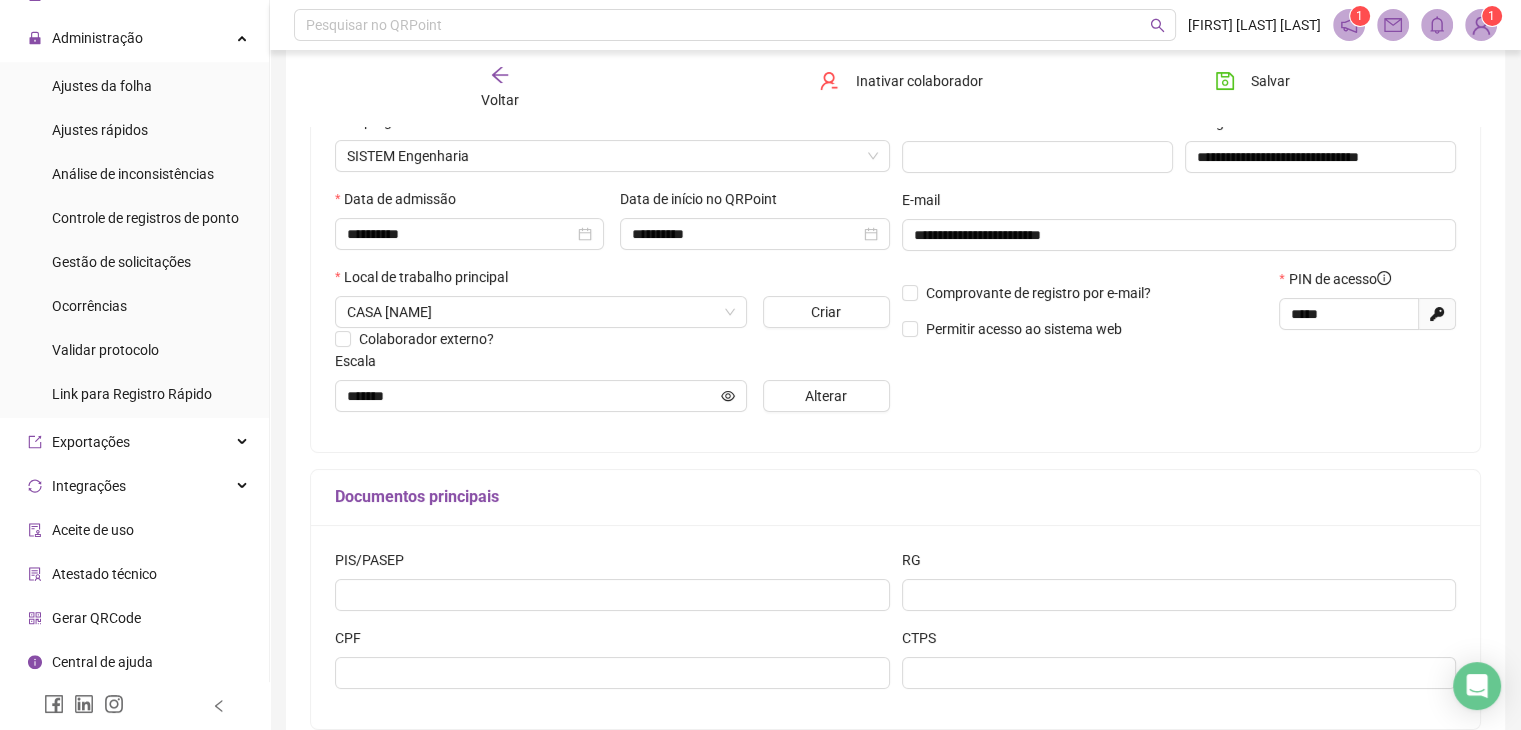 click 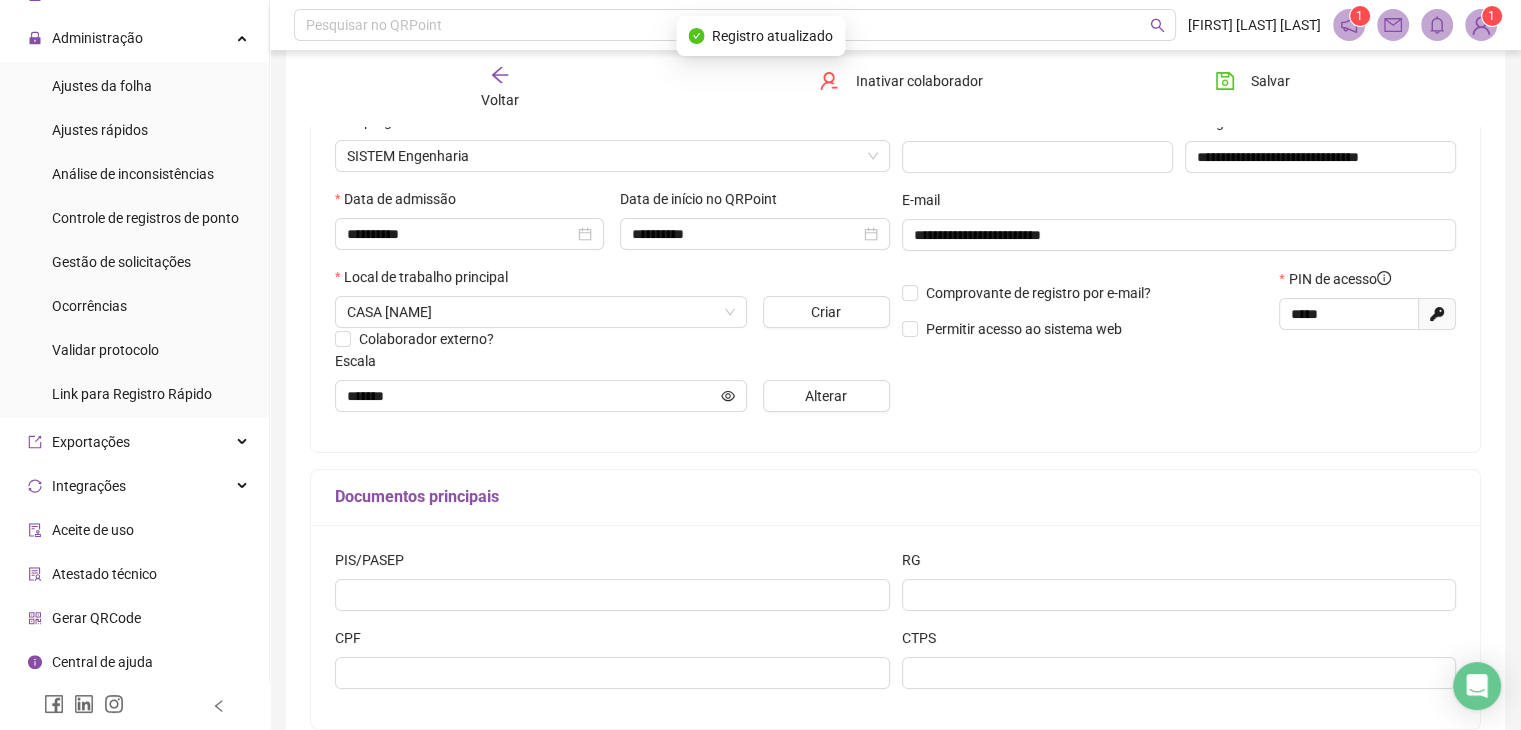 click on "Voltar" at bounding box center (500, 88) 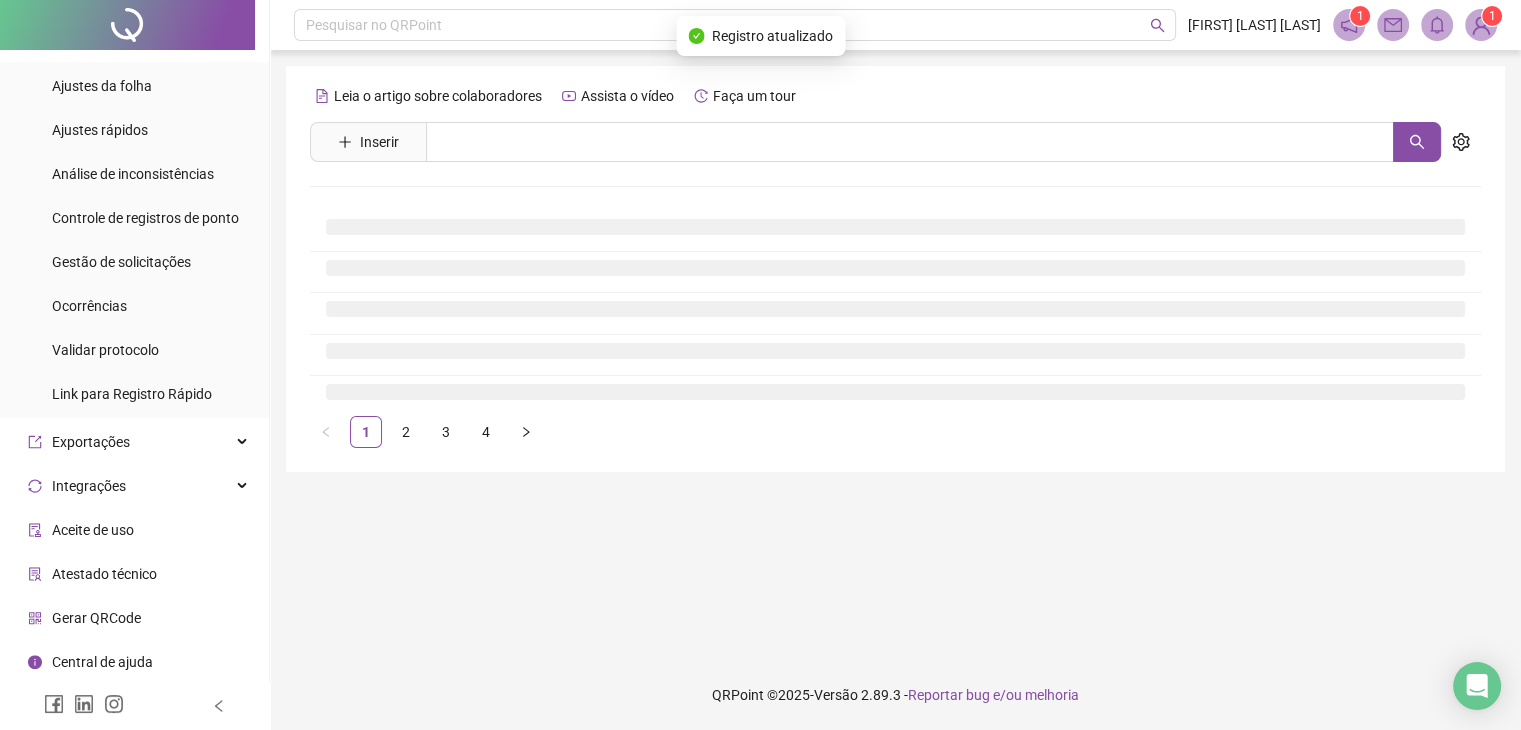 scroll, scrollTop: 0, scrollLeft: 0, axis: both 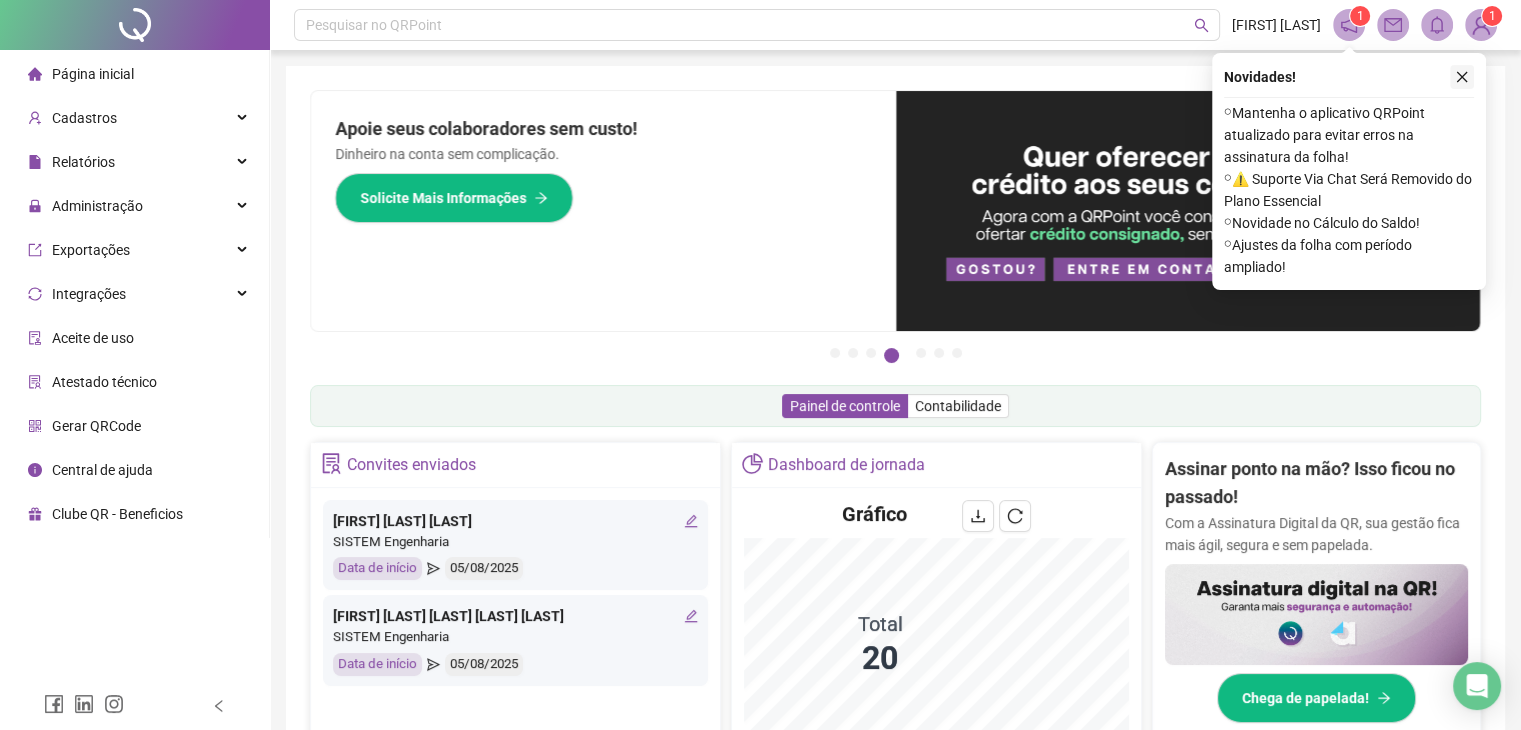 click 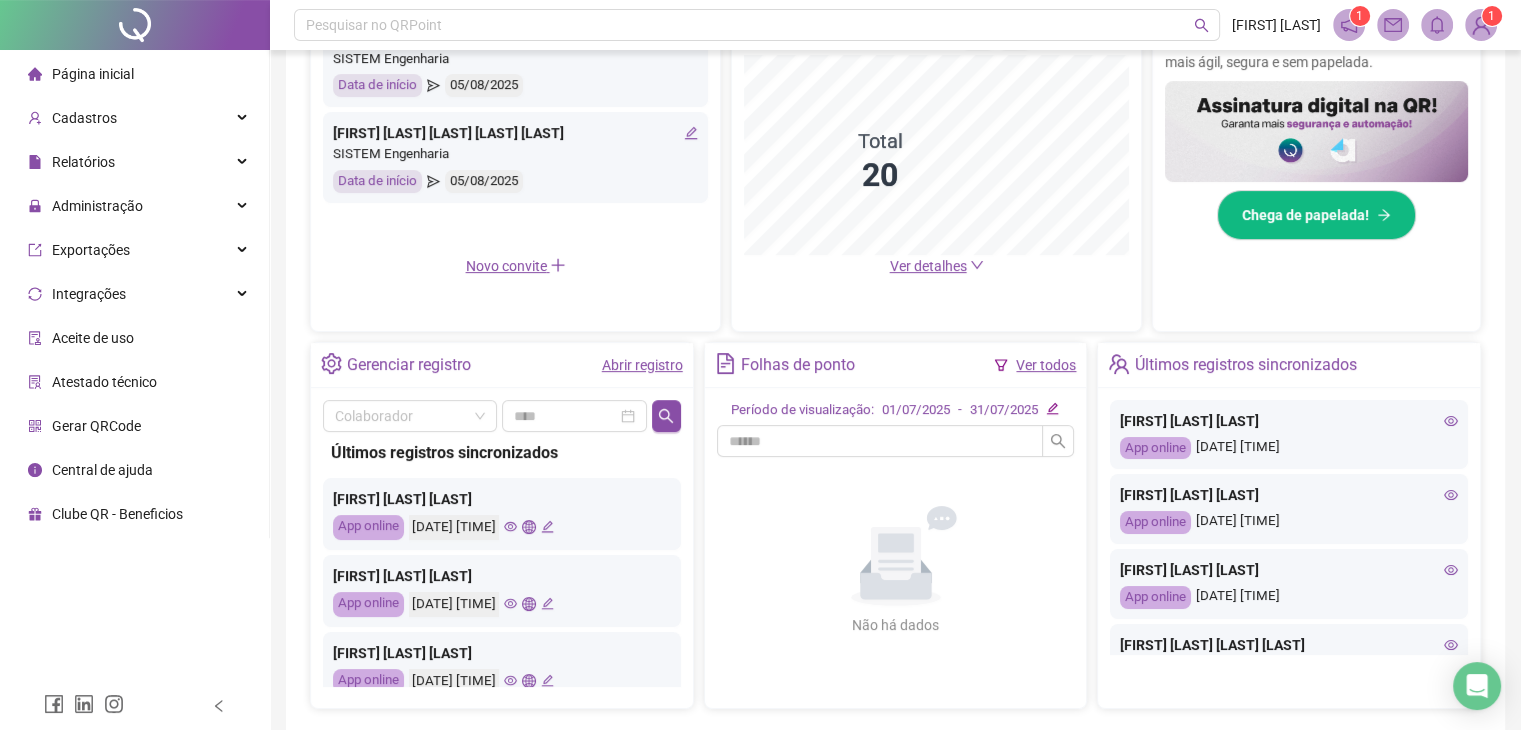 scroll, scrollTop: 570, scrollLeft: 0, axis: vertical 